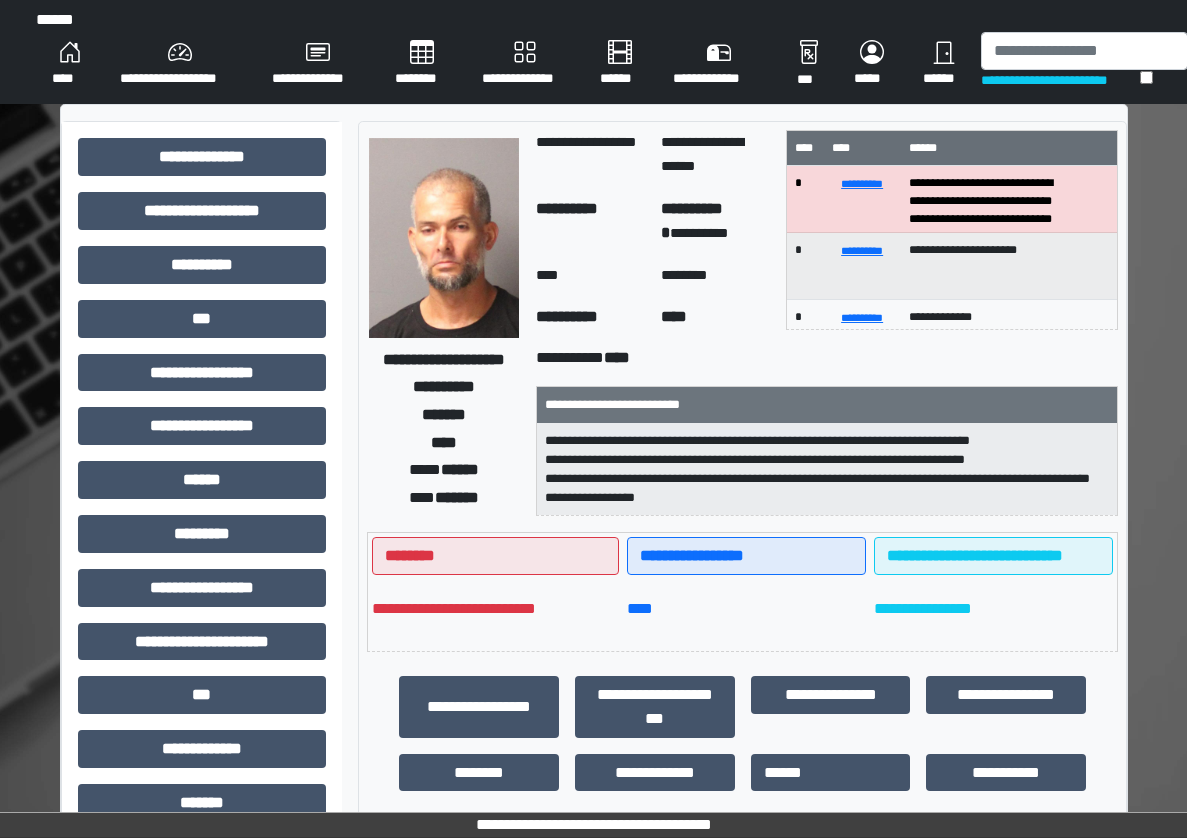 scroll, scrollTop: 0, scrollLeft: 0, axis: both 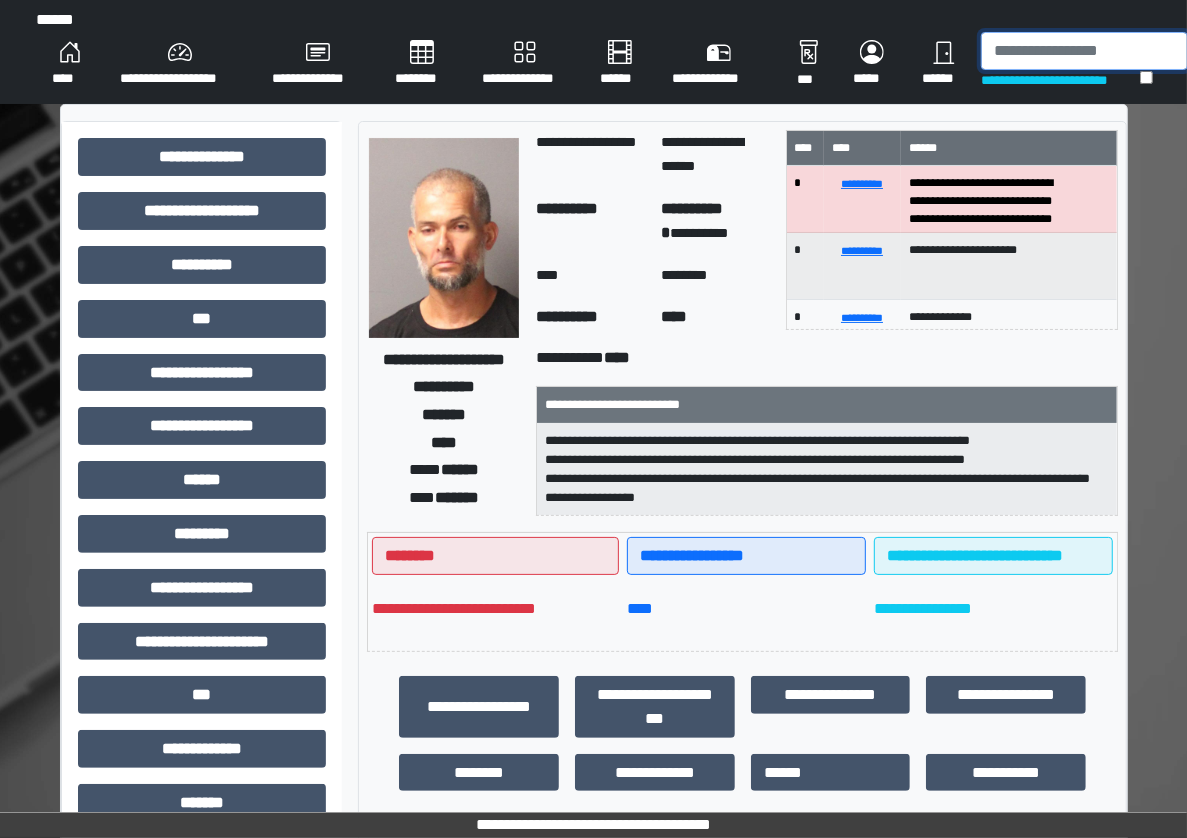 click at bounding box center (1084, 51) 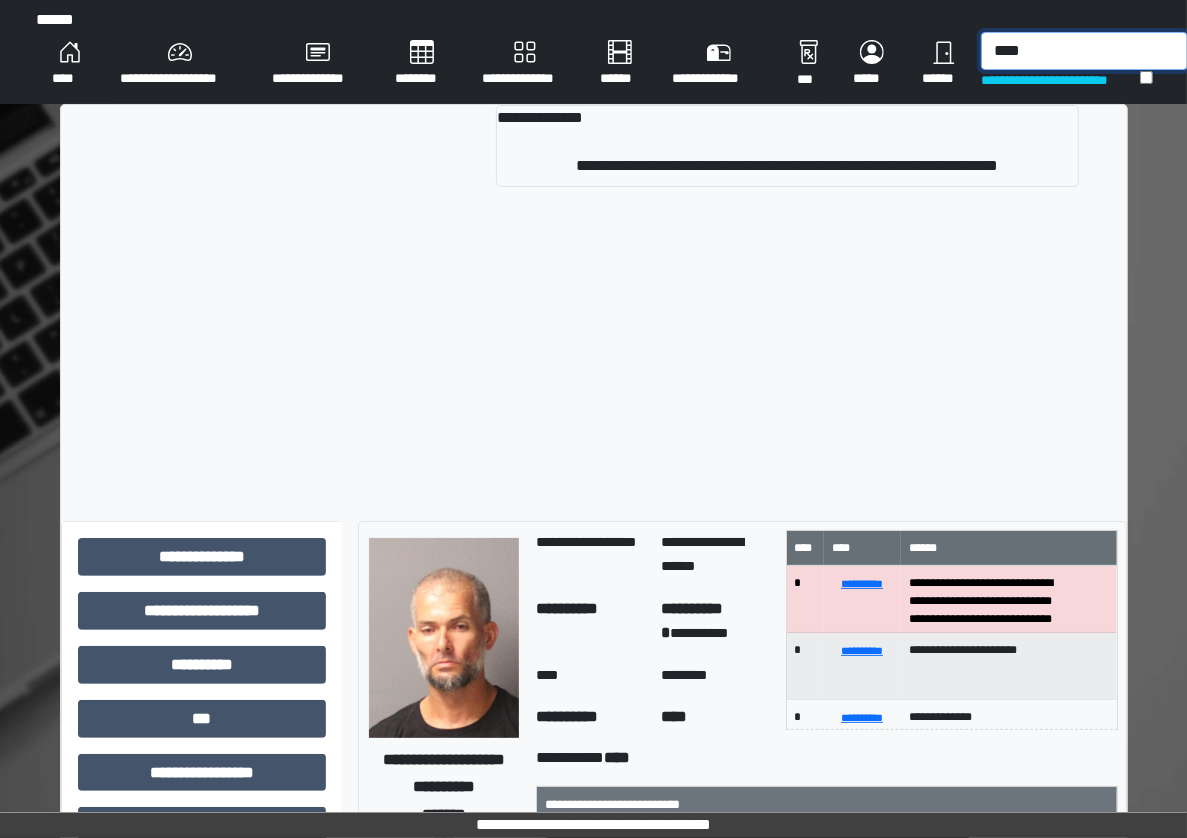 type on "****" 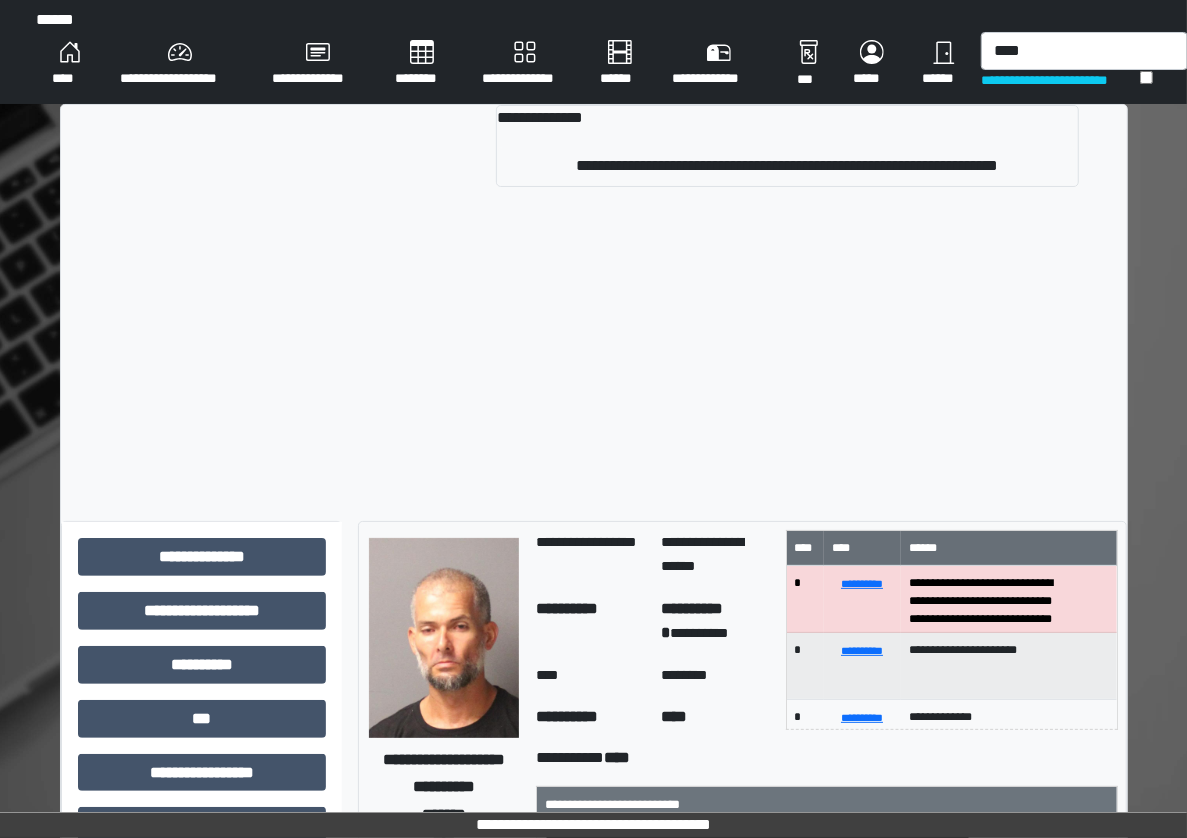 click on "**********" at bounding box center [594, 154] 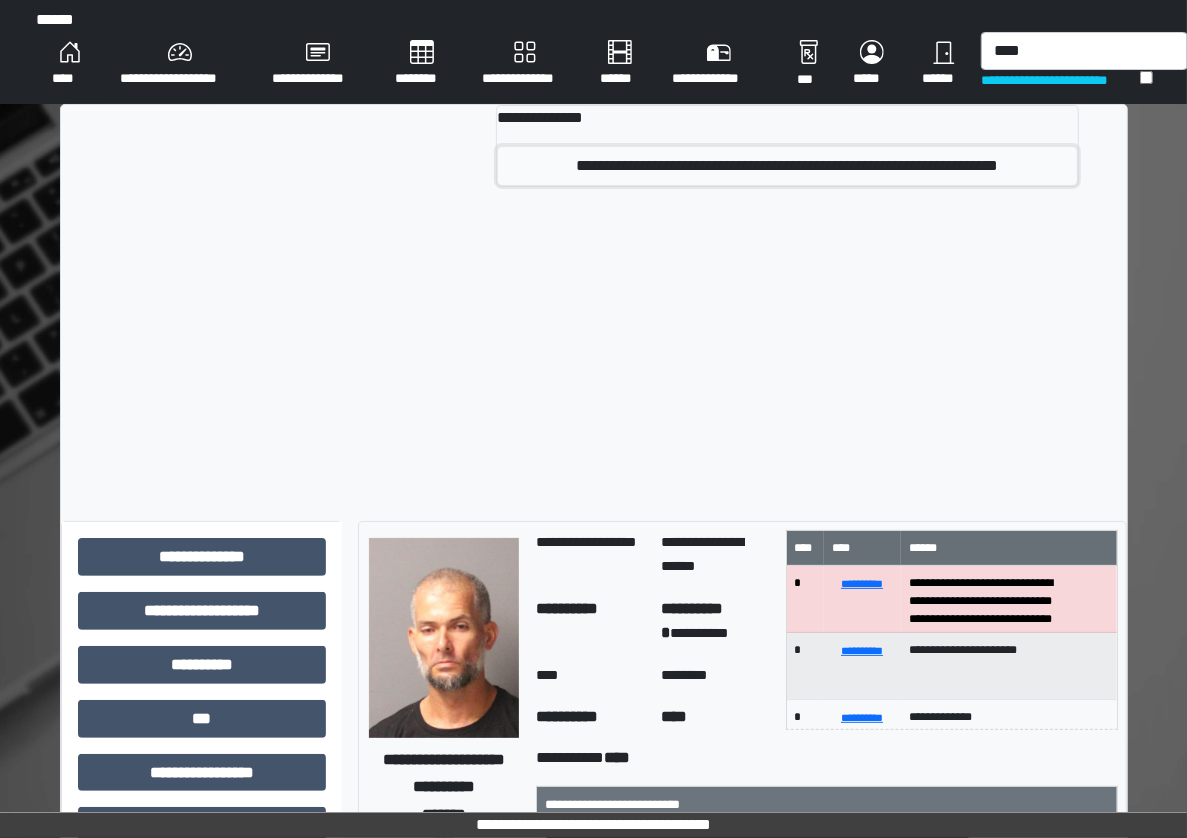click on "**********" at bounding box center [787, 166] 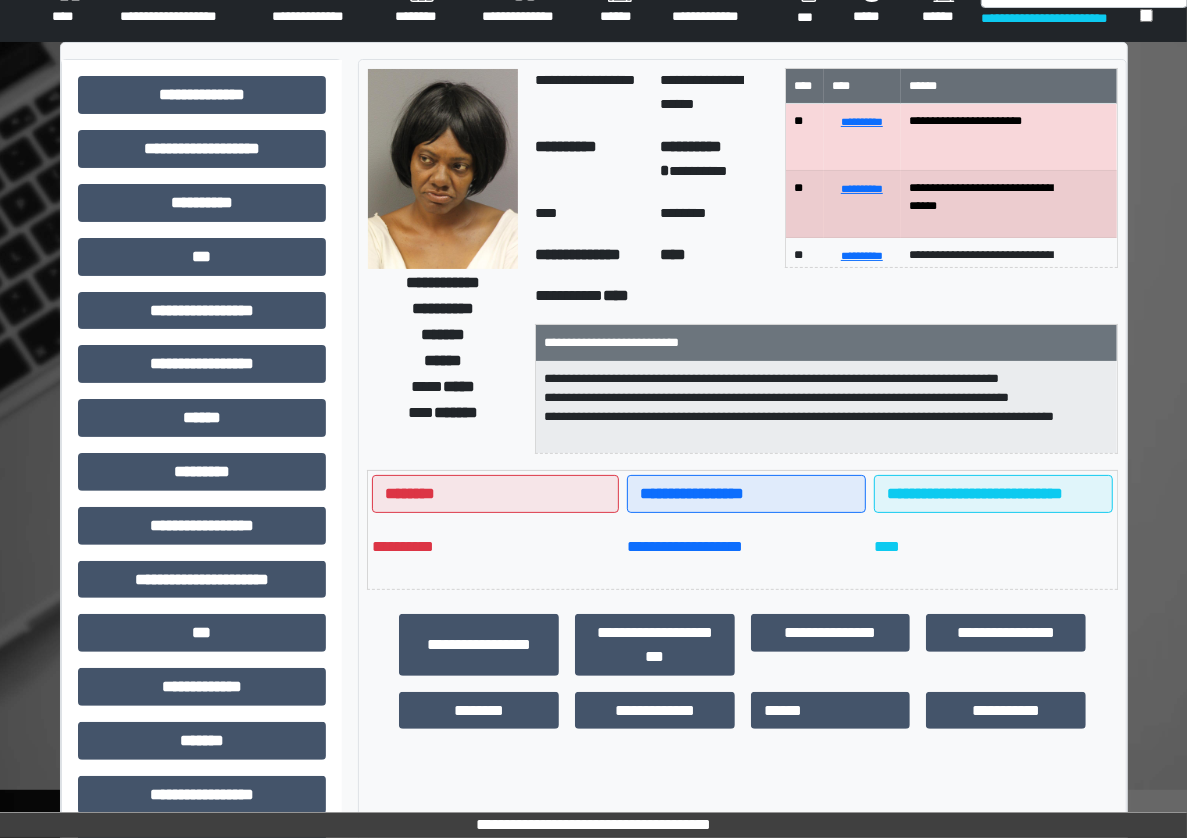 scroll, scrollTop: 90, scrollLeft: 0, axis: vertical 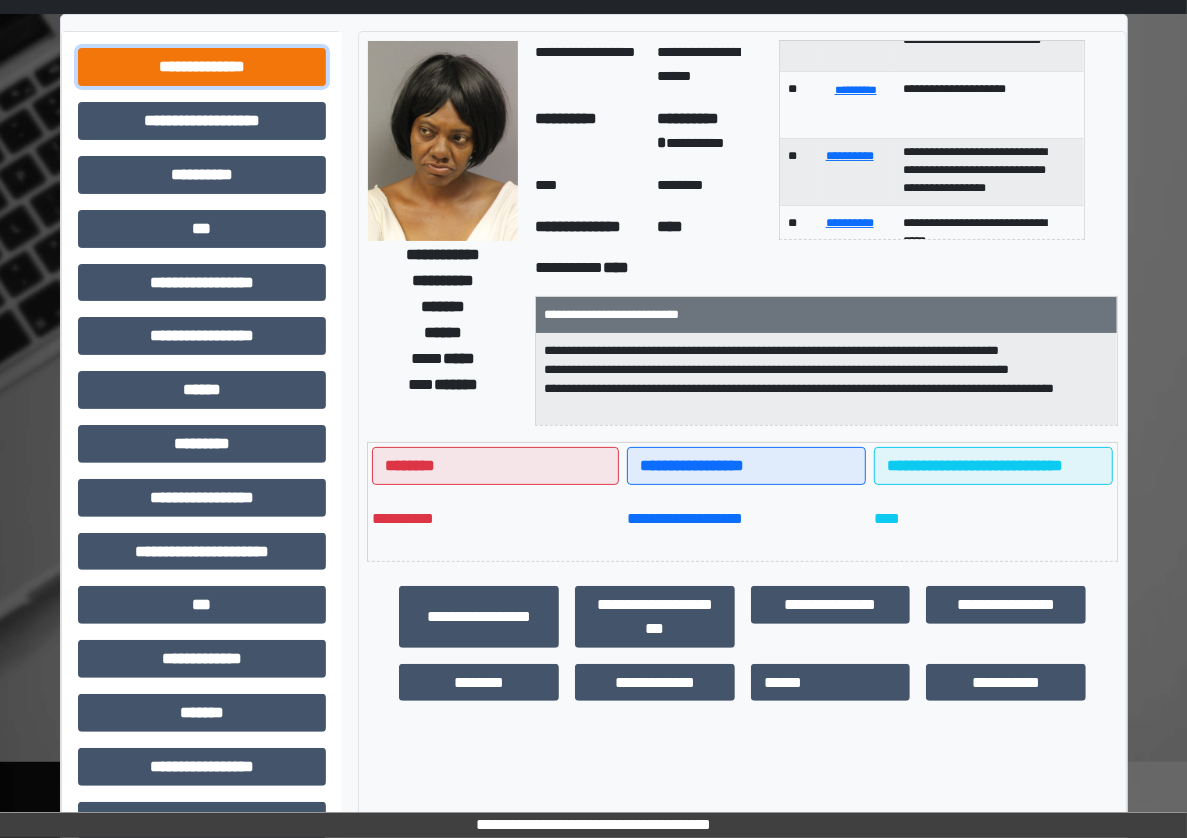 click on "**********" at bounding box center [202, 67] 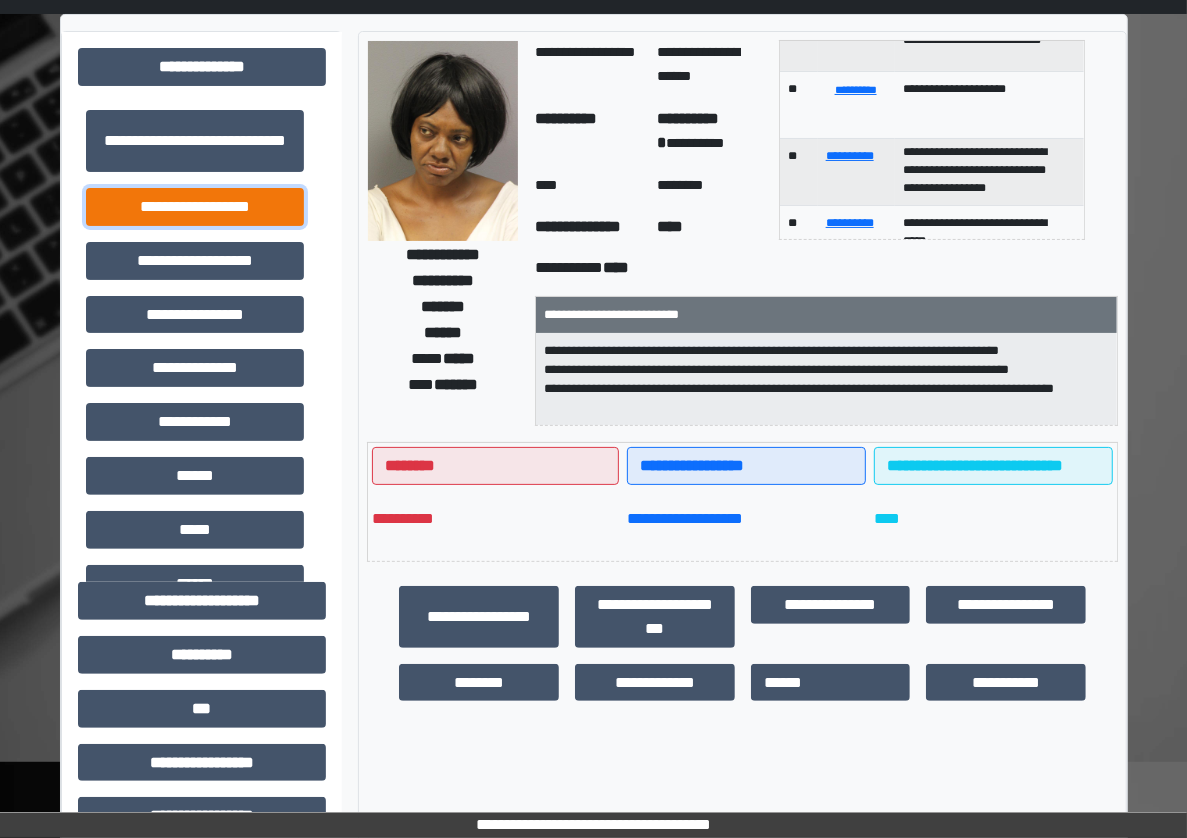 click on "**********" at bounding box center [195, 207] 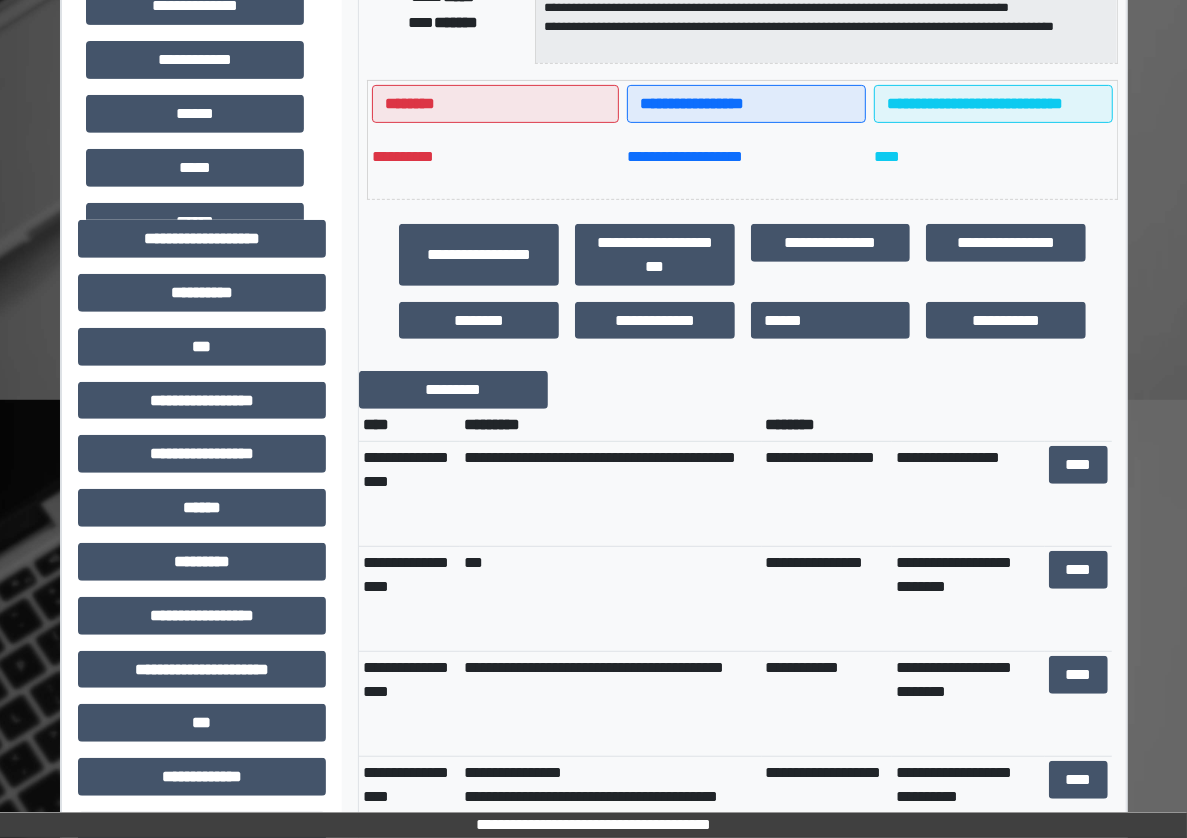 scroll, scrollTop: 454, scrollLeft: 0, axis: vertical 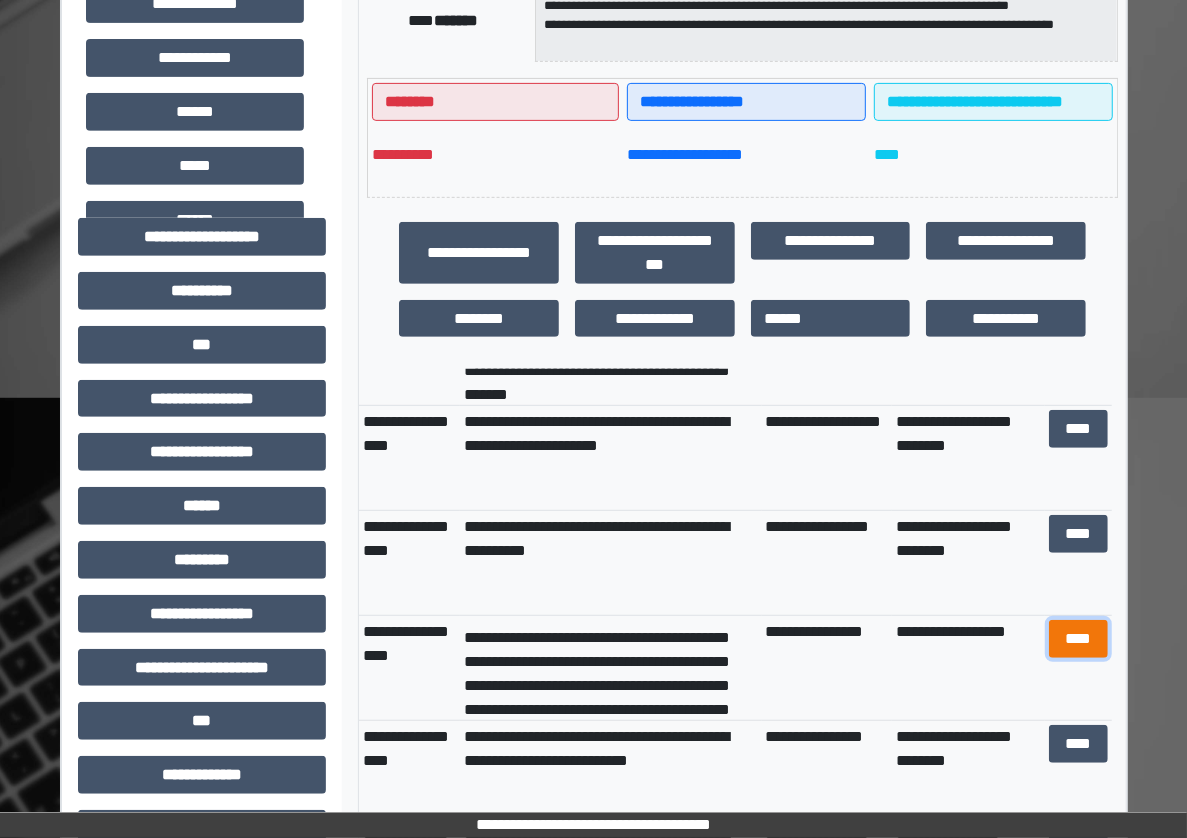 click on "****" at bounding box center [1079, 639] 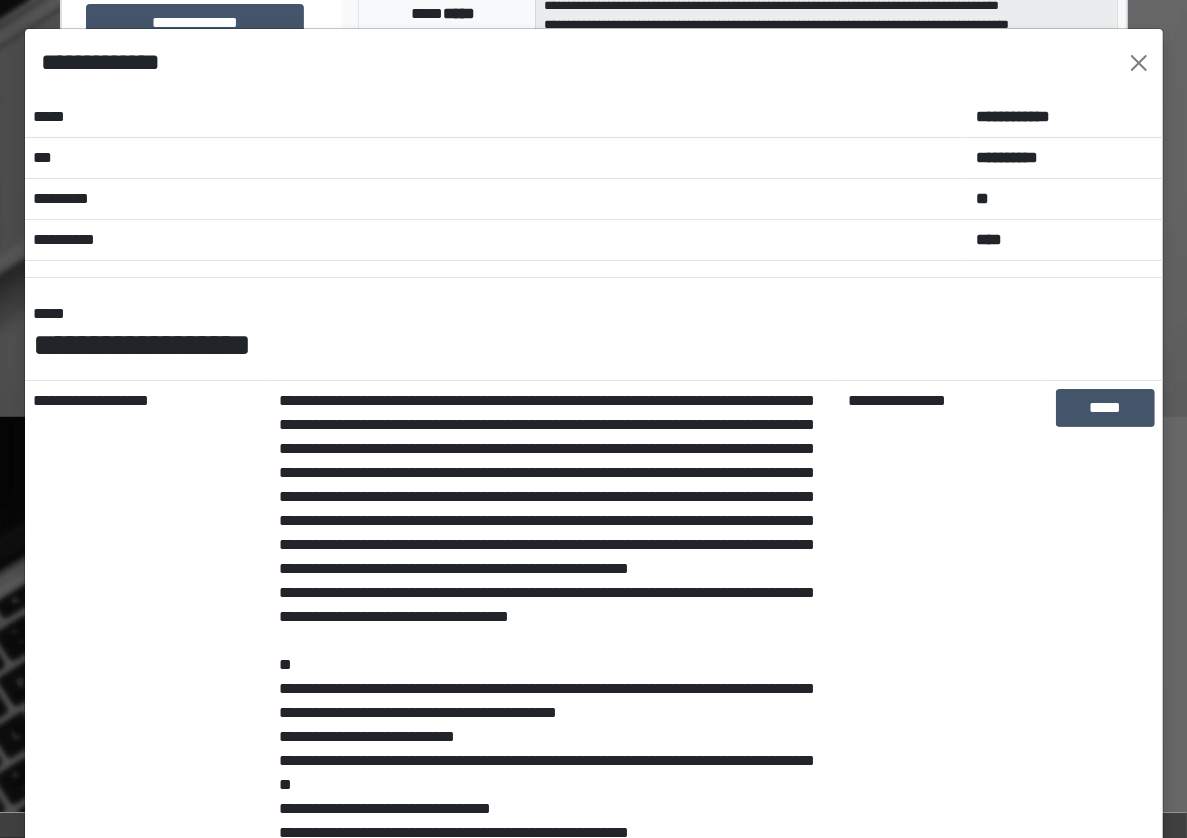 scroll, scrollTop: 454, scrollLeft: 0, axis: vertical 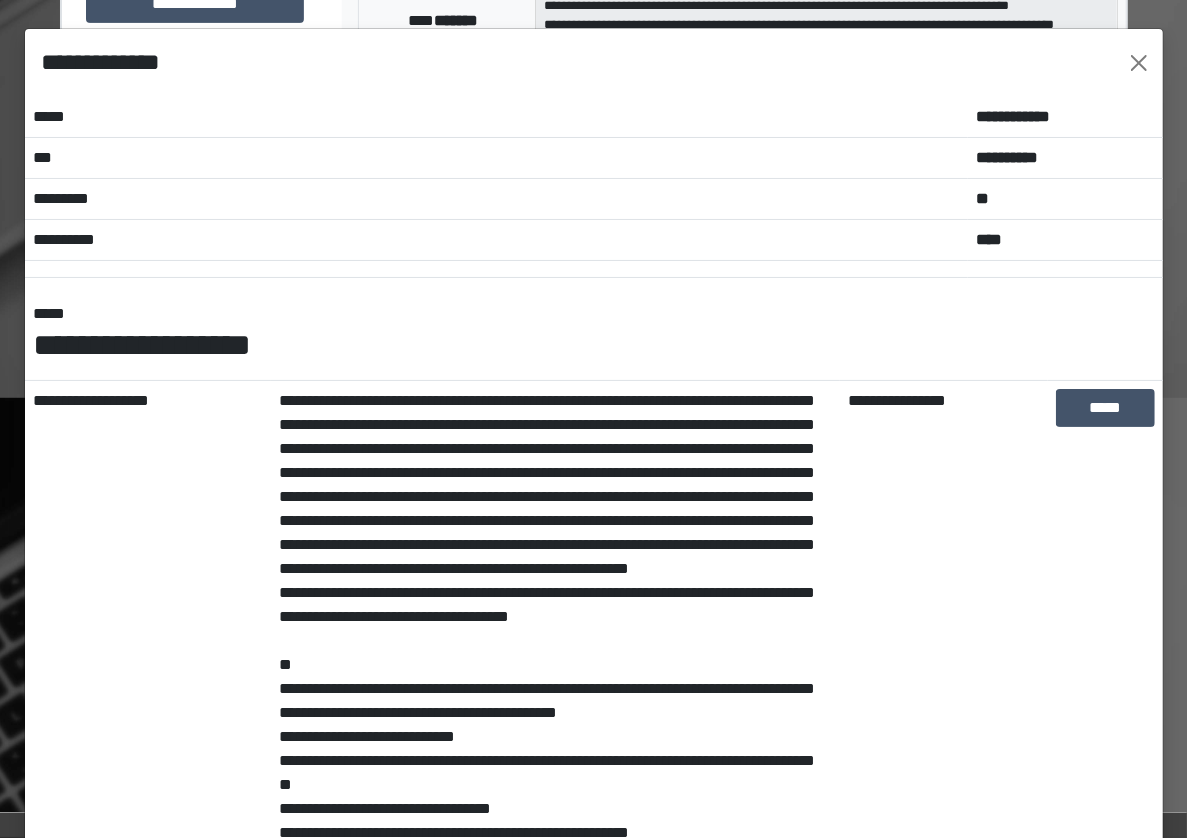 click on "**********" at bounding box center (594, 337) 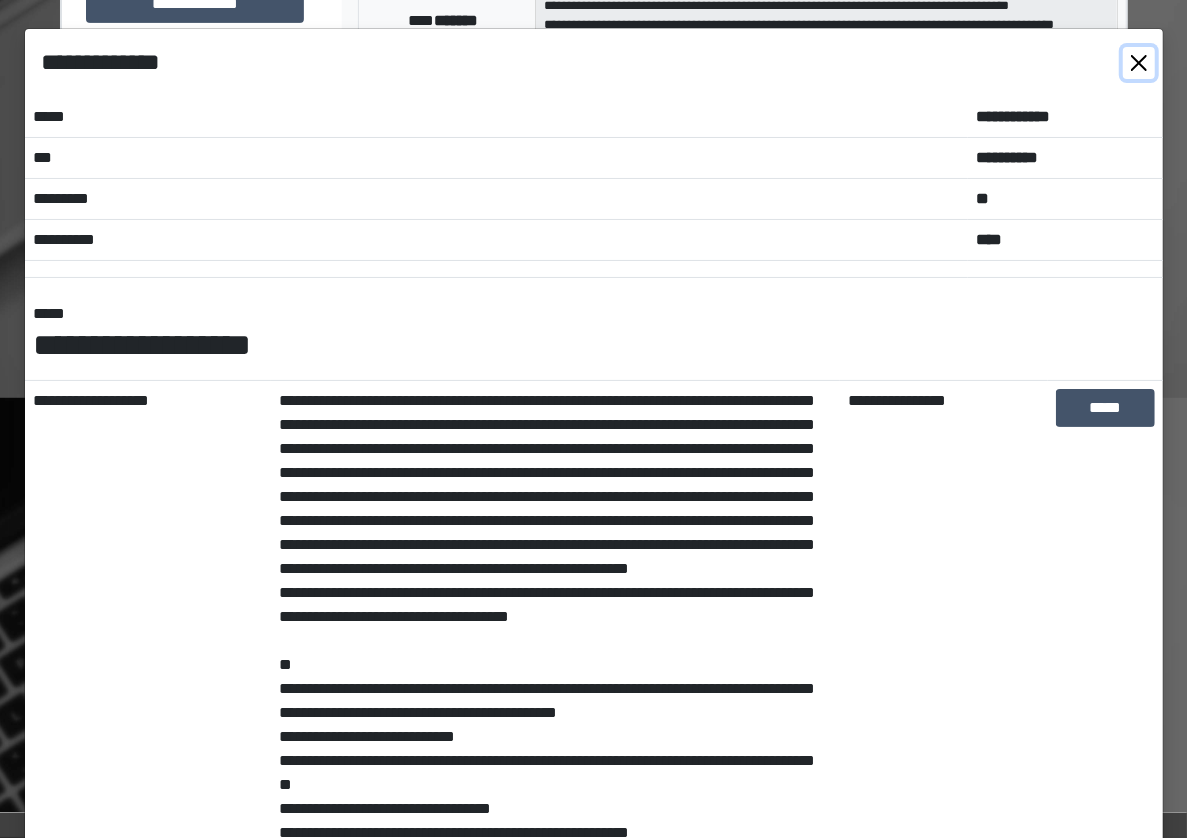 click at bounding box center (1139, 63) 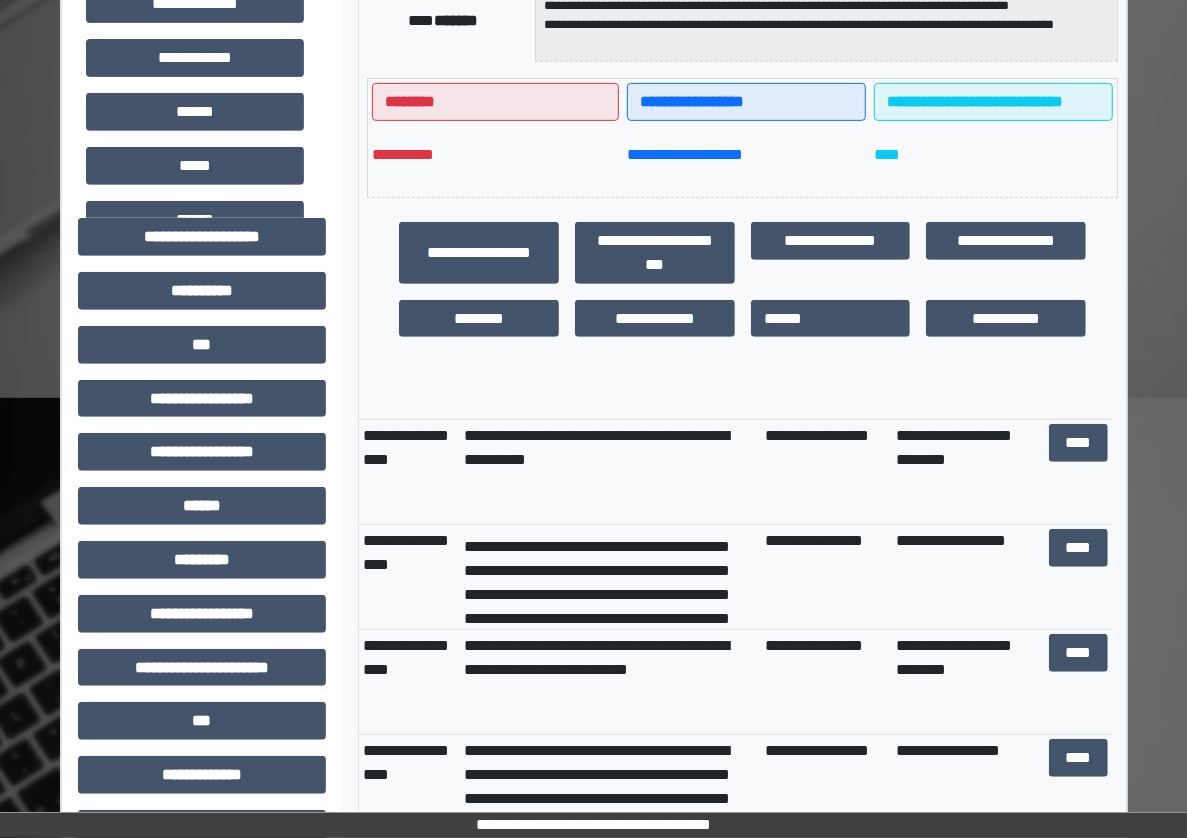 scroll, scrollTop: 636, scrollLeft: 0, axis: vertical 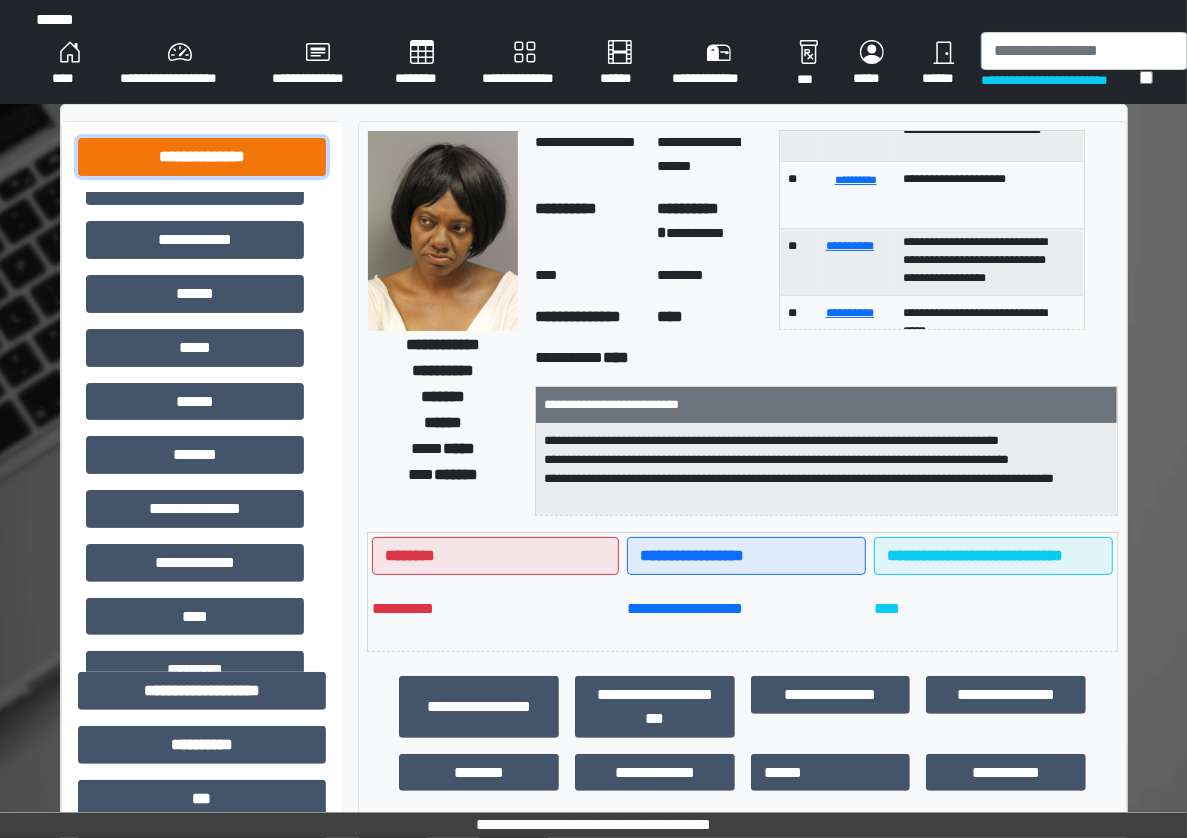 click on "**********" at bounding box center (202, 157) 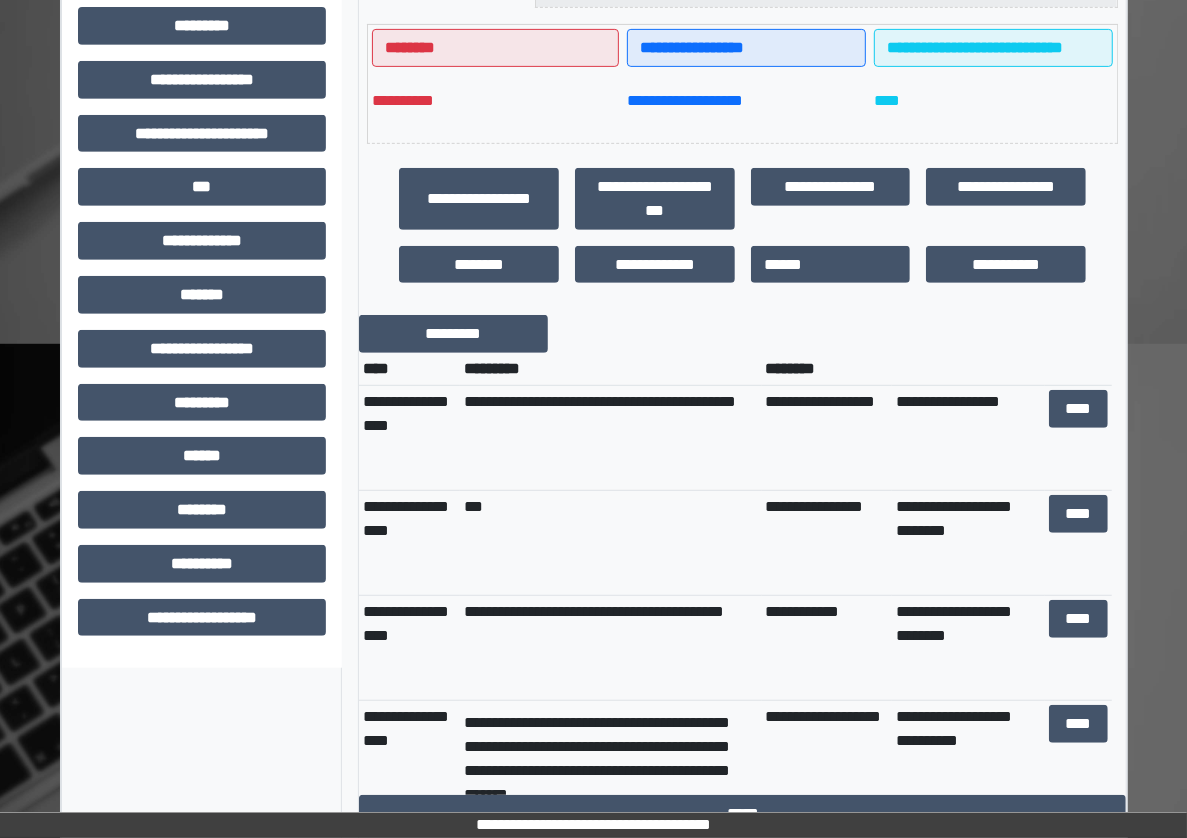 scroll, scrollTop: 536, scrollLeft: 0, axis: vertical 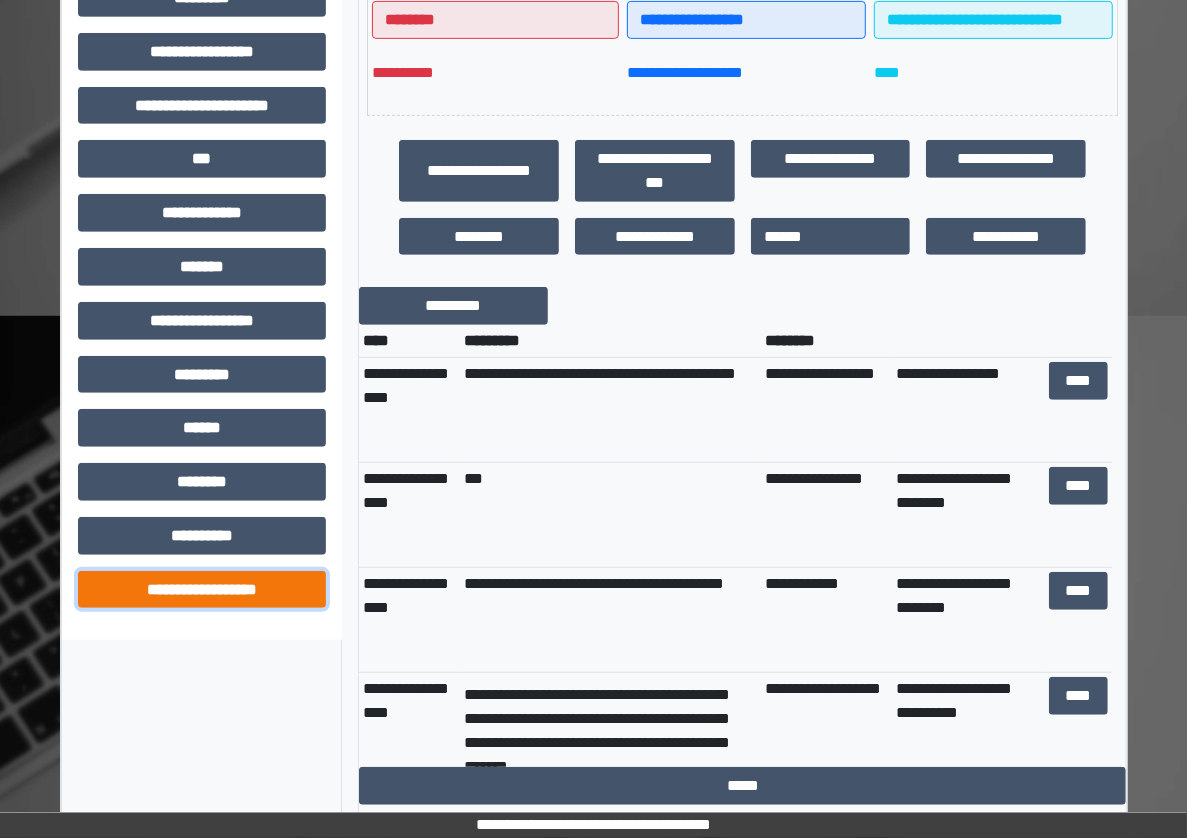 click on "**********" at bounding box center (202, 590) 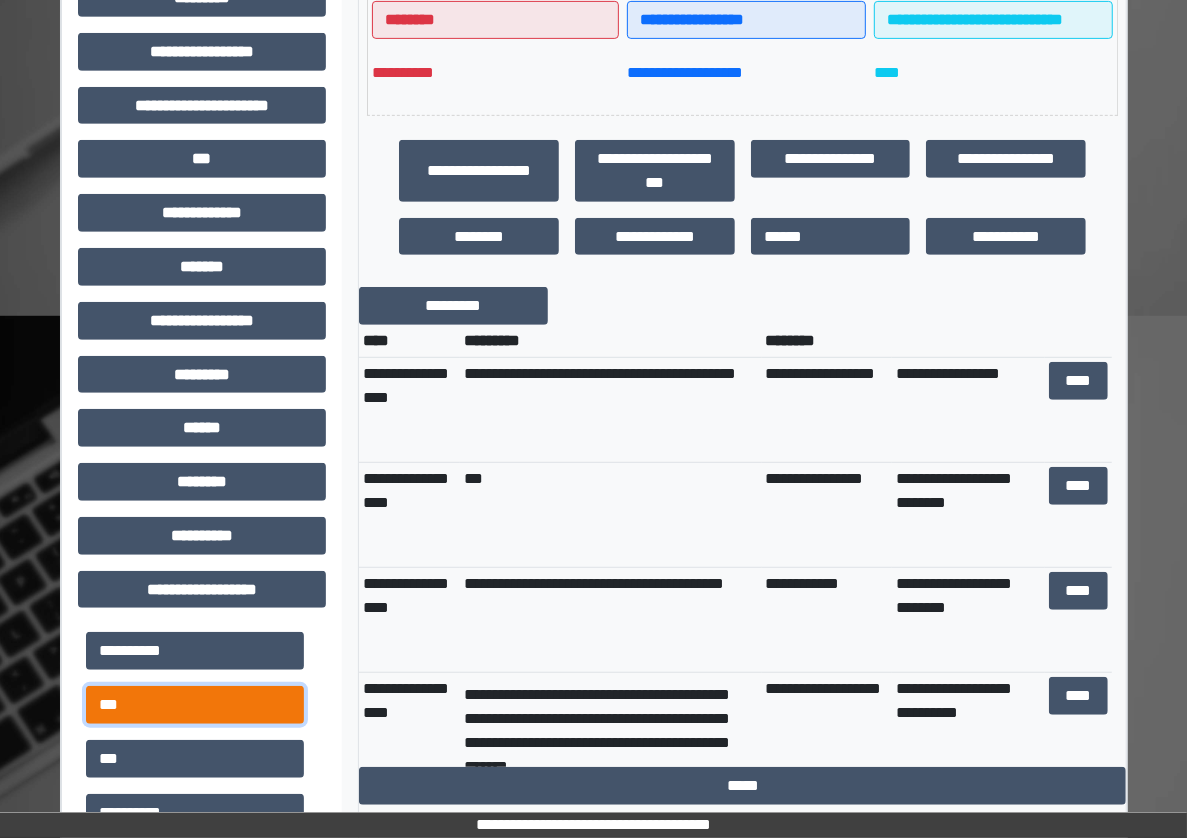 click on "***" at bounding box center [195, 705] 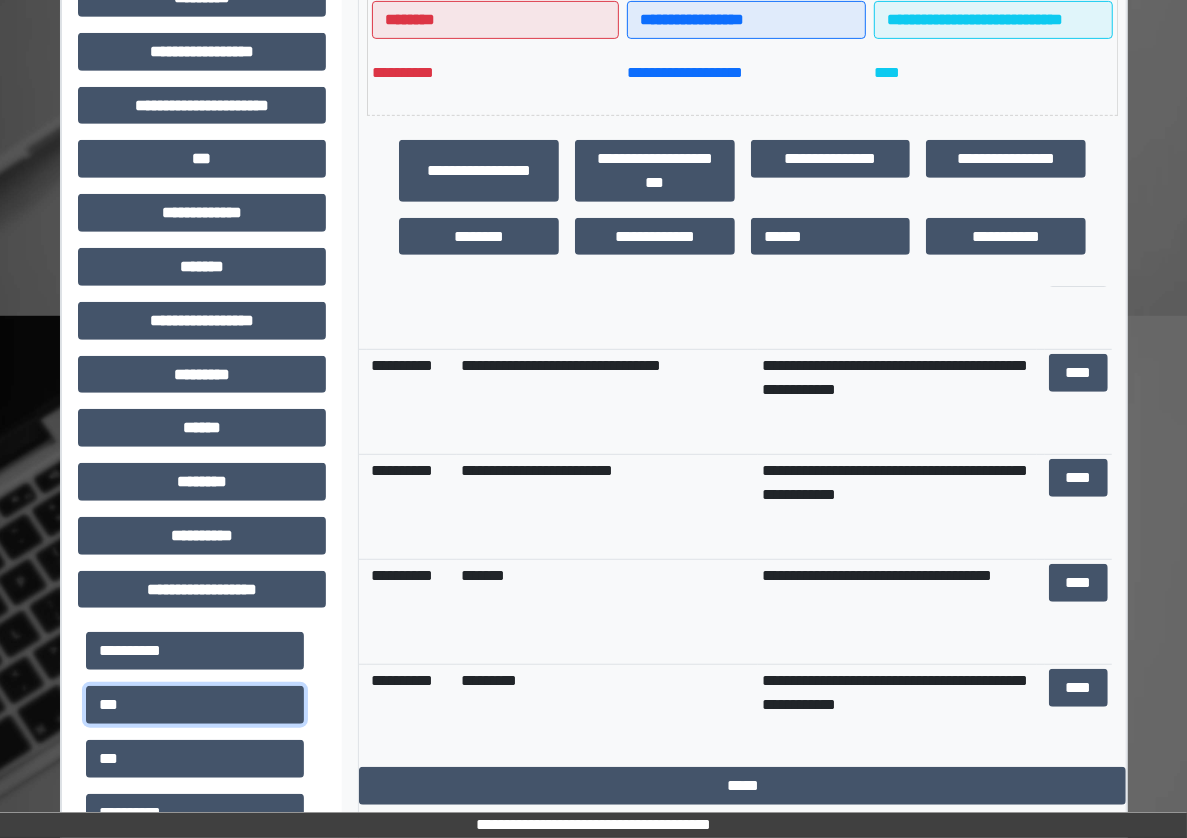 scroll, scrollTop: 909, scrollLeft: 0, axis: vertical 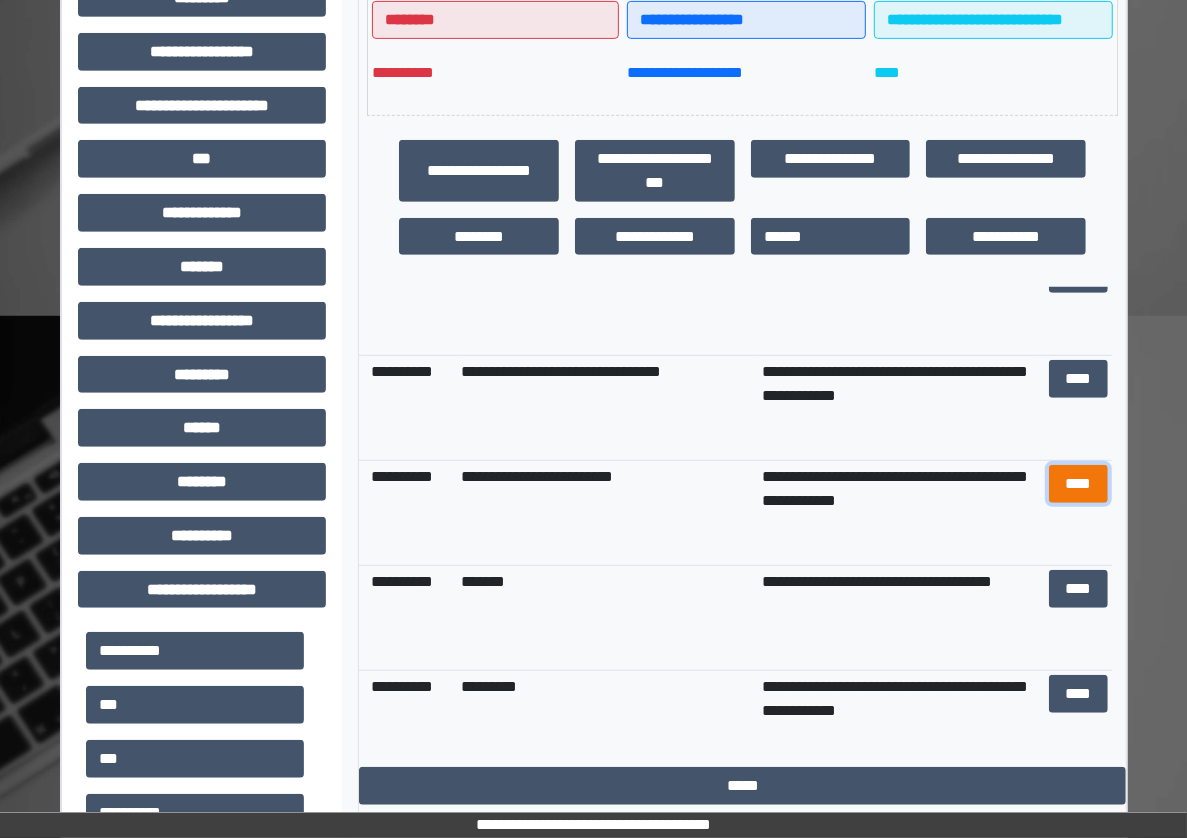 click on "****" at bounding box center [1079, 484] 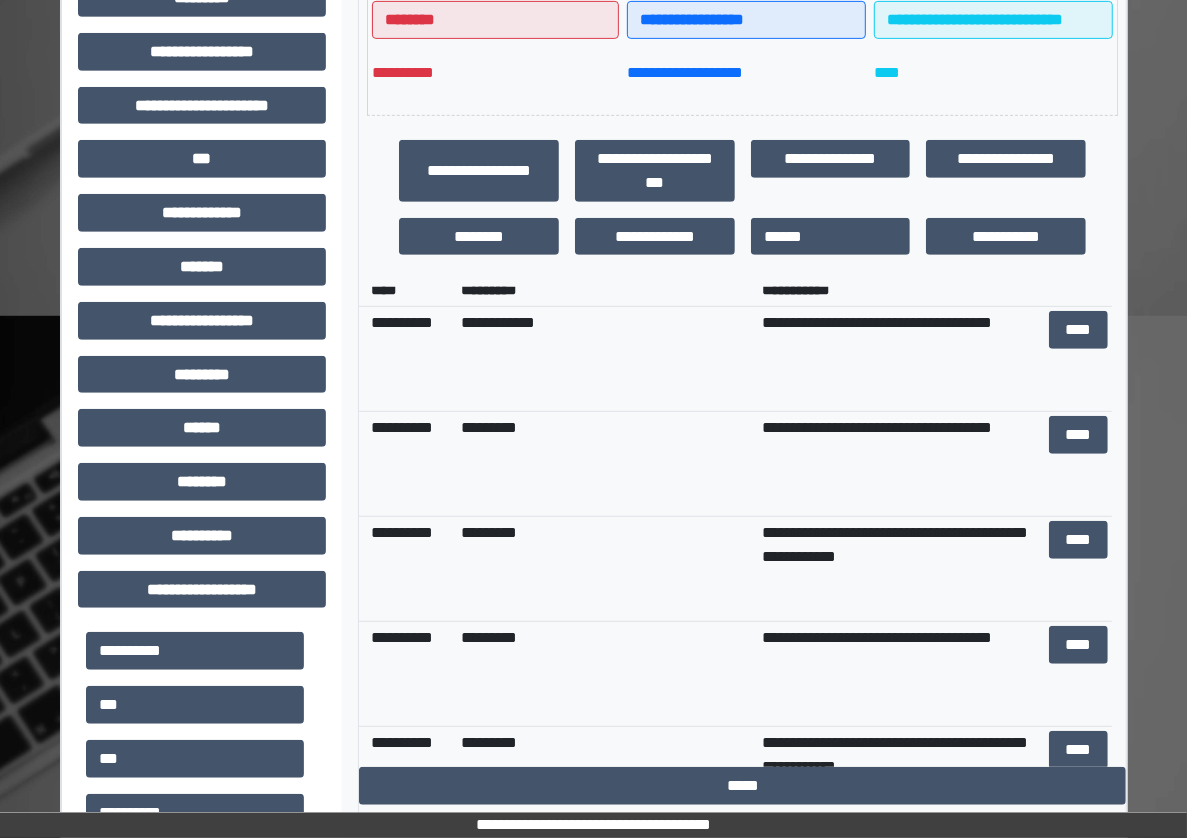 scroll, scrollTop: 0, scrollLeft: 0, axis: both 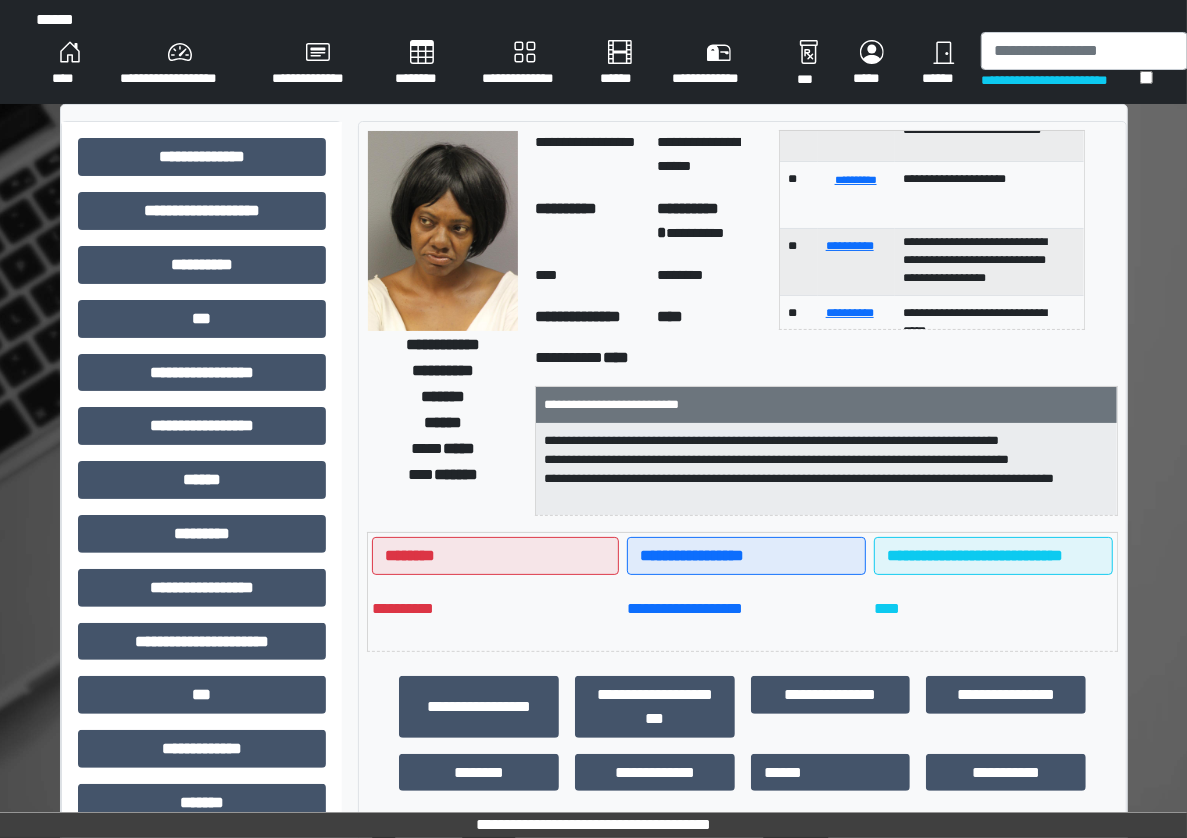 click on "*******" at bounding box center (456, 474) 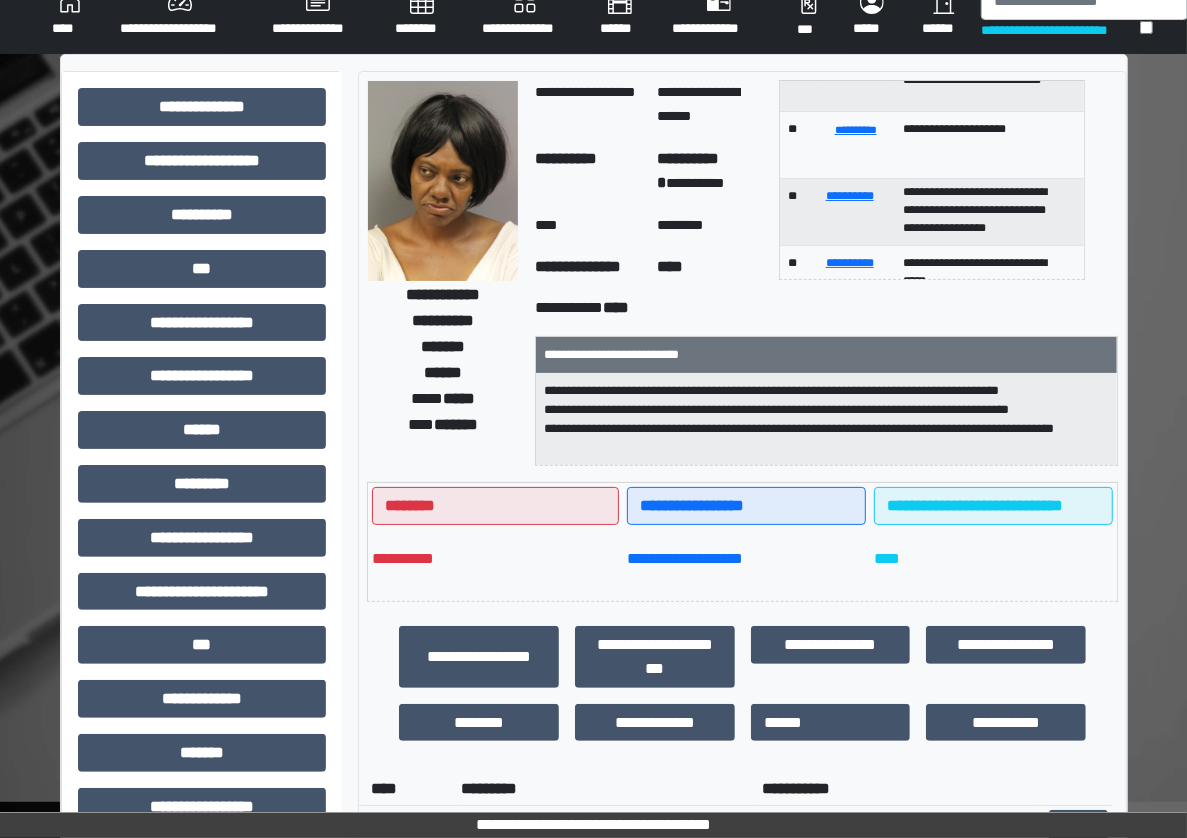 scroll, scrollTop: 90, scrollLeft: 0, axis: vertical 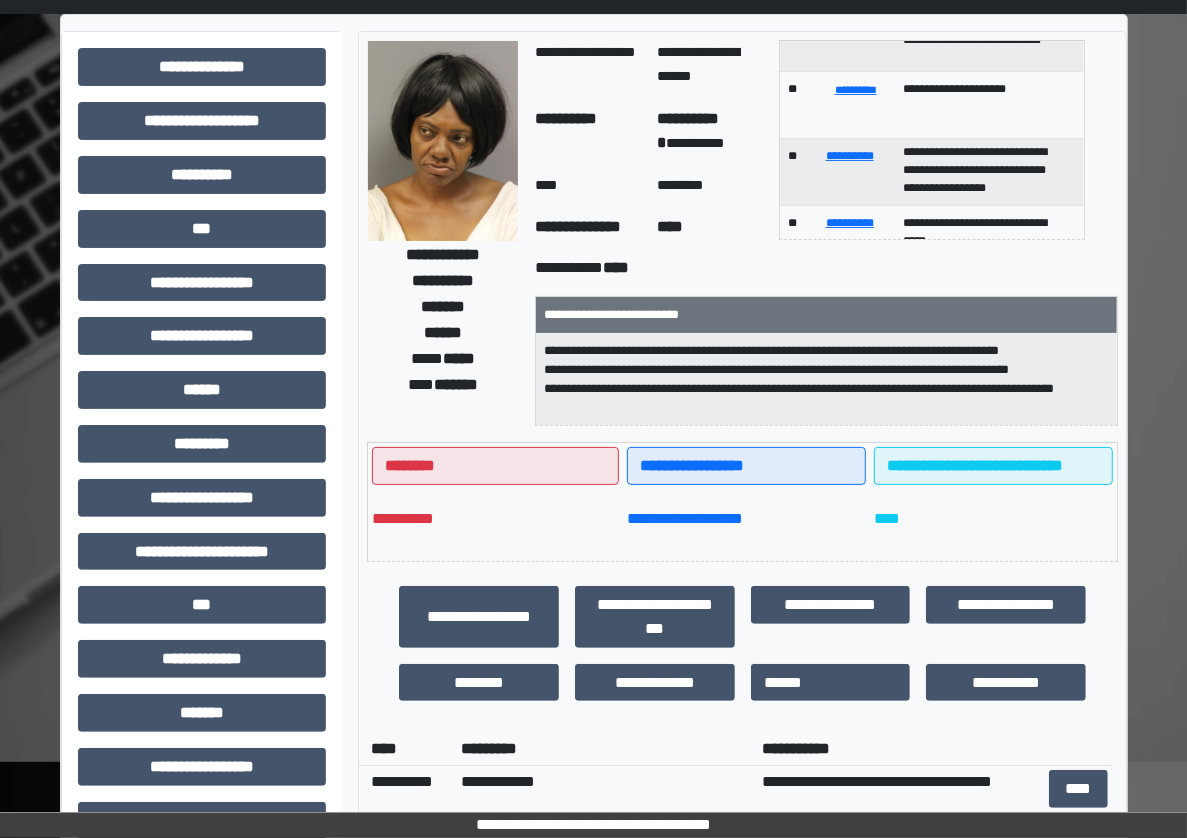 click on "**********" at bounding box center [742, 644] 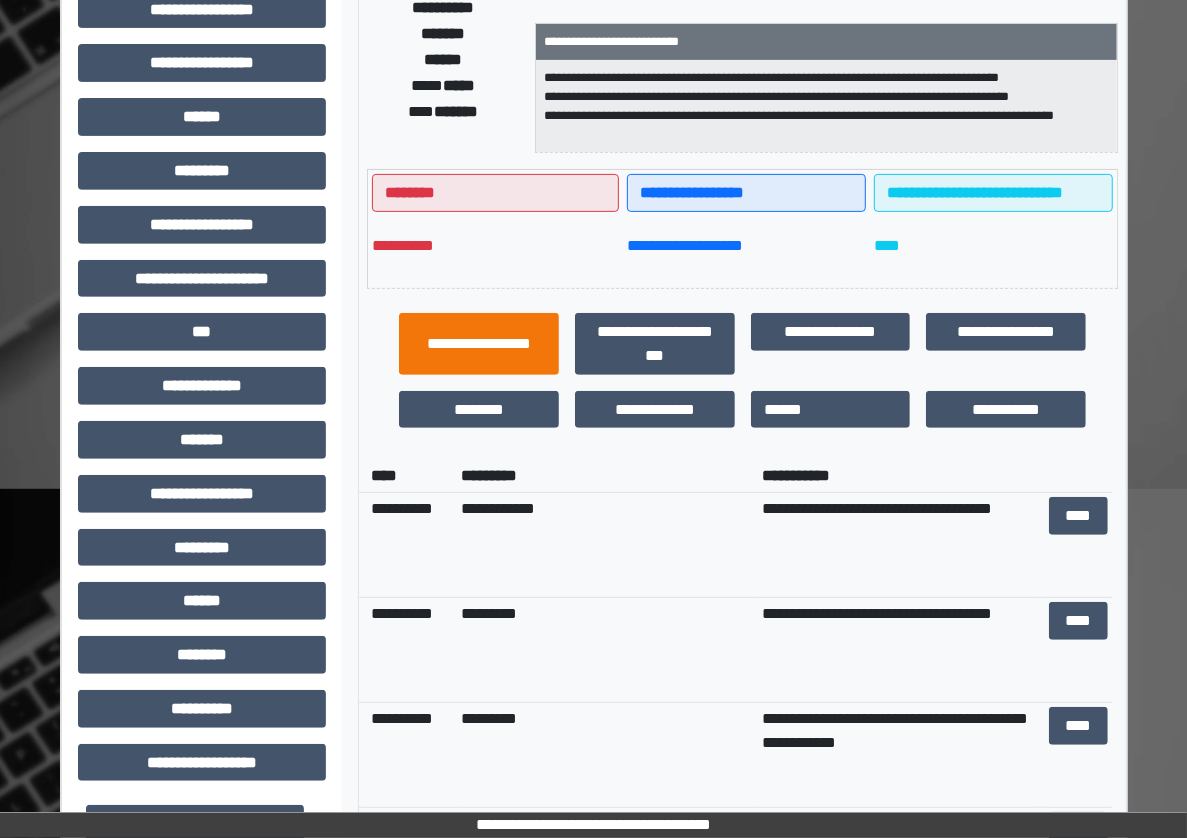 scroll, scrollTop: 545, scrollLeft: 0, axis: vertical 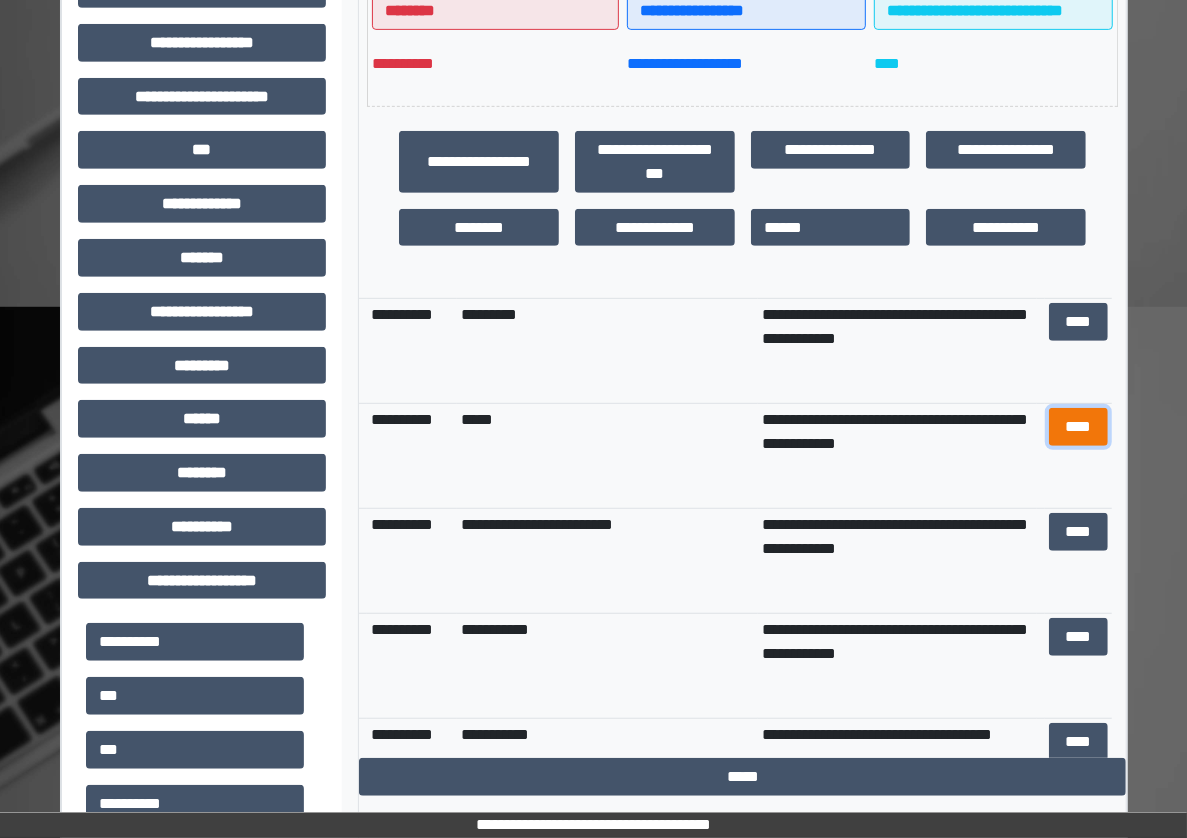 click on "****" at bounding box center [1079, 427] 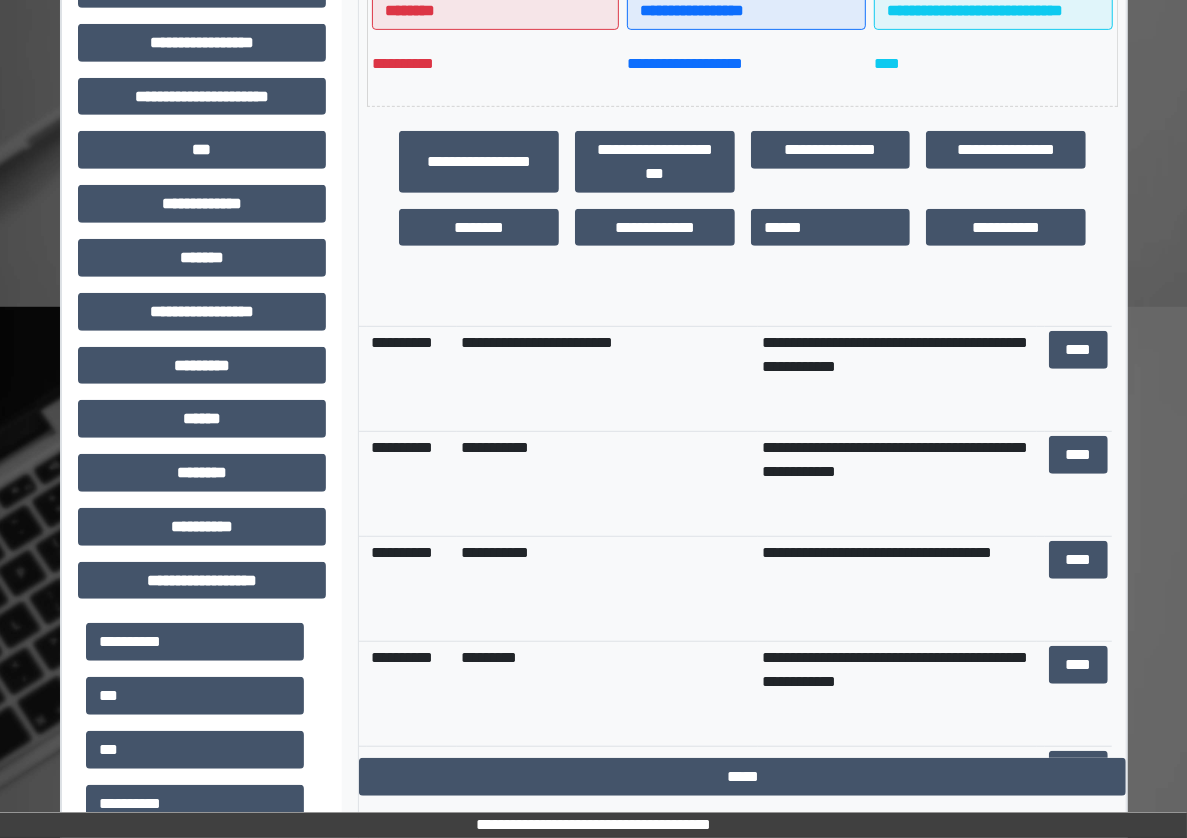 scroll, scrollTop: 1636, scrollLeft: 0, axis: vertical 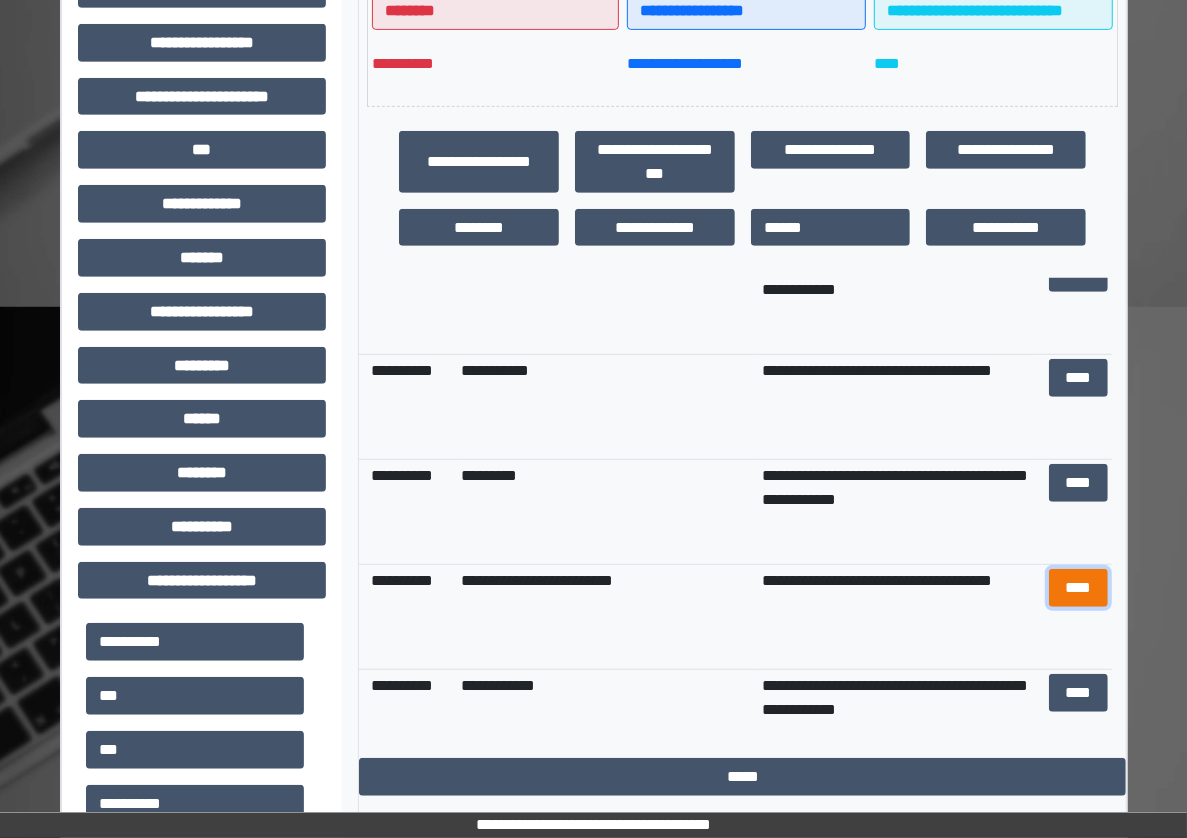 click on "****" at bounding box center [1079, 588] 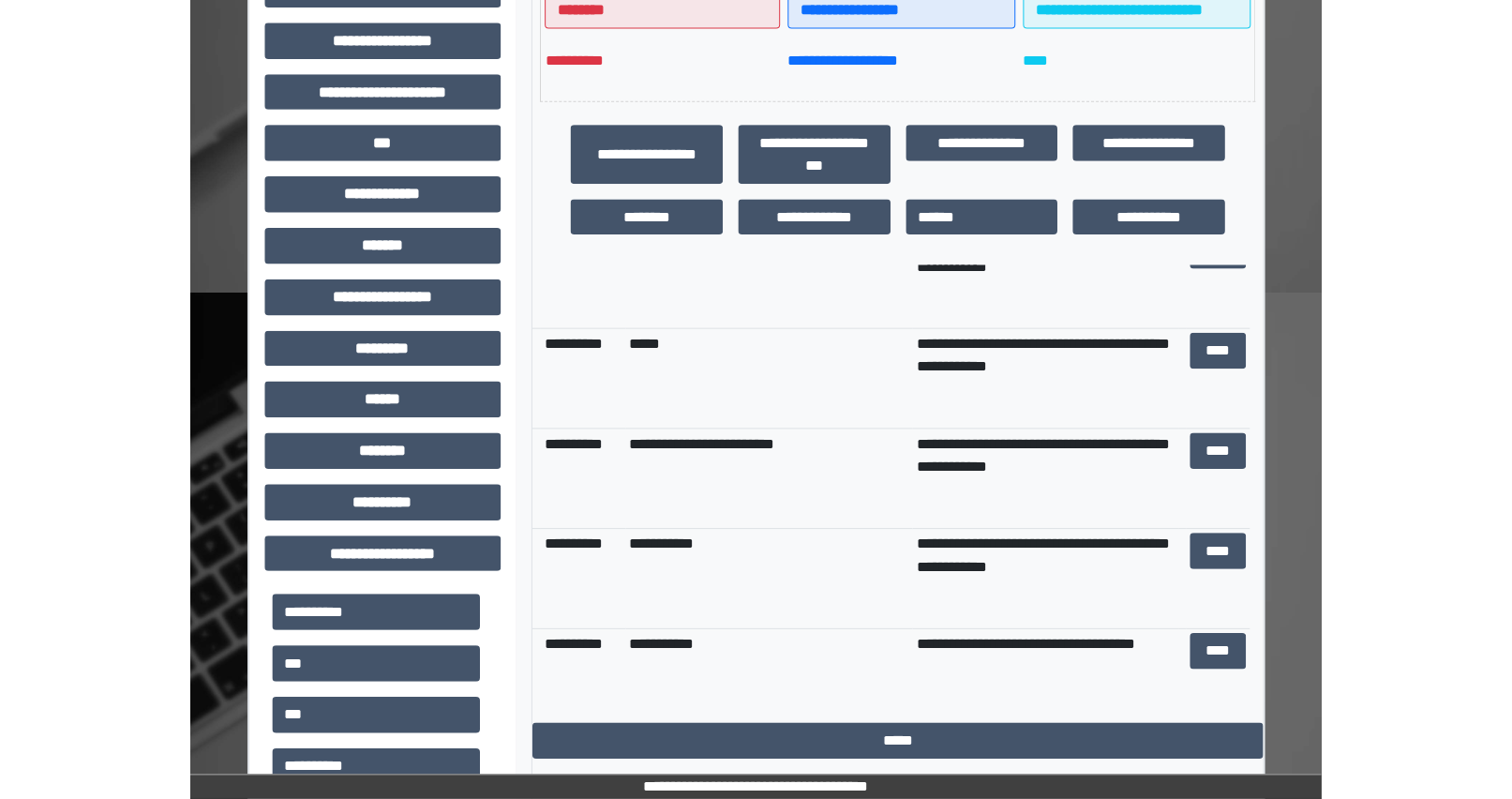 scroll, scrollTop: 1234, scrollLeft: 0, axis: vertical 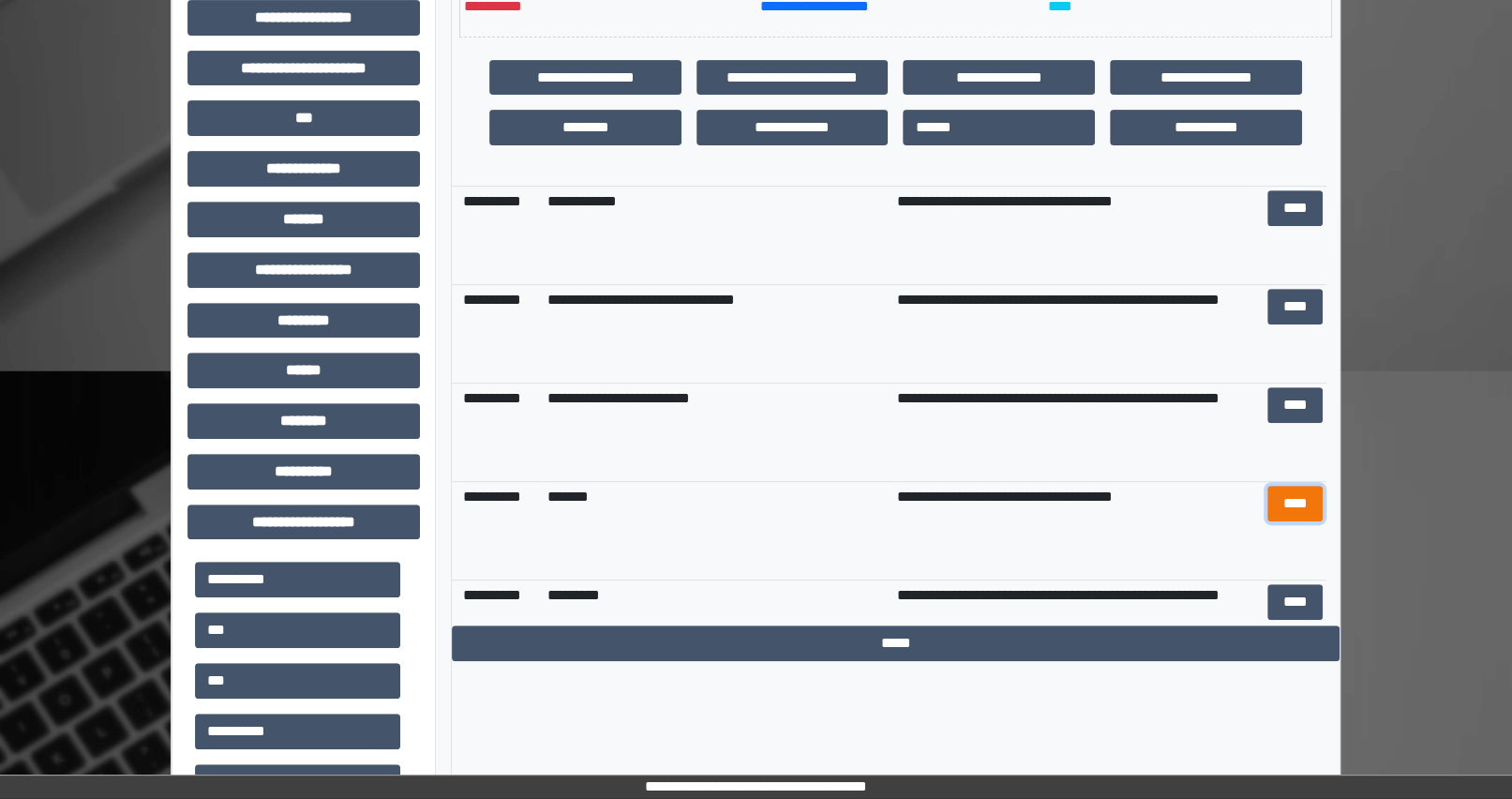 click on "****" at bounding box center (1295, 504) 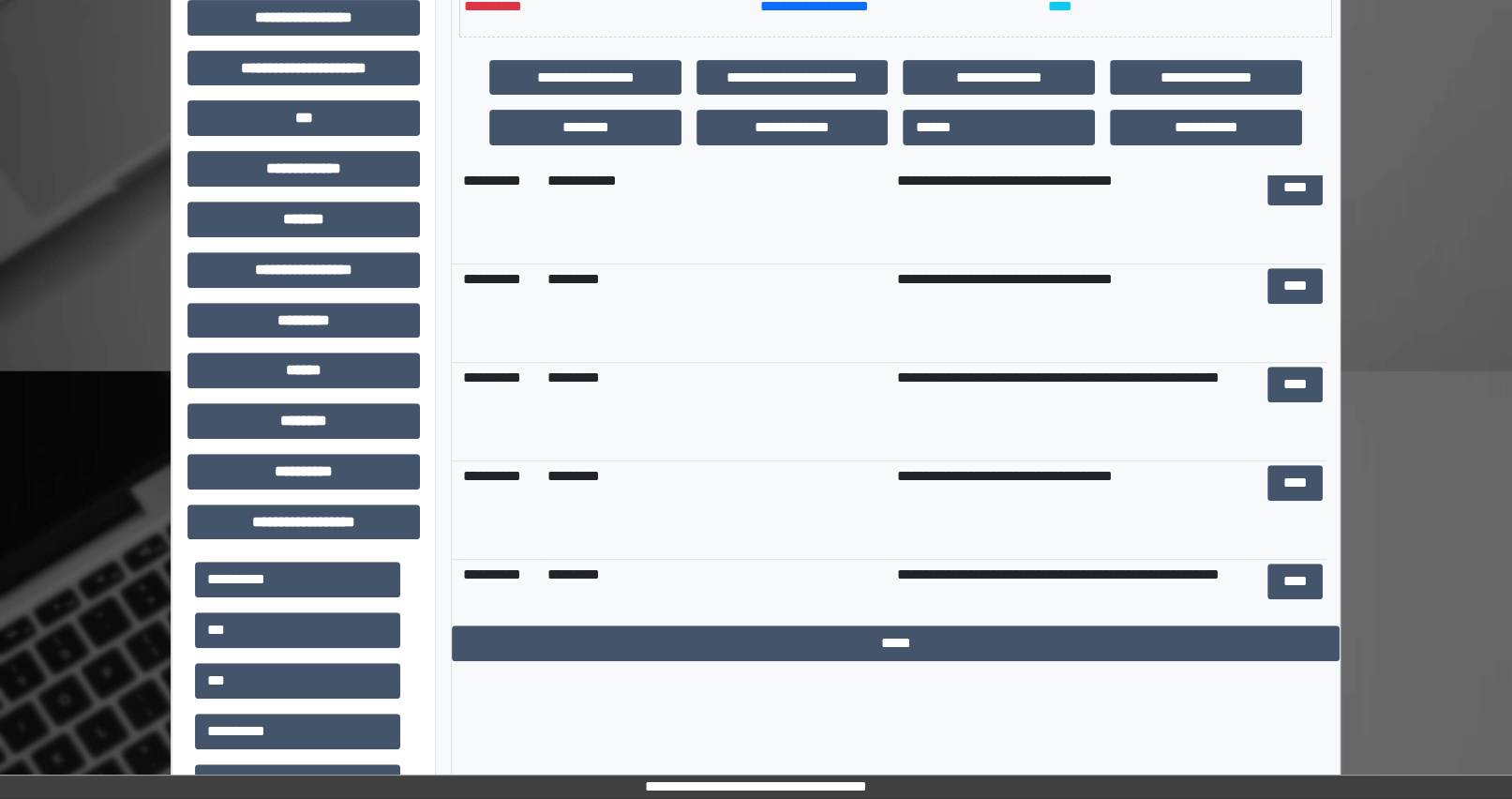 scroll, scrollTop: 0, scrollLeft: 0, axis: both 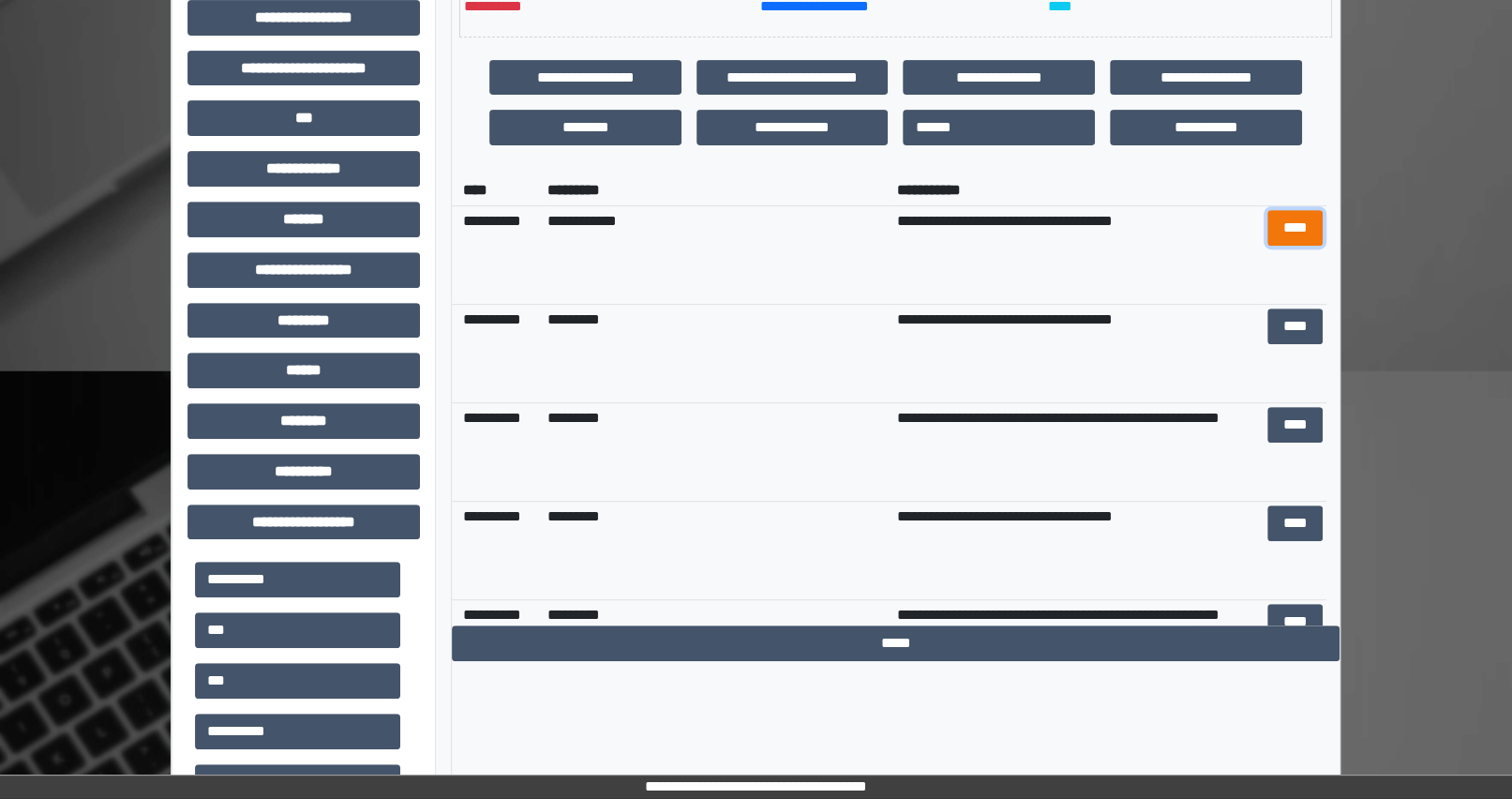 click on "****" at bounding box center [1295, 228] 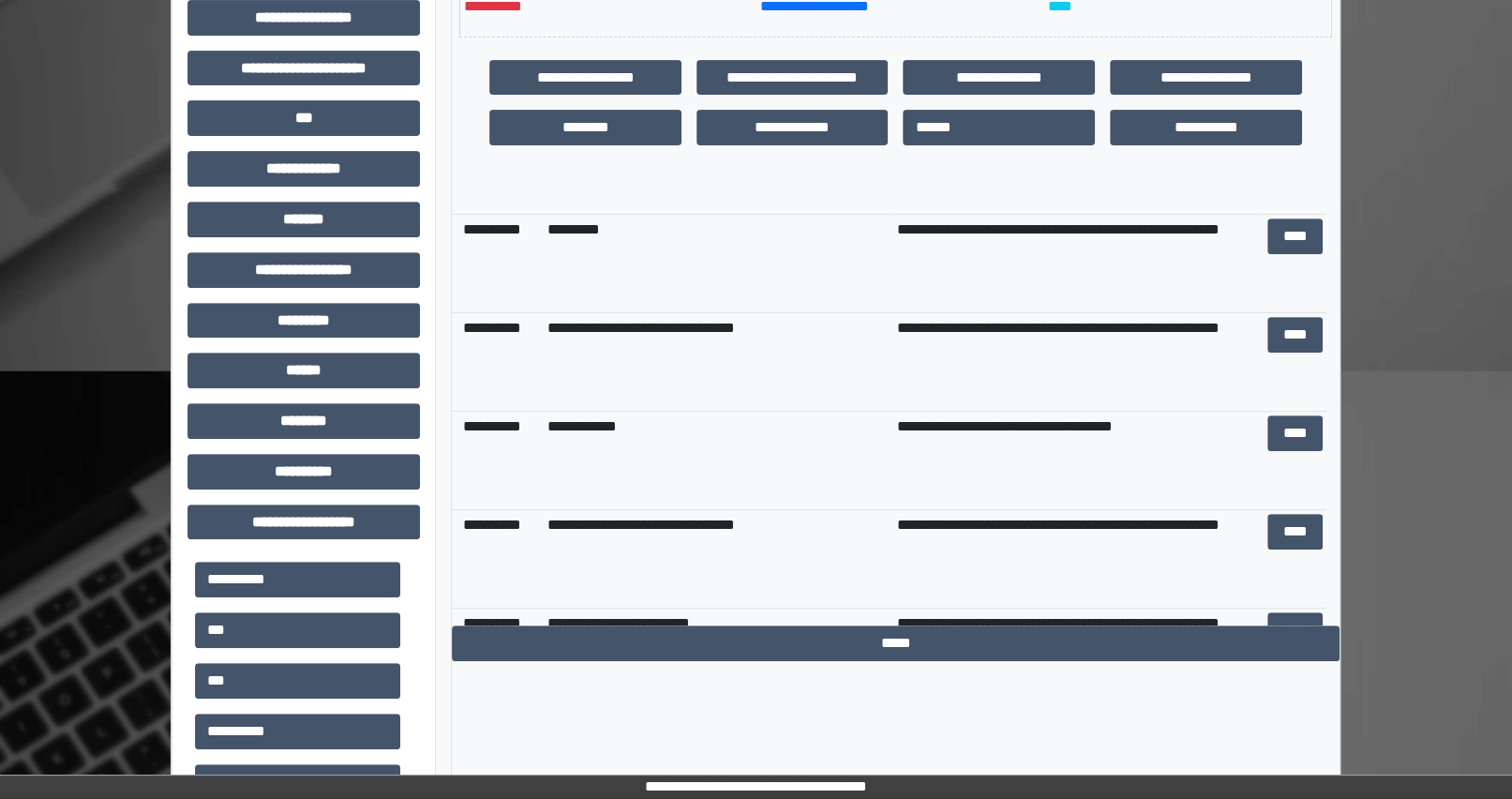 scroll, scrollTop: 682, scrollLeft: 0, axis: vertical 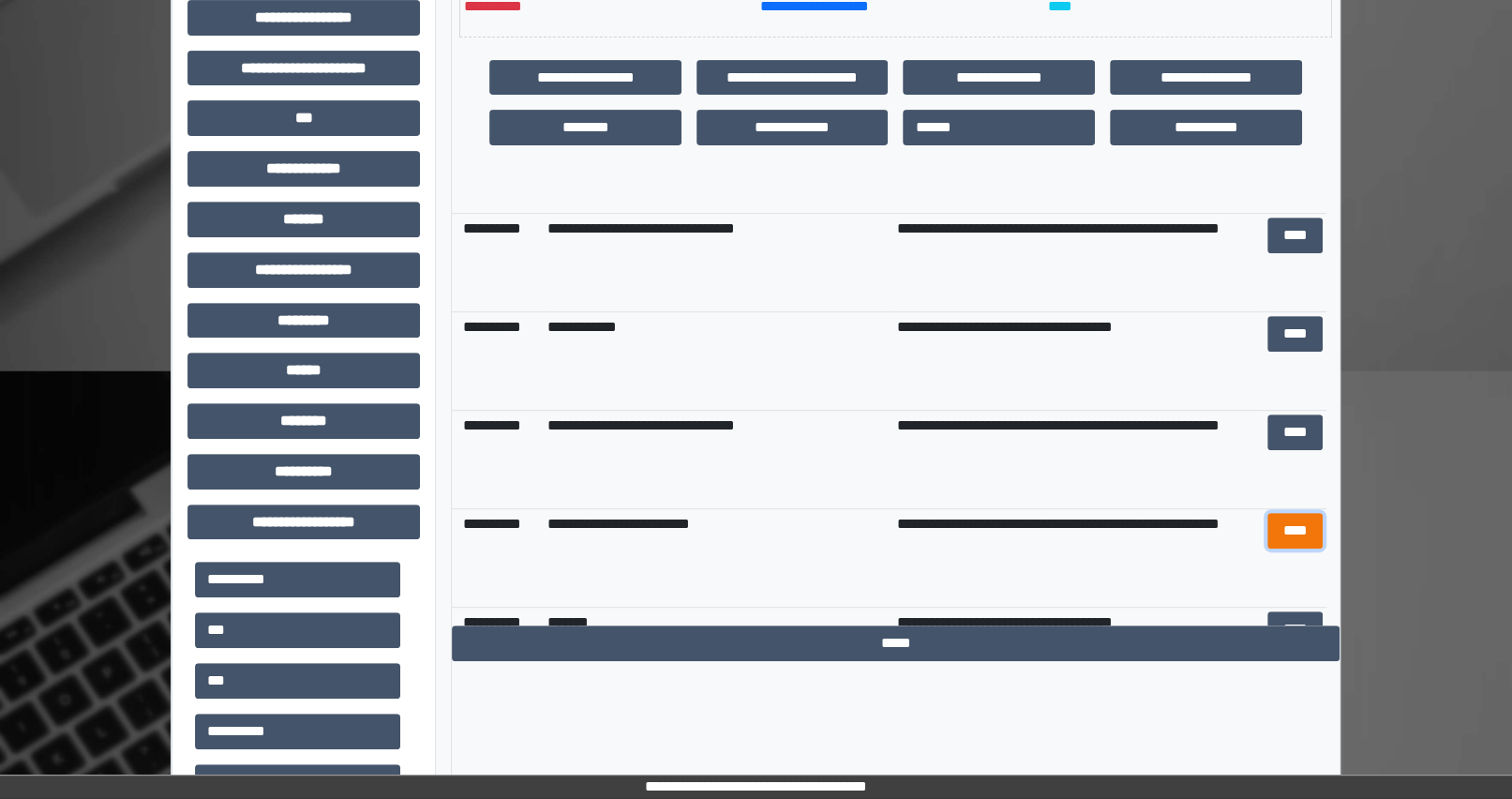 click on "****" at bounding box center [1295, 531] 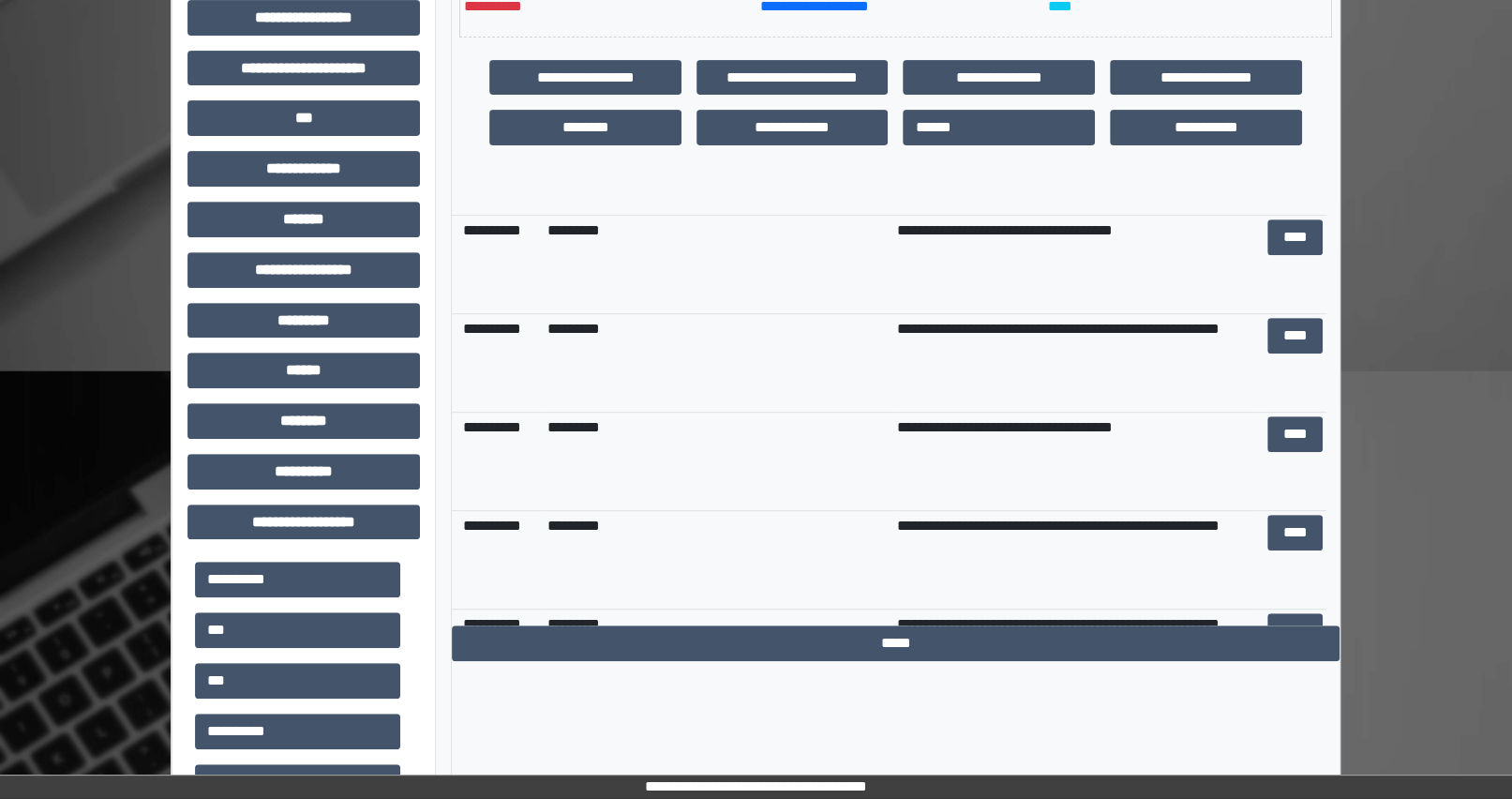 scroll, scrollTop: 0, scrollLeft: 0, axis: both 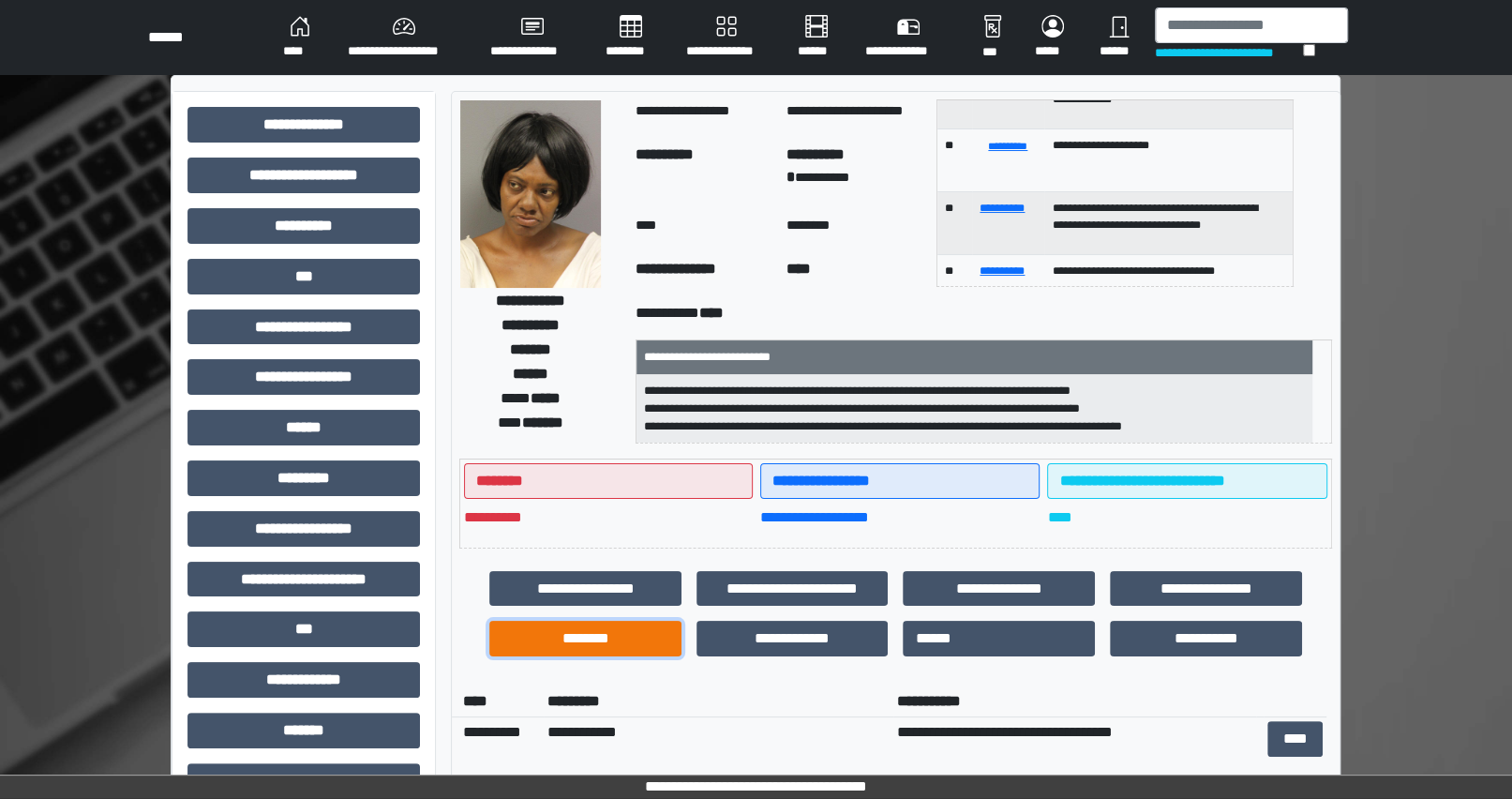 click on "********" at bounding box center [585, 639] 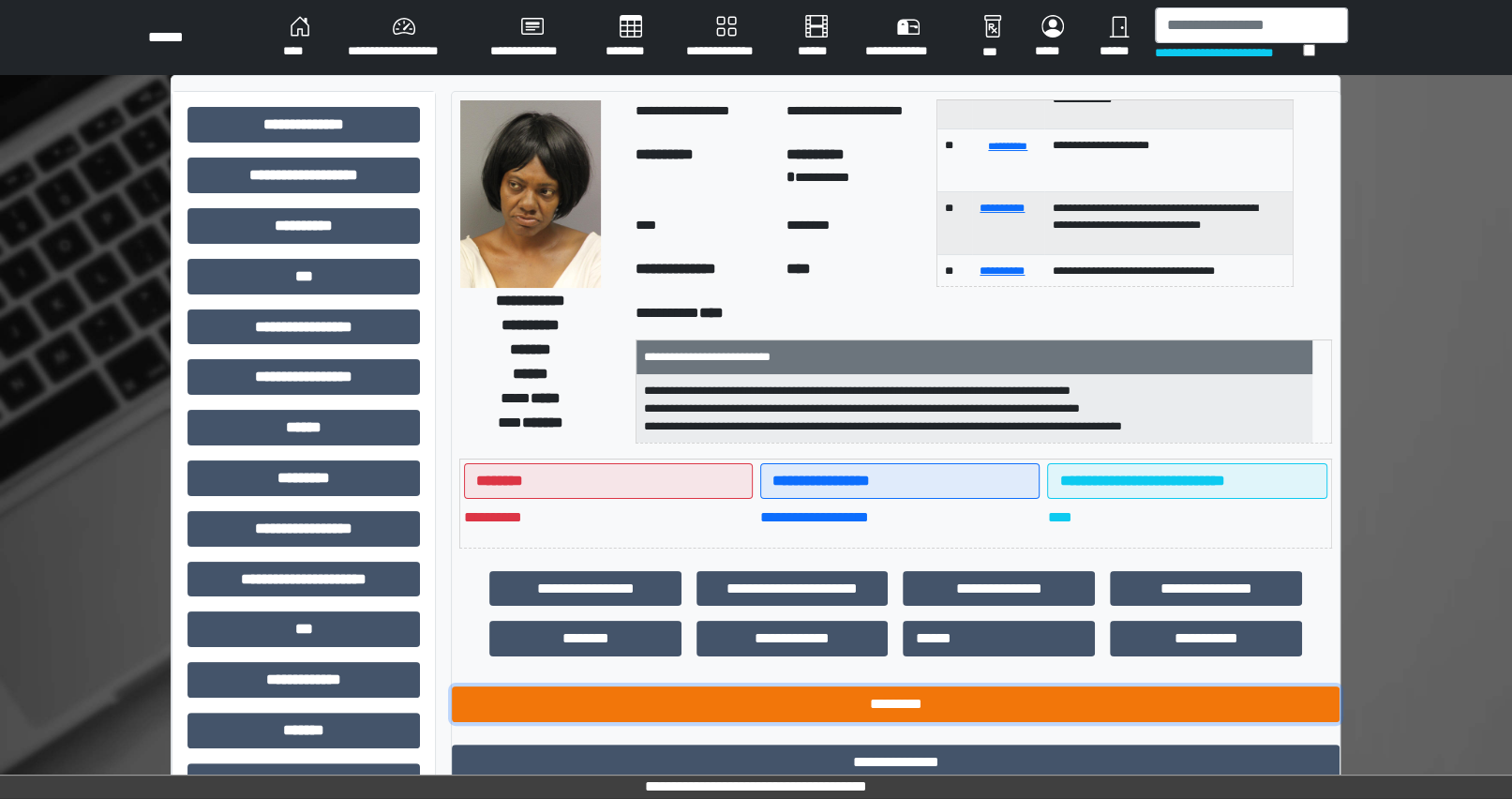 click on "*********" at bounding box center (895, 704) 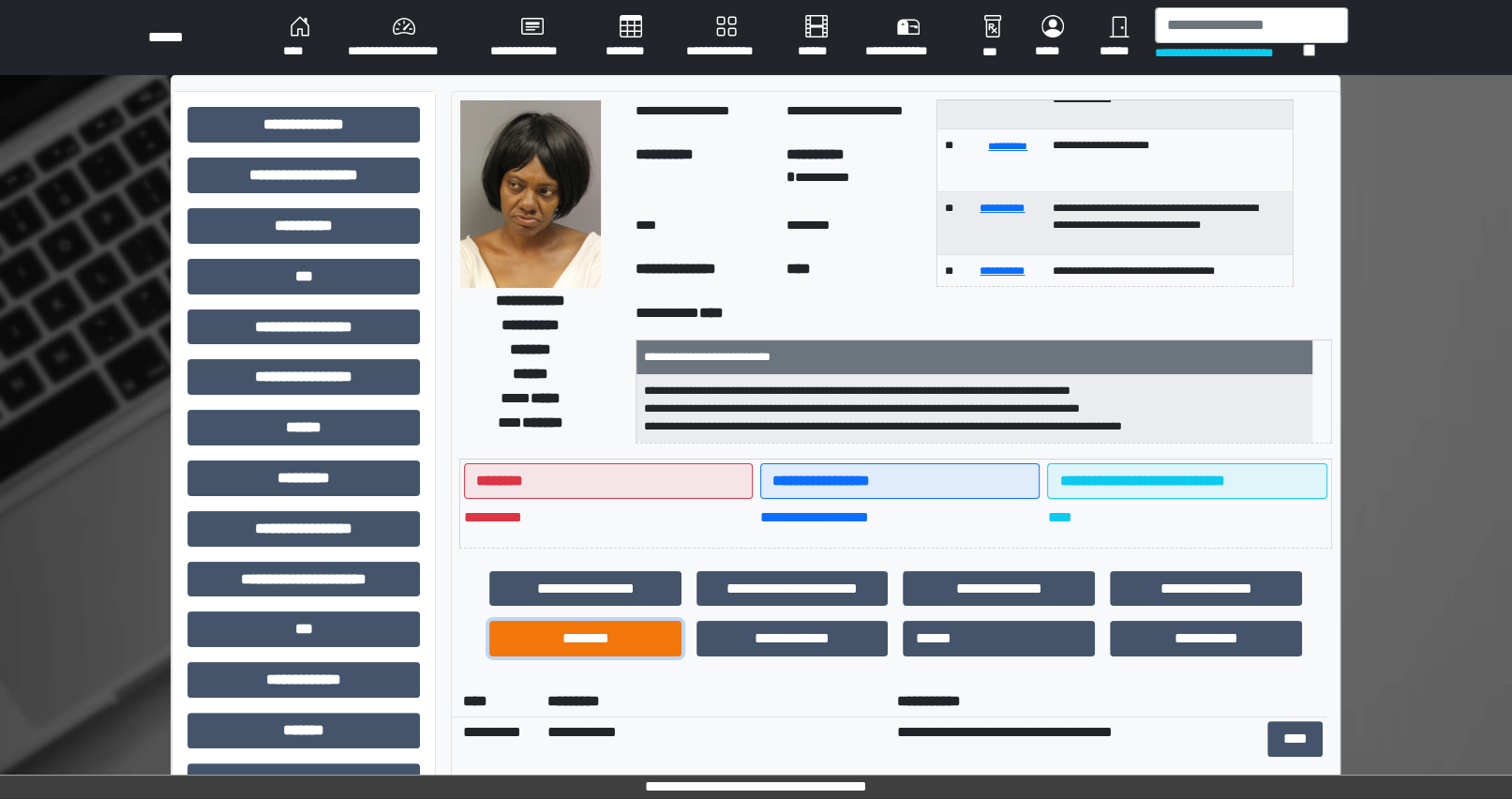 drag, startPoint x: 606, startPoint y: 639, endPoint x: 593, endPoint y: 634, distance: 13.928388 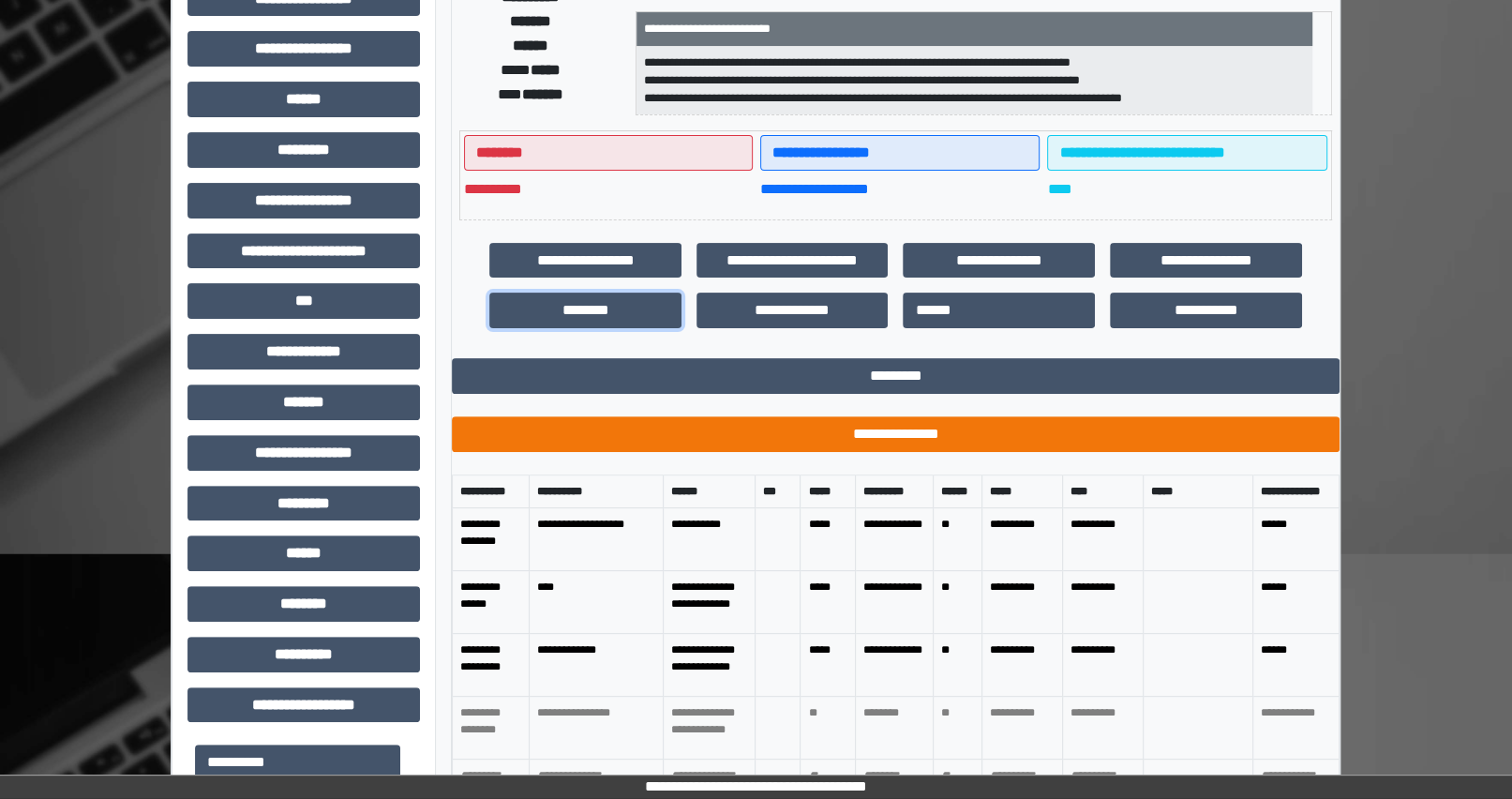 scroll, scrollTop: 426, scrollLeft: 0, axis: vertical 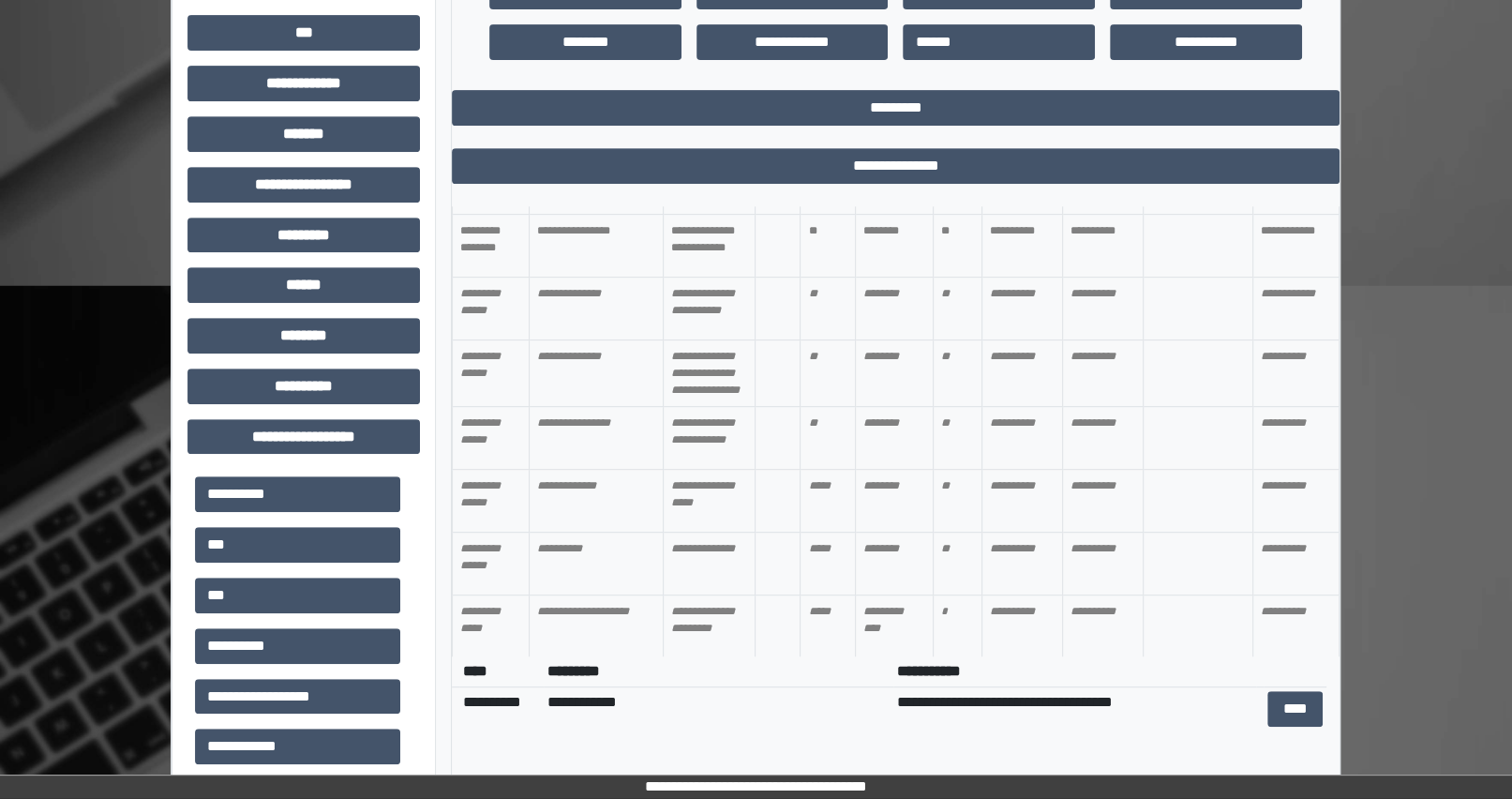 click on "**********" at bounding box center (1102, 500) 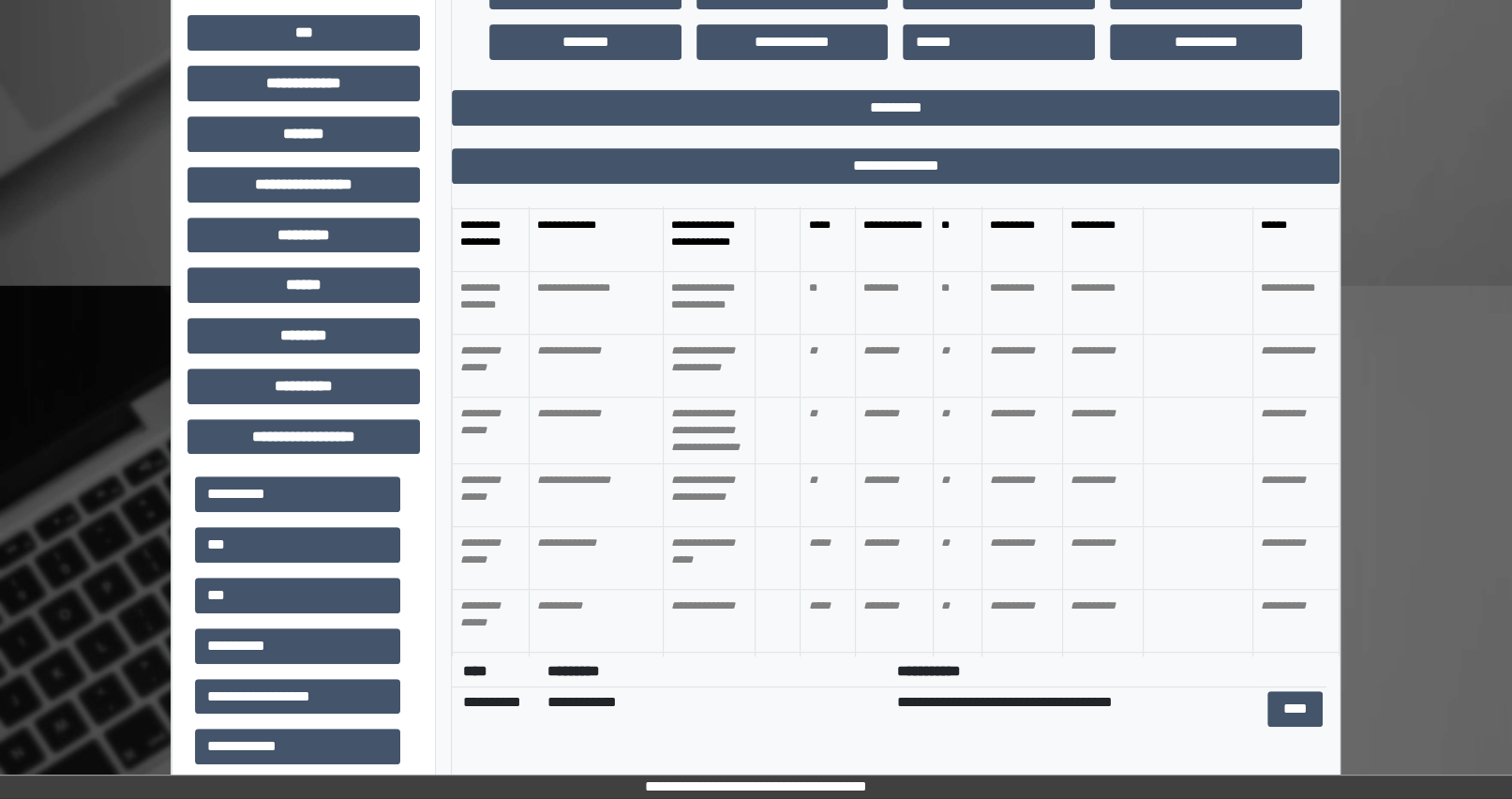 scroll, scrollTop: 128, scrollLeft: 0, axis: vertical 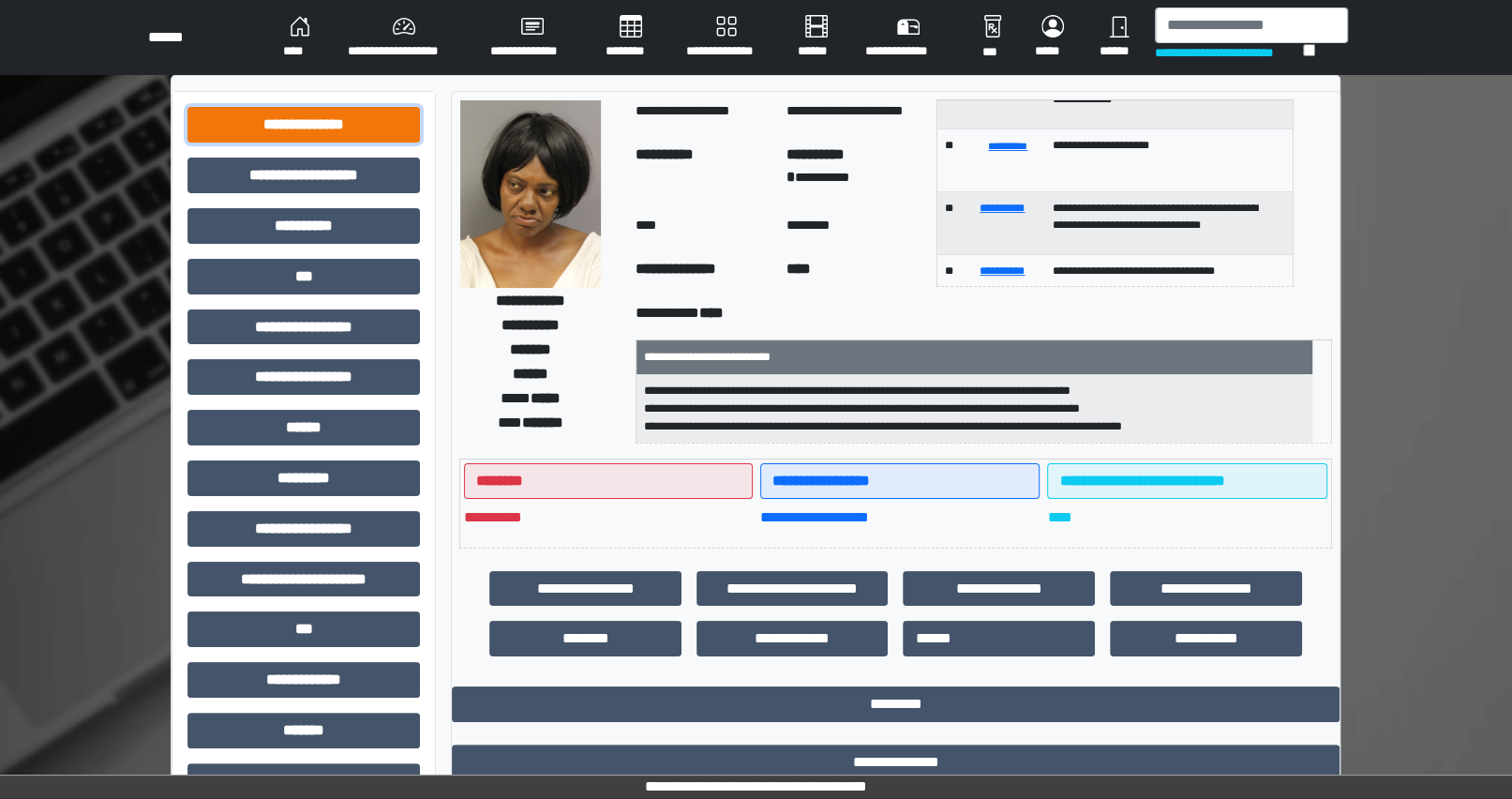 click on "**********" at bounding box center [304, 125] 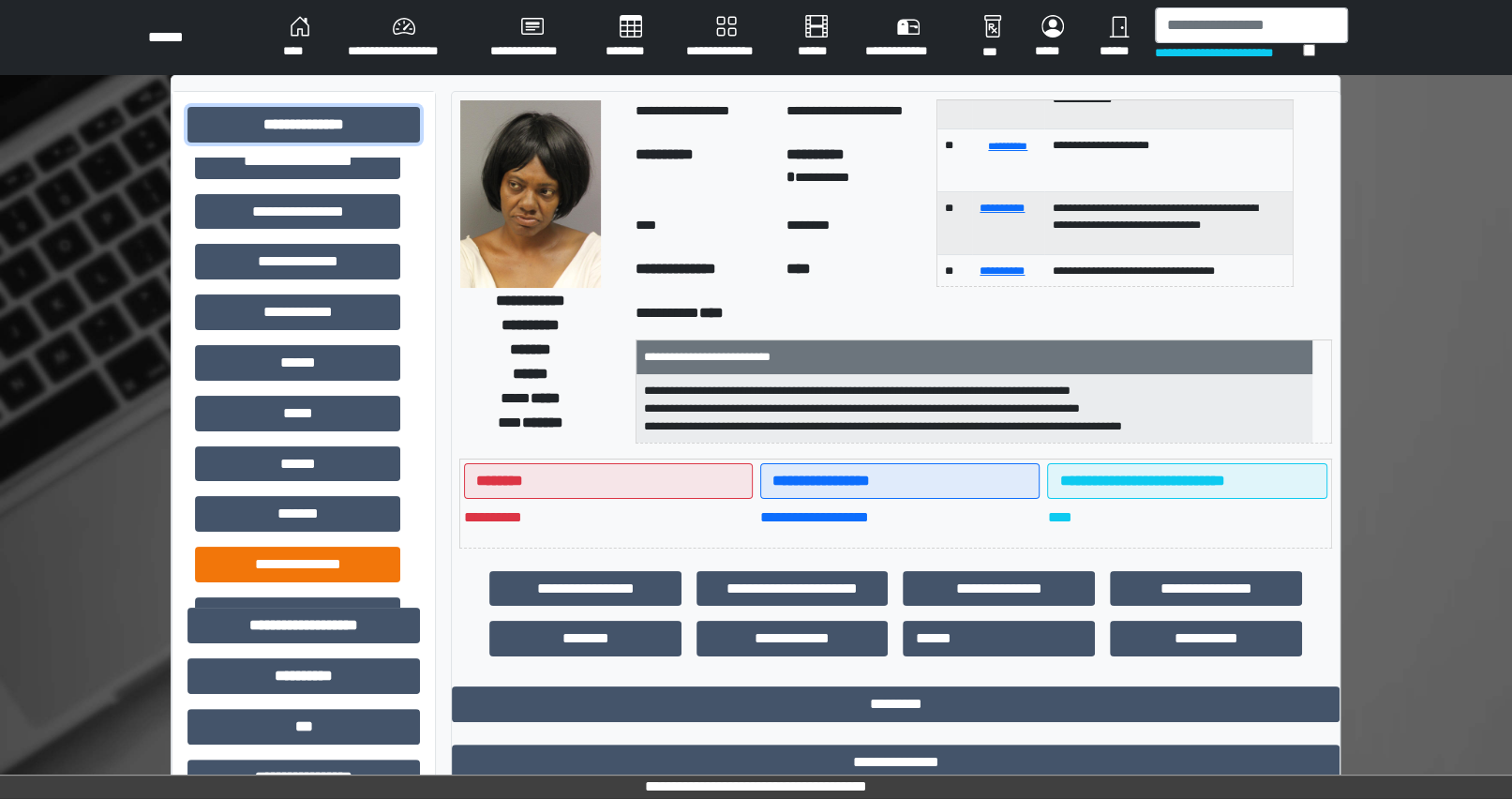 scroll, scrollTop: 0, scrollLeft: 0, axis: both 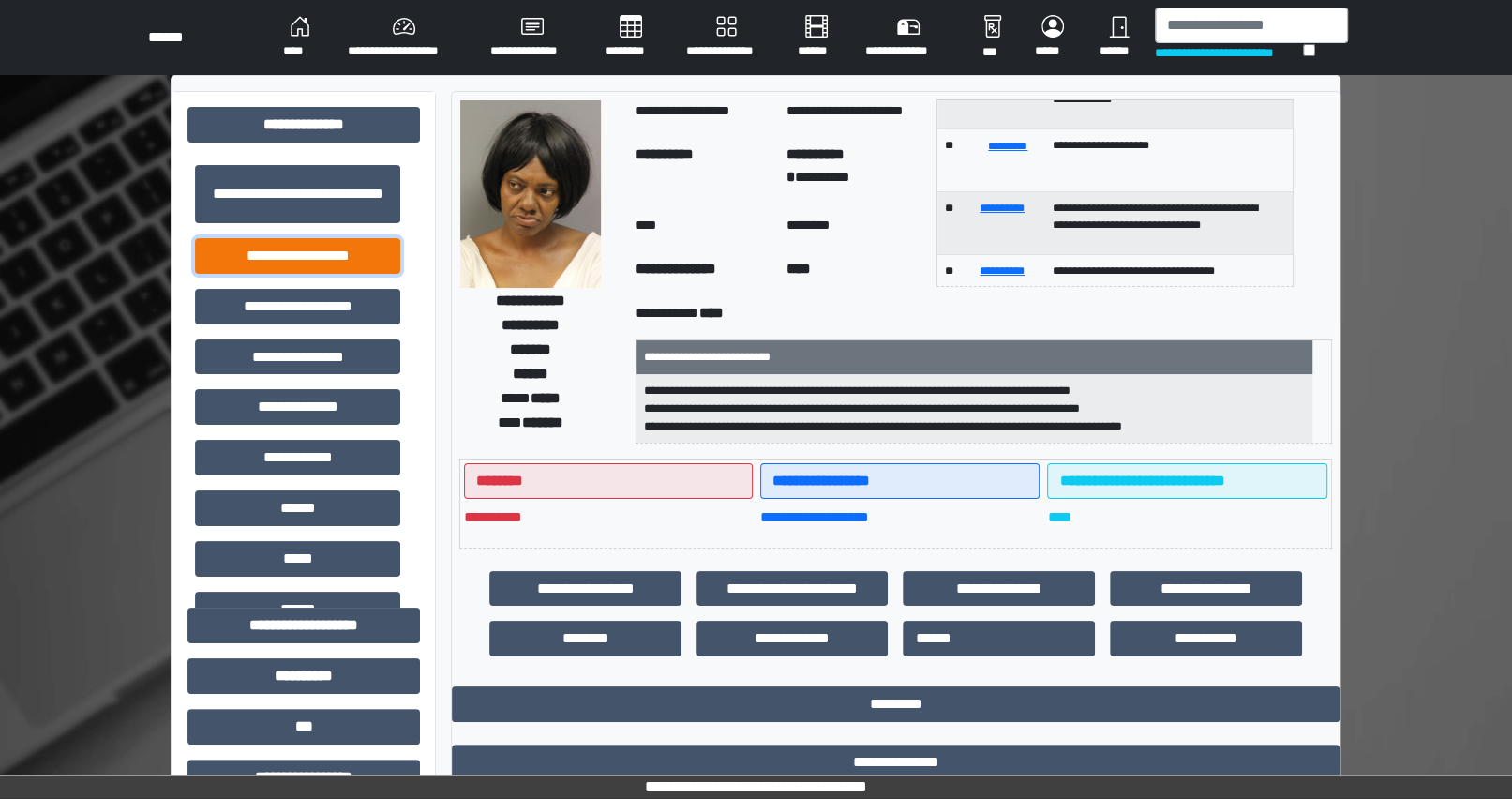 click on "**********" at bounding box center (297, 256) 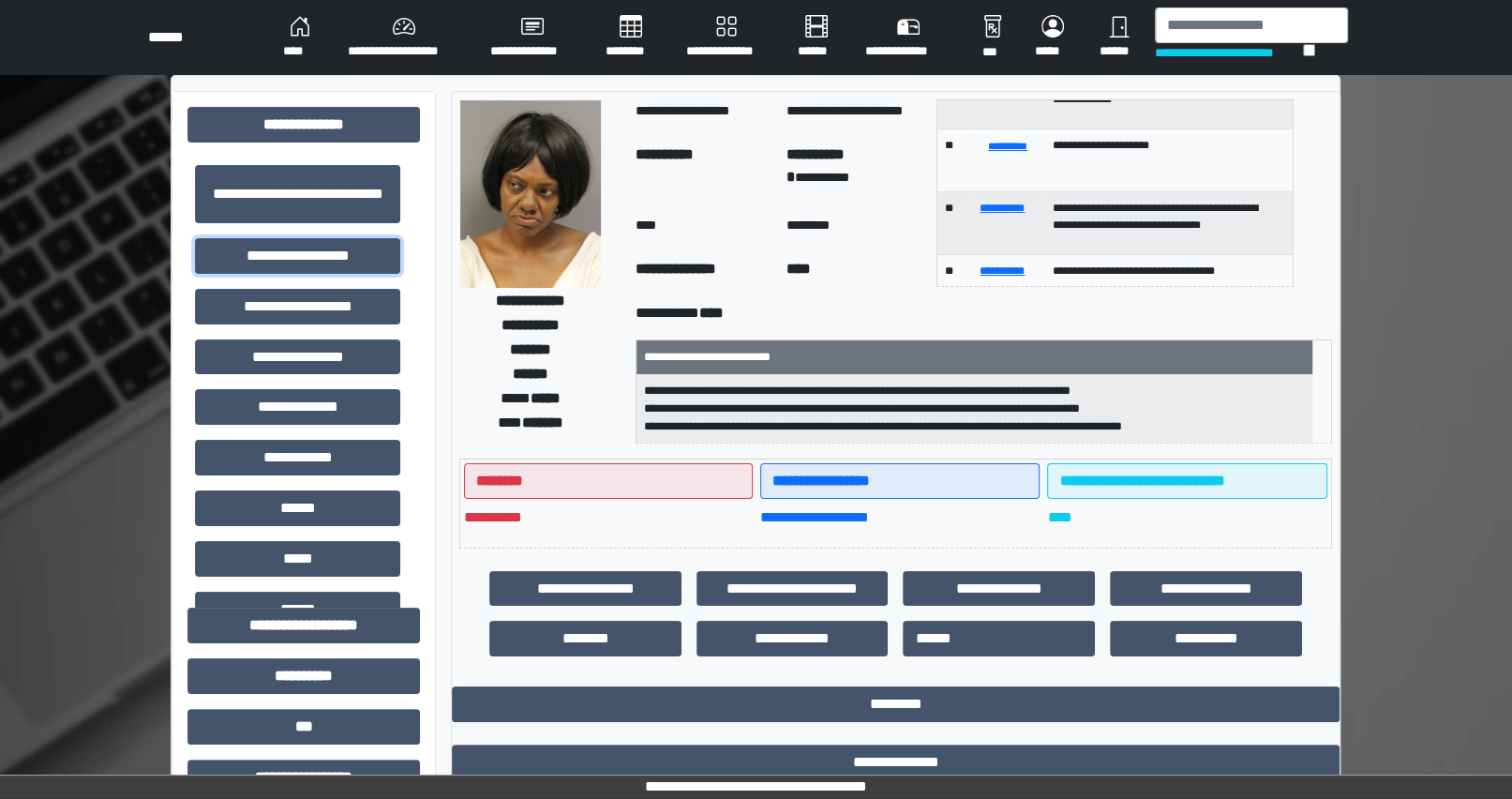 scroll, scrollTop: 255, scrollLeft: 0, axis: vertical 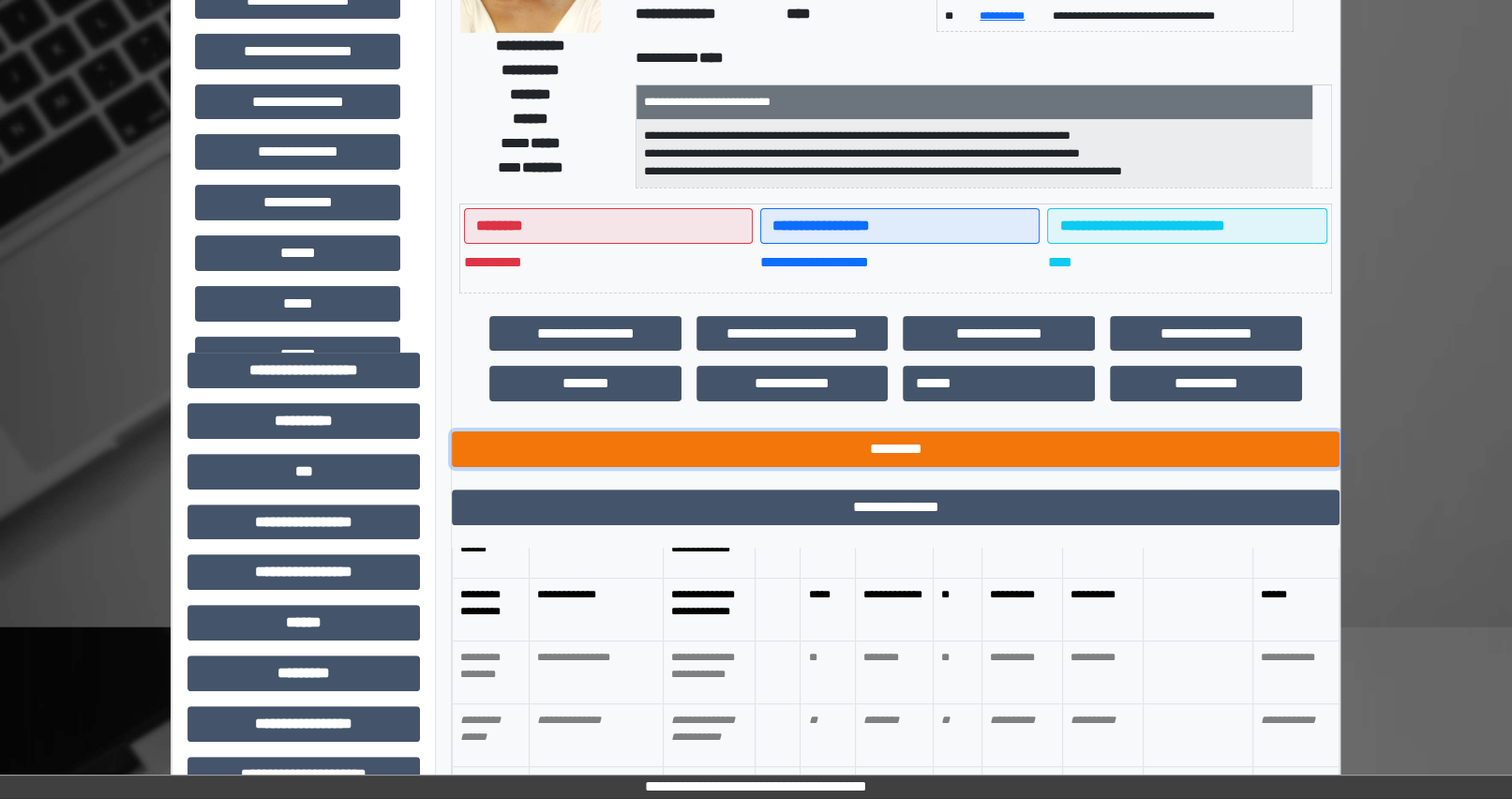 click on "*********" at bounding box center [895, 449] 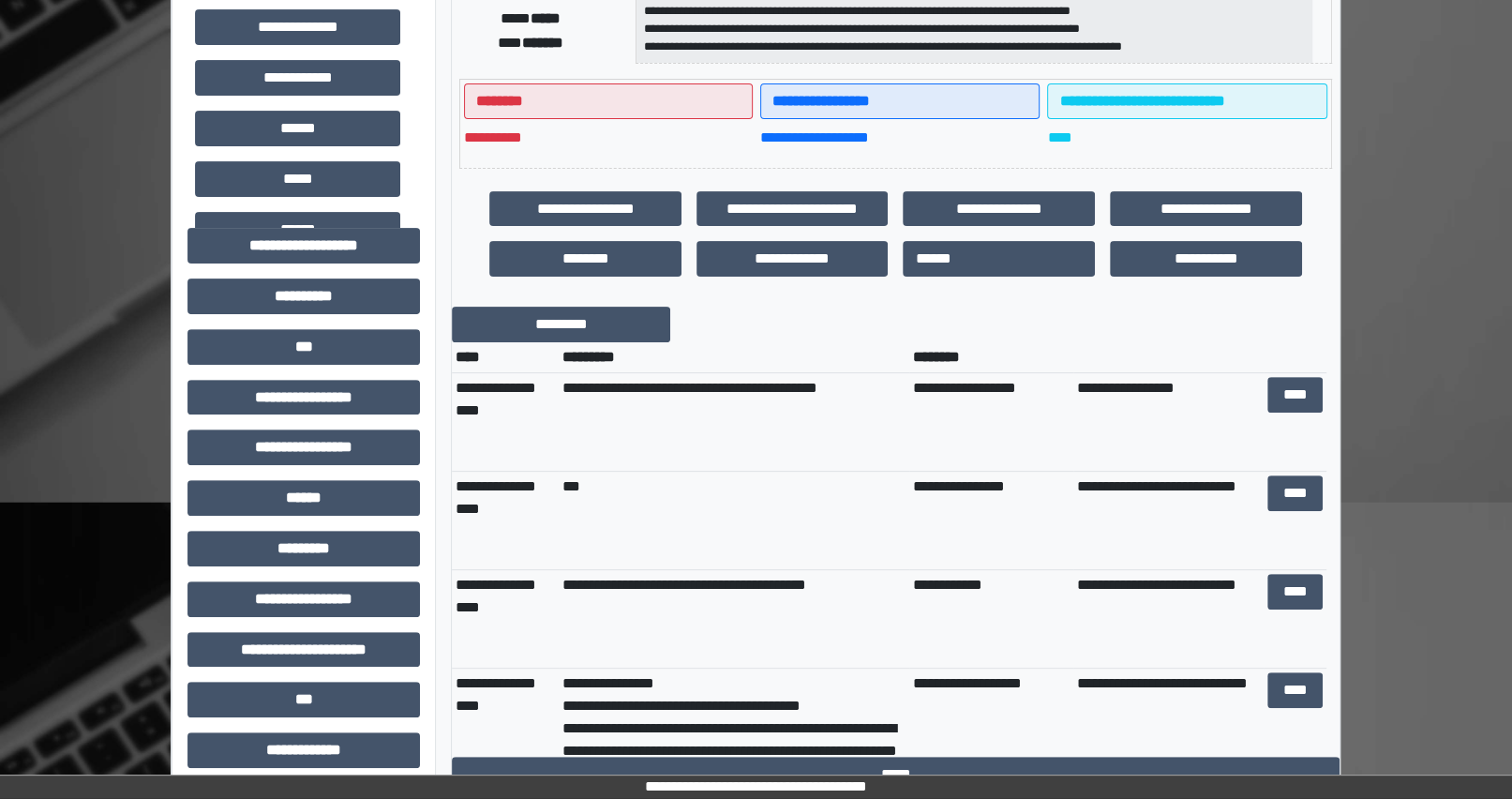 scroll, scrollTop: 426, scrollLeft: 0, axis: vertical 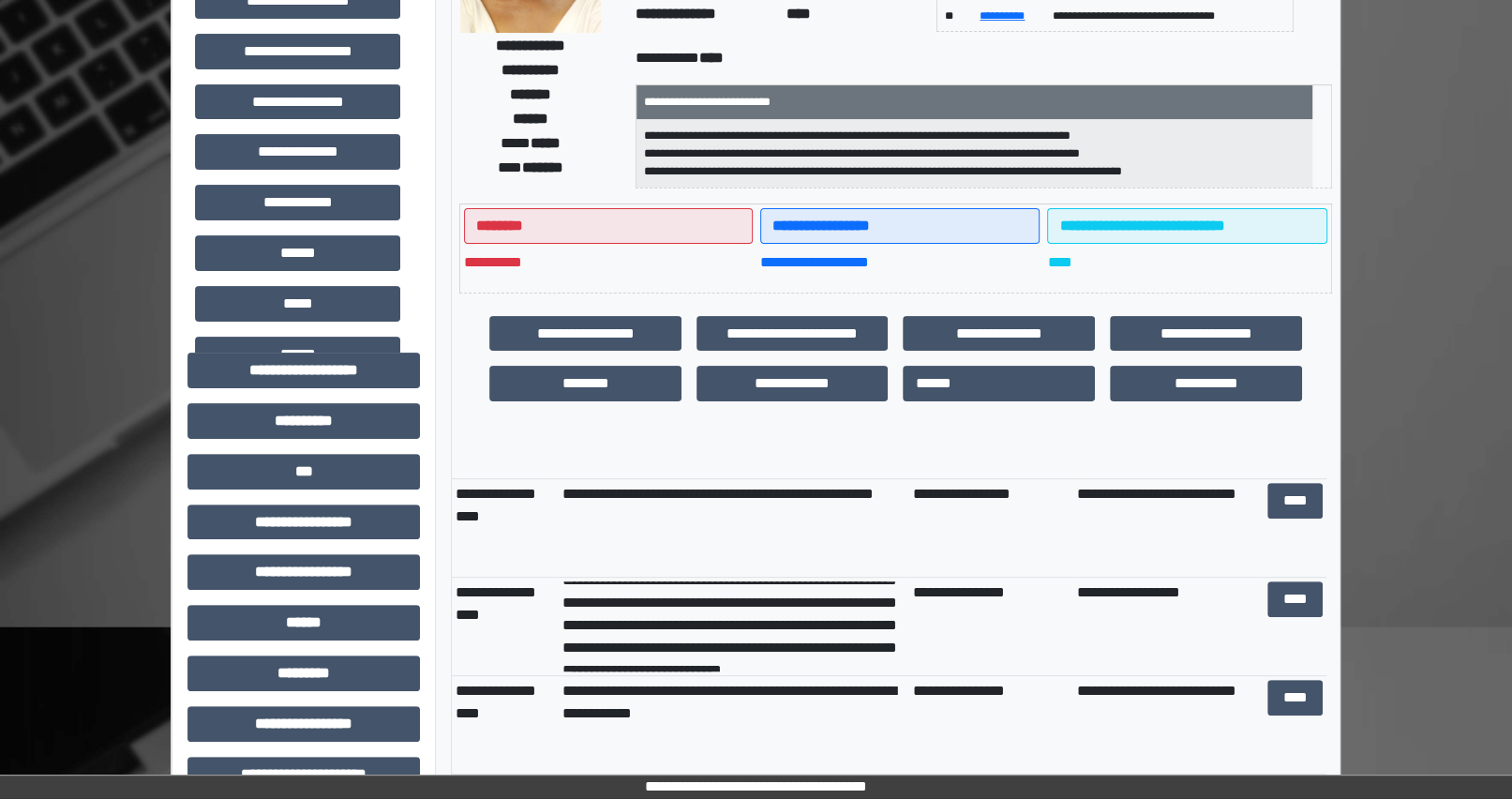 click on "**********" at bounding box center (733, 626) 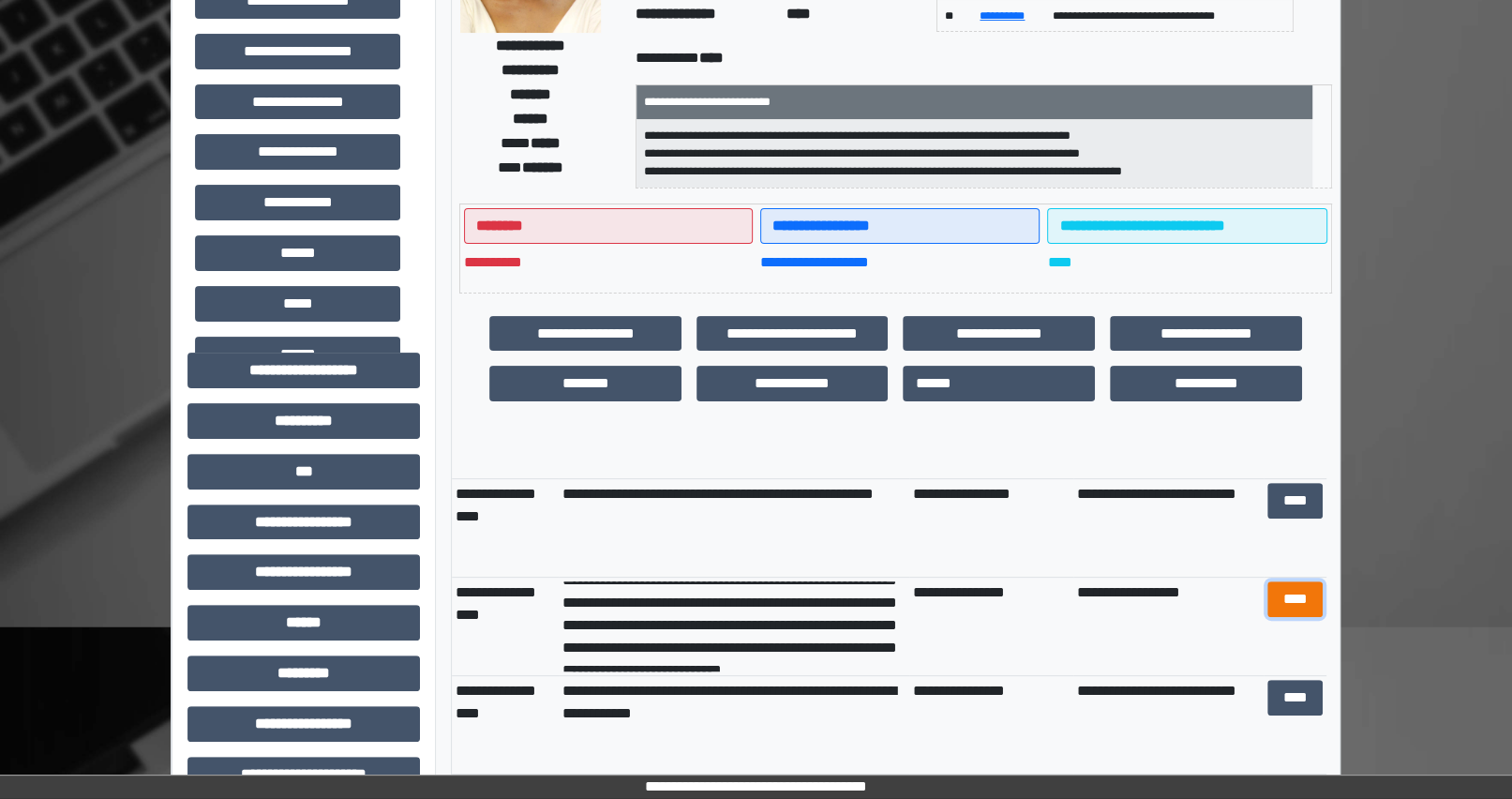 click on "****" at bounding box center (1295, 599) 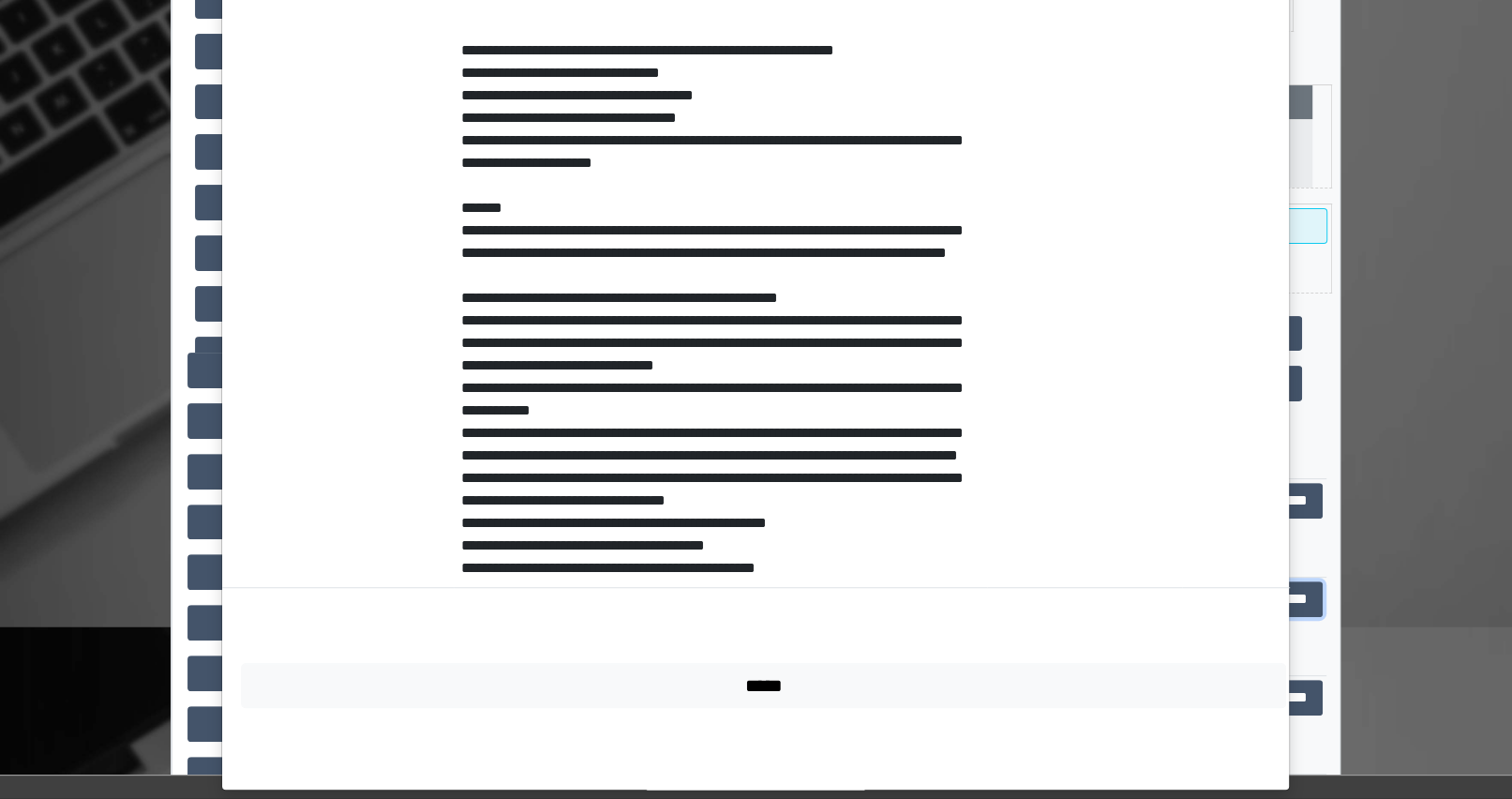 scroll, scrollTop: 816, scrollLeft: 0, axis: vertical 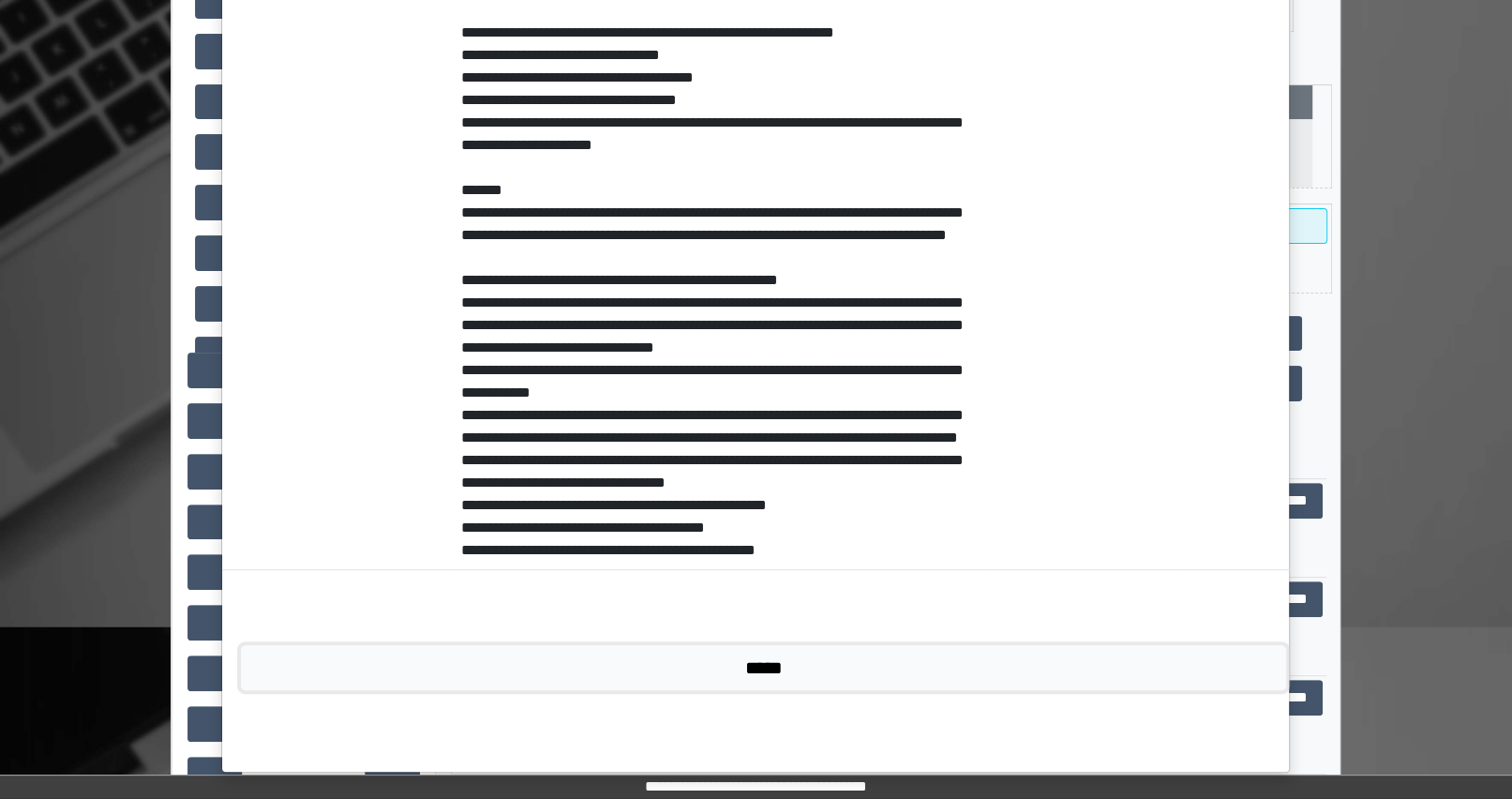 click on "*****" at bounding box center (763, 668) 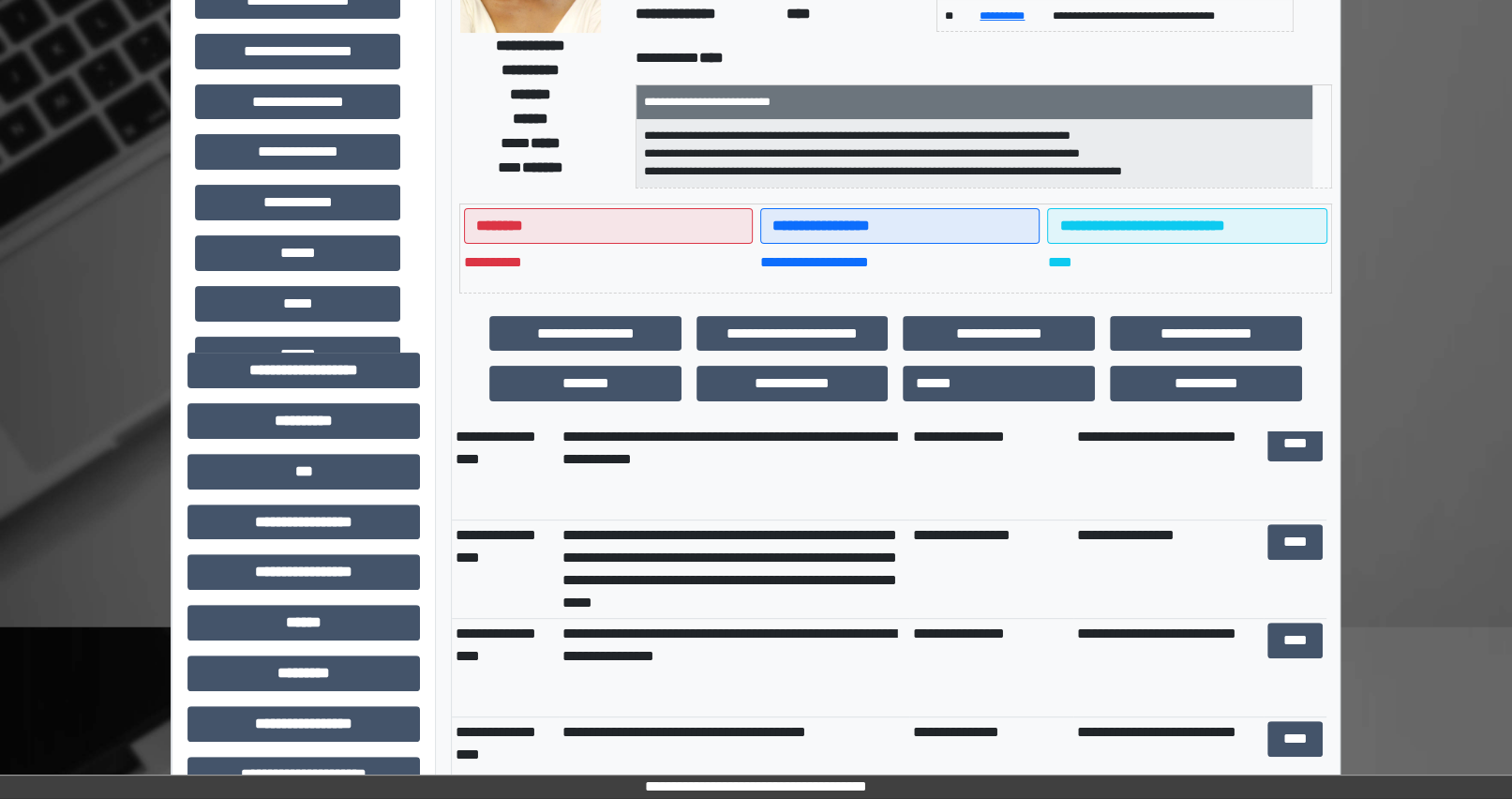 scroll, scrollTop: 767, scrollLeft: 0, axis: vertical 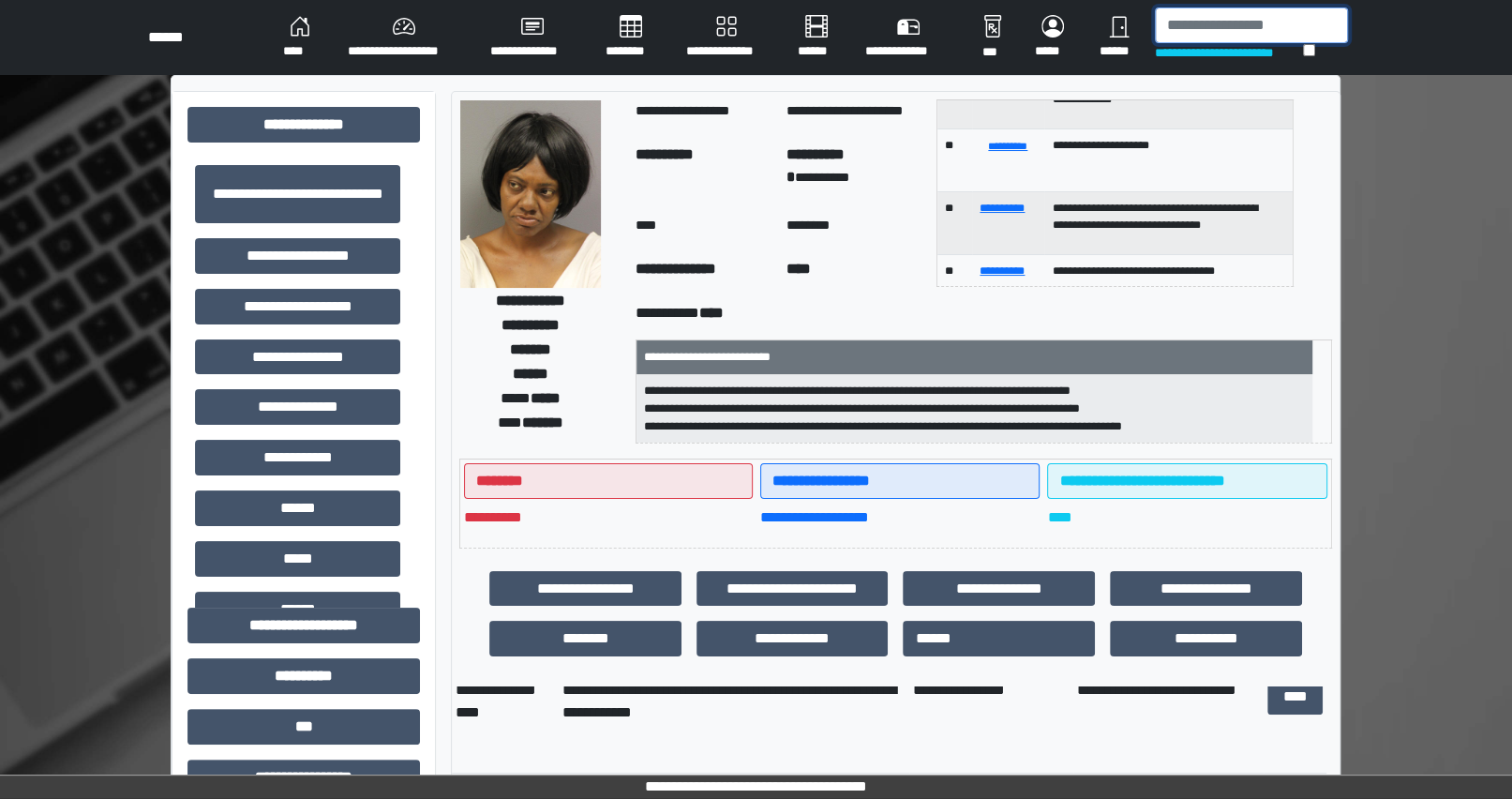 click at bounding box center (1251, 25) 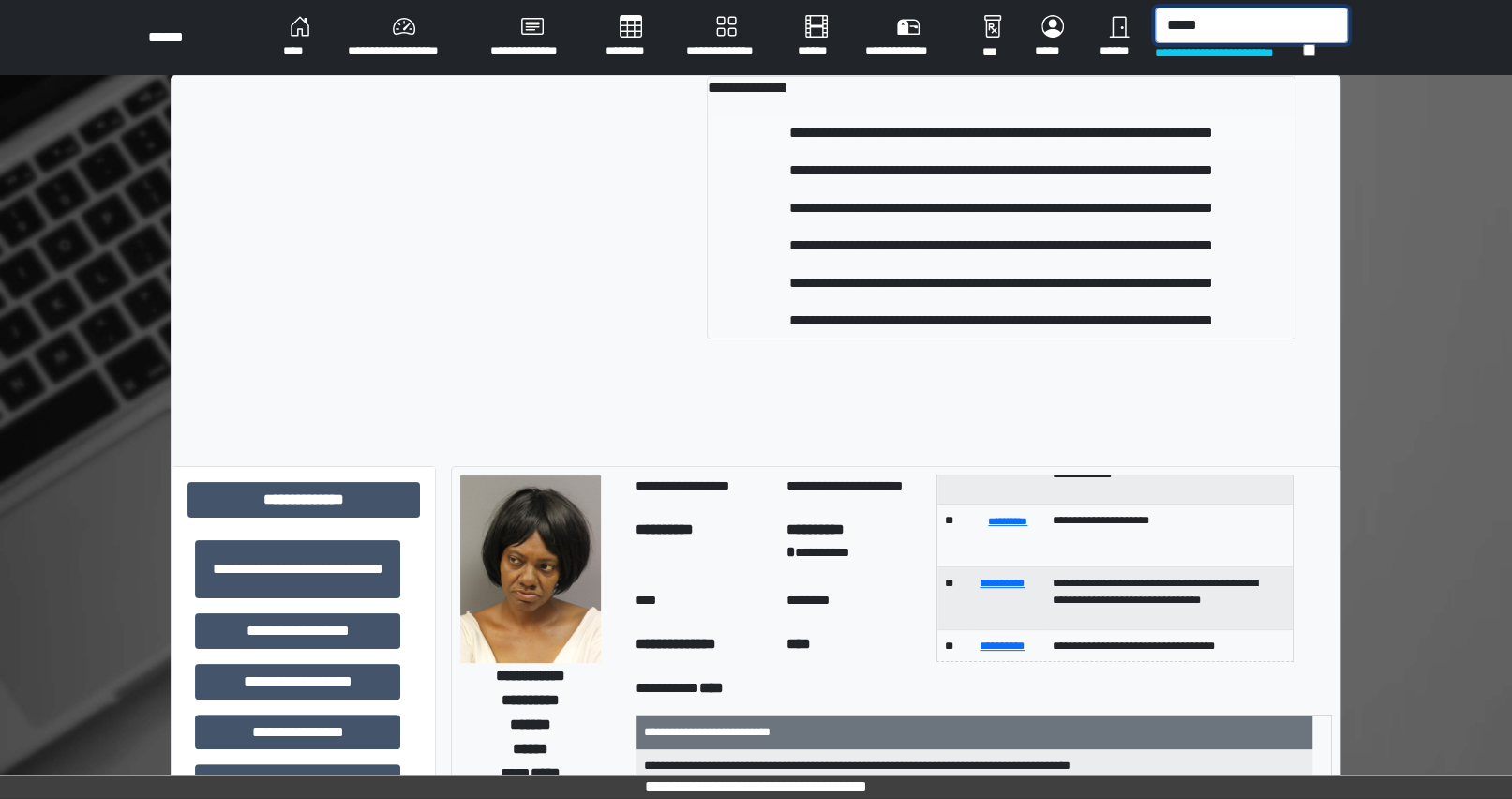 type on "*****" 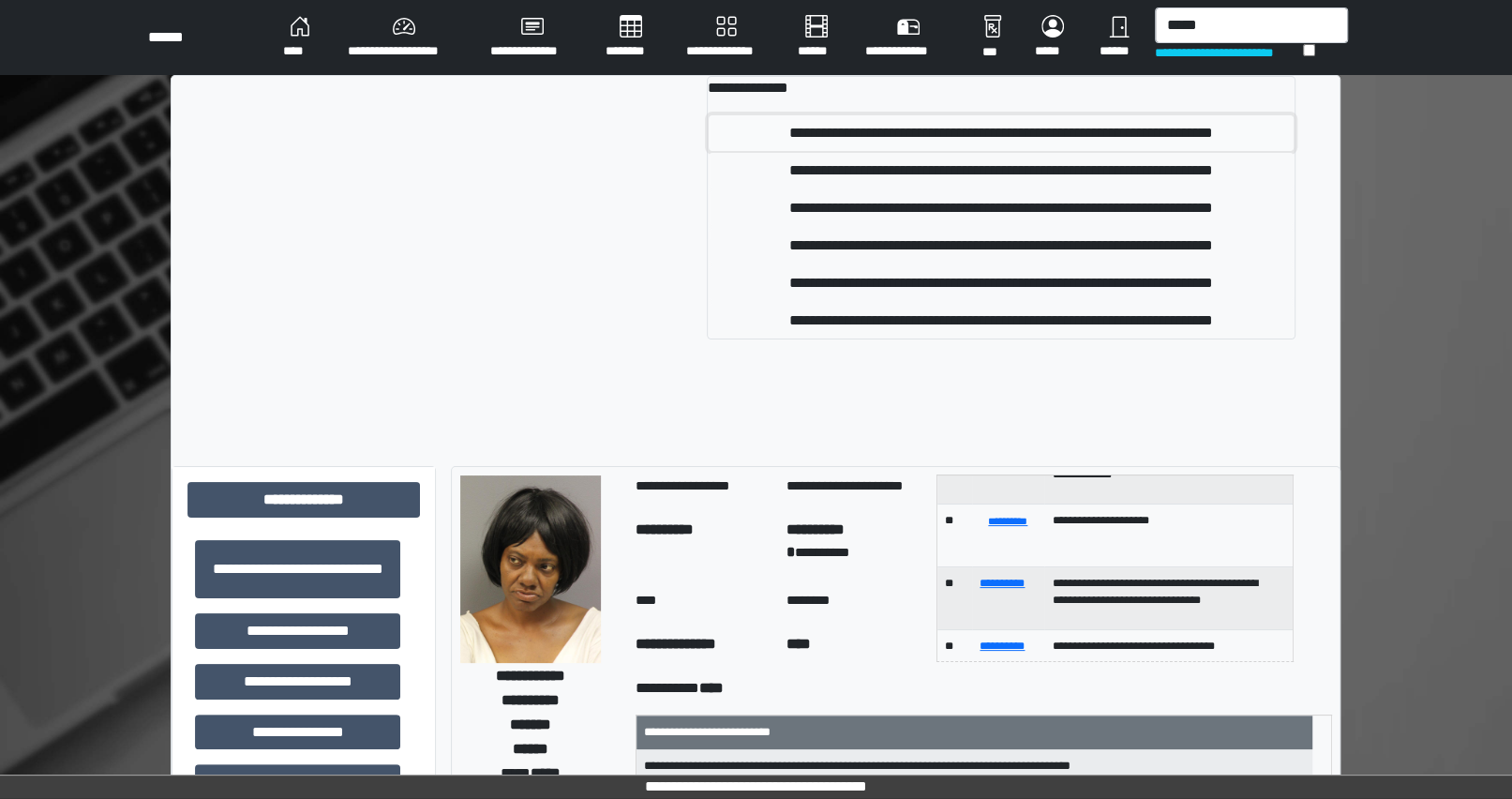 click on "**********" at bounding box center [1001, 133] 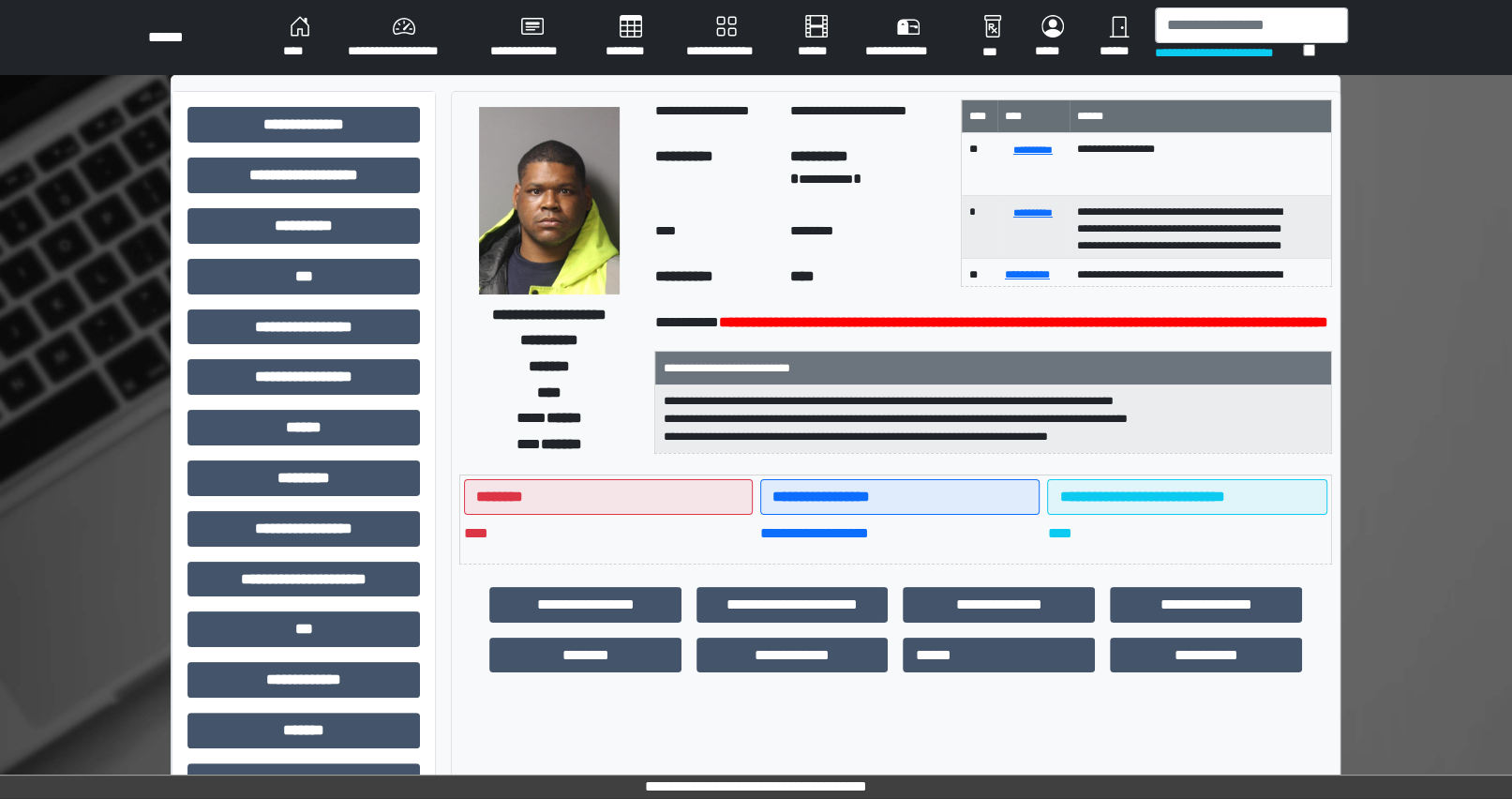 click on "**********" at bounding box center [756, 586] 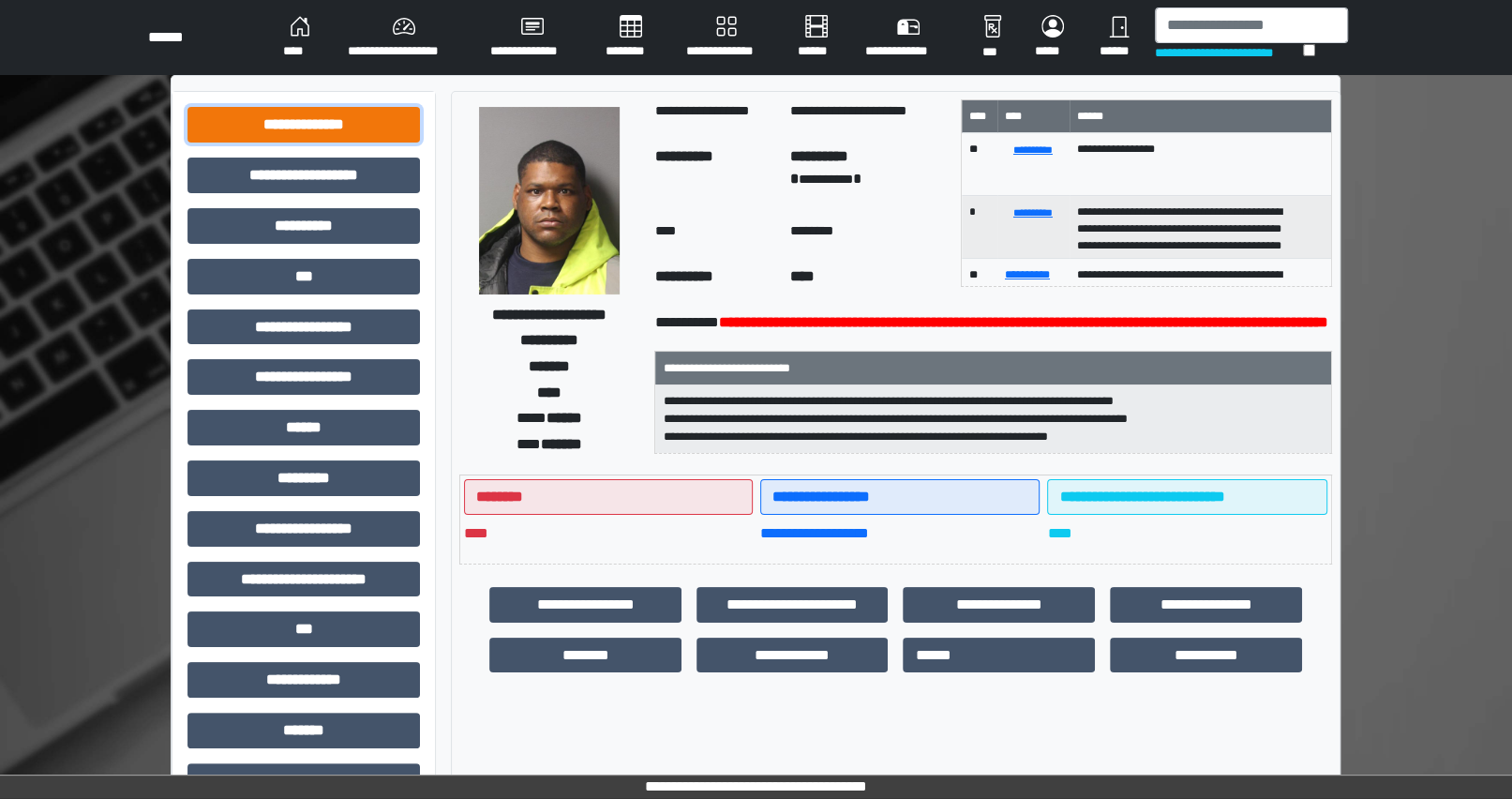 click on "**********" at bounding box center (304, 125) 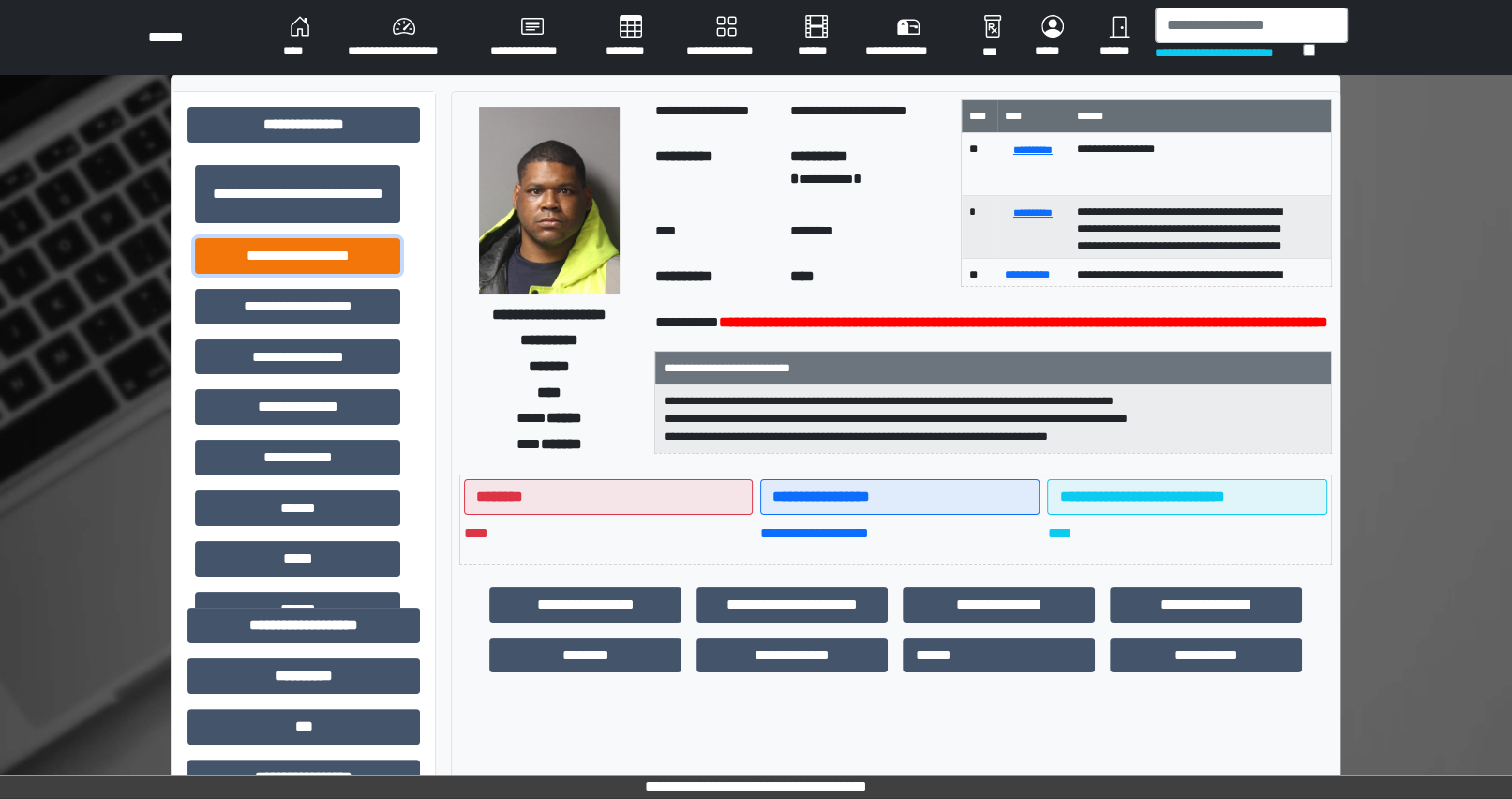 click on "**********" at bounding box center [297, 256] 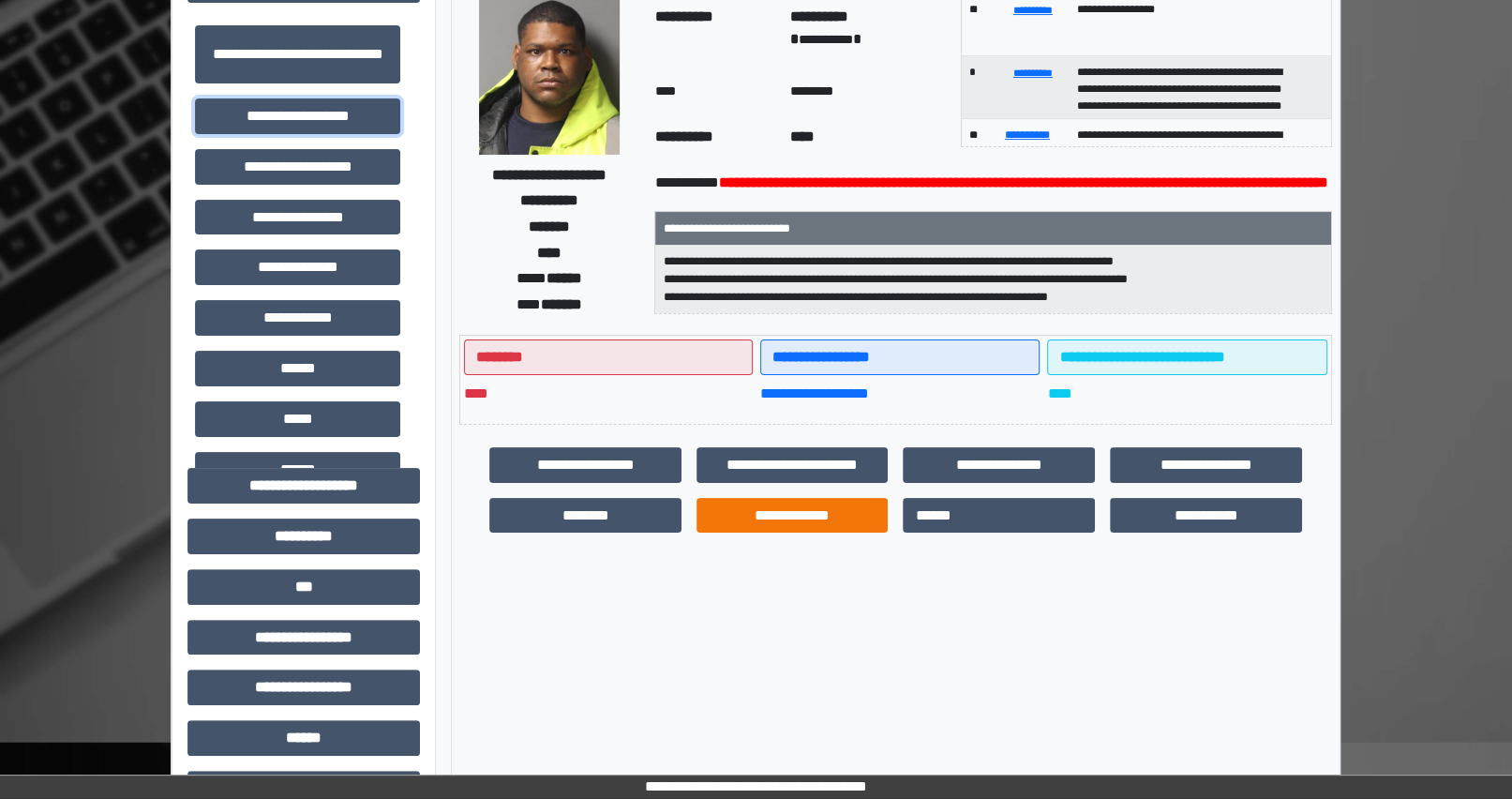 scroll, scrollTop: 340, scrollLeft: 0, axis: vertical 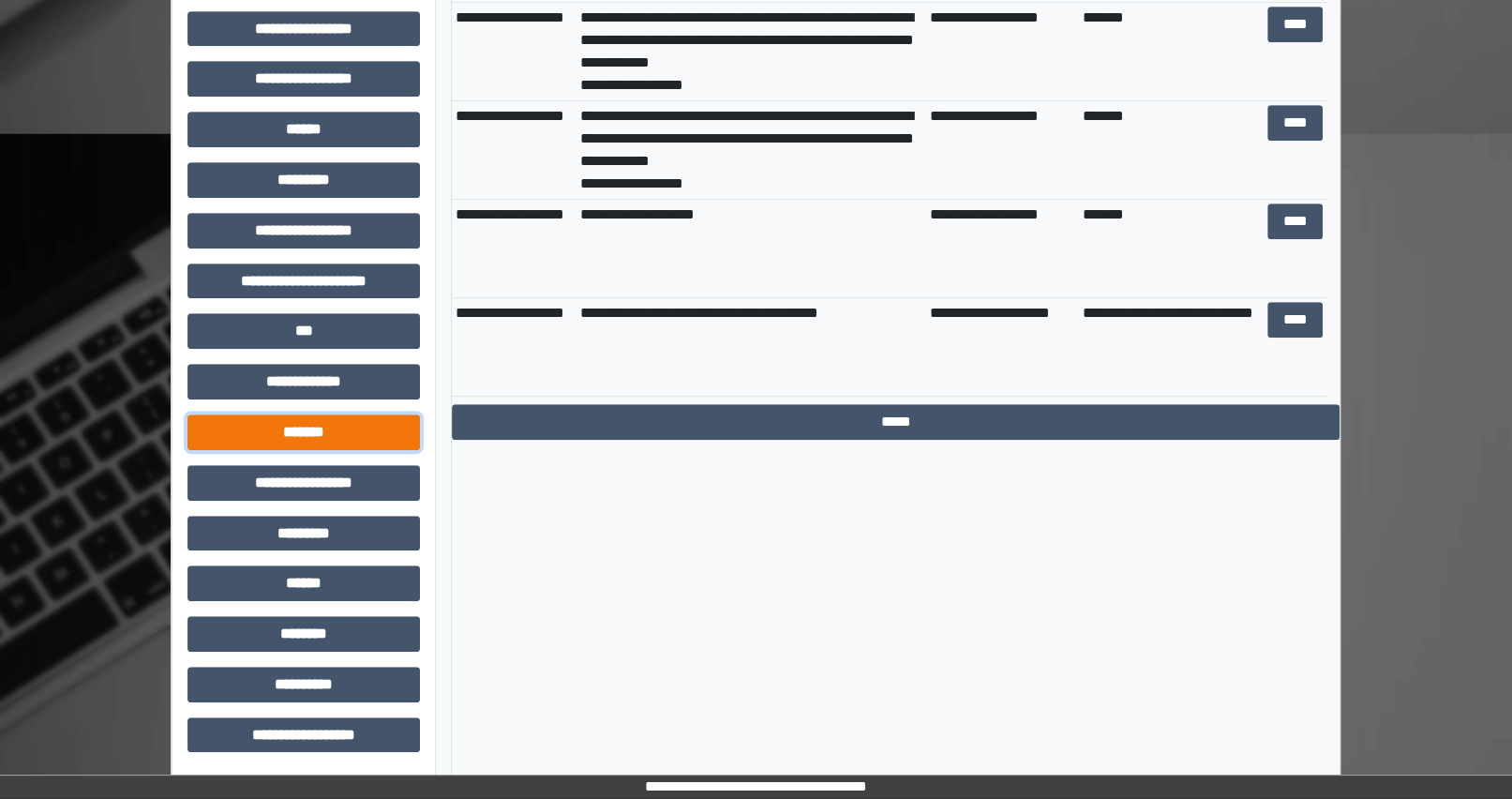click on "*******" at bounding box center (304, 432) 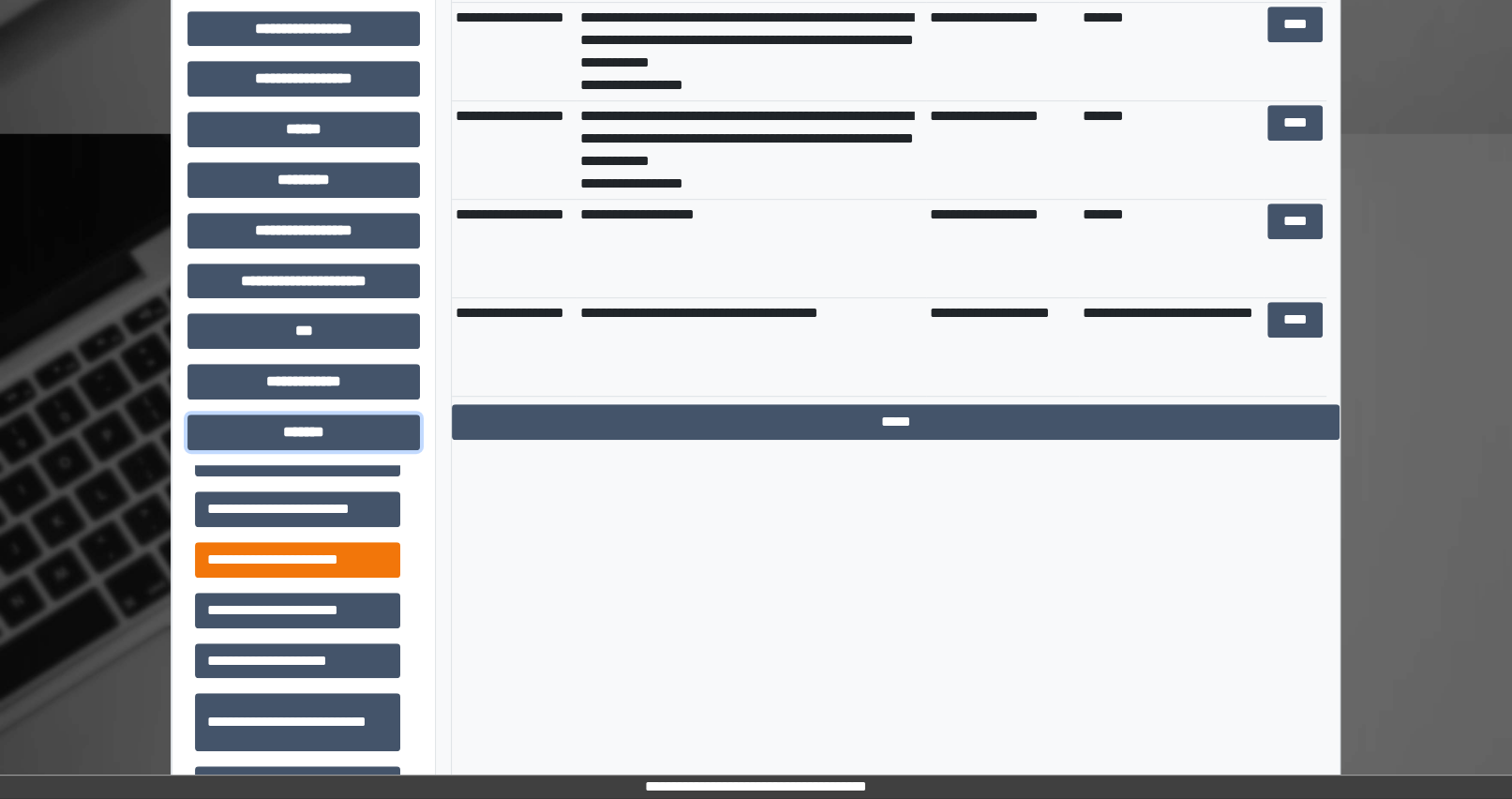 scroll, scrollTop: 340, scrollLeft: 0, axis: vertical 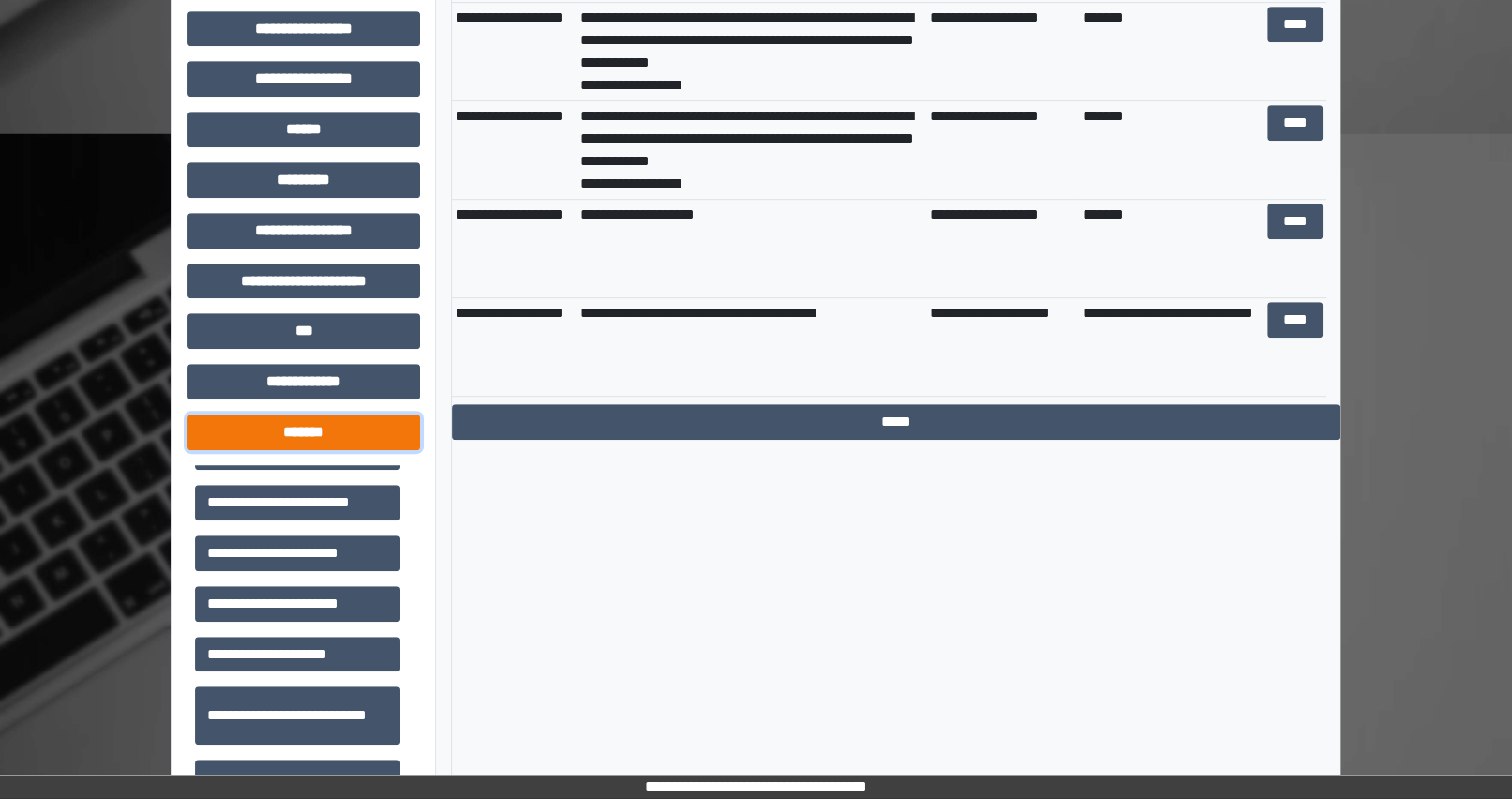 click on "*******" at bounding box center [304, 432] 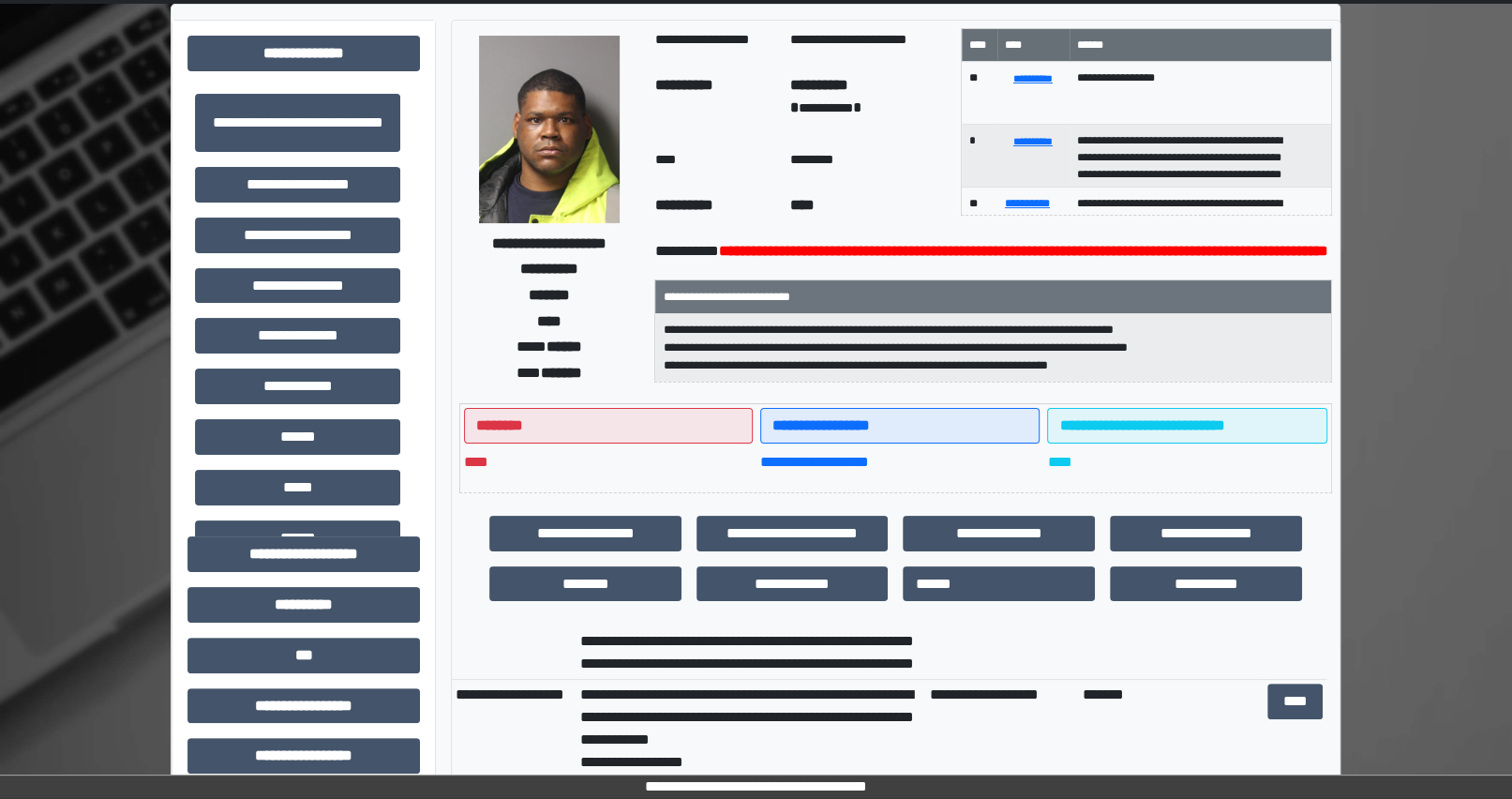 scroll, scrollTop: 0, scrollLeft: 0, axis: both 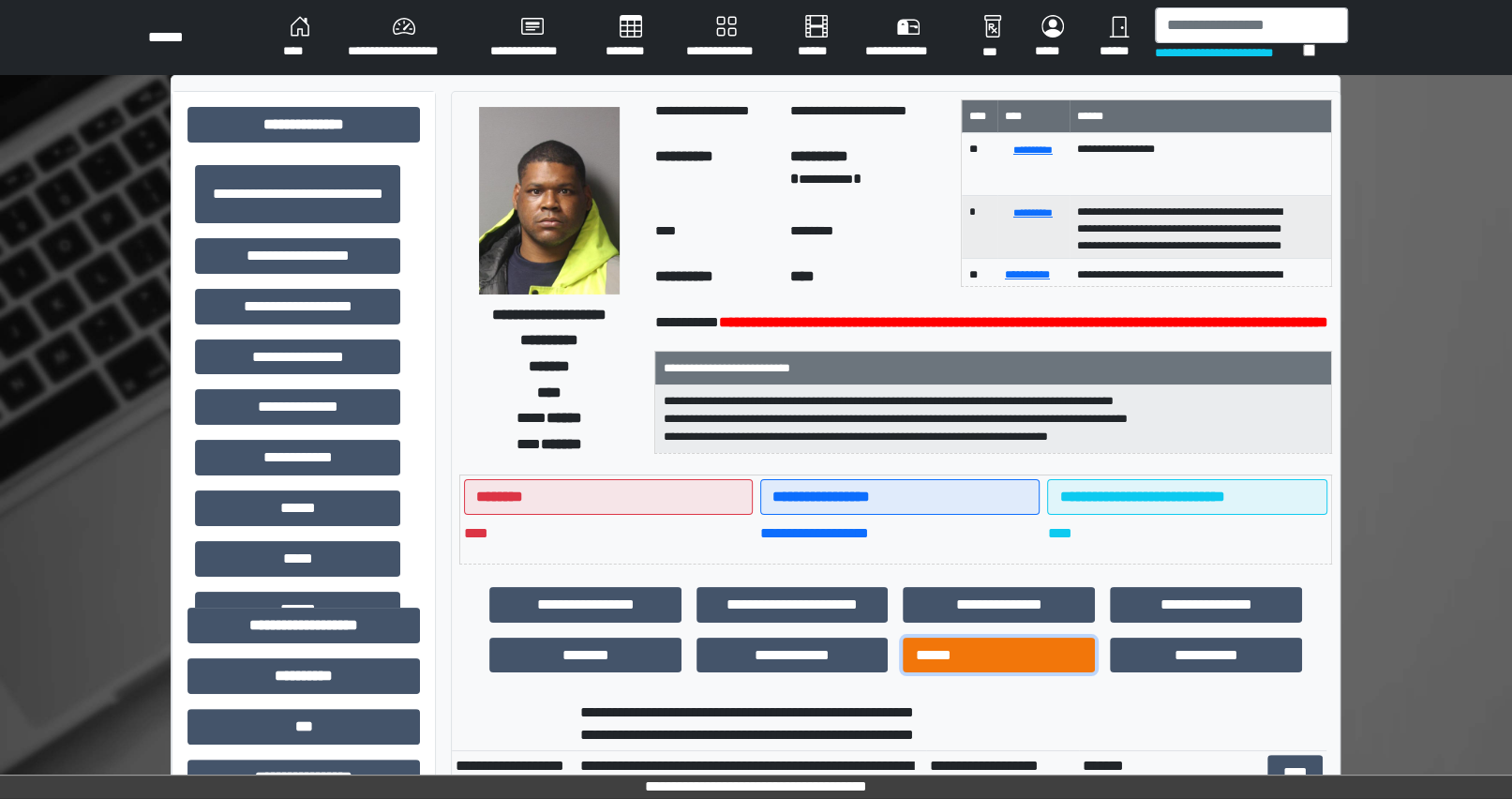 click on "******" at bounding box center [998, 656] 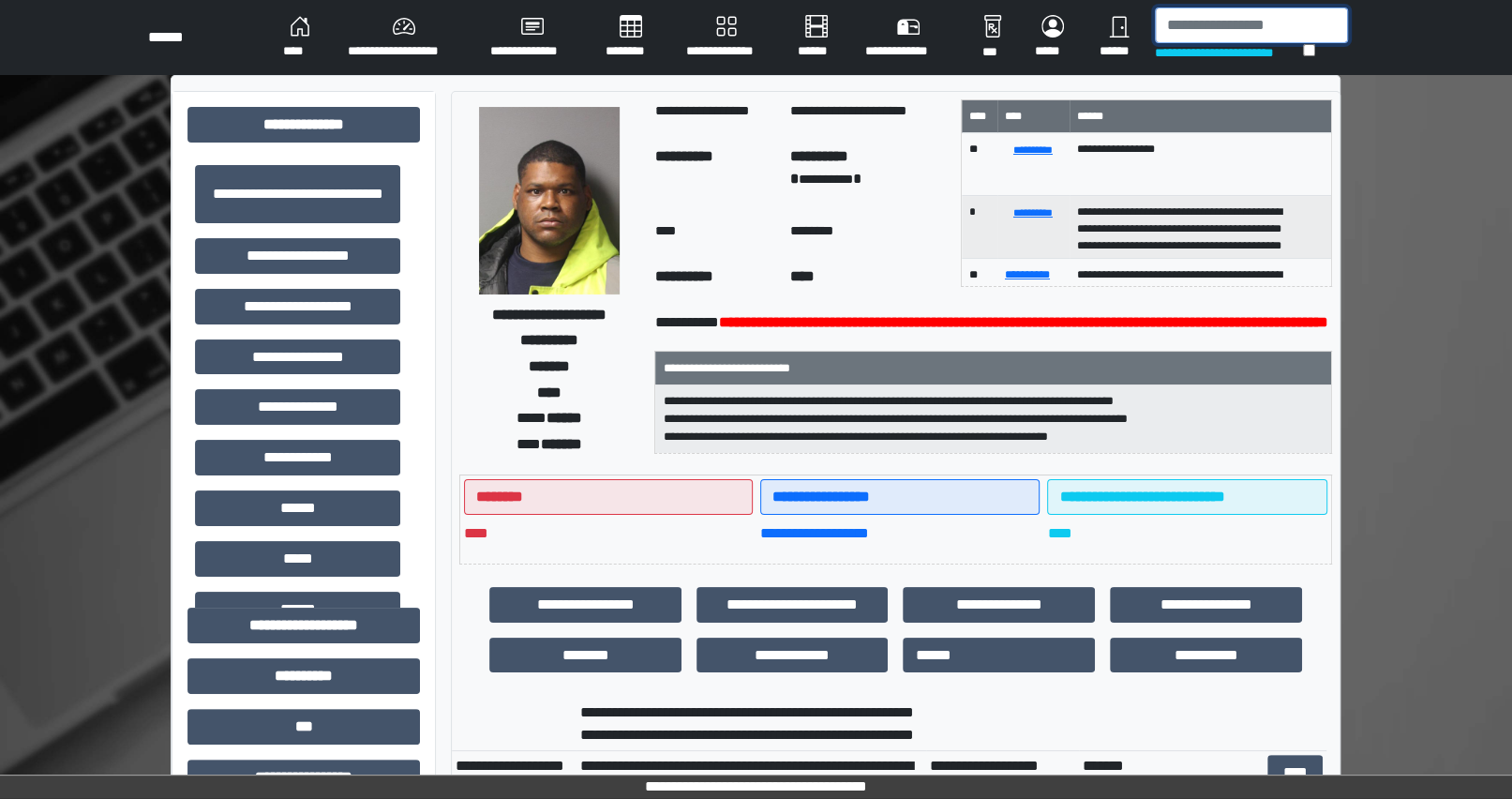 click at bounding box center (1251, 25) 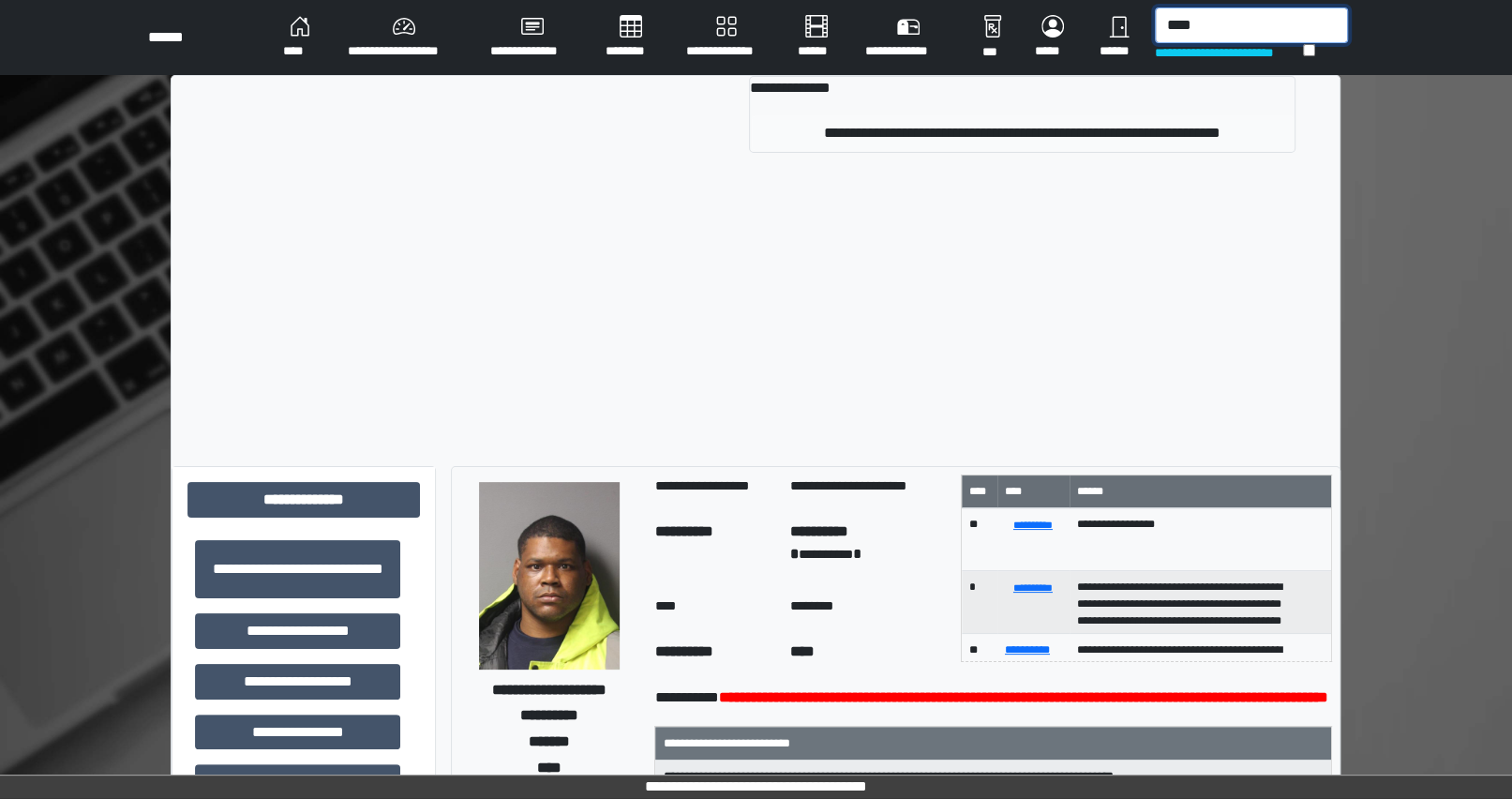type on "****" 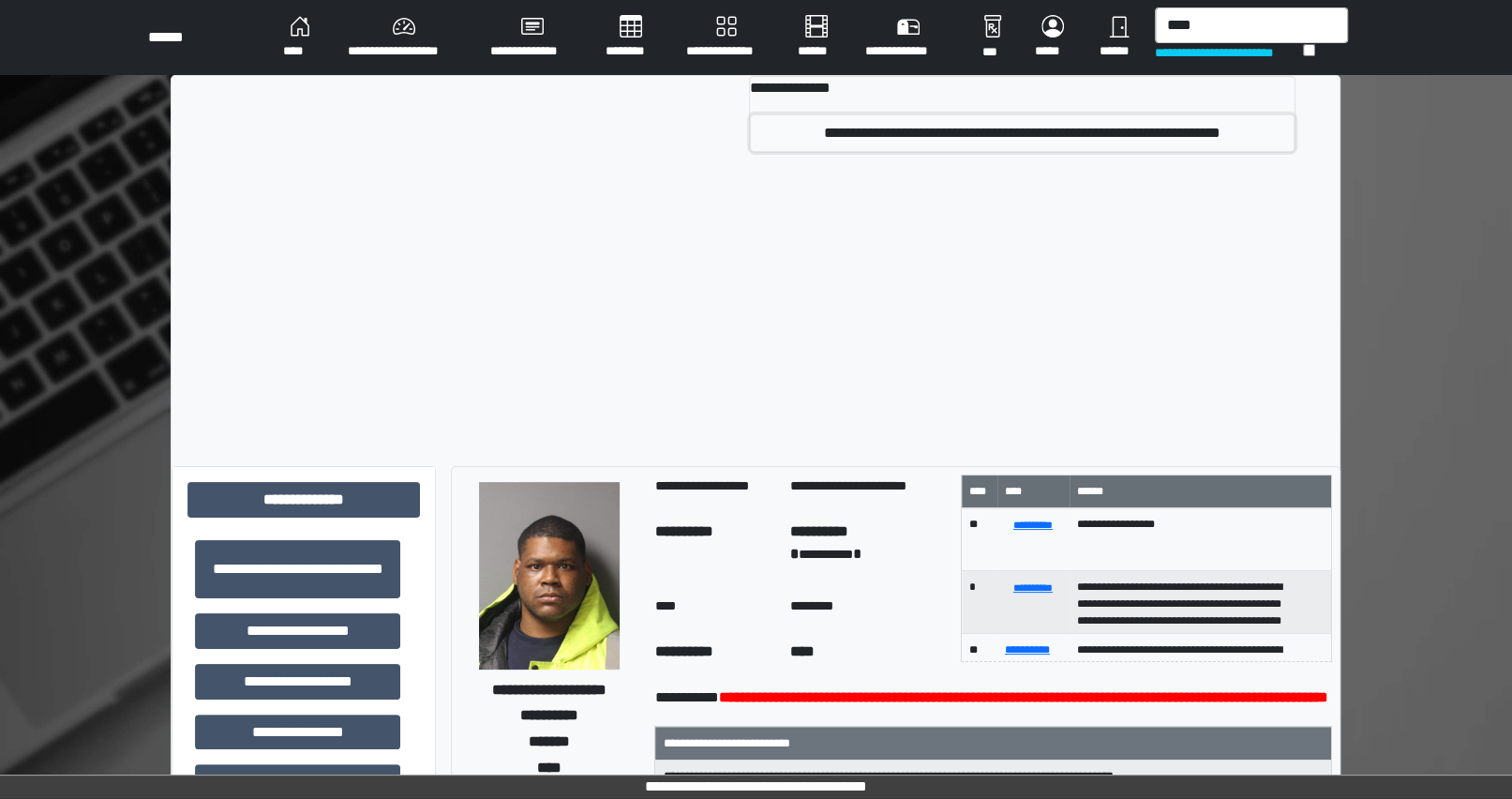click on "**********" at bounding box center [1022, 133] 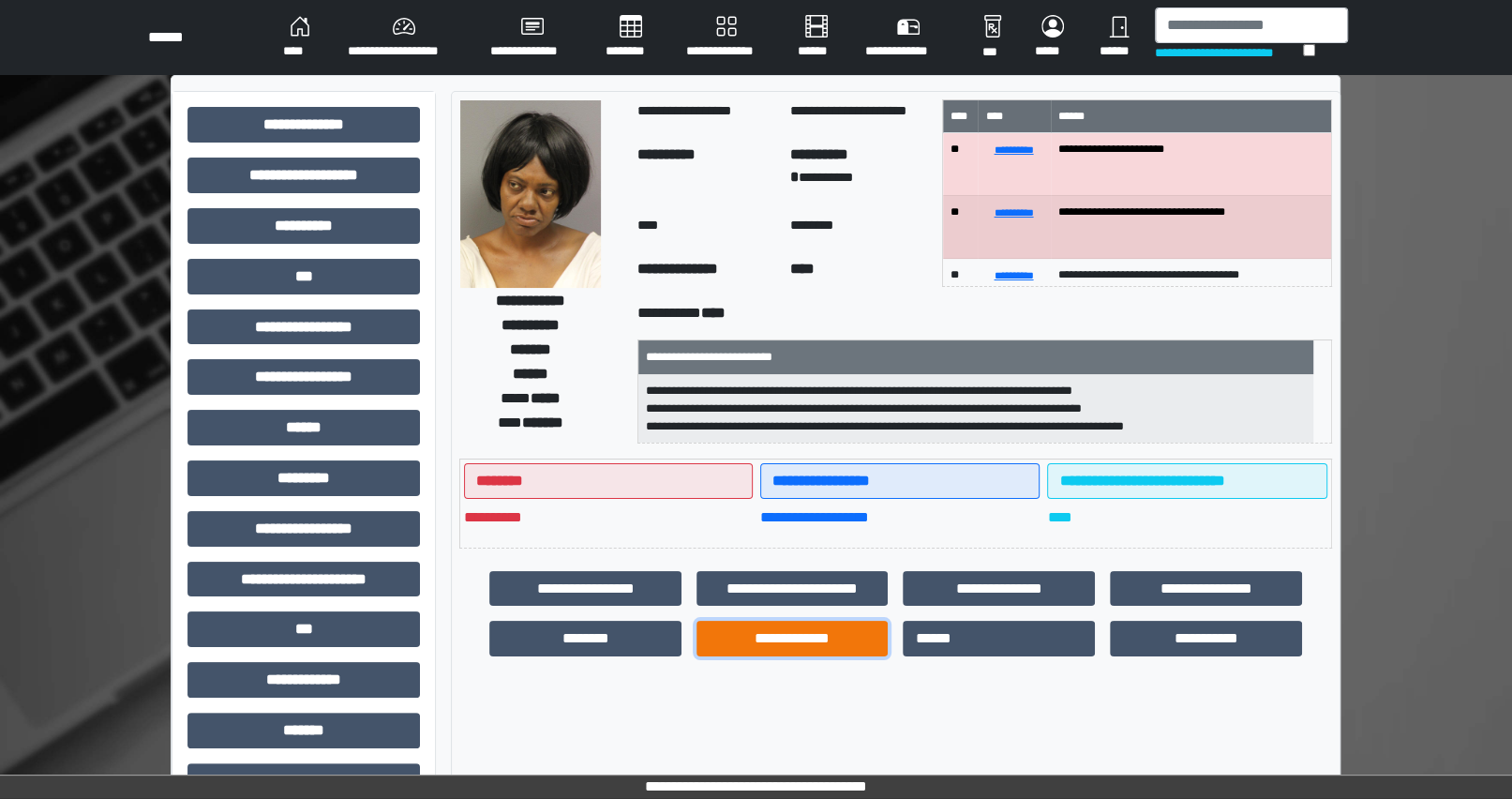 click on "**********" at bounding box center (792, 639) 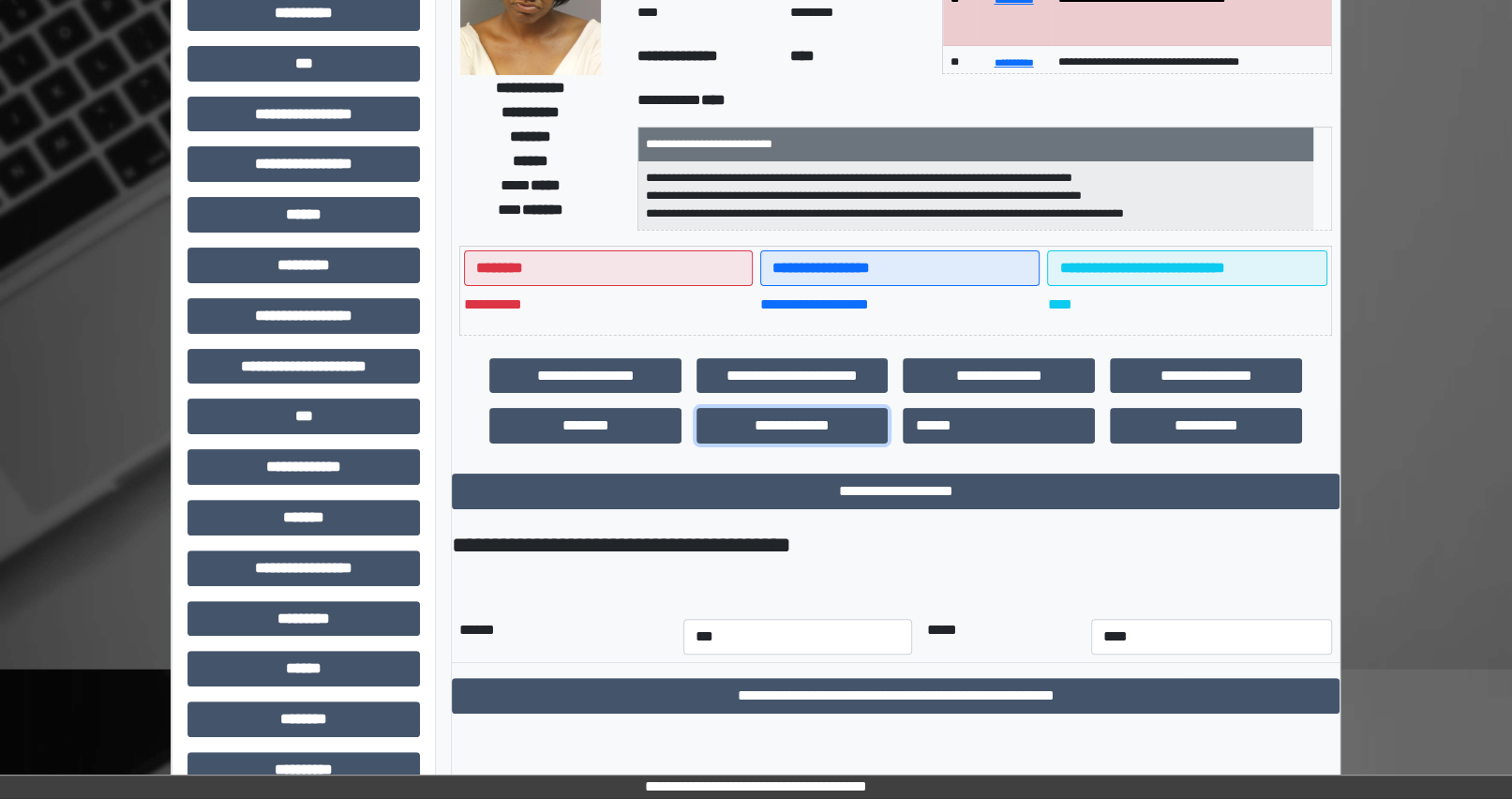 scroll, scrollTop: 170, scrollLeft: 0, axis: vertical 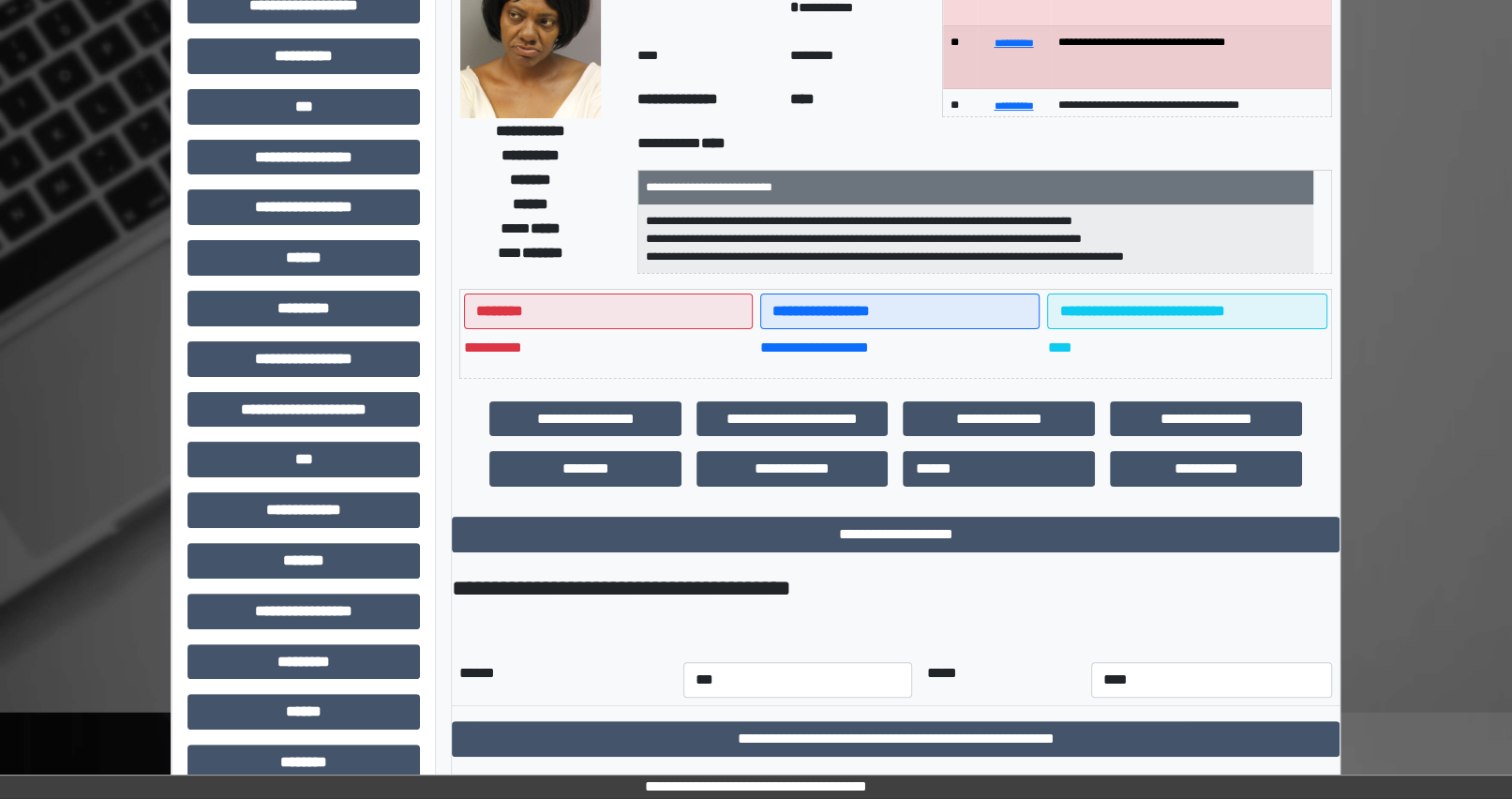 drag, startPoint x: 117, startPoint y: 174, endPoint x: 107, endPoint y: 169, distance: 11.18034 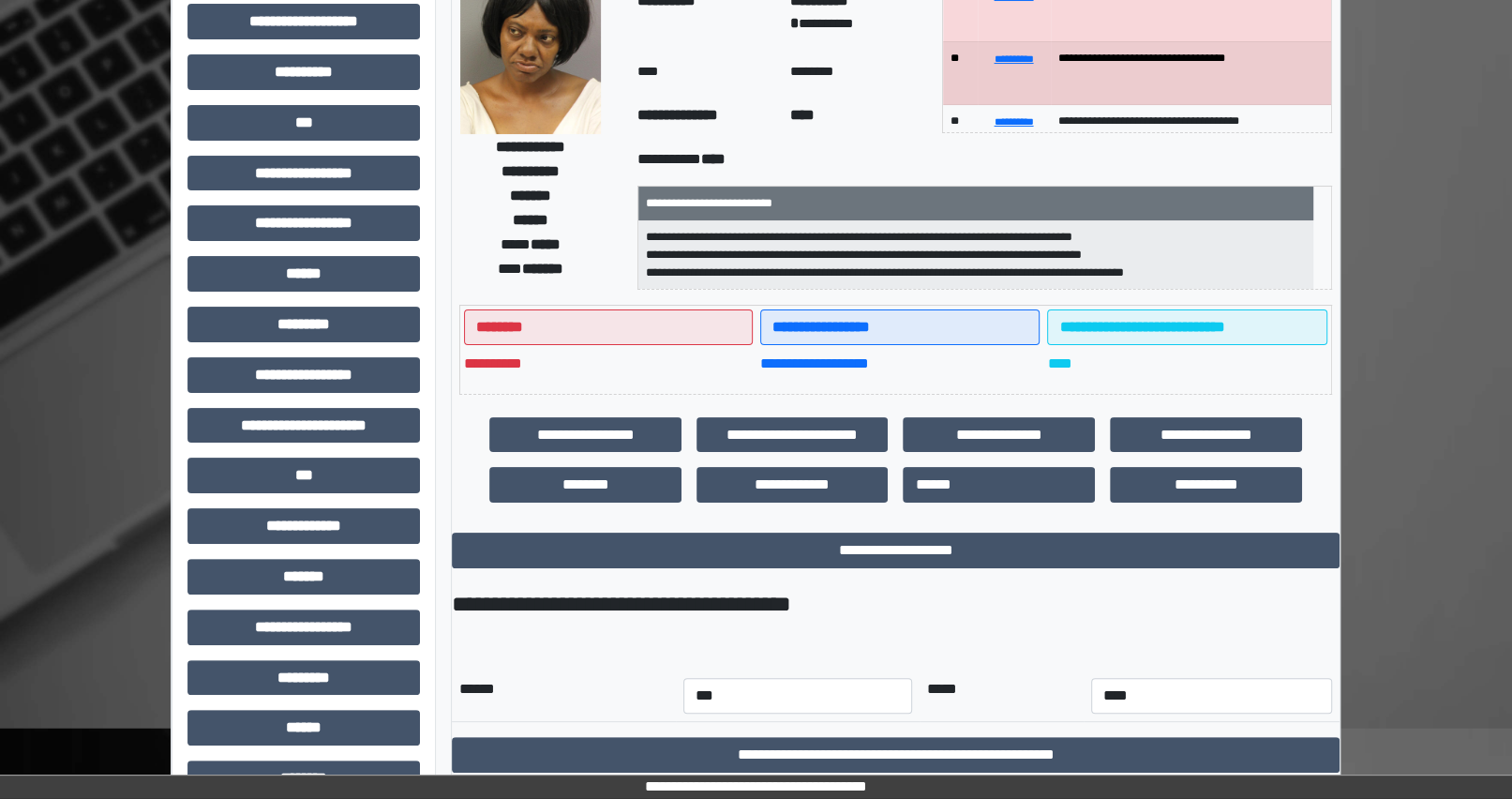 scroll, scrollTop: 0, scrollLeft: 0, axis: both 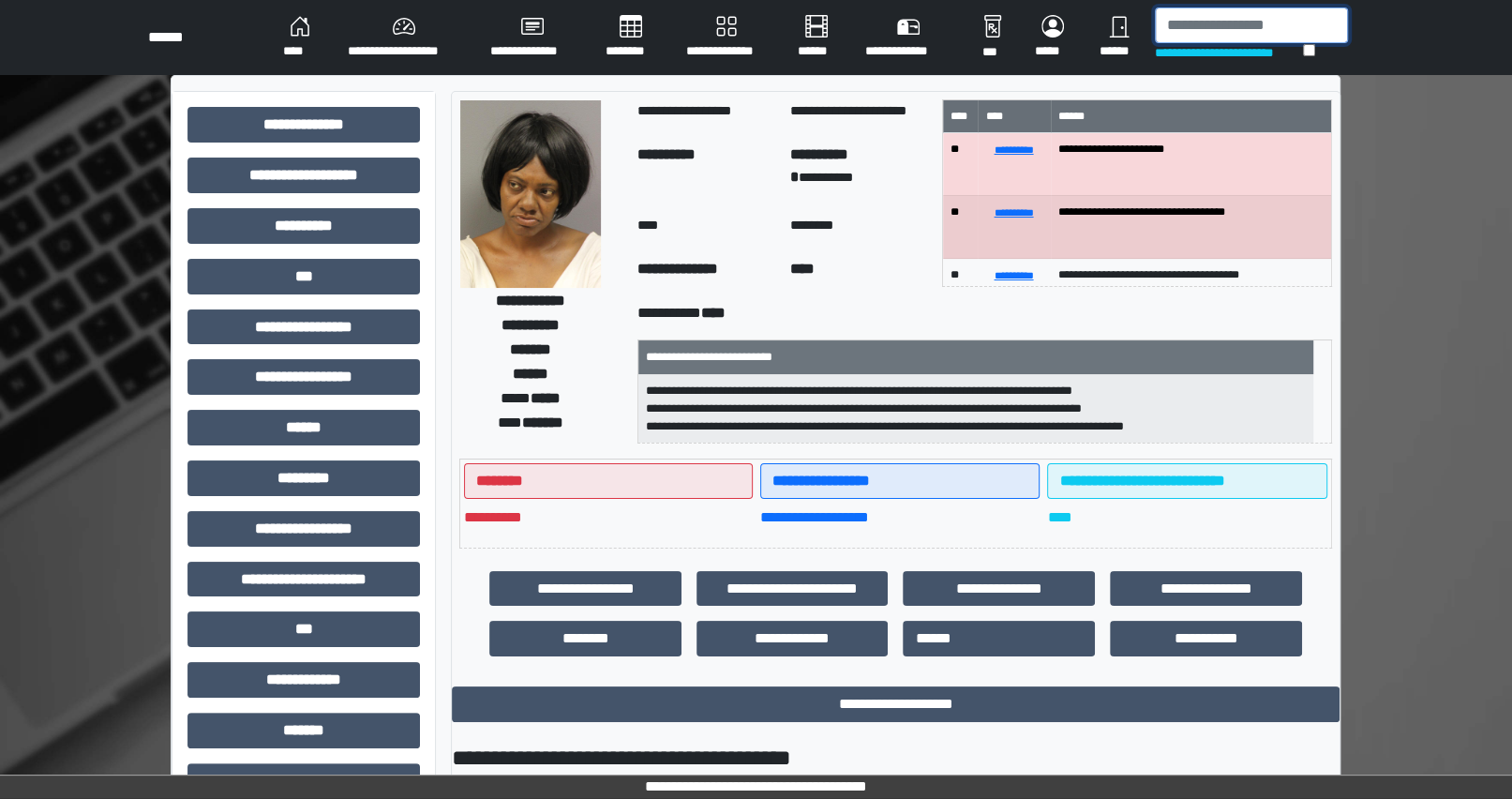 click at bounding box center (1251, 25) 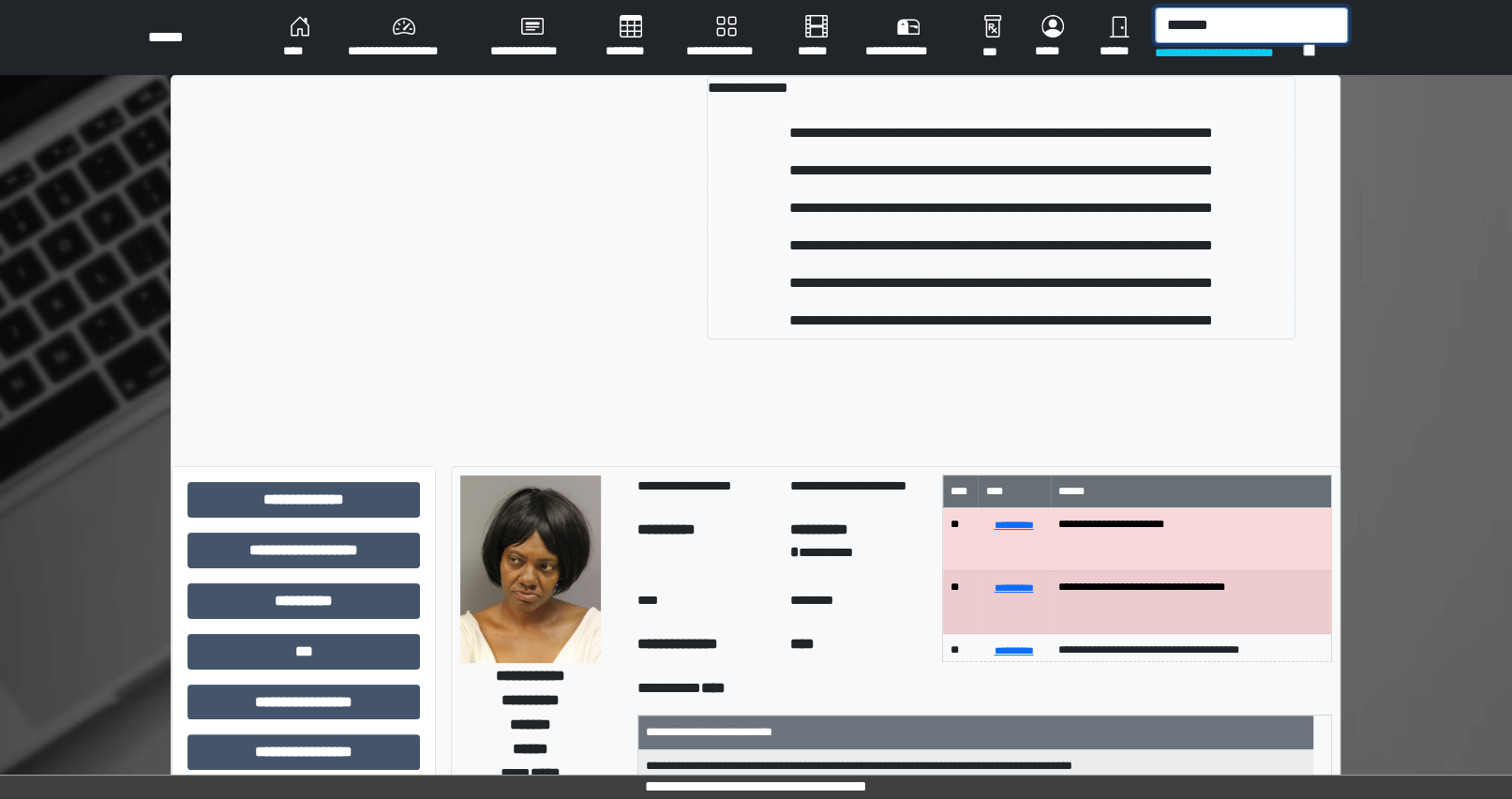 type on "*******" 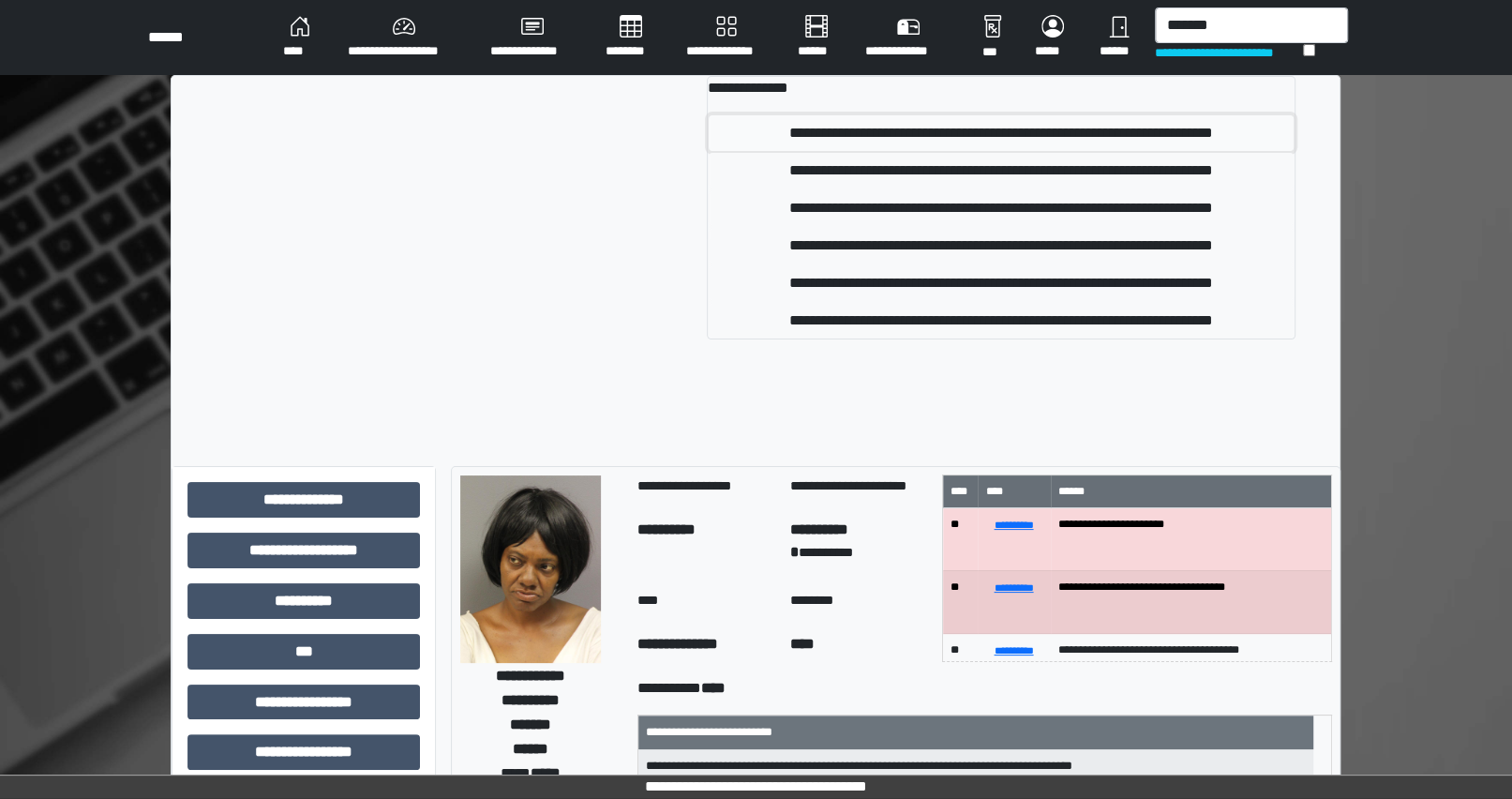 click on "**********" at bounding box center (1001, 133) 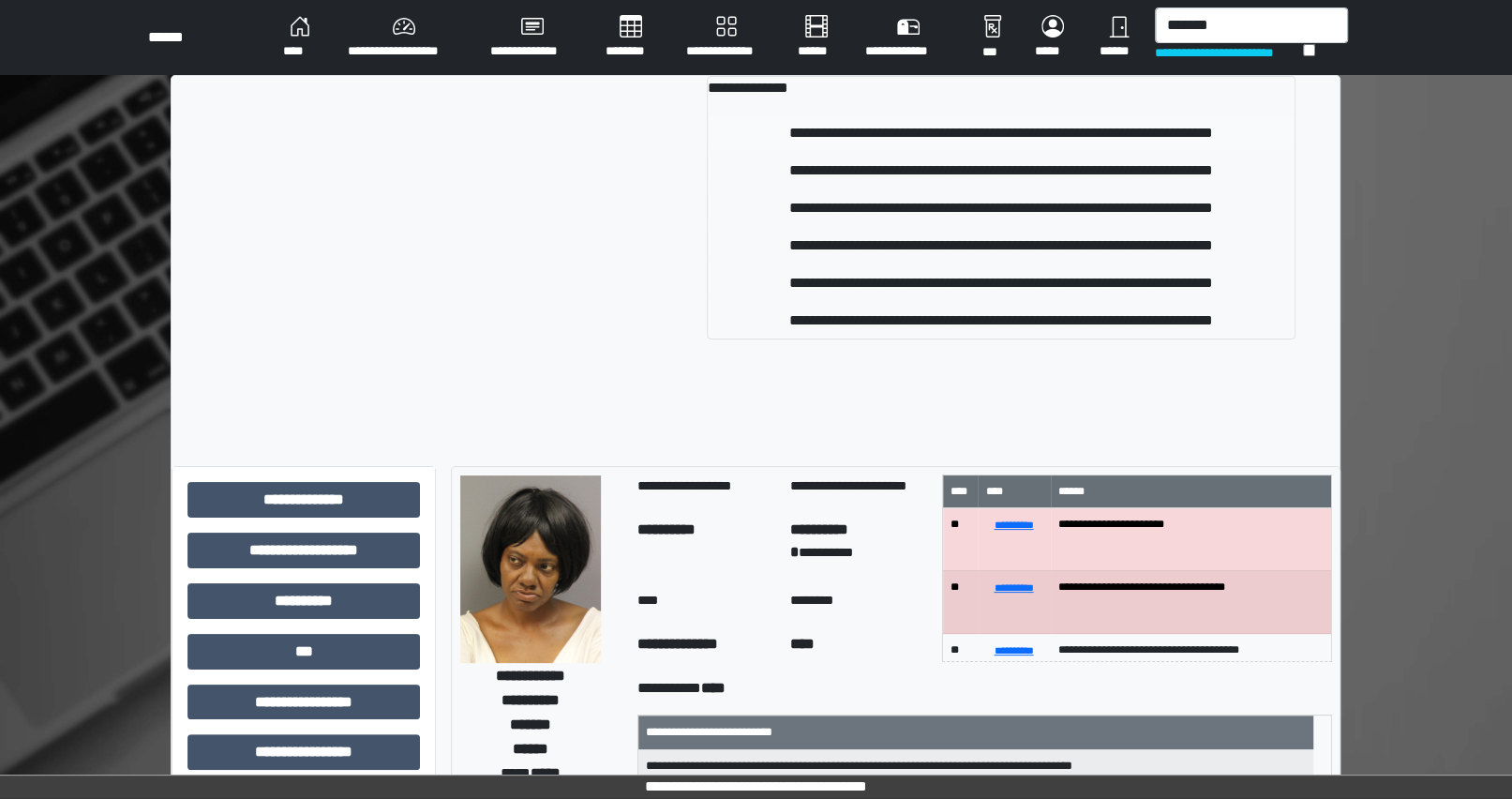 type 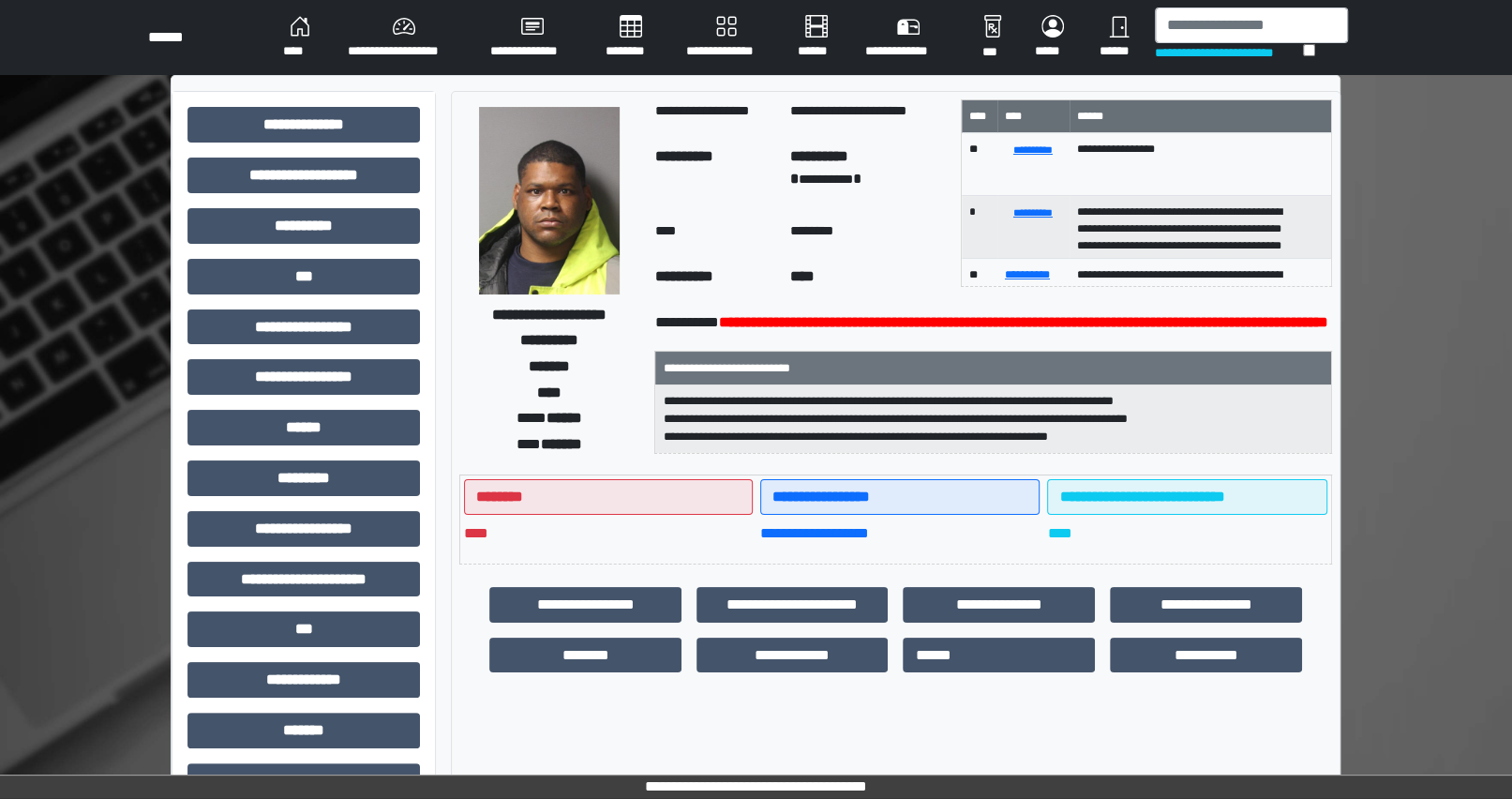 click at bounding box center (549, 201) 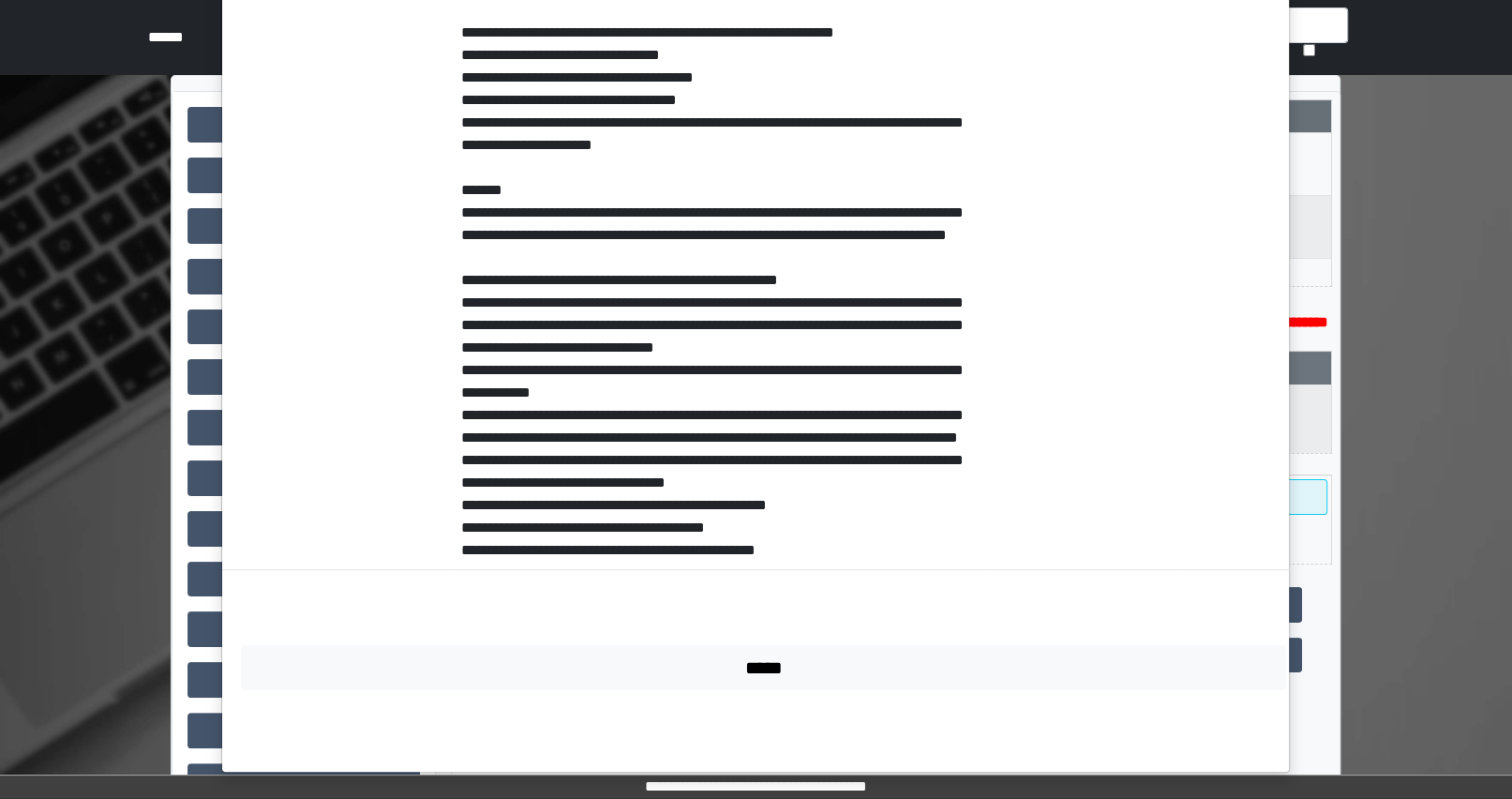 scroll, scrollTop: 83, scrollLeft: 0, axis: vertical 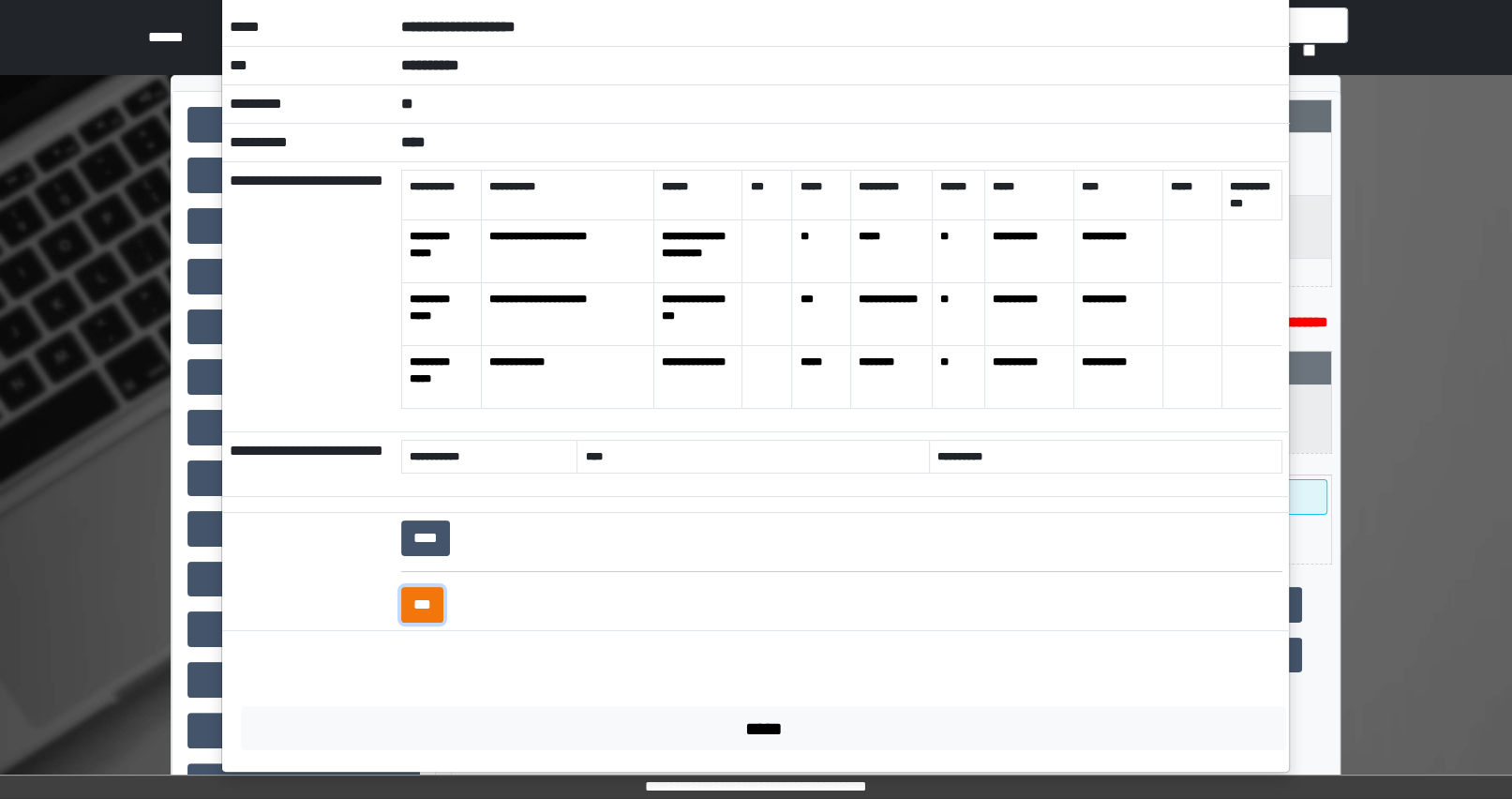 click on "***" at bounding box center (422, 605) 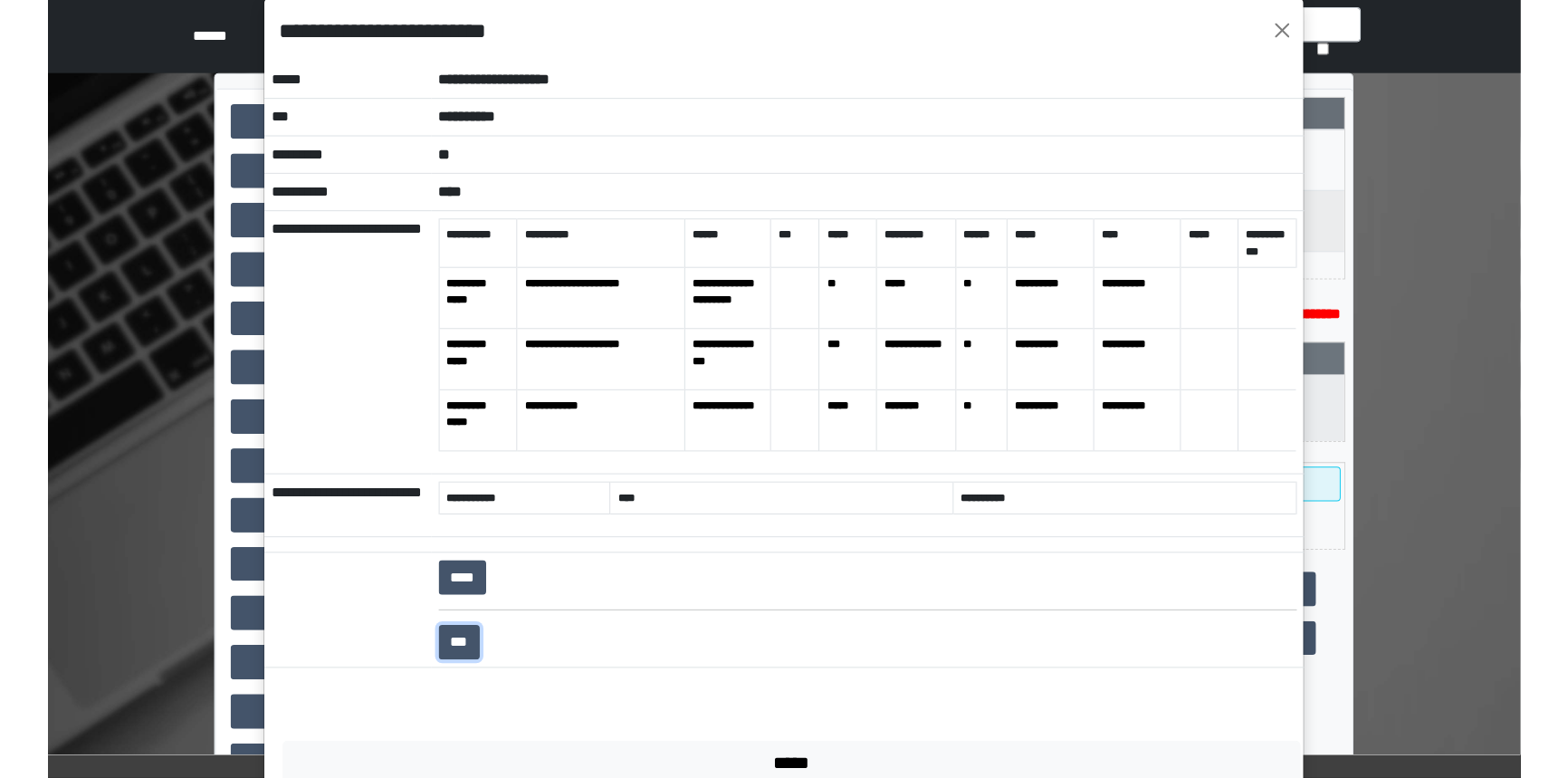 scroll, scrollTop: 0, scrollLeft: 0, axis: both 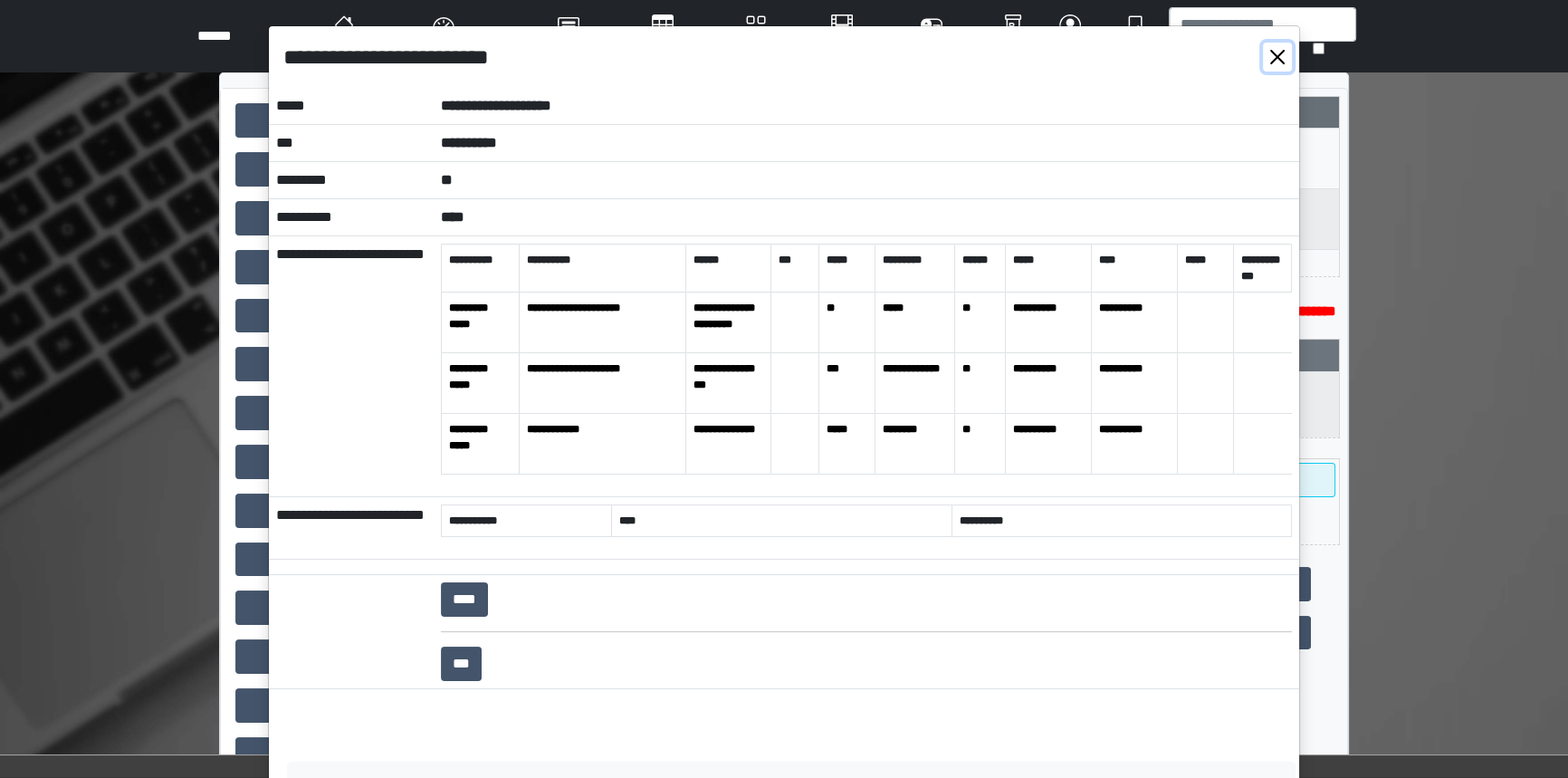 click at bounding box center (1277, 57) 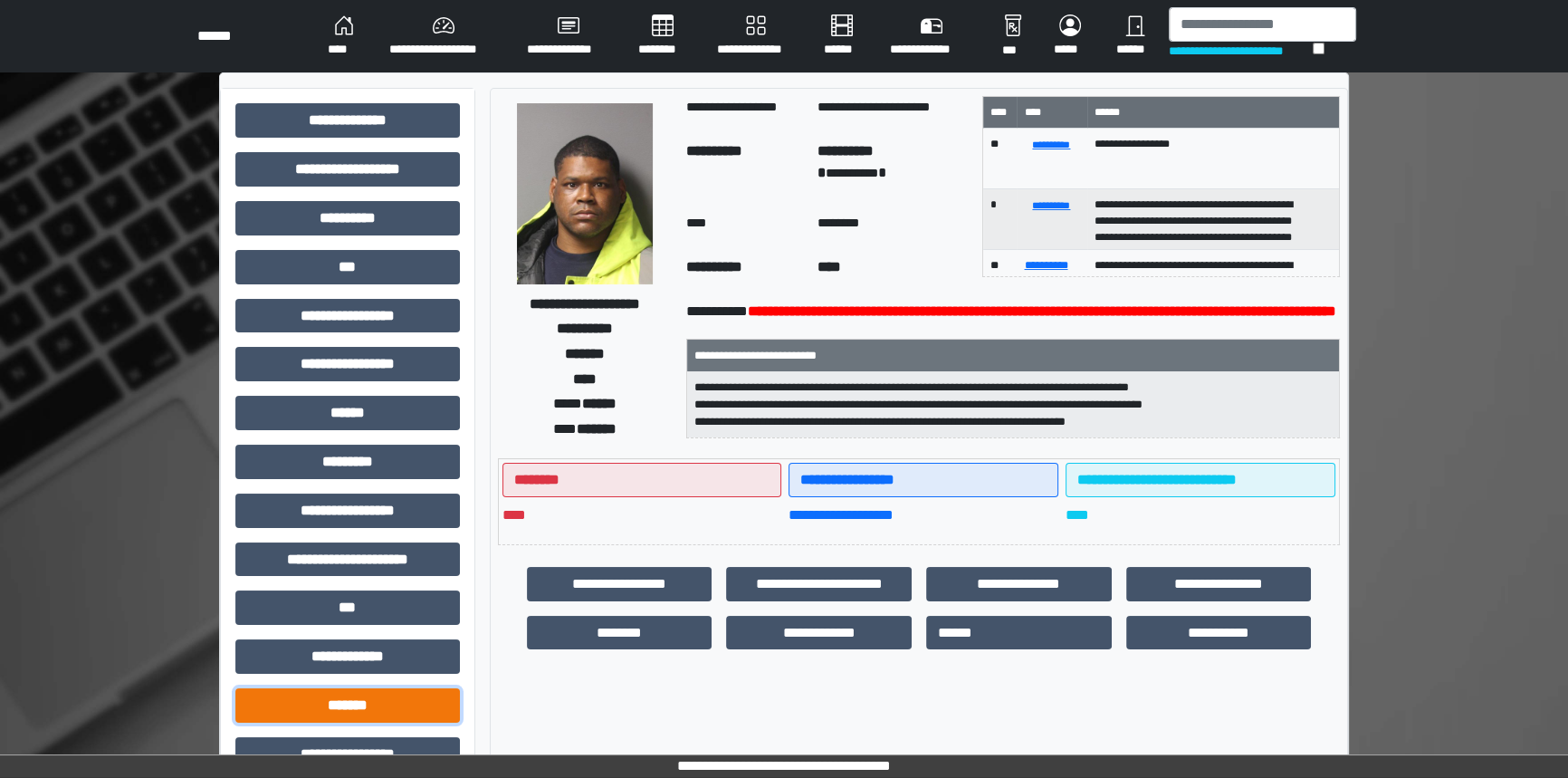click on "*******" at bounding box center [348, 706] 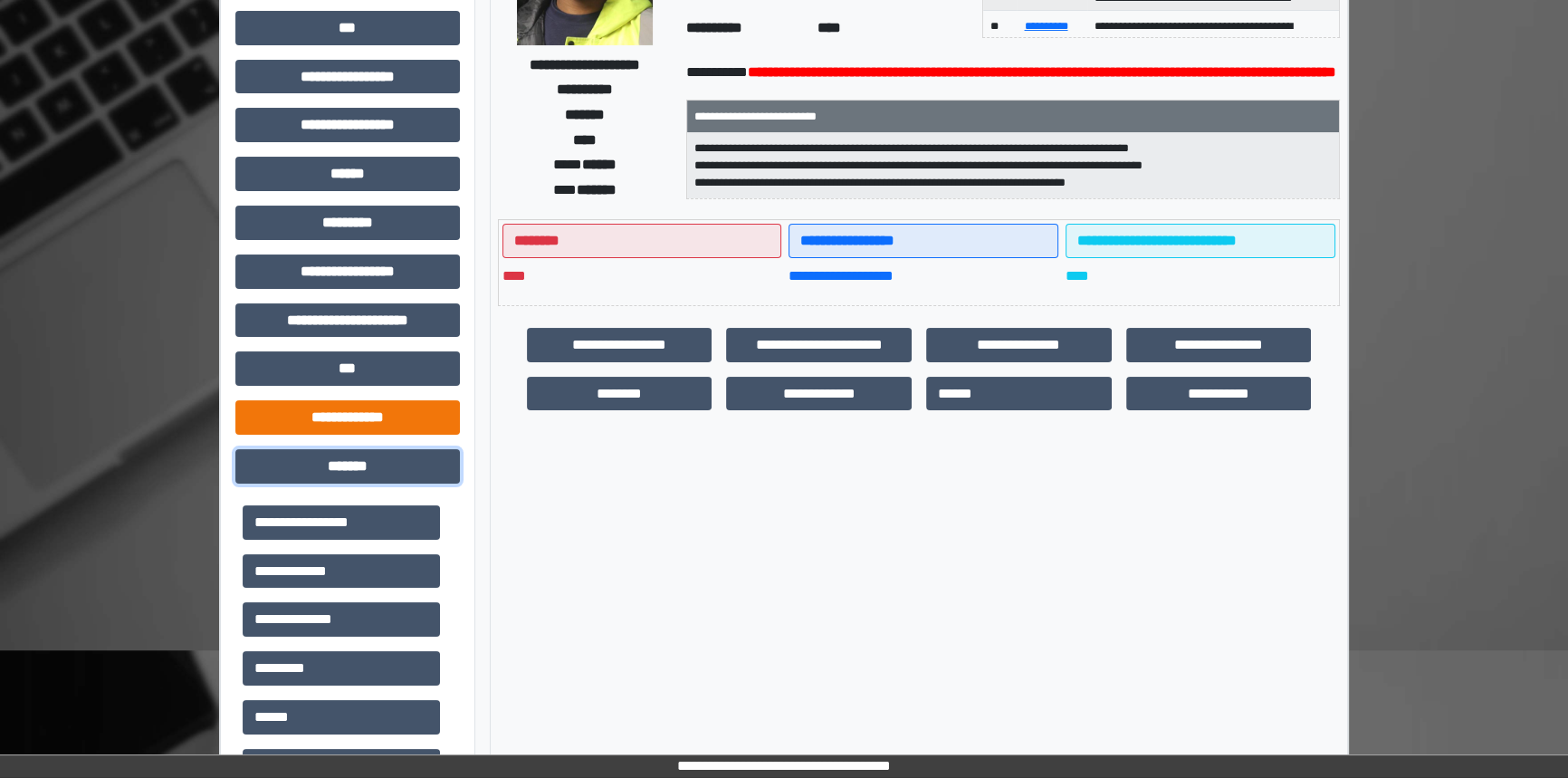 scroll, scrollTop: 246, scrollLeft: 0, axis: vertical 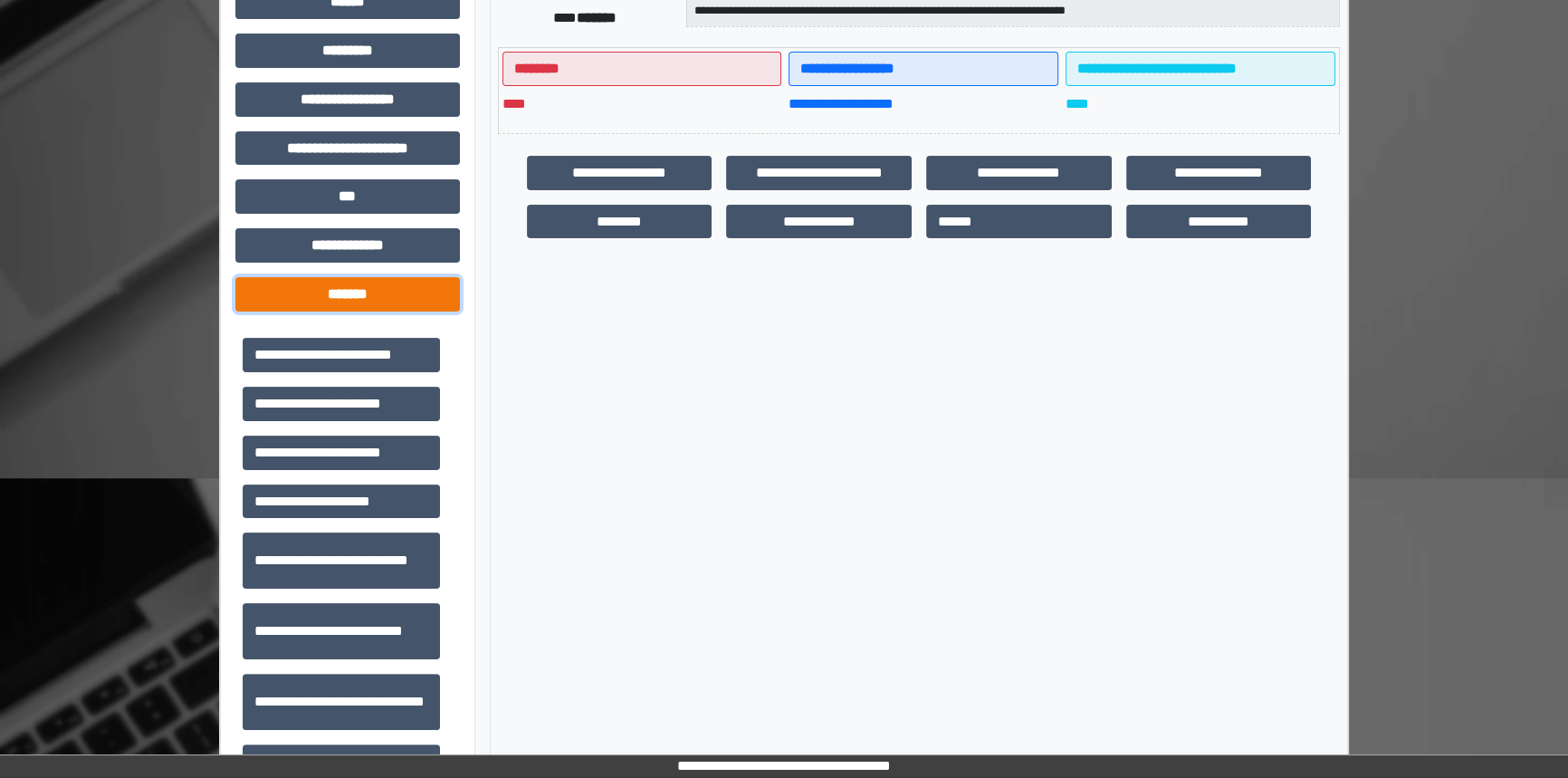 click on "*******" at bounding box center [348, 294] 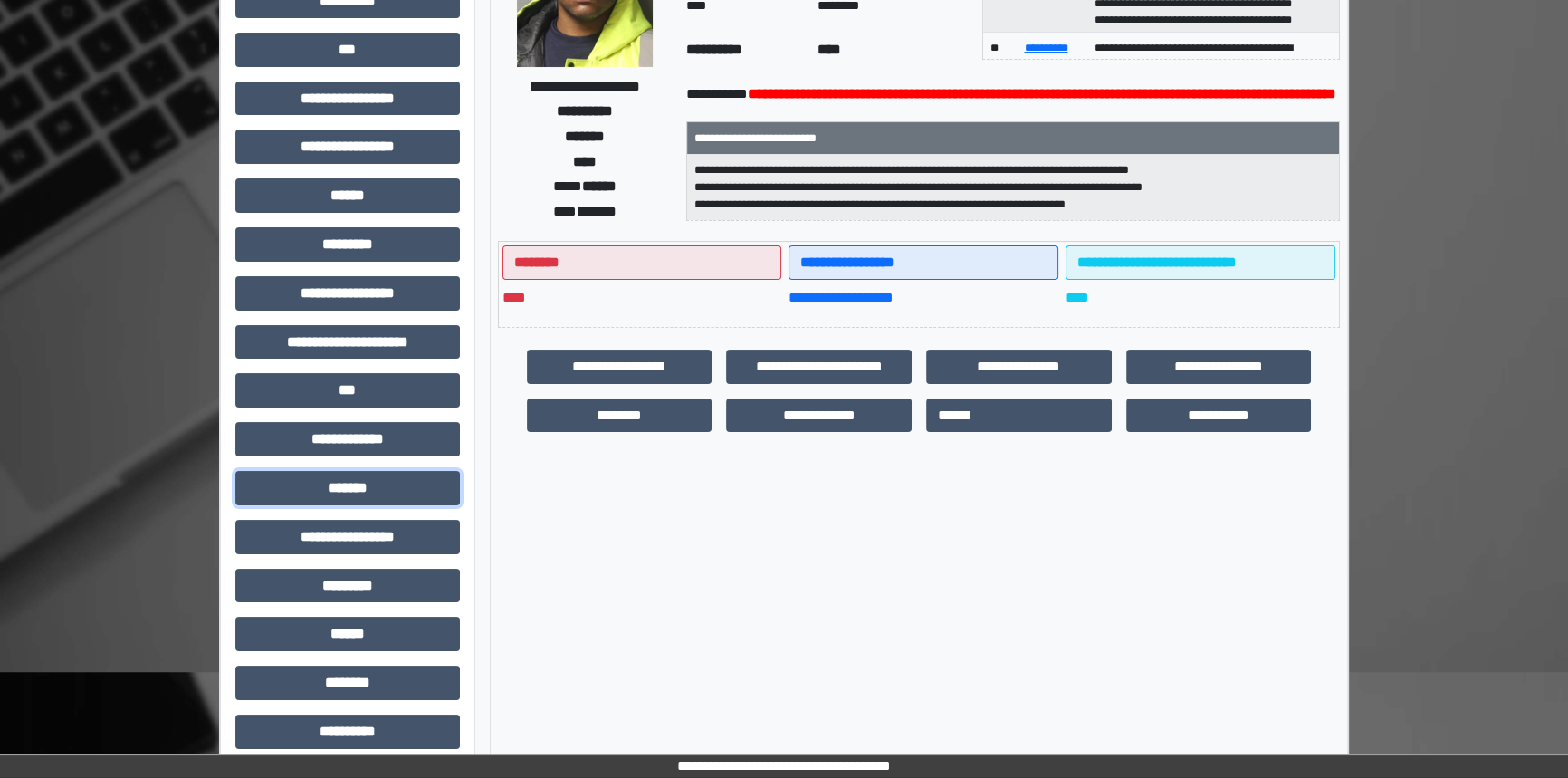 scroll, scrollTop: 117, scrollLeft: 0, axis: vertical 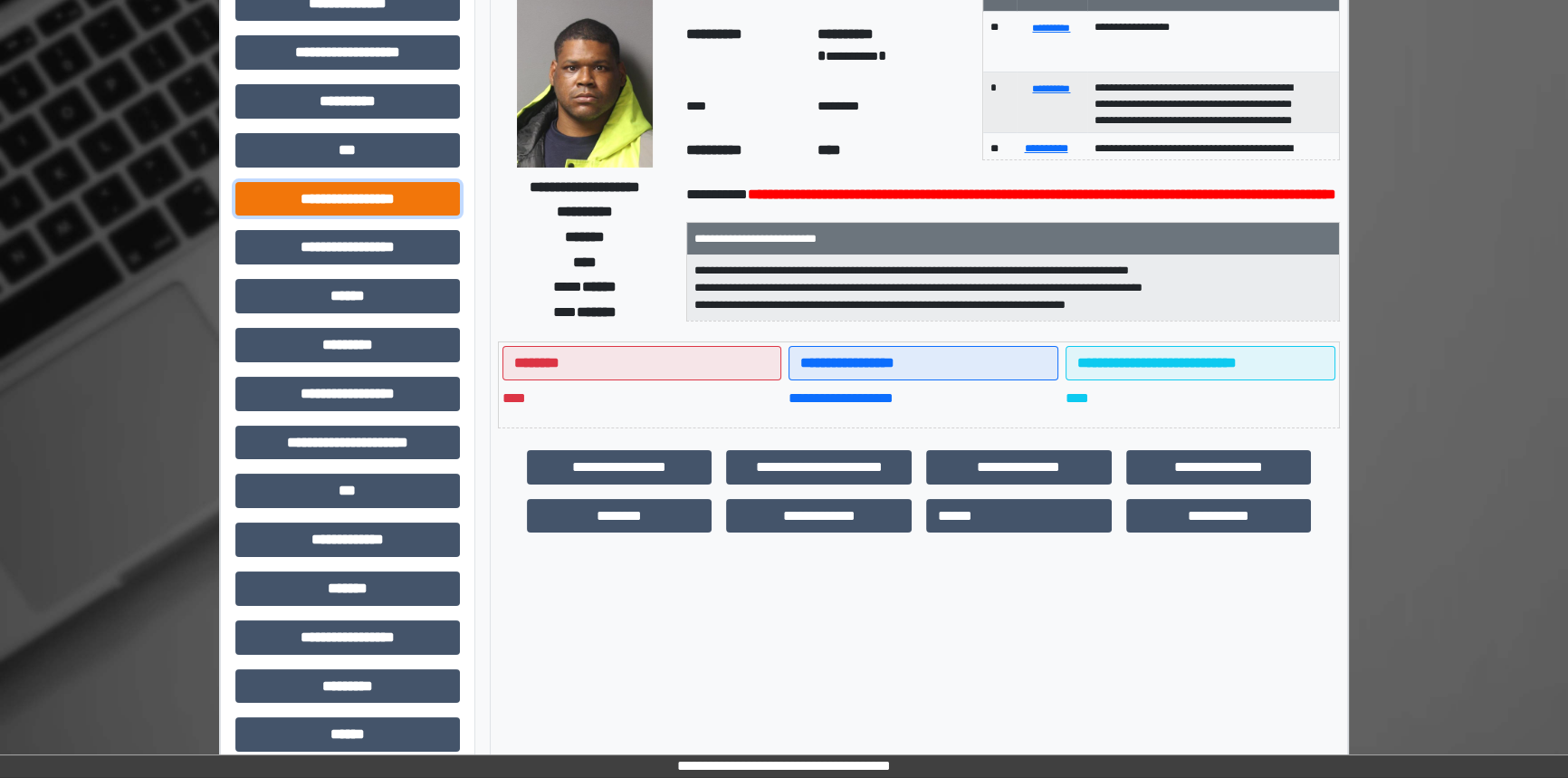 click on "**********" at bounding box center [348, 199] 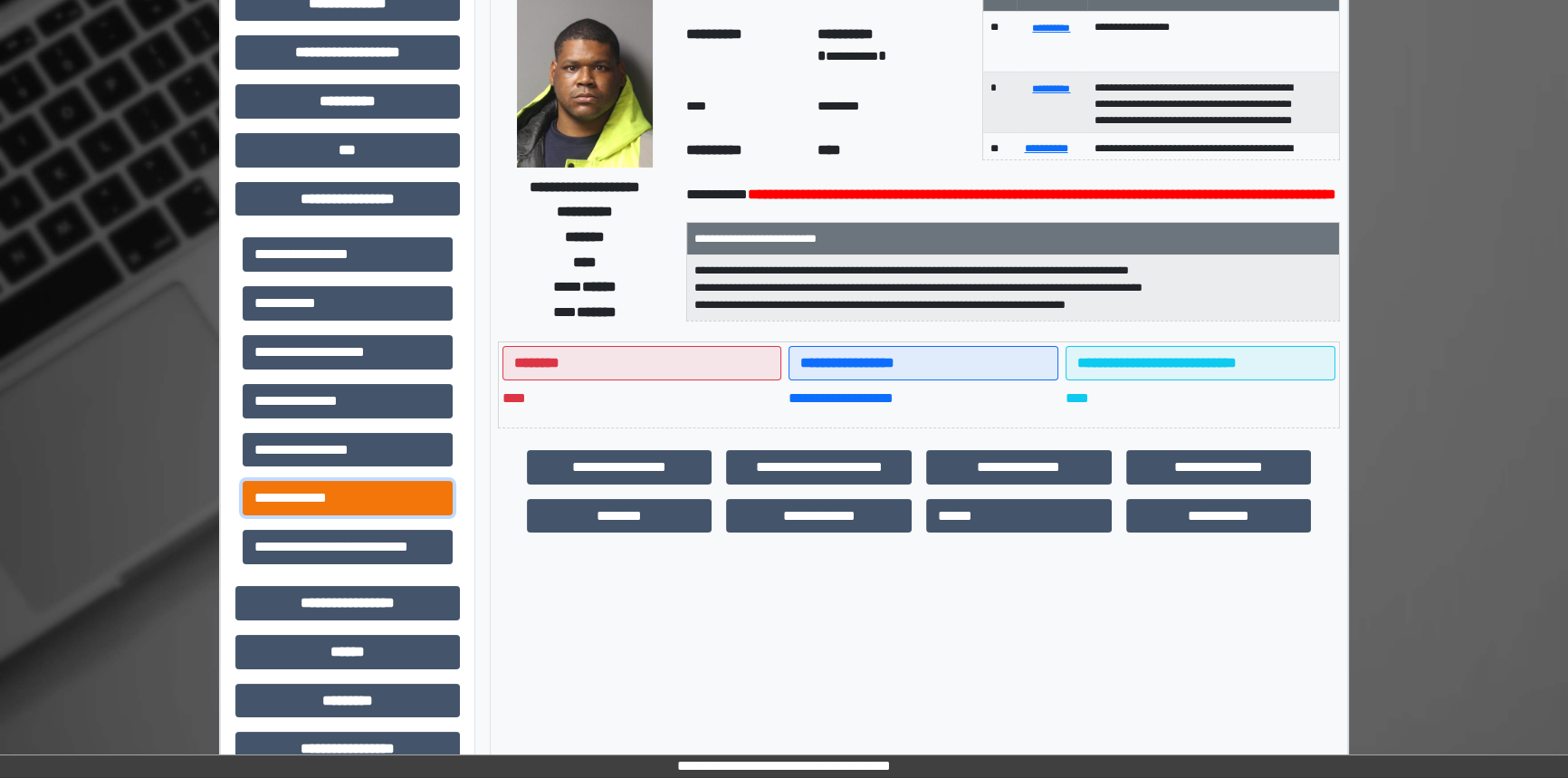 click on "**********" at bounding box center [348, 498] 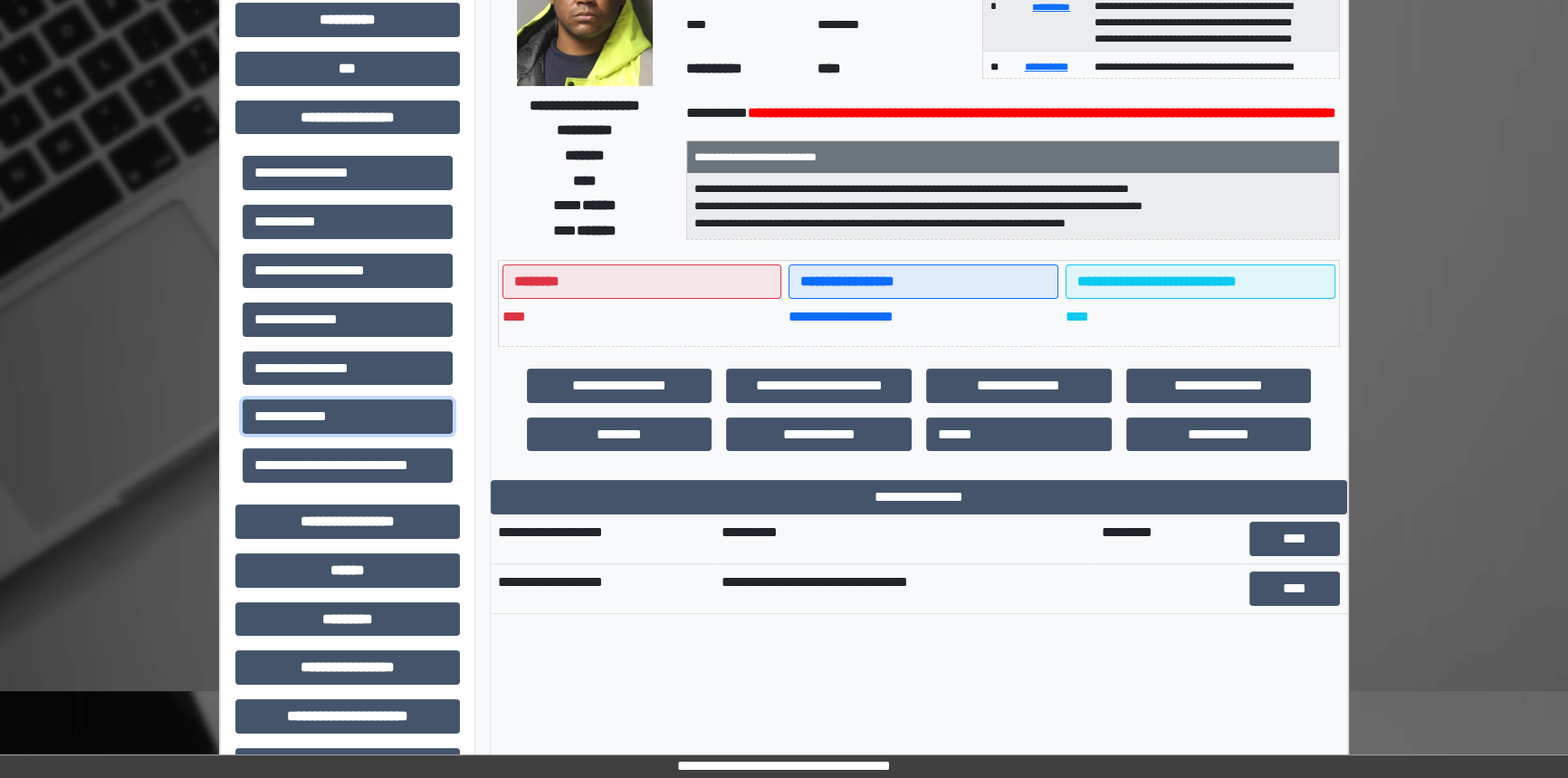 scroll, scrollTop: 199, scrollLeft: 0, axis: vertical 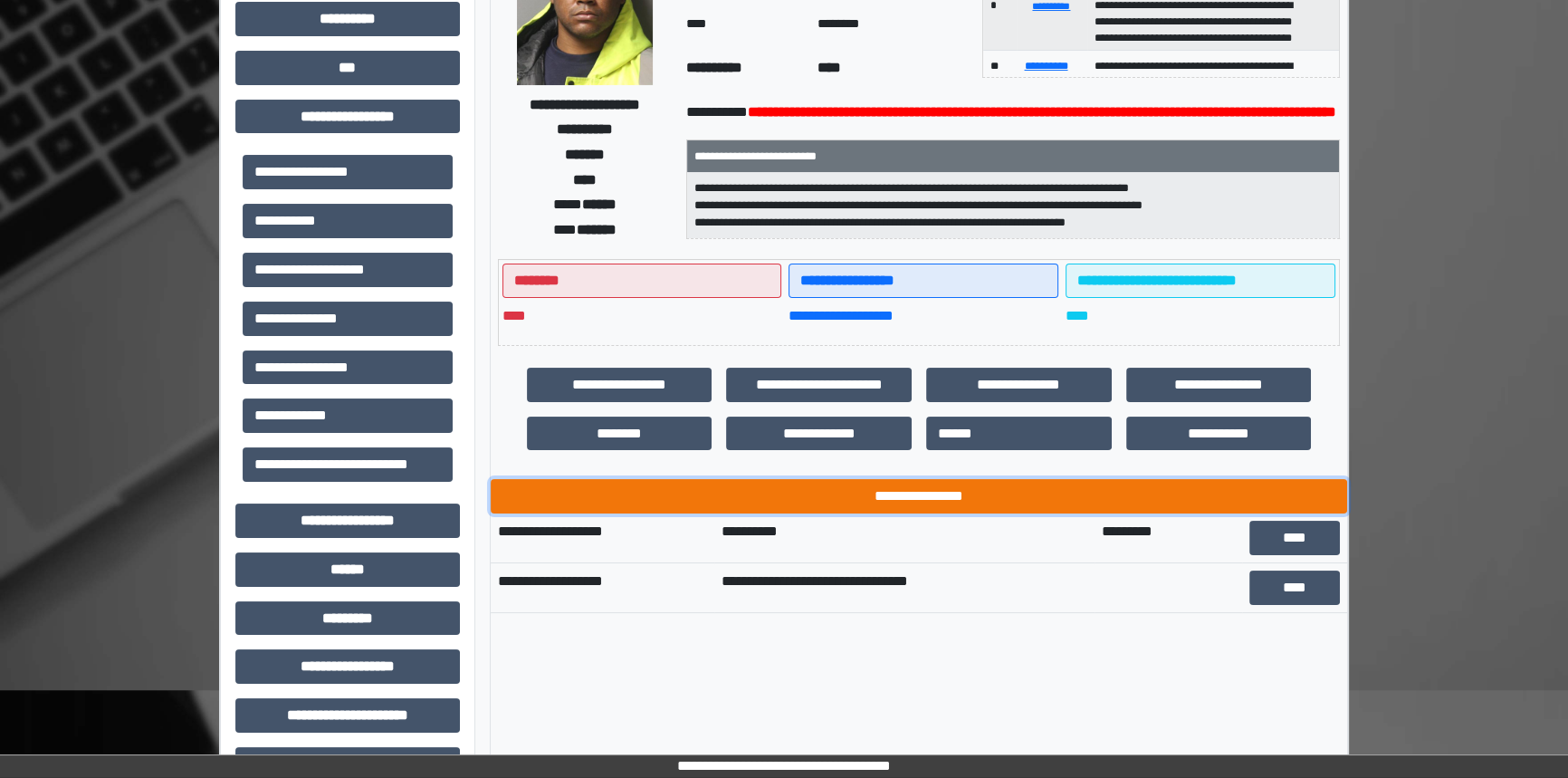click on "**********" at bounding box center (919, 496) 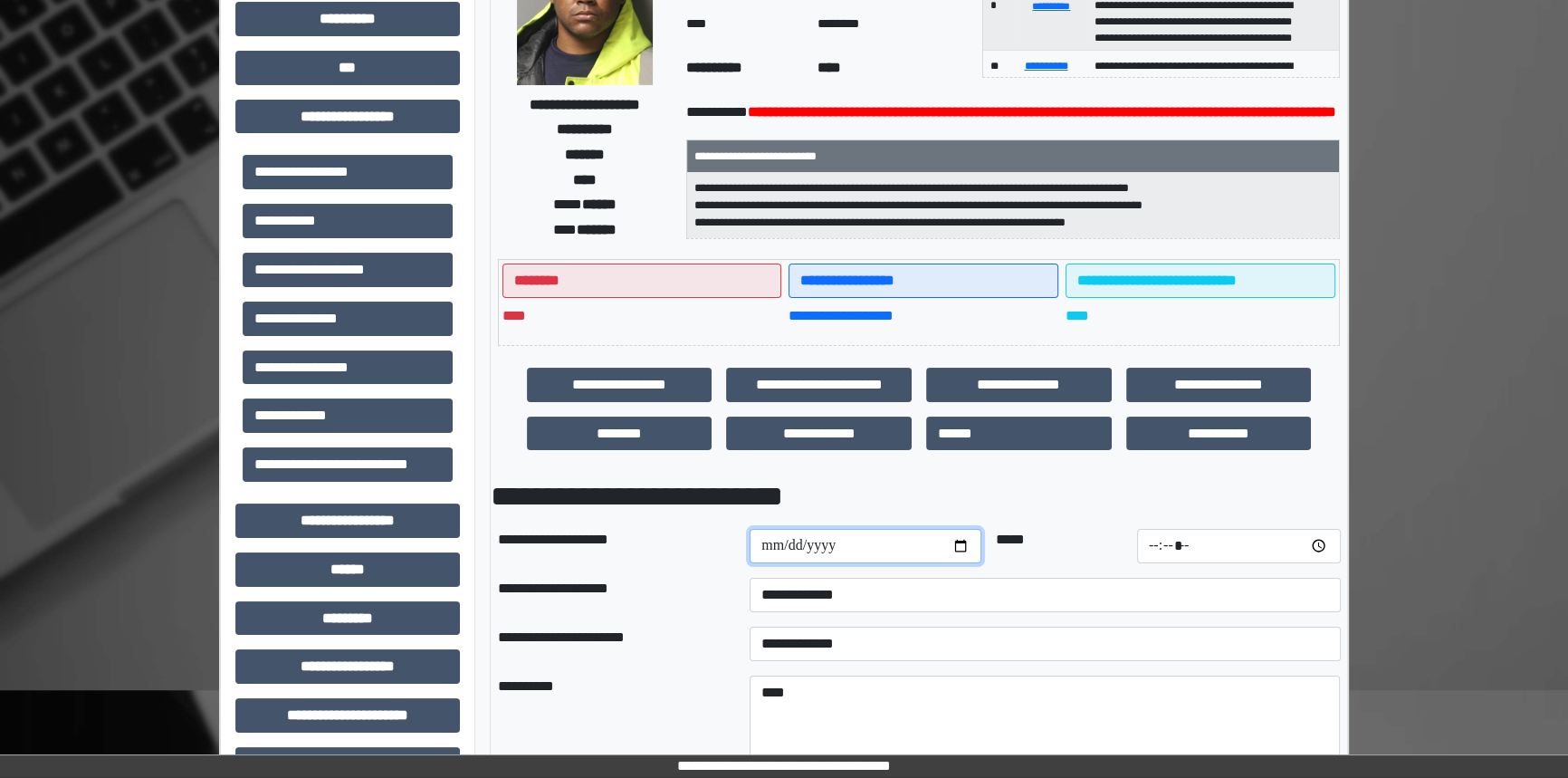 click at bounding box center [865, 546] 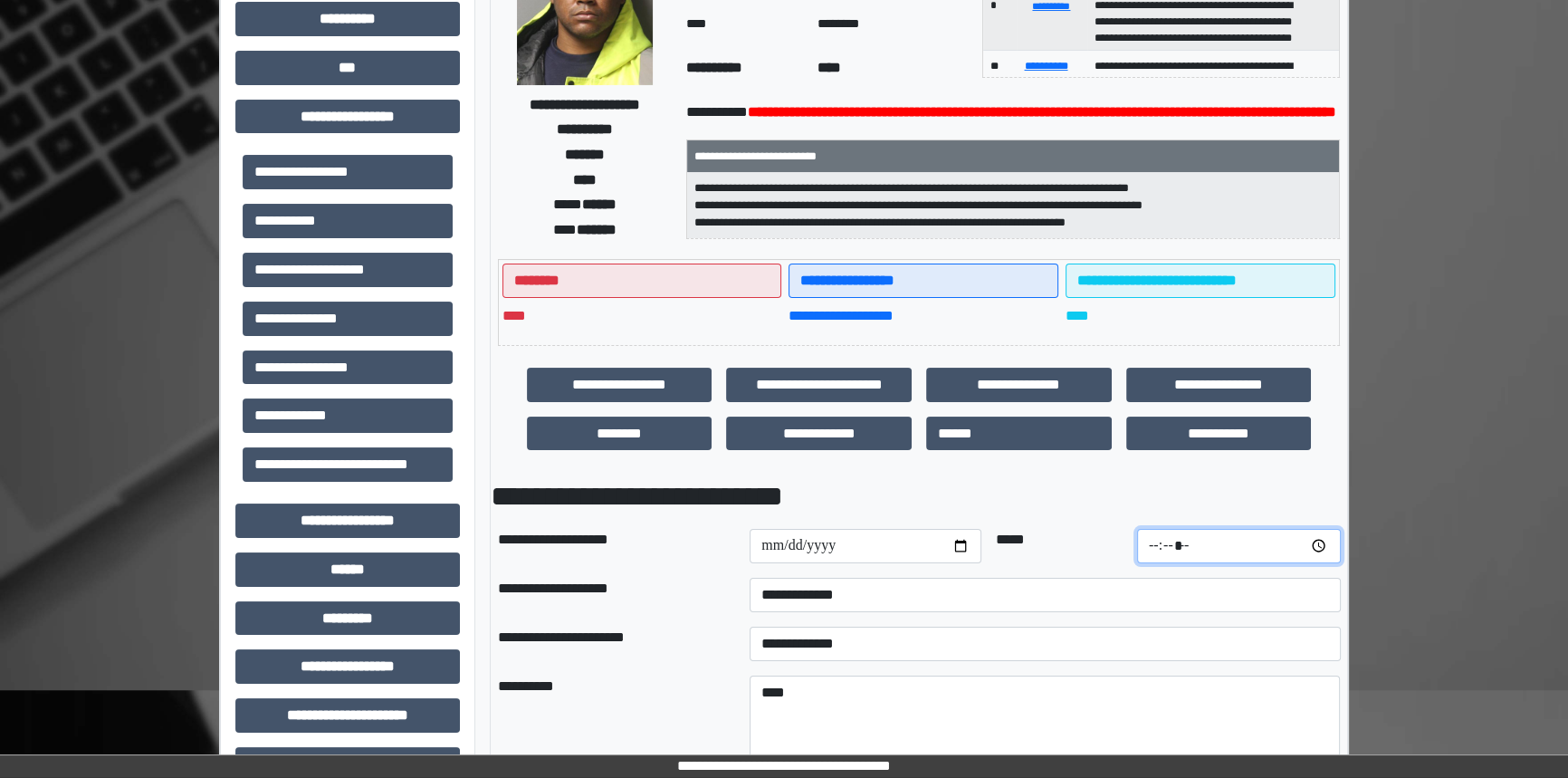 click at bounding box center (1238, 546) 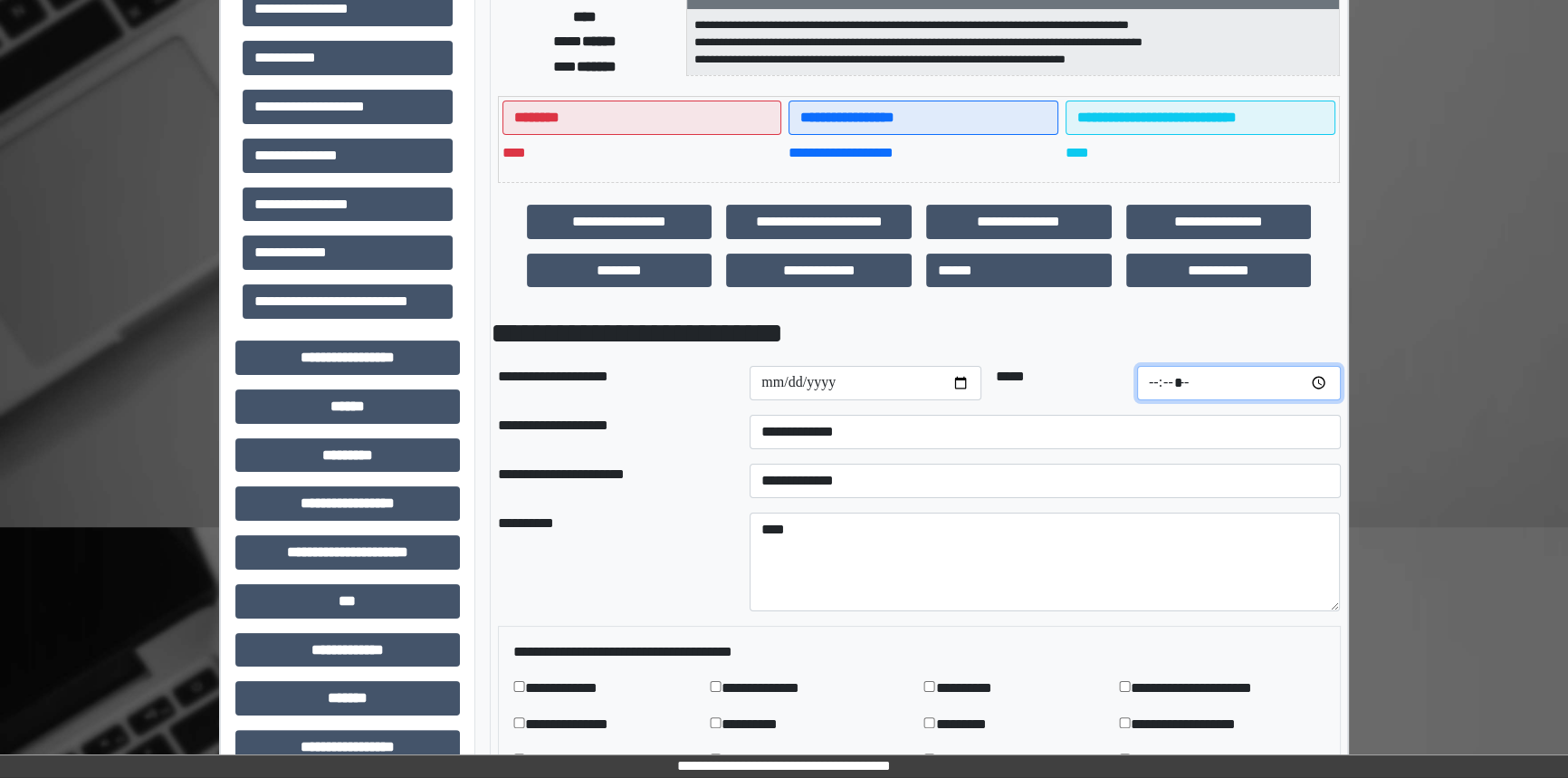 scroll, scrollTop: 363, scrollLeft: 0, axis: vertical 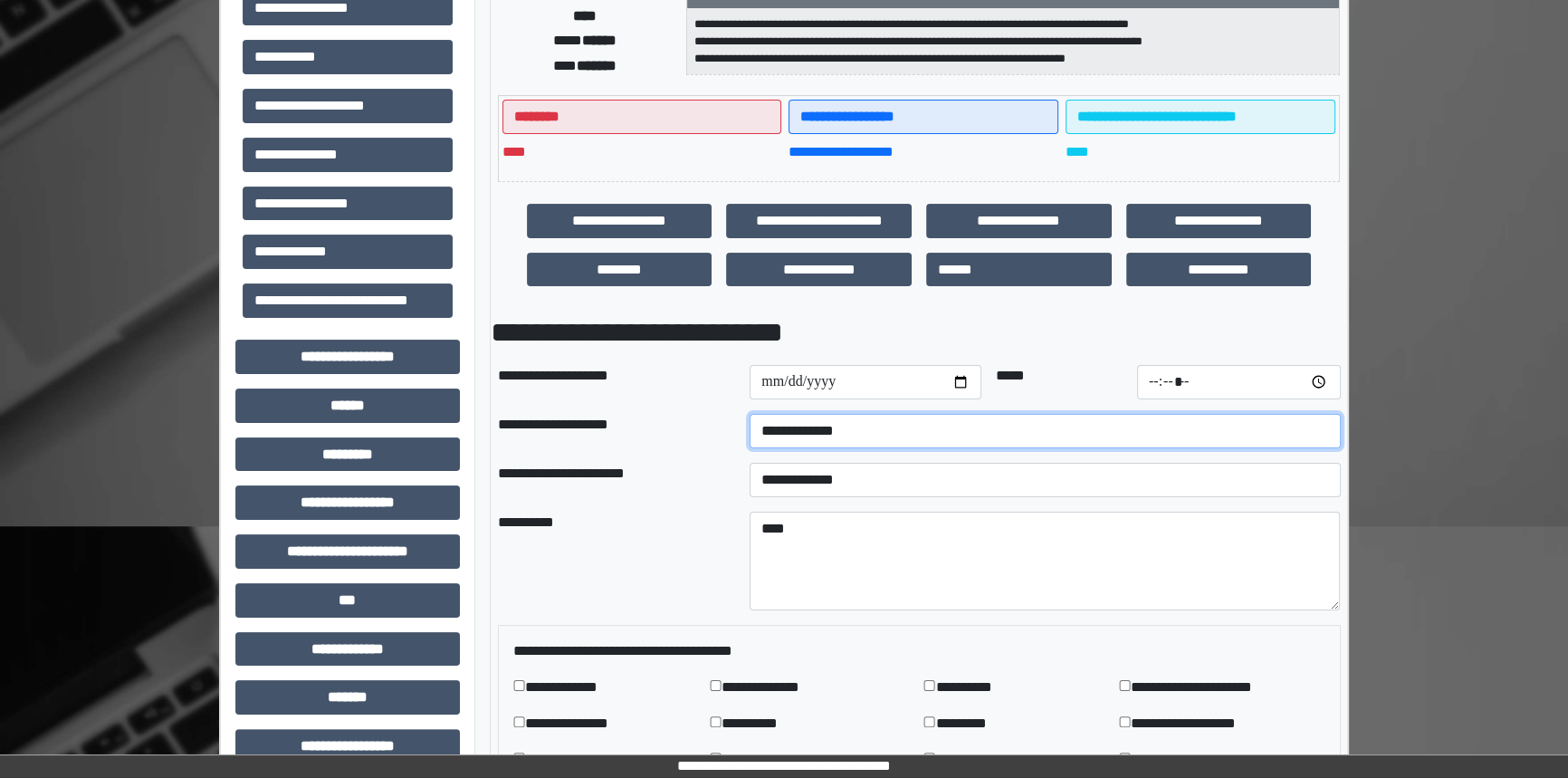 click on "**********" at bounding box center [1045, 431] 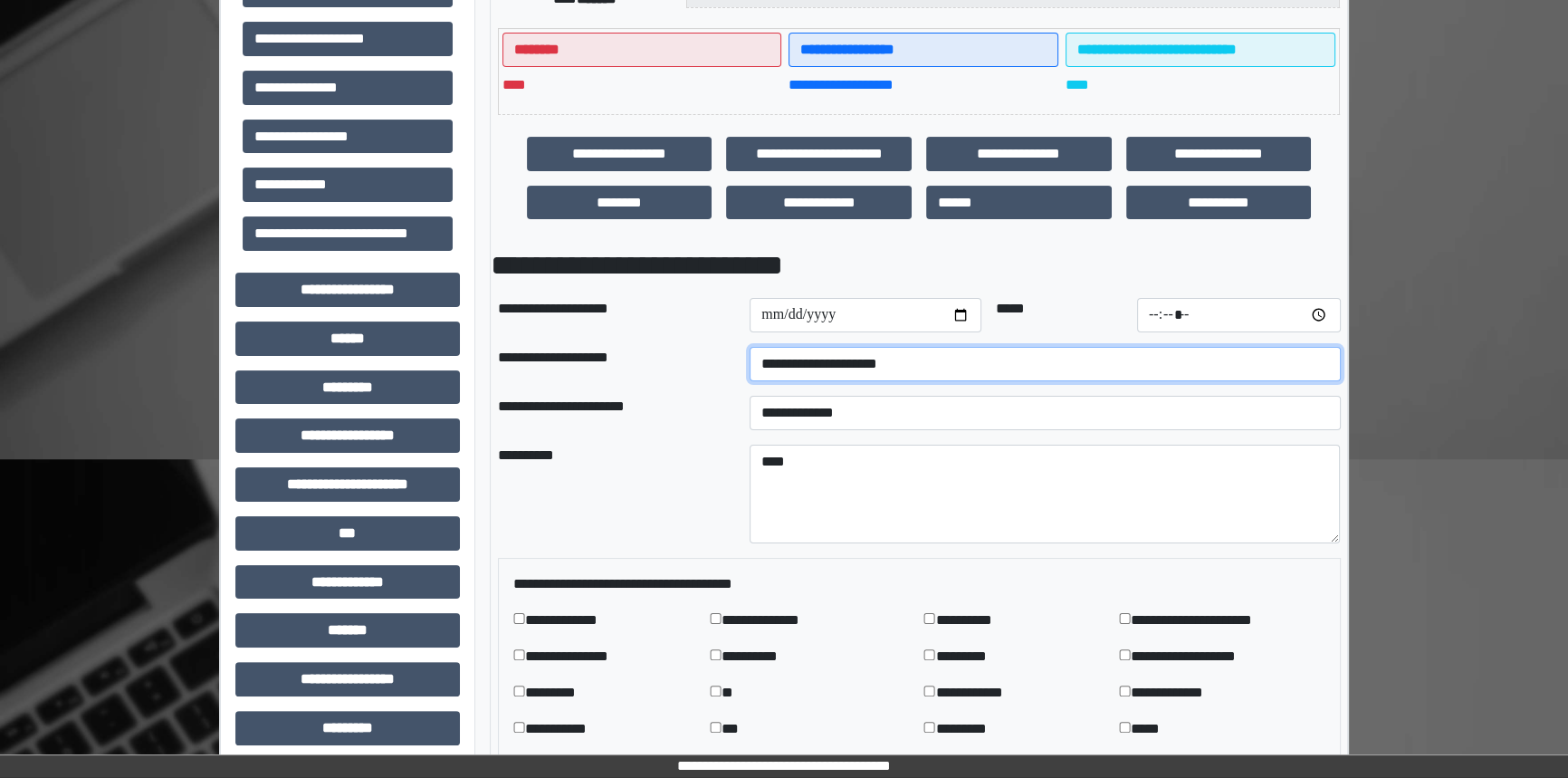 scroll, scrollTop: 528, scrollLeft: 0, axis: vertical 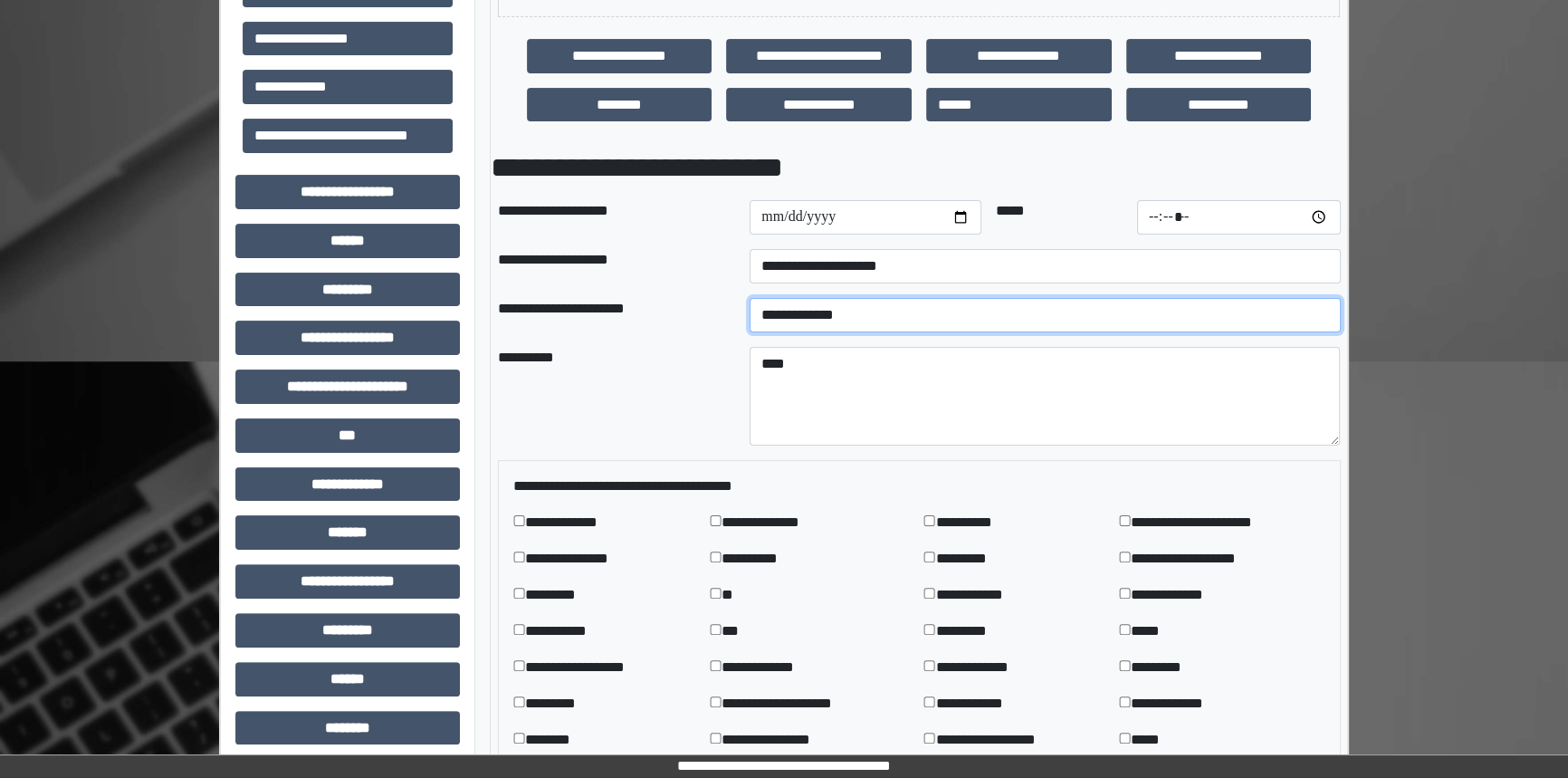 click on "**********" at bounding box center [1045, 315] 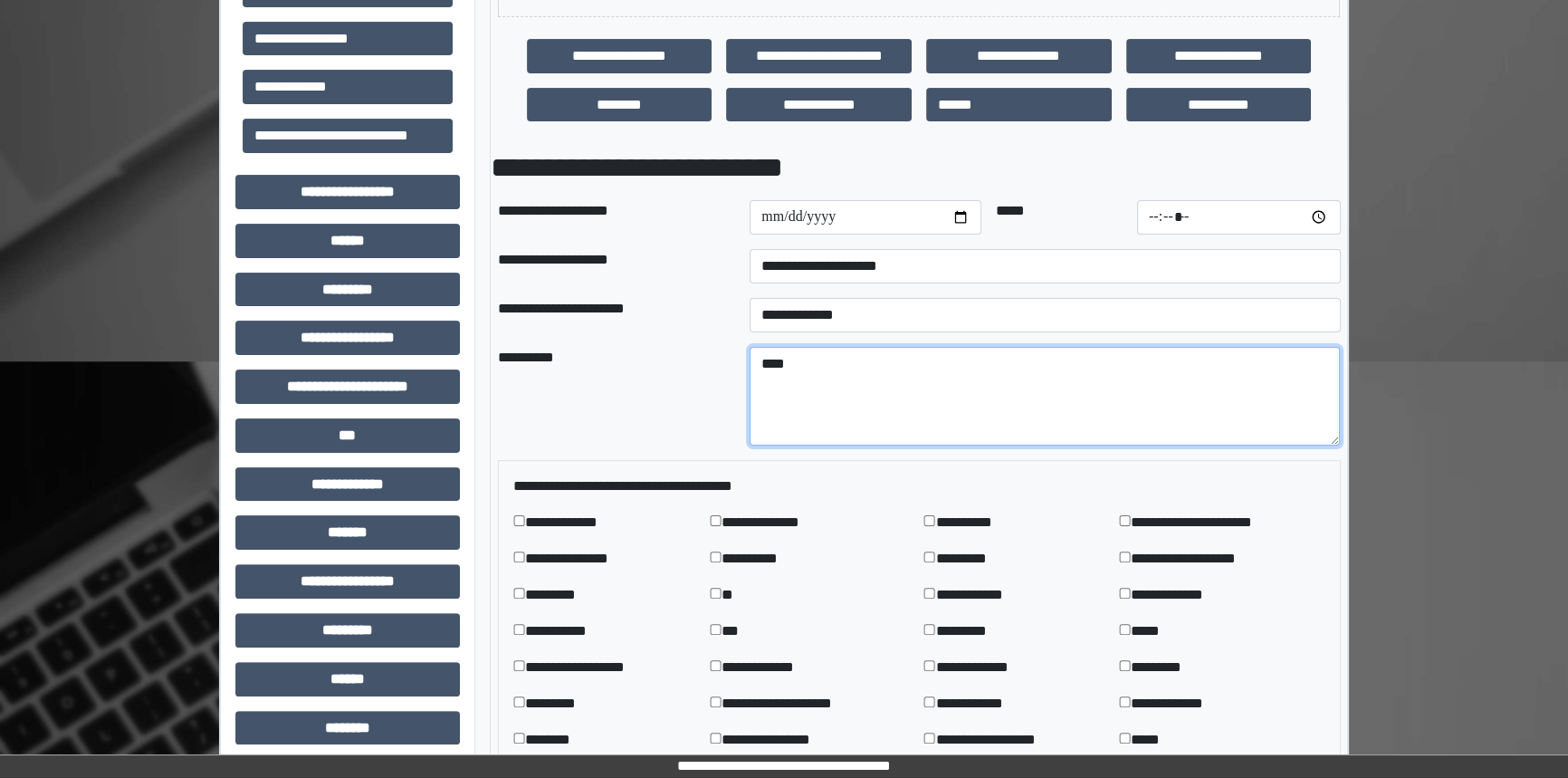 click on "****" at bounding box center (1045, 397) 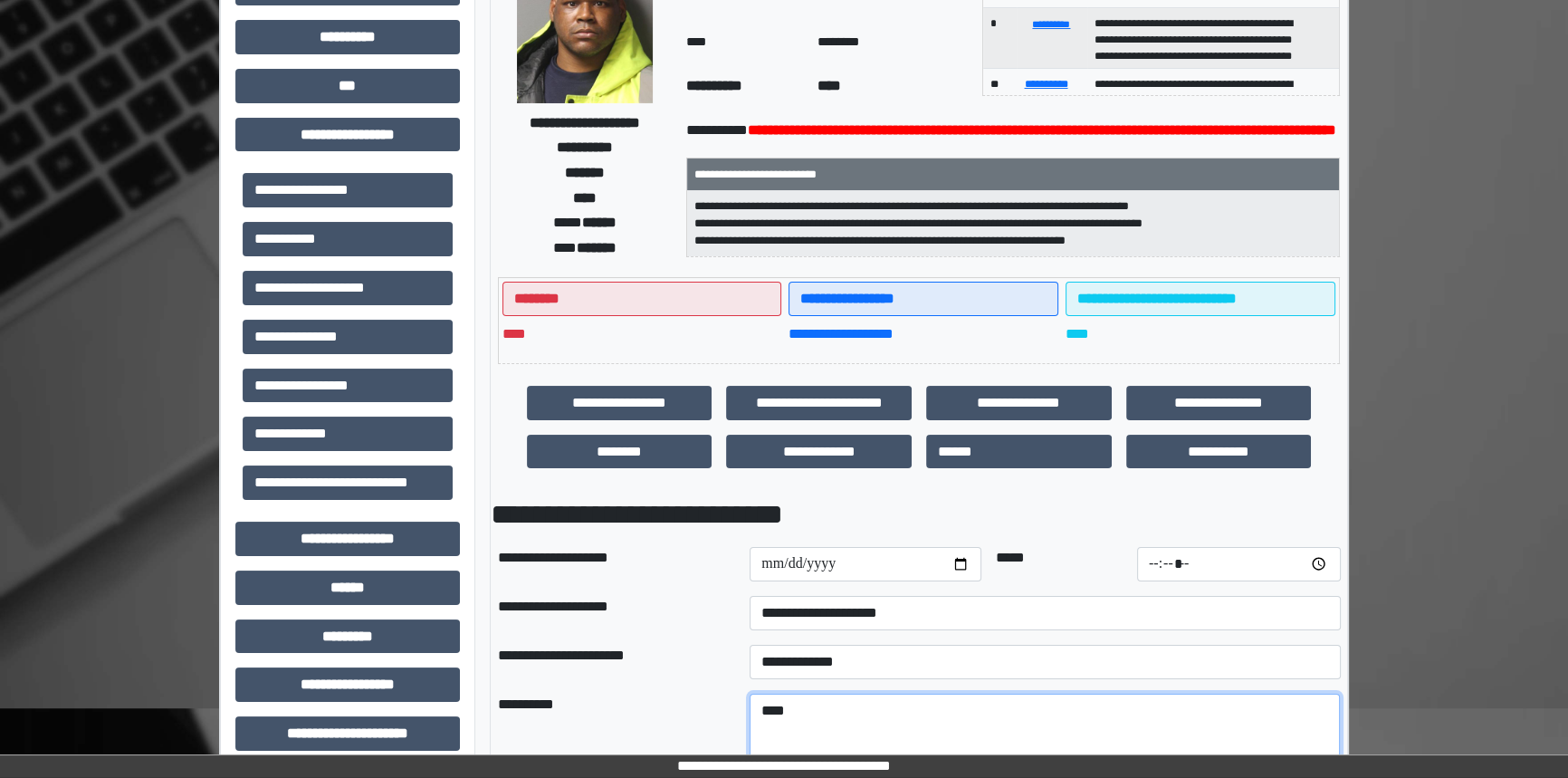 scroll, scrollTop: 281, scrollLeft: 0, axis: vertical 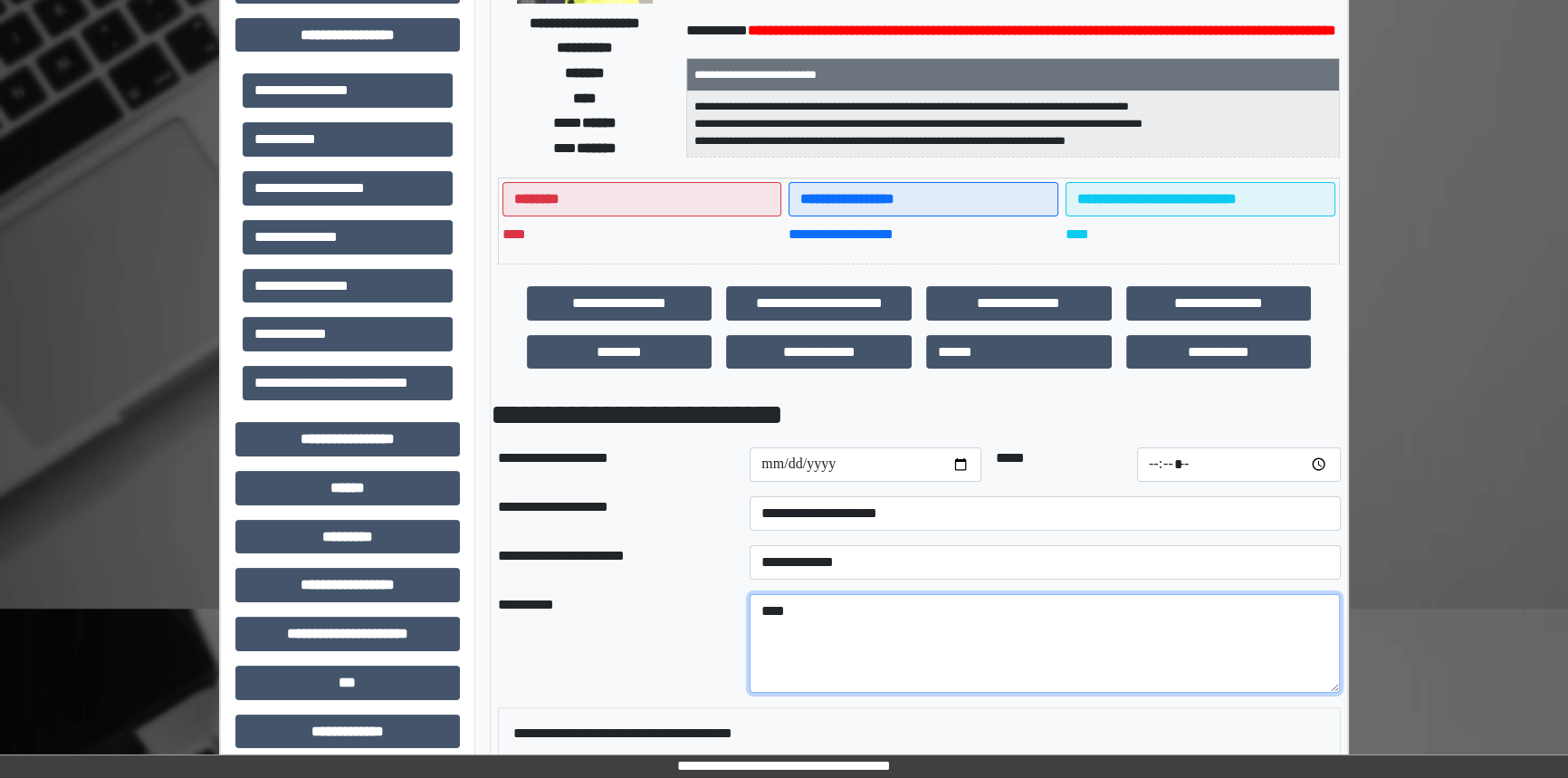 drag, startPoint x: 835, startPoint y: 623, endPoint x: 710, endPoint y: 613, distance: 125.39936 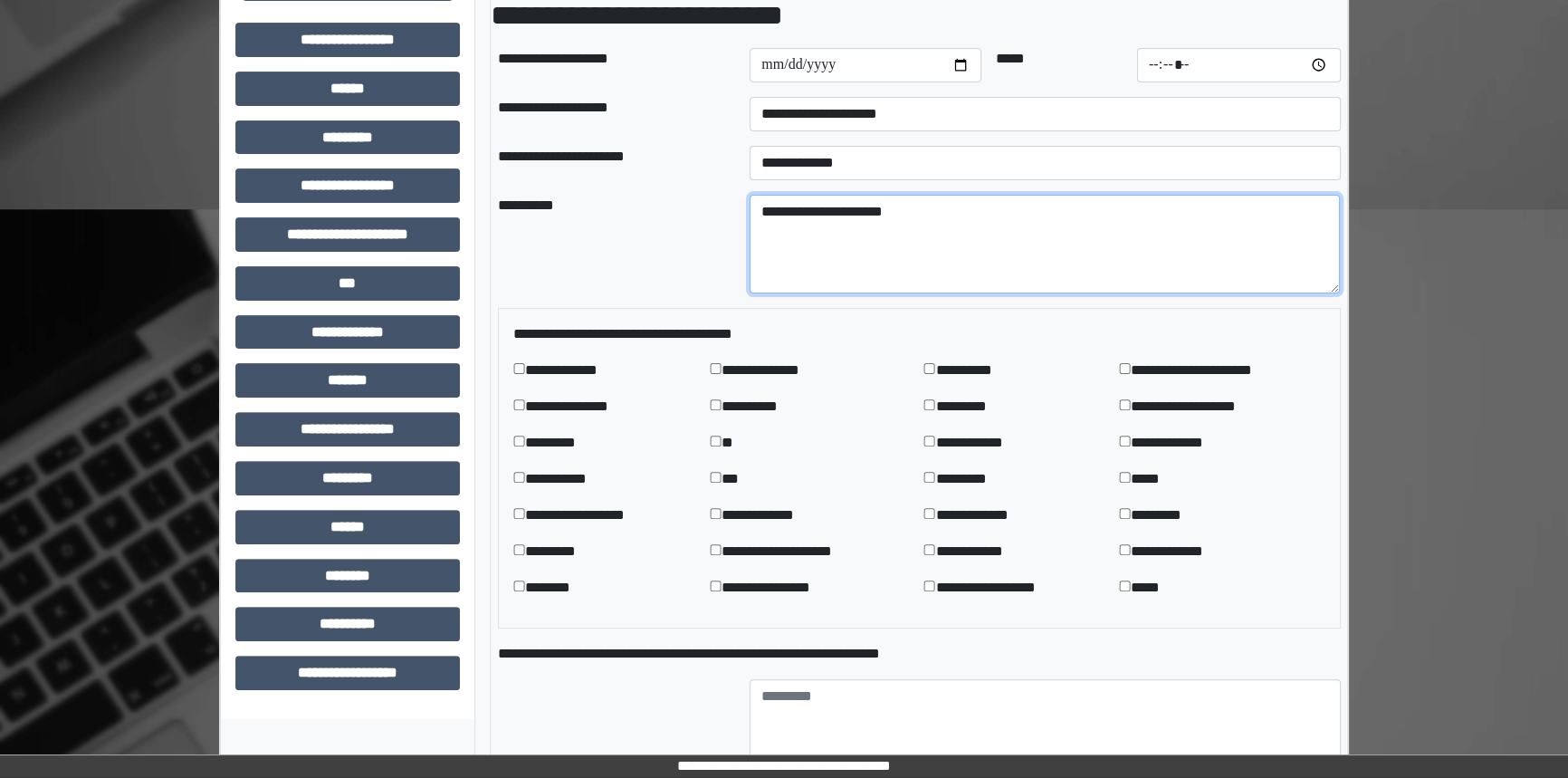 scroll, scrollTop: 775, scrollLeft: 0, axis: vertical 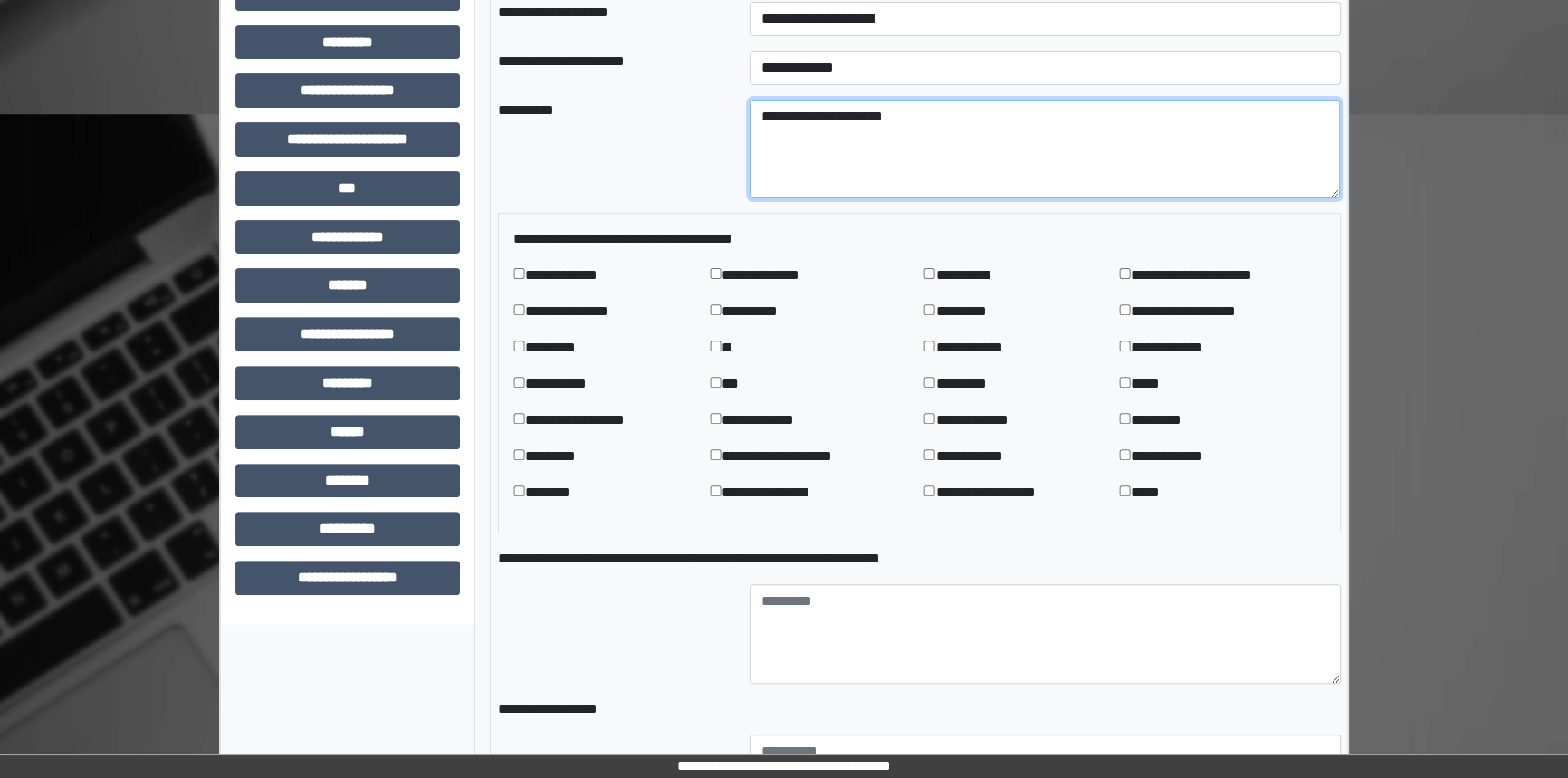 type on "**********" 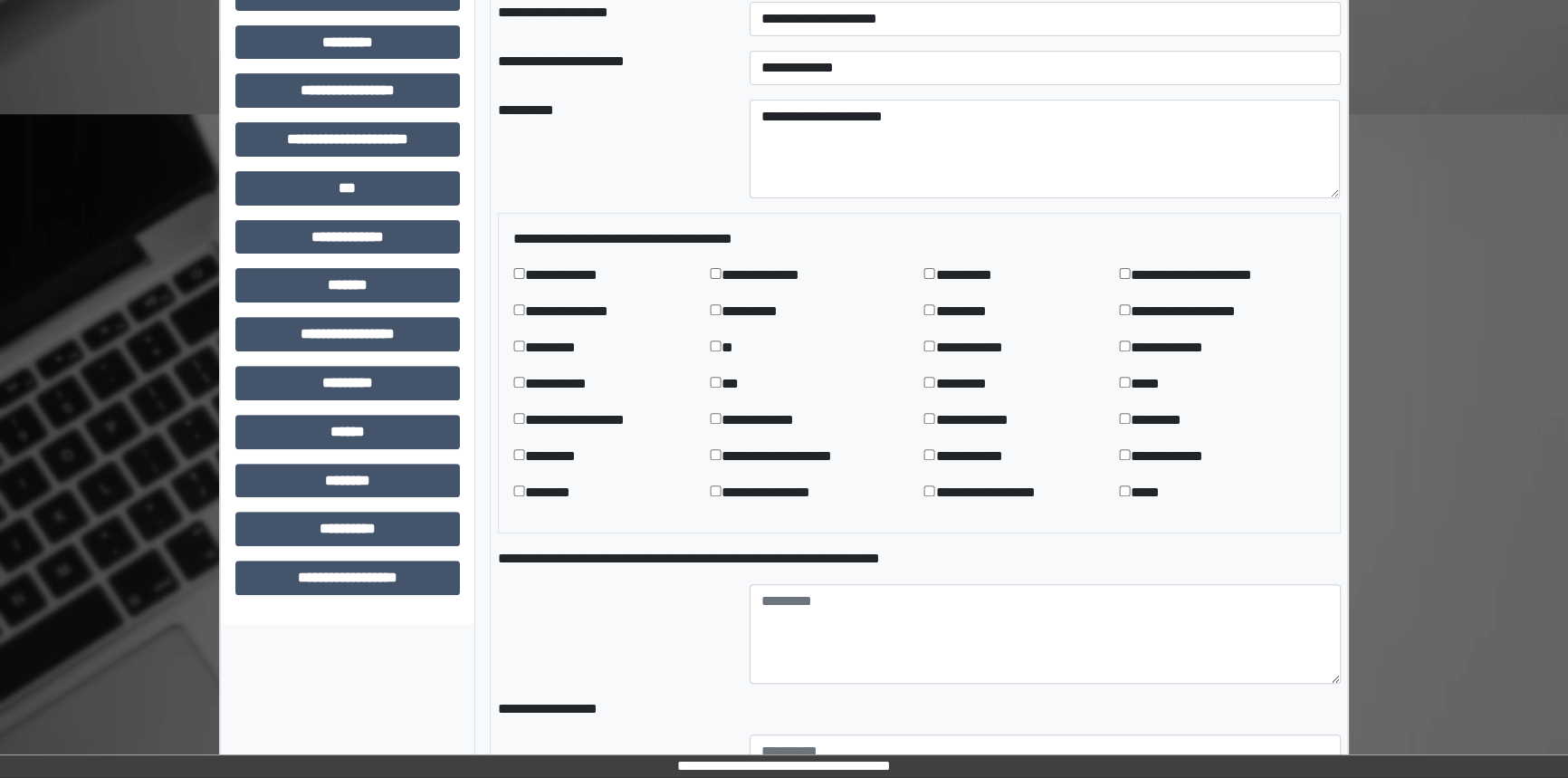 click on "**********" at bounding box center [576, 275] 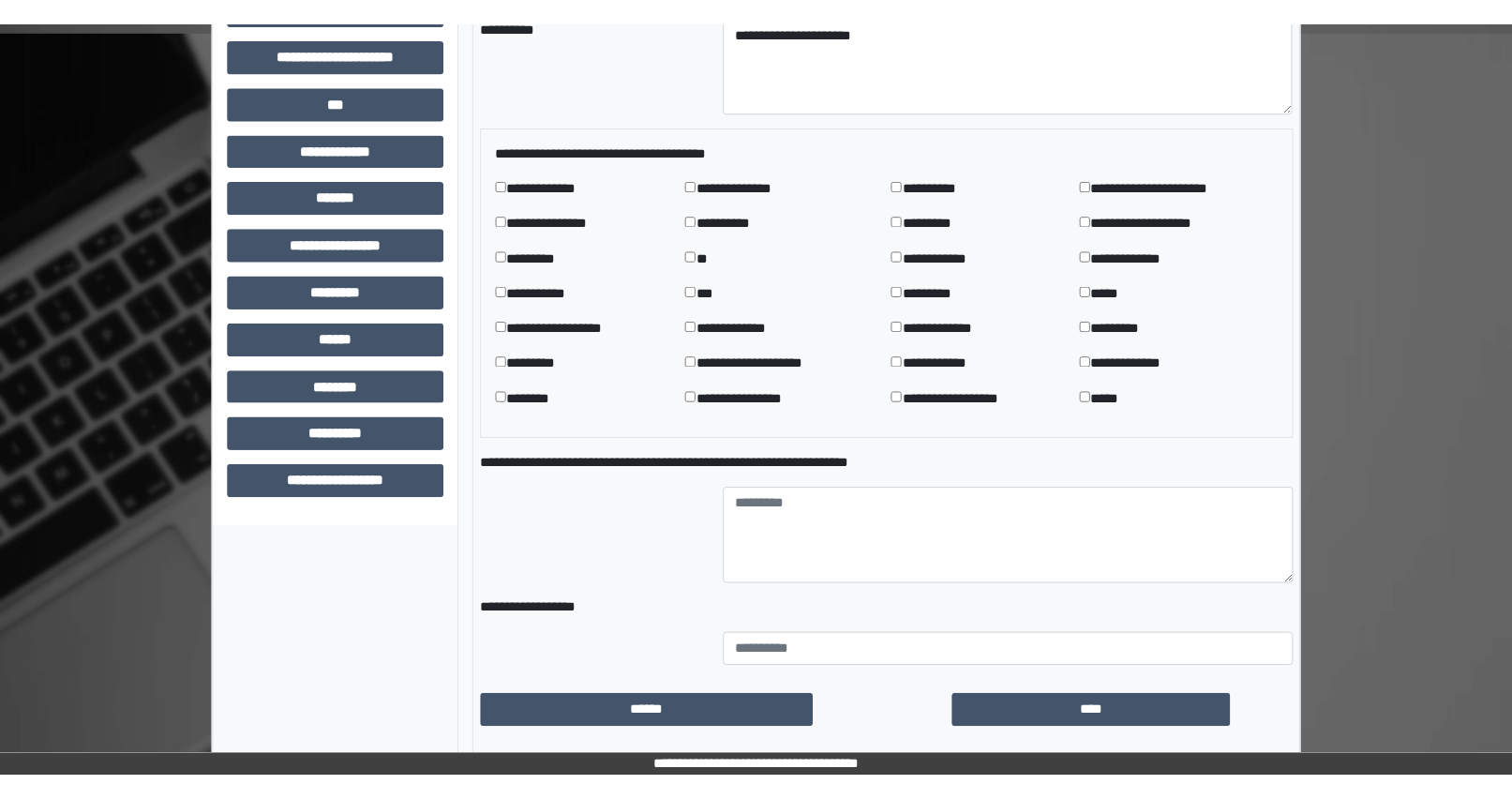 scroll, scrollTop: 973, scrollLeft: 0, axis: vertical 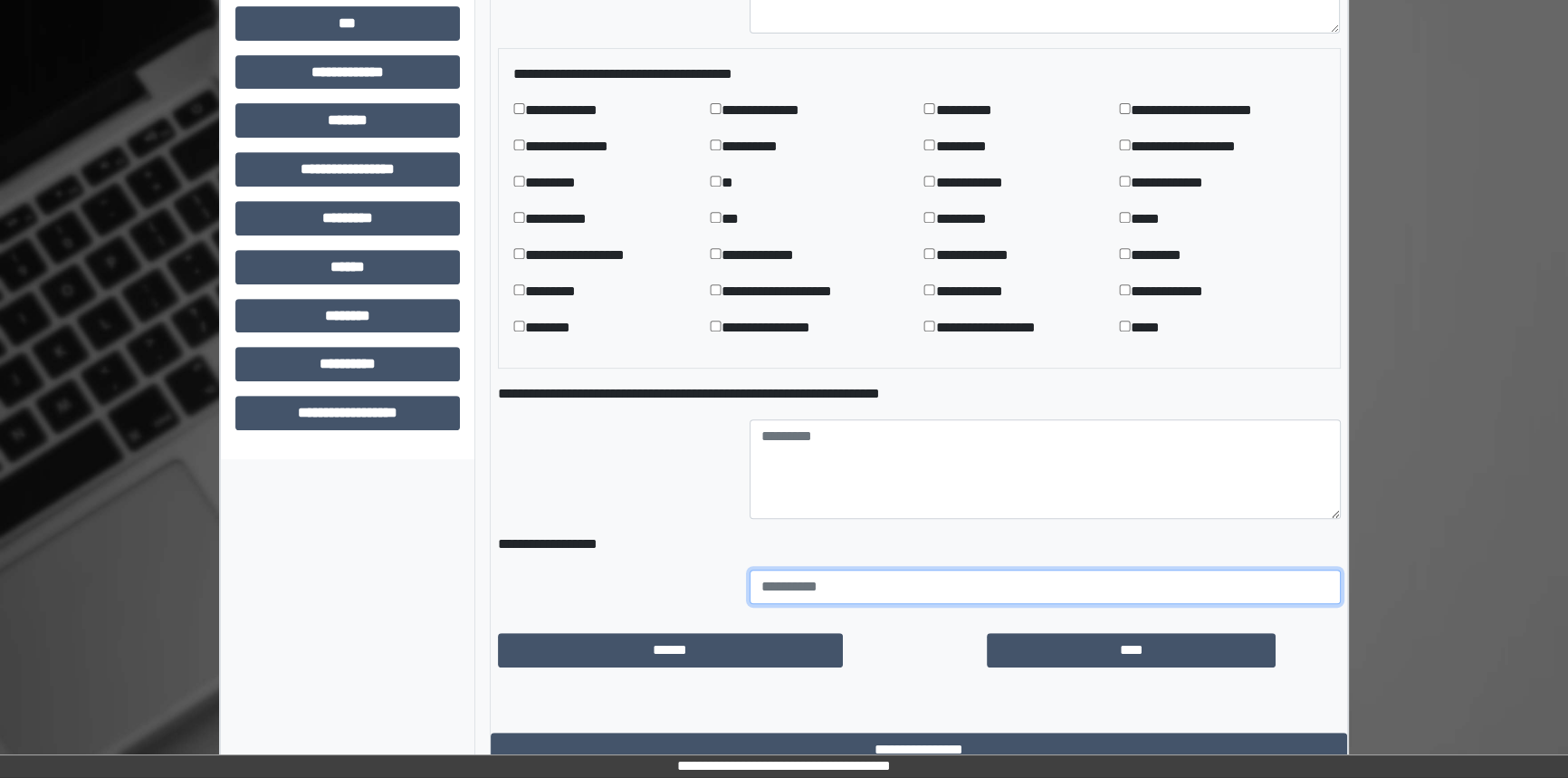 click at bounding box center (1045, 587) 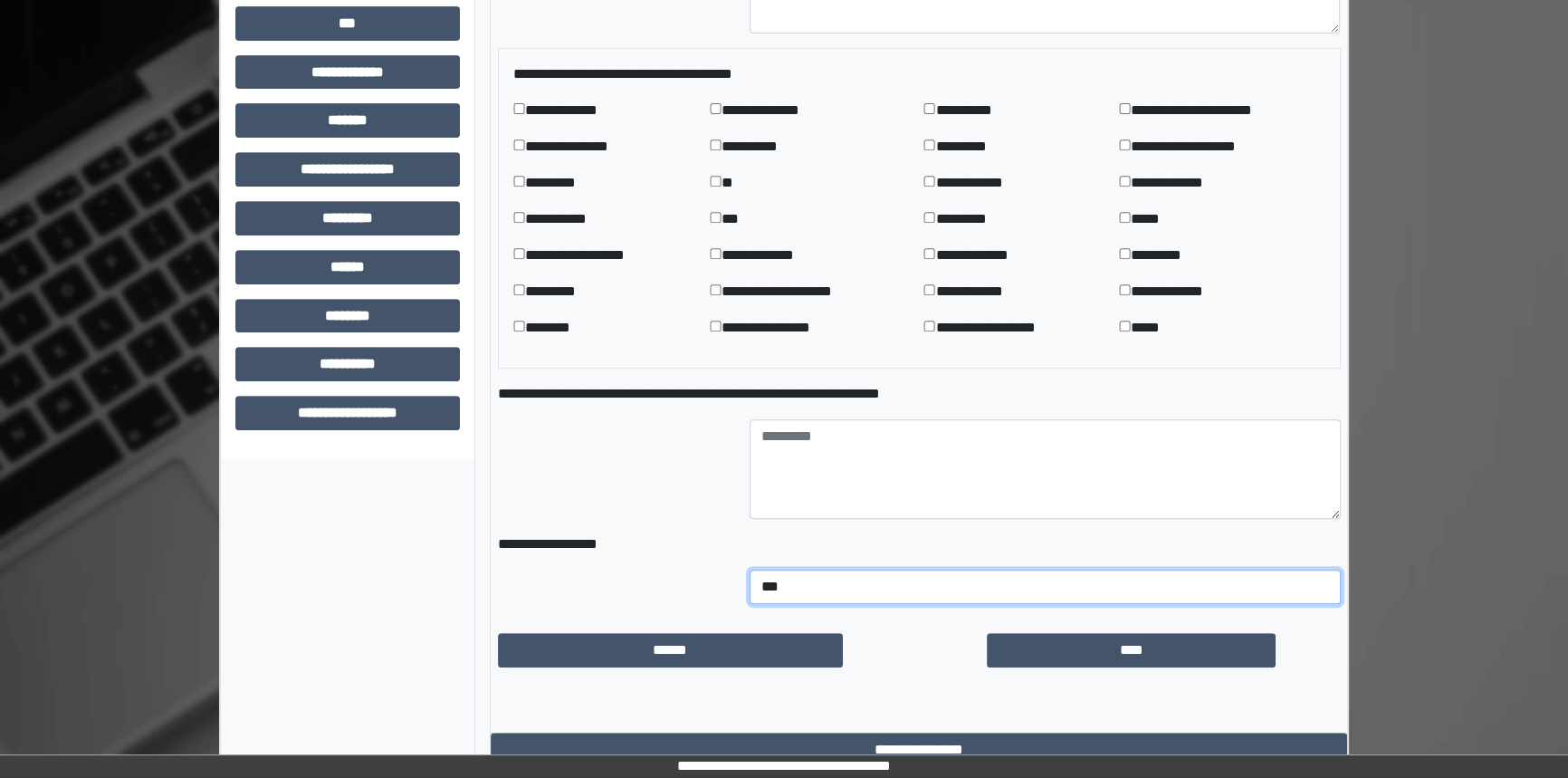 type on "***" 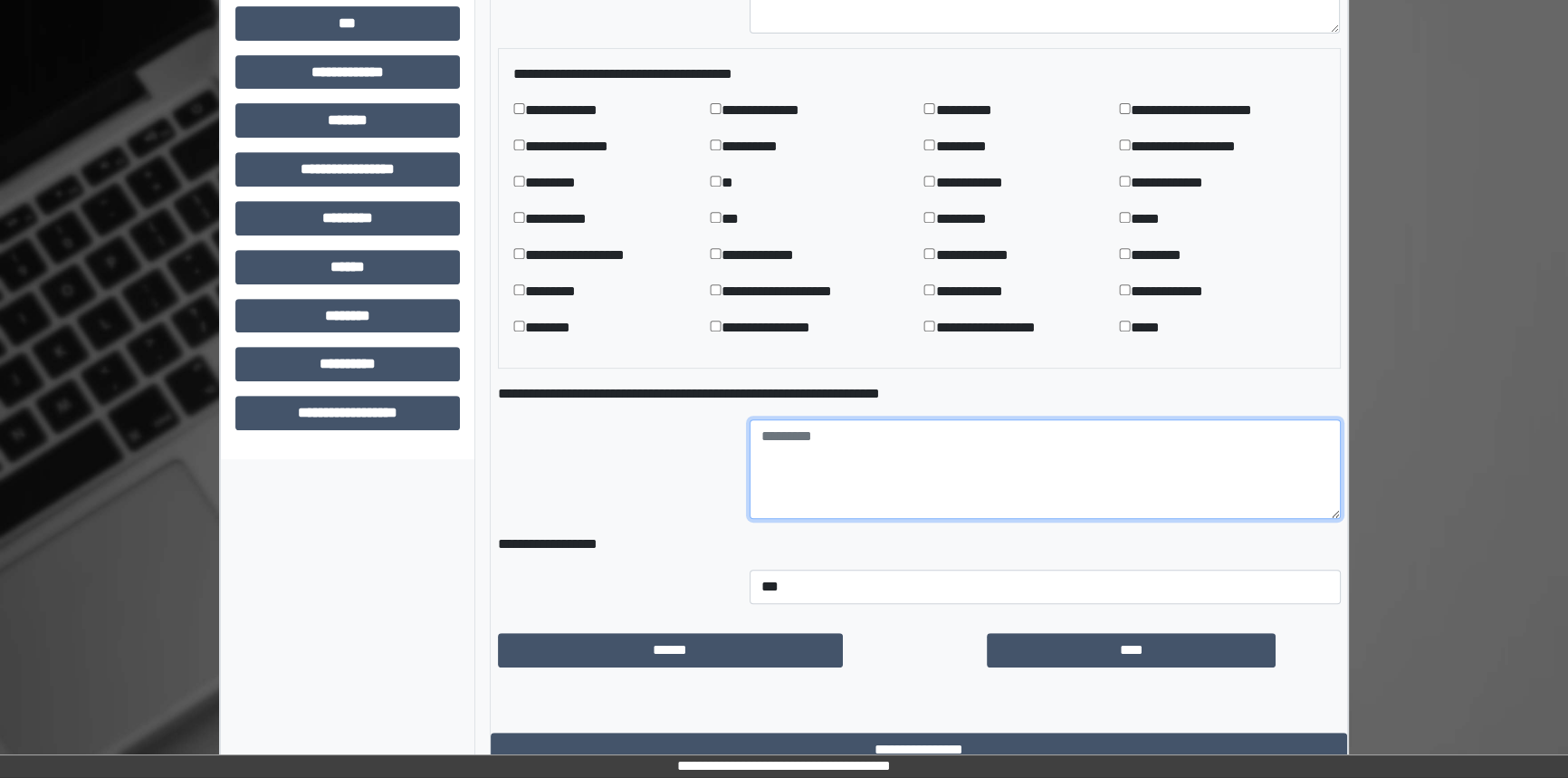 click at bounding box center (1045, 469) 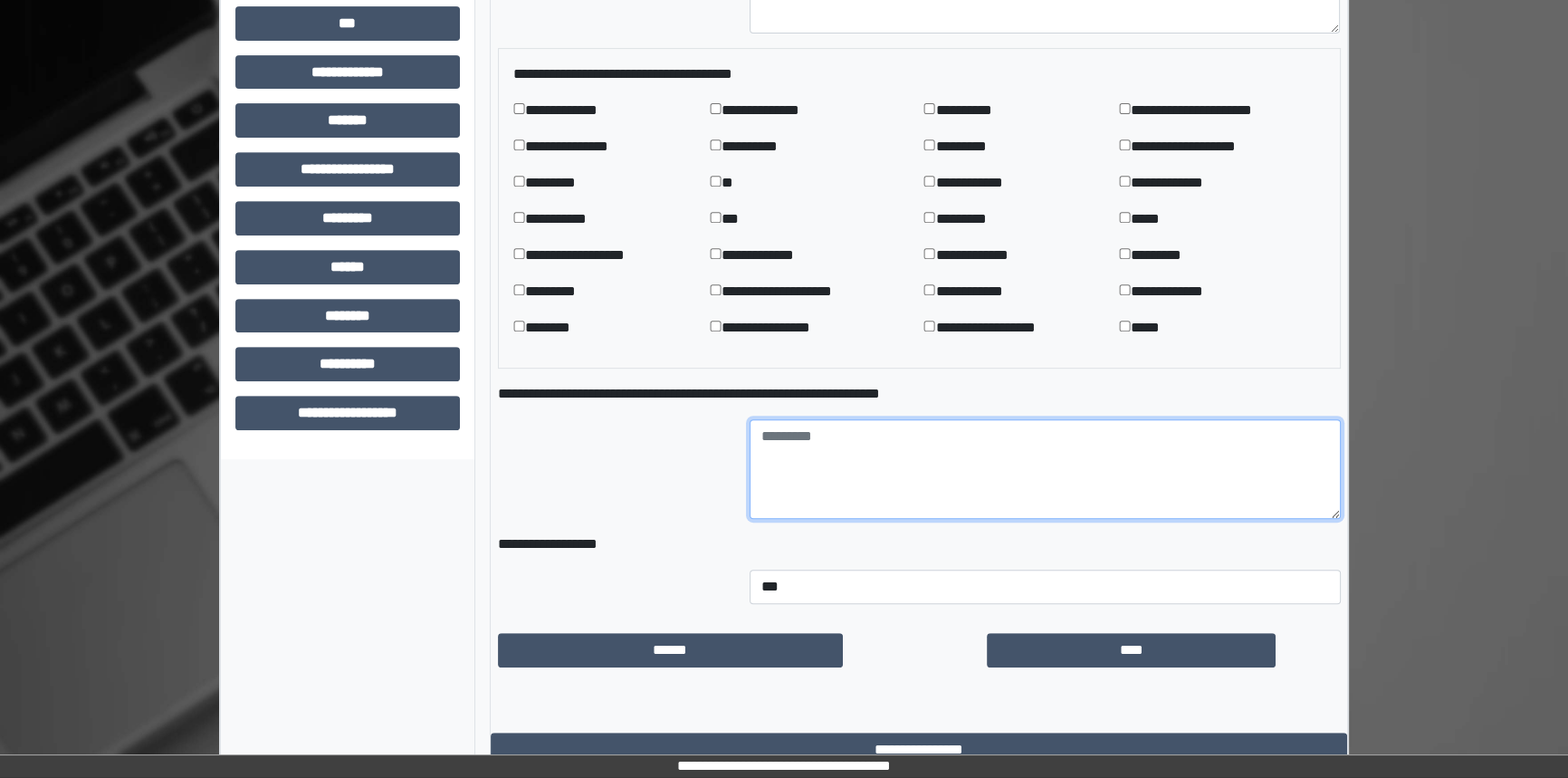 click at bounding box center (1045, 469) 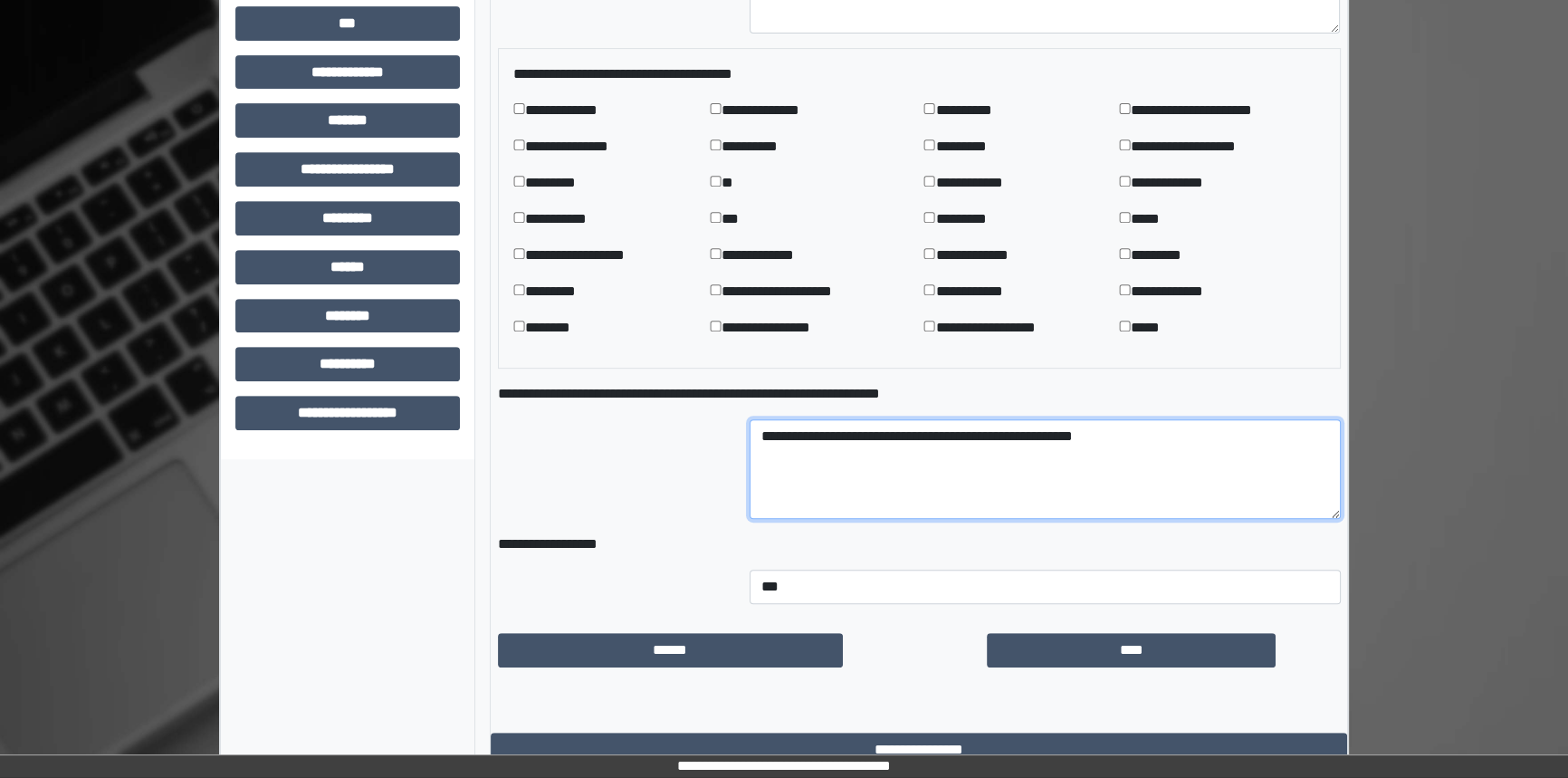 drag, startPoint x: 1260, startPoint y: 435, endPoint x: 671, endPoint y: 447, distance: 589.12223 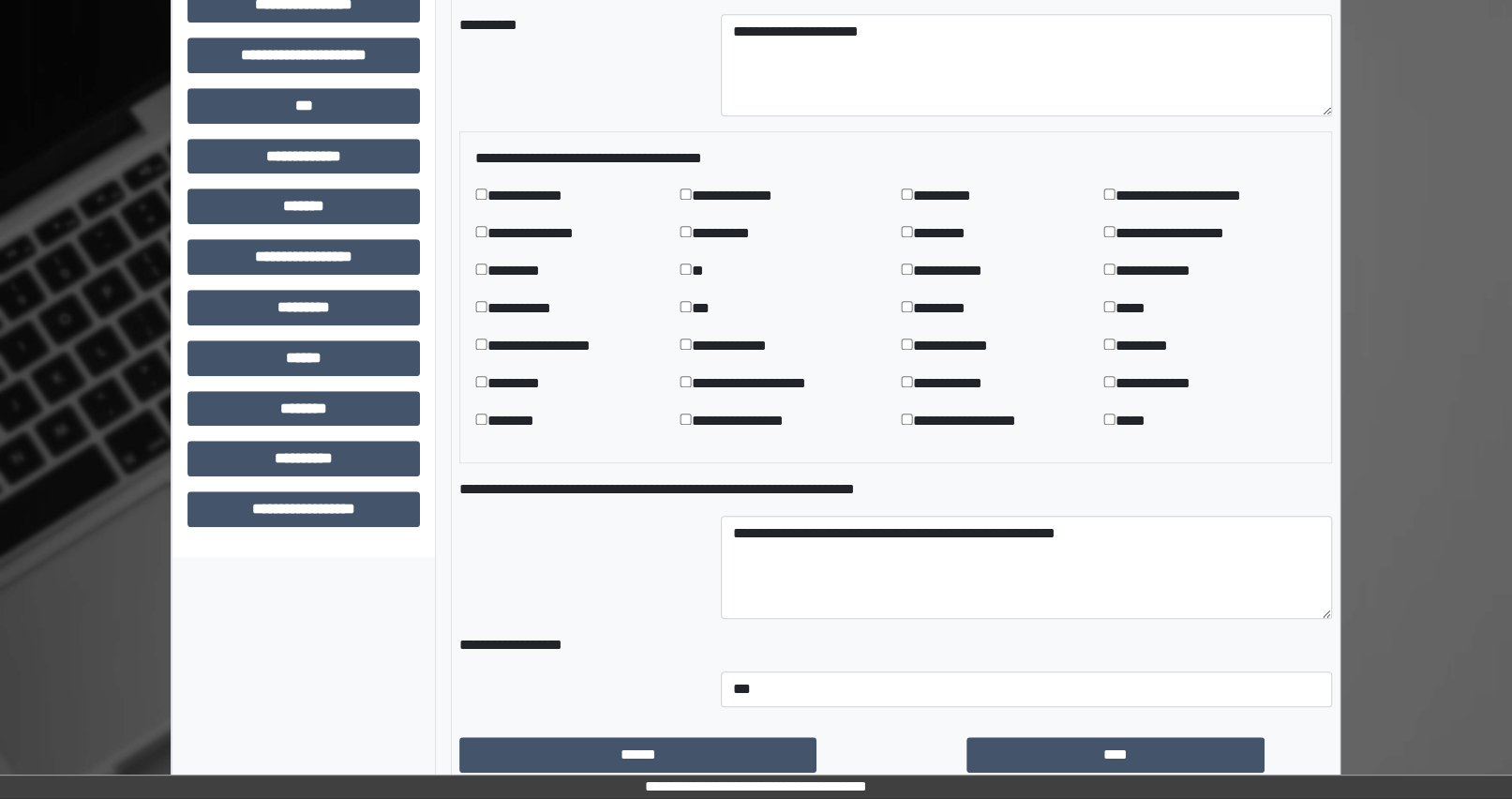 scroll, scrollTop: 1022, scrollLeft: 0, axis: vertical 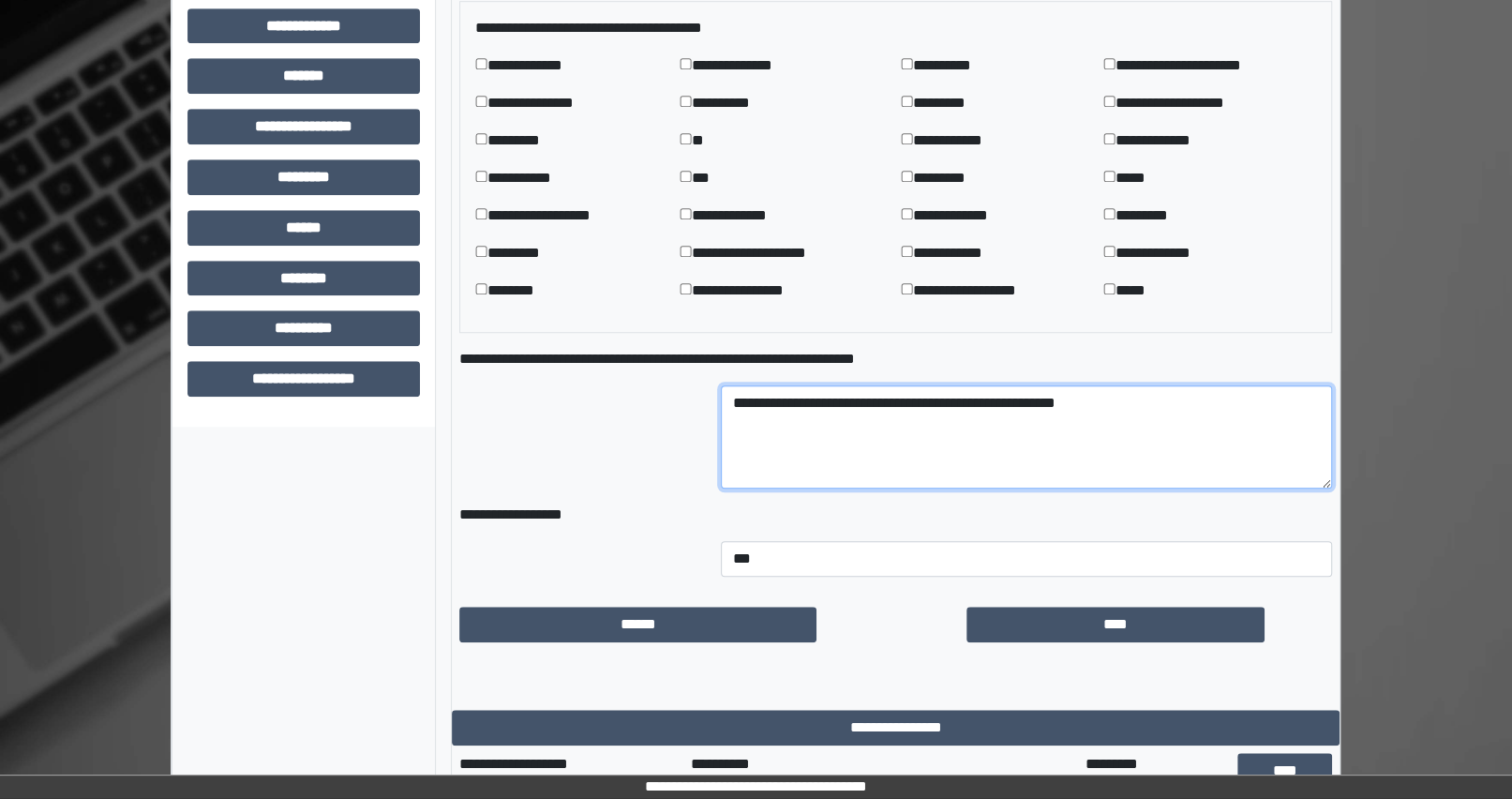 click on "**********" at bounding box center [1026, 437] 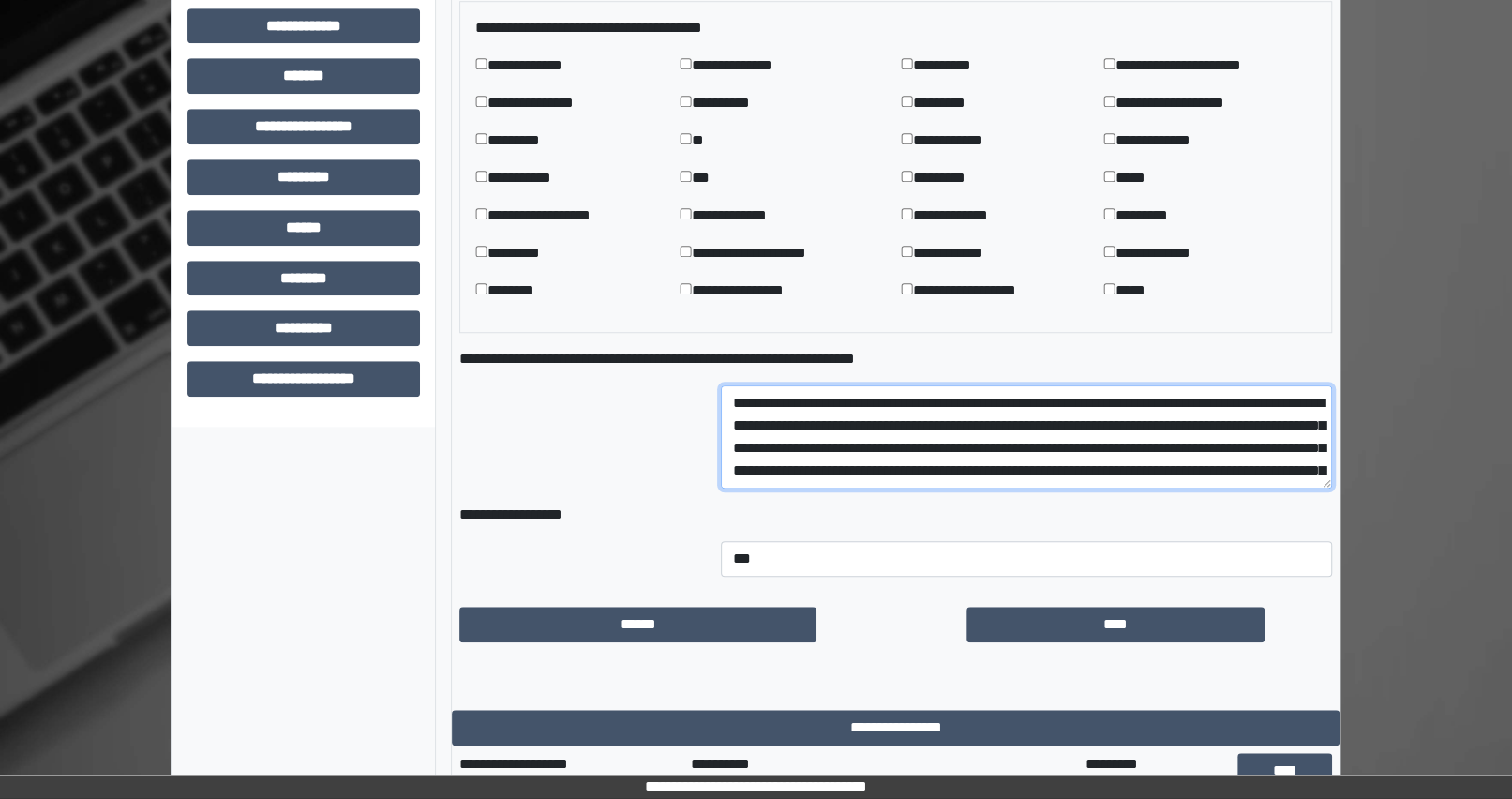 scroll, scrollTop: 105, scrollLeft: 0, axis: vertical 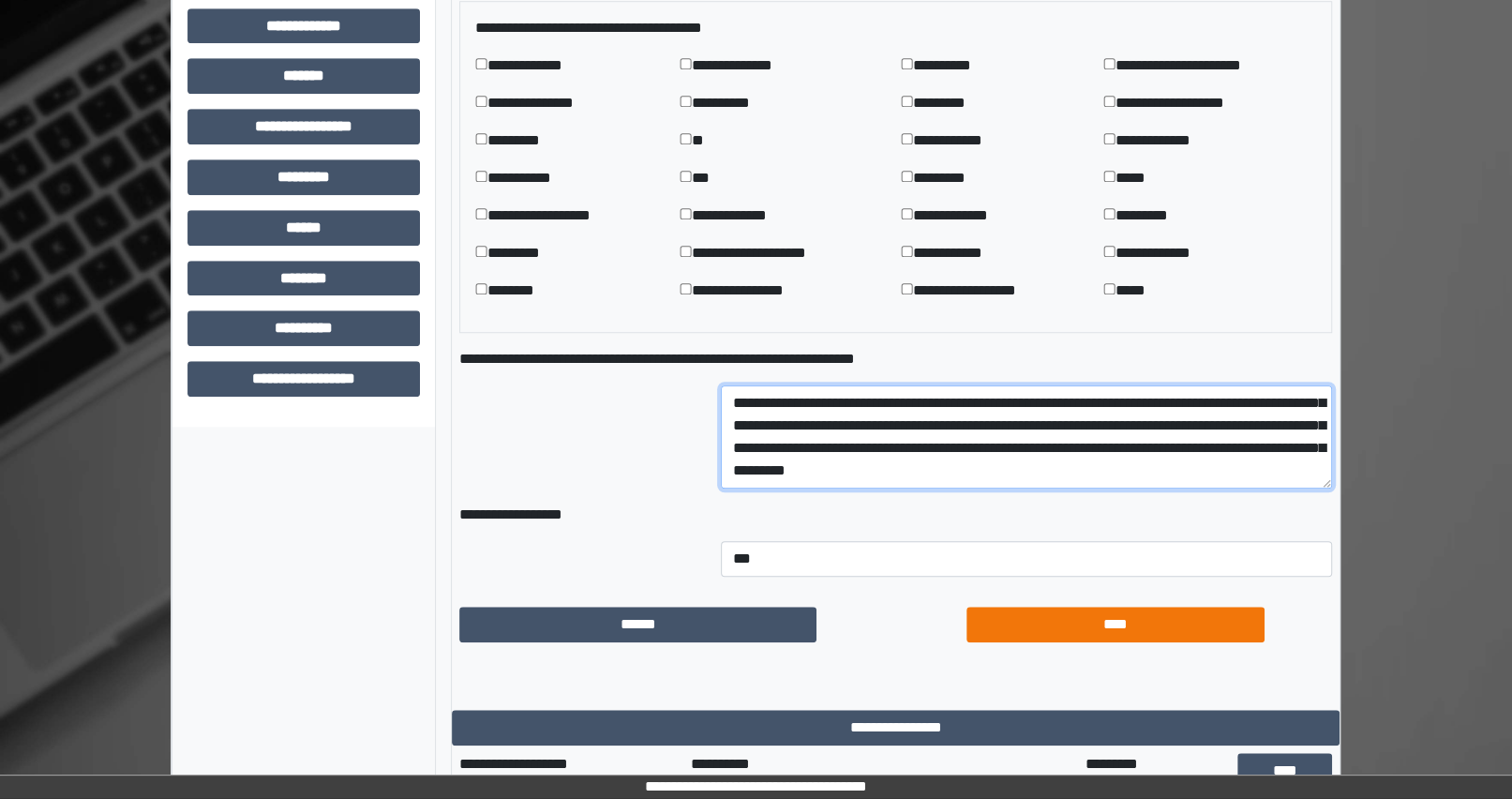 type on "**********" 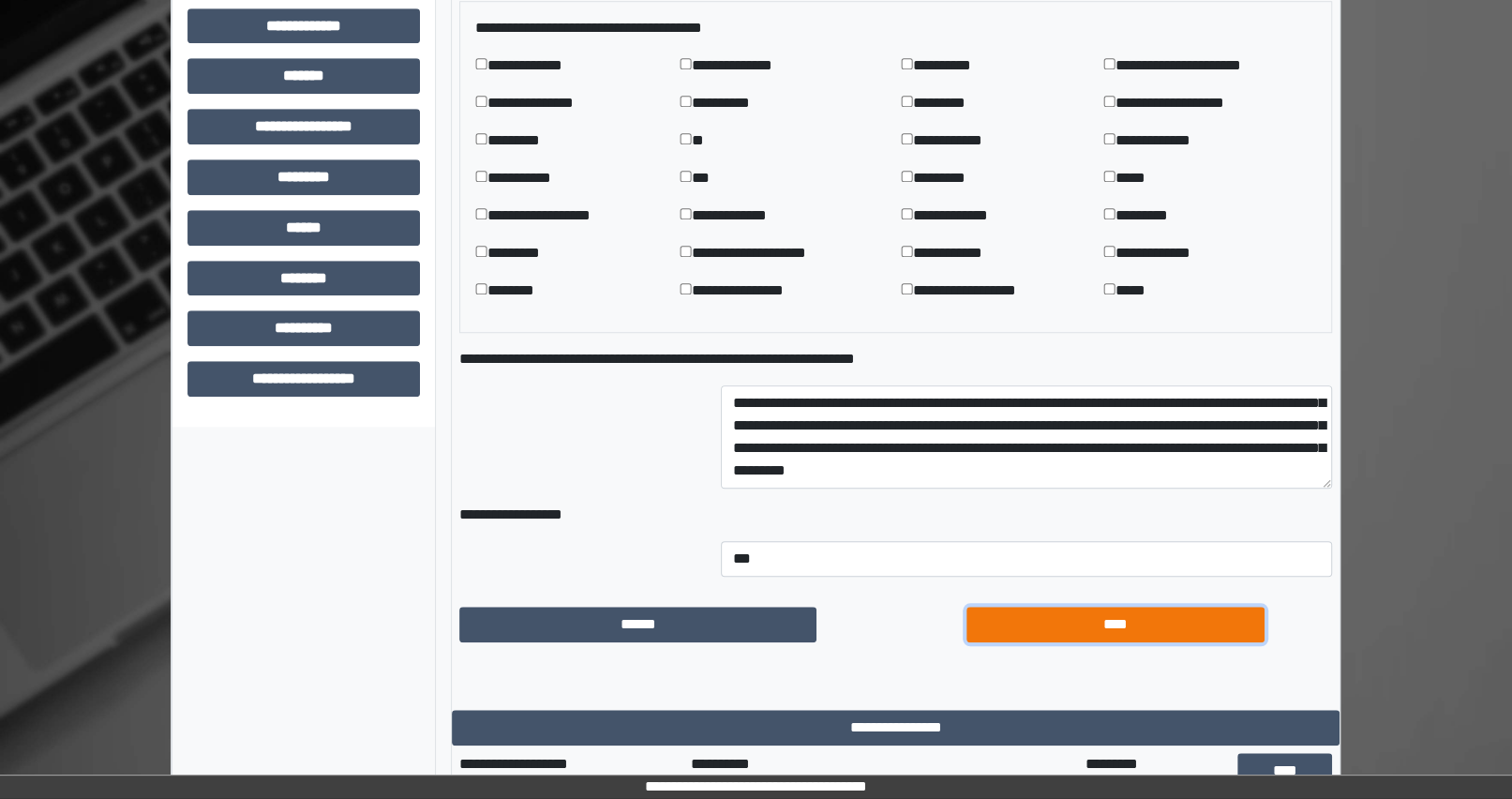 click on "****" at bounding box center (1115, 625) 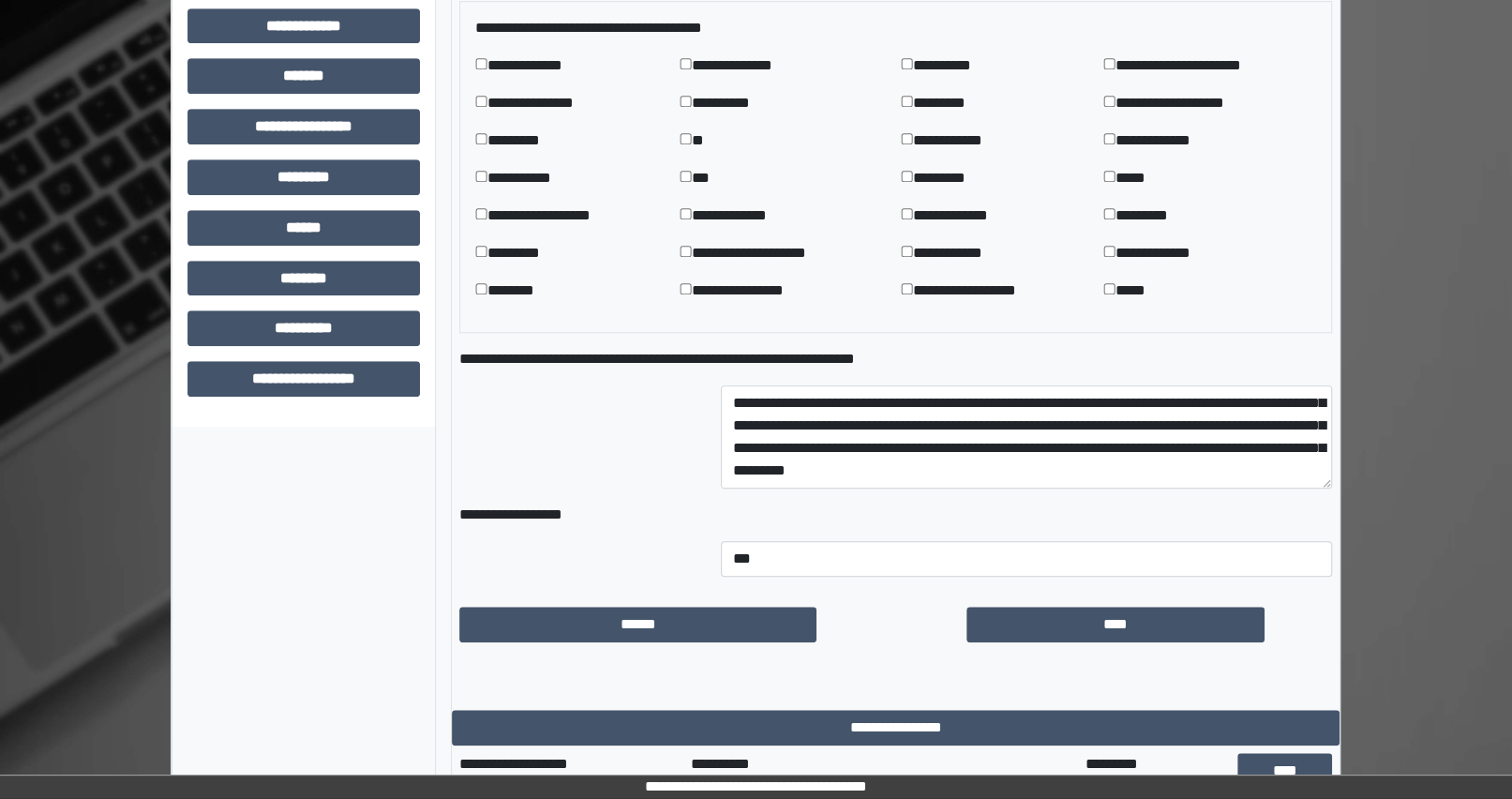 scroll, scrollTop: 666, scrollLeft: 0, axis: vertical 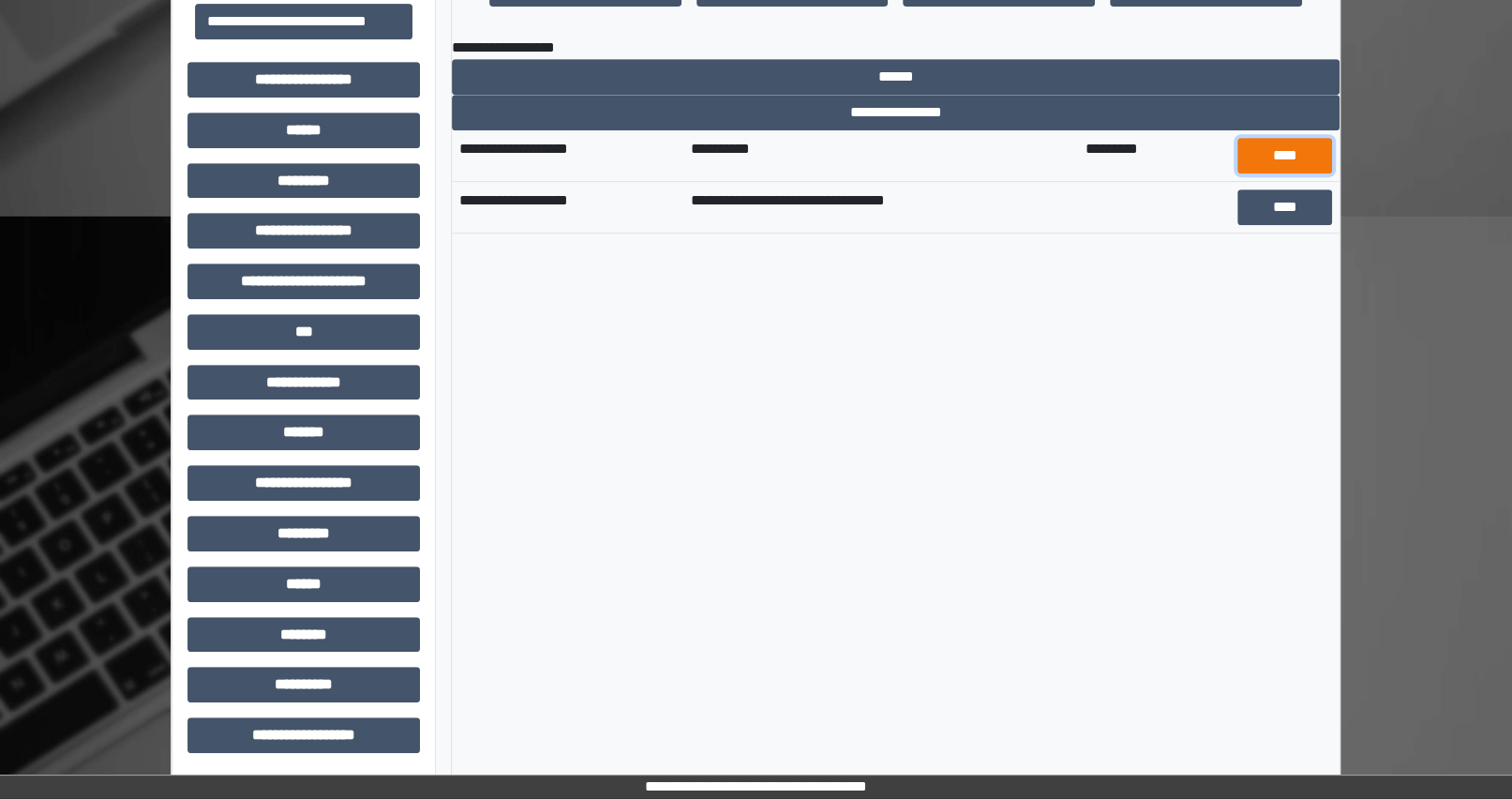 click on "****" at bounding box center (1284, 156) 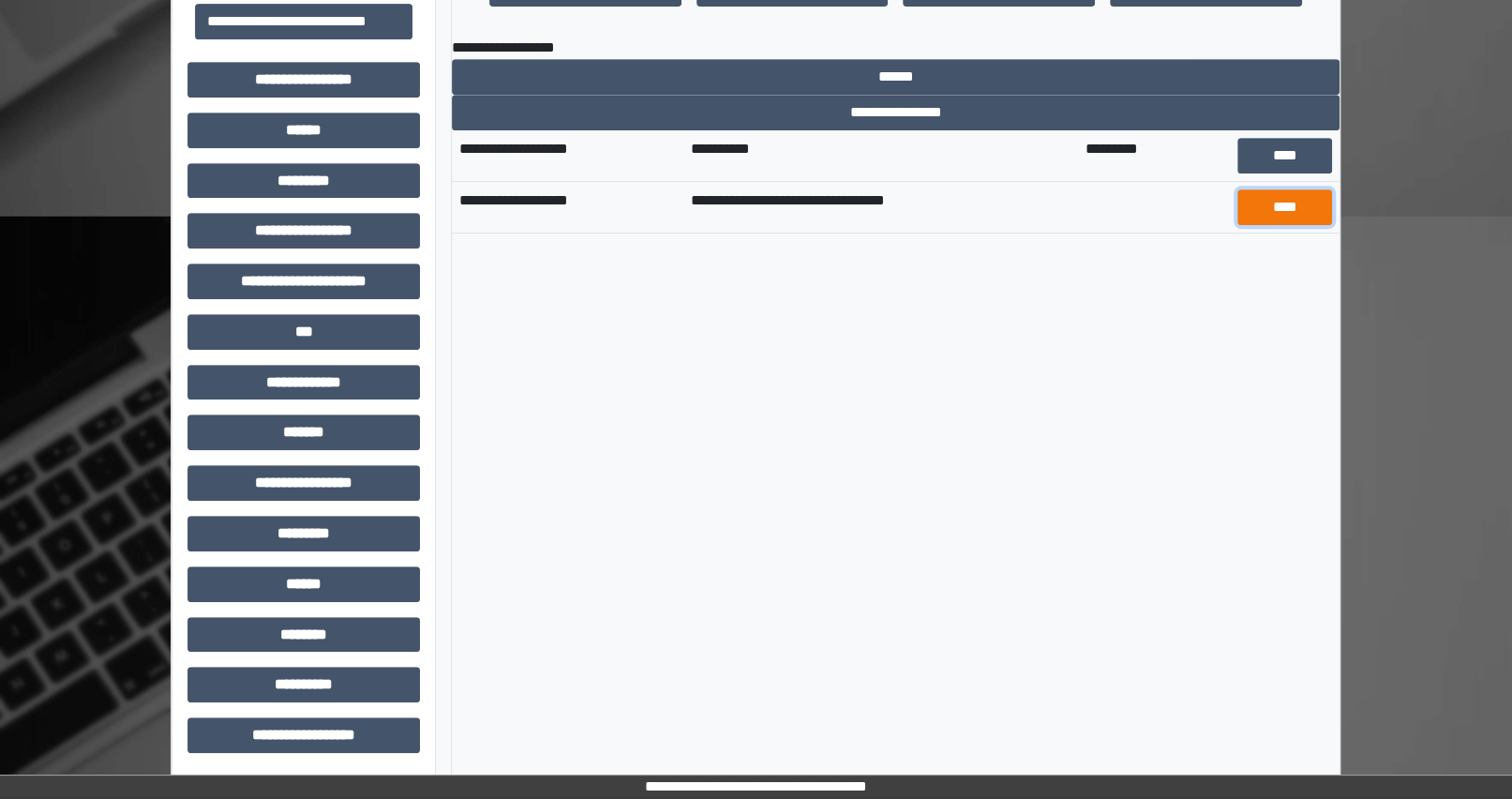 click on "****" at bounding box center [1284, 207] 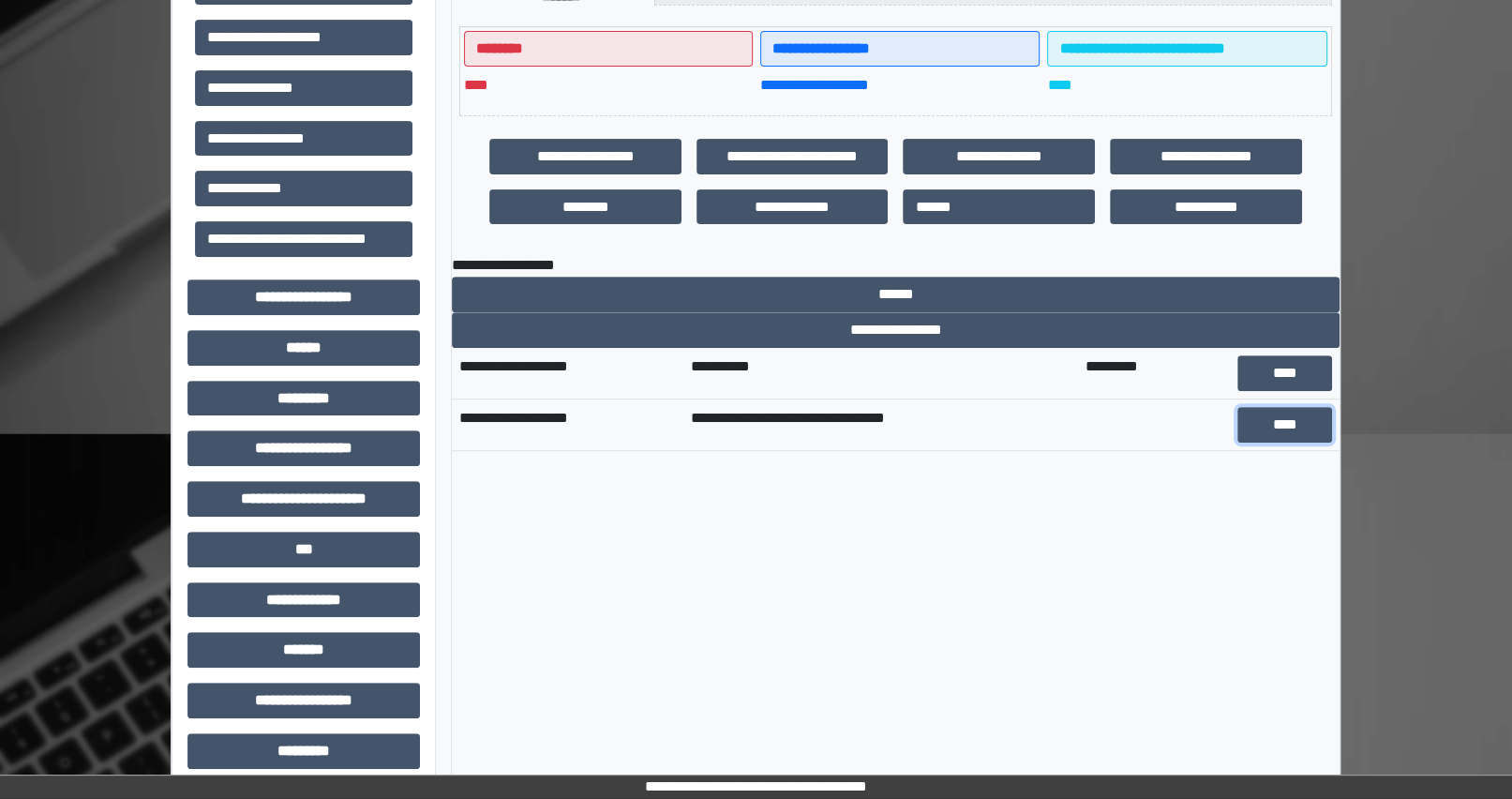 scroll, scrollTop: 411, scrollLeft: 0, axis: vertical 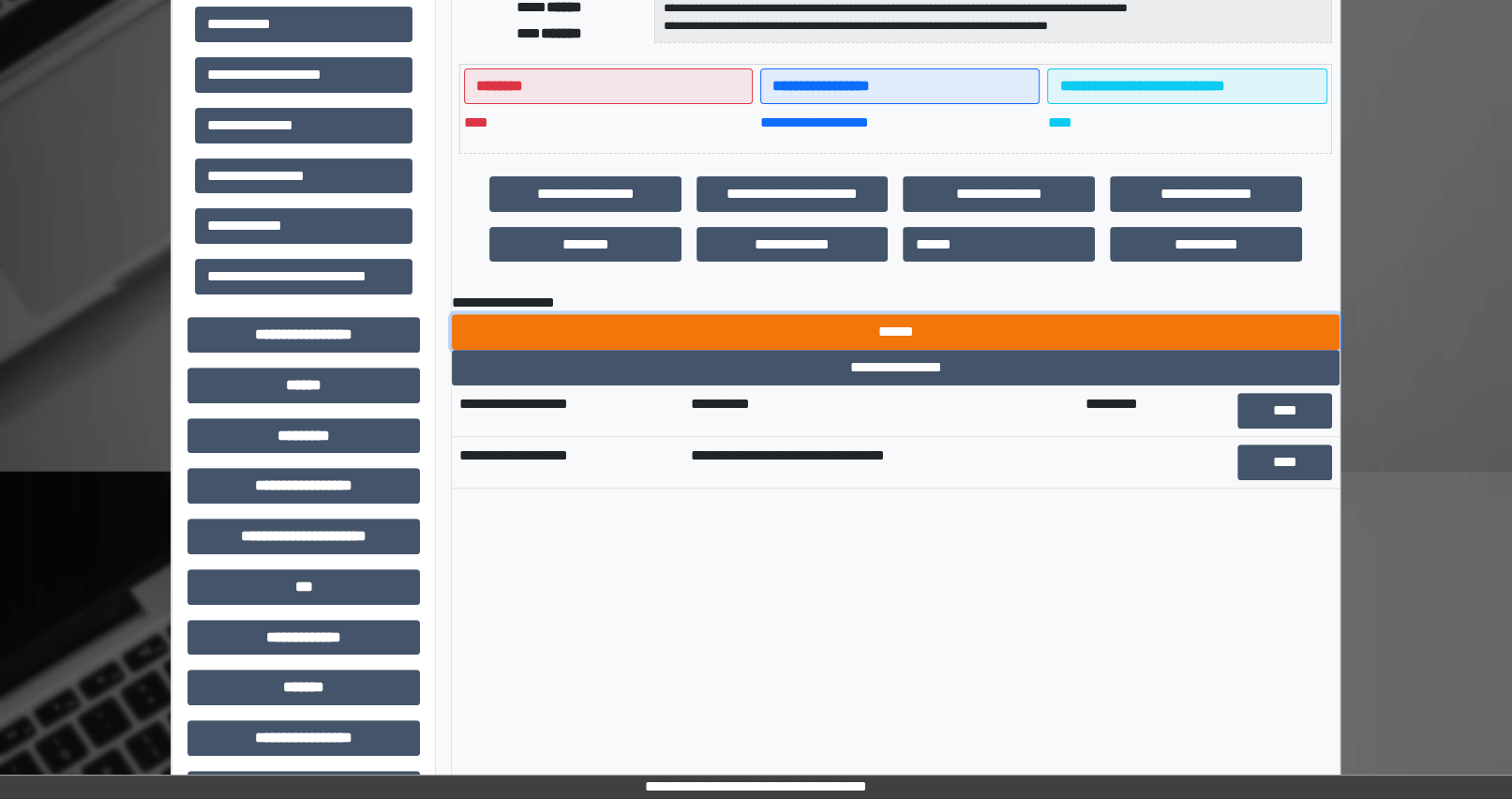 click on "******" at bounding box center (895, 332) 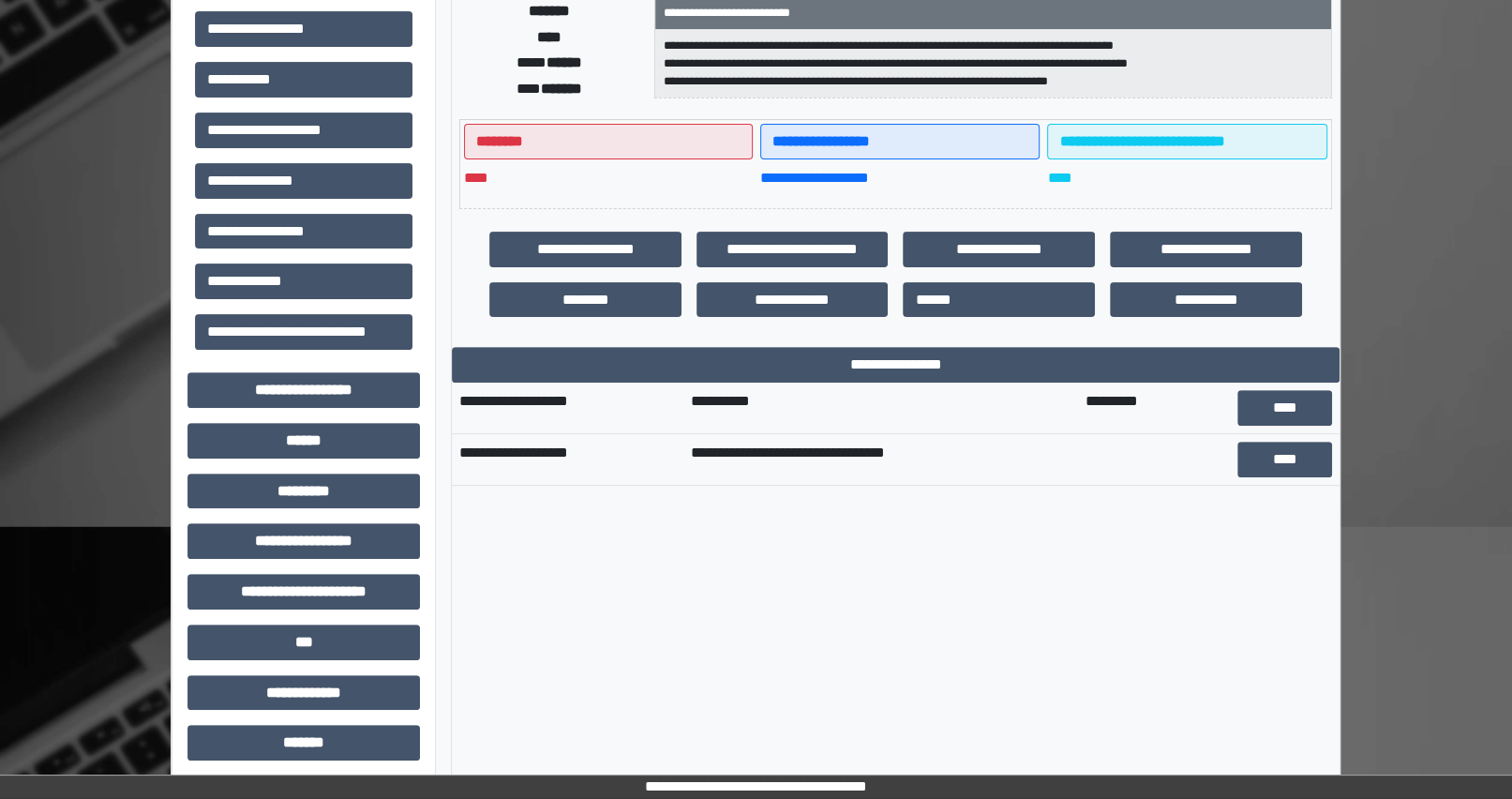 scroll, scrollTop: 325, scrollLeft: 0, axis: vertical 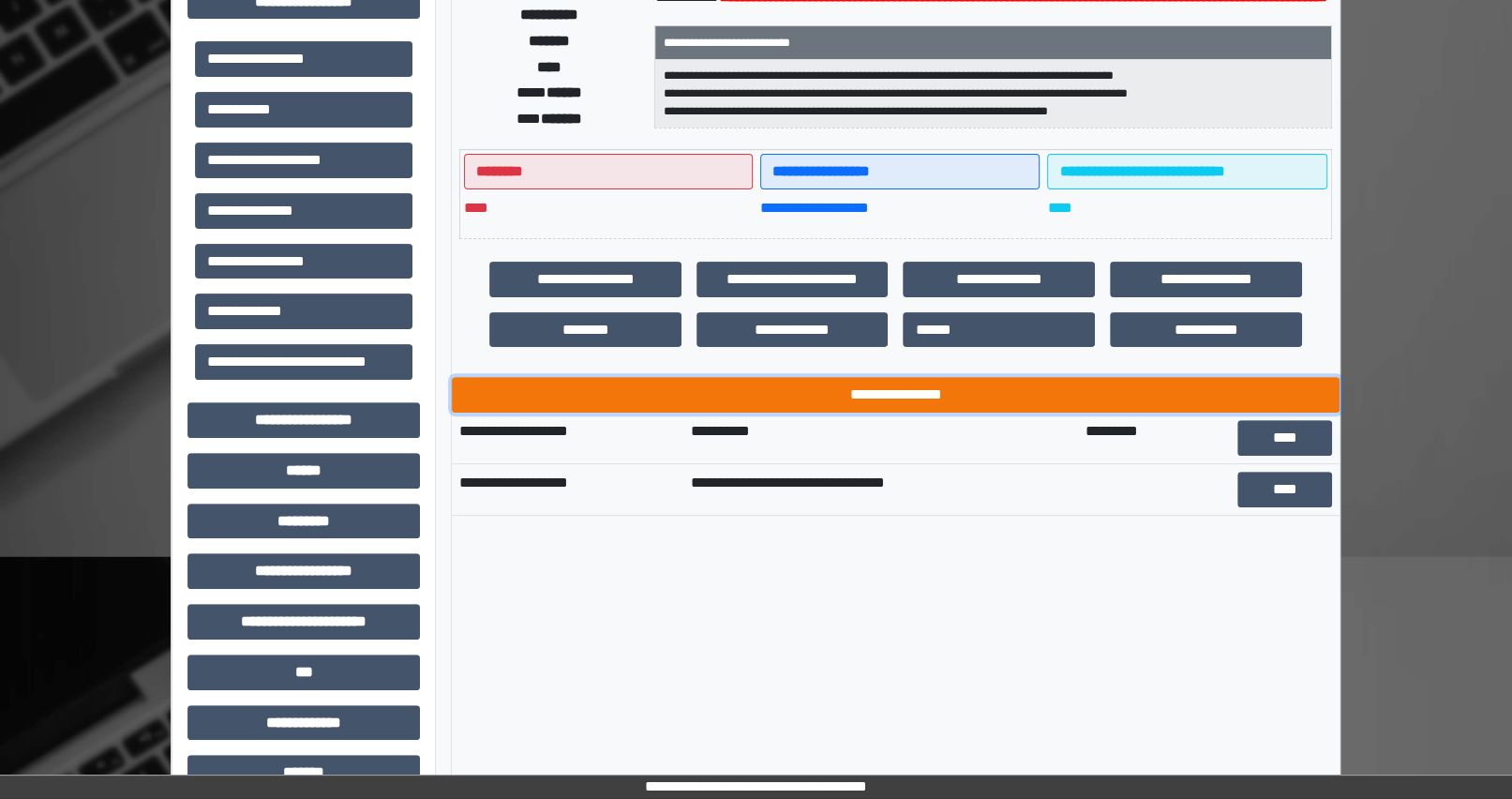 click on "**********" at bounding box center (895, 395) 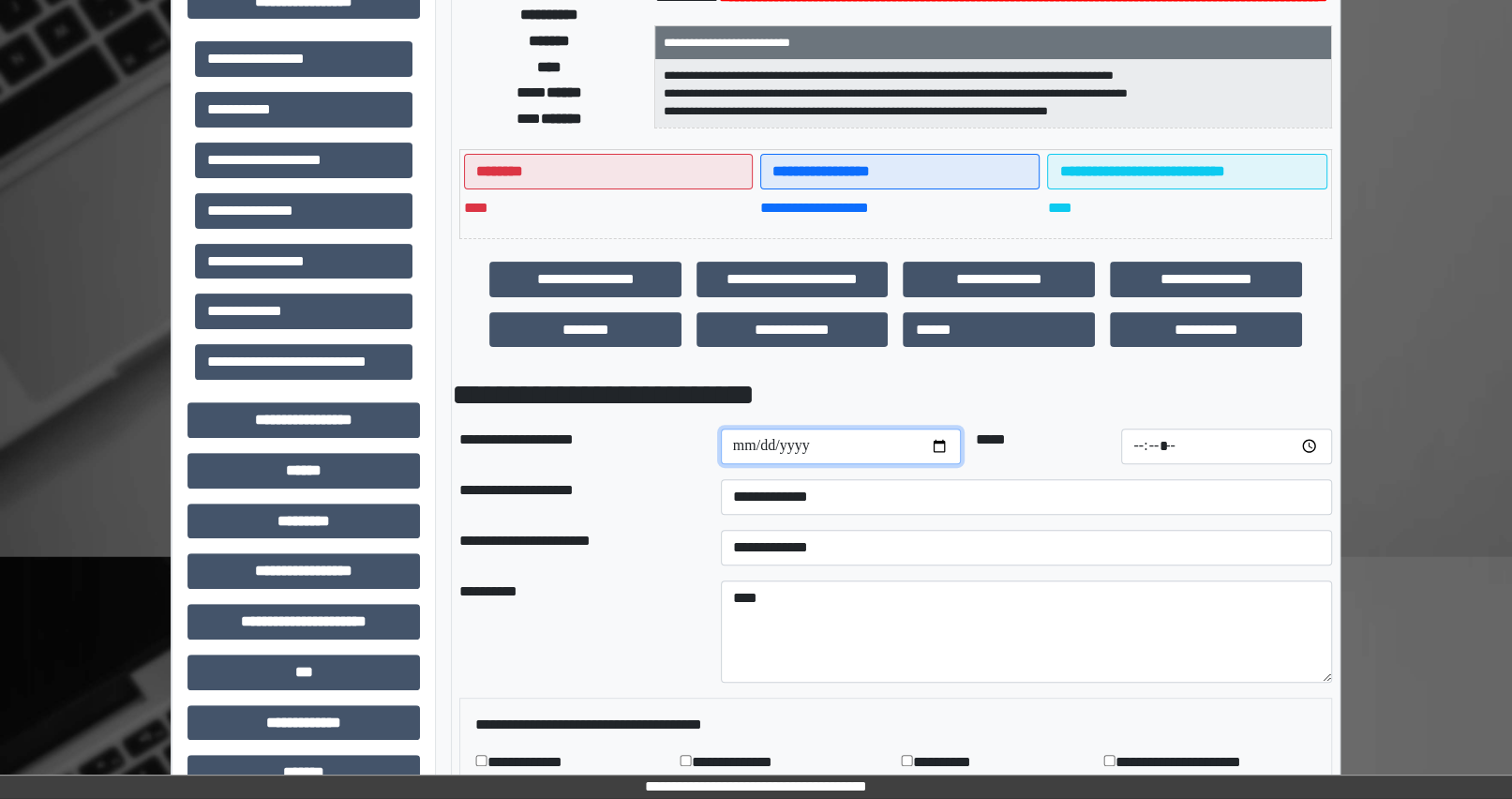 click at bounding box center (841, 446) 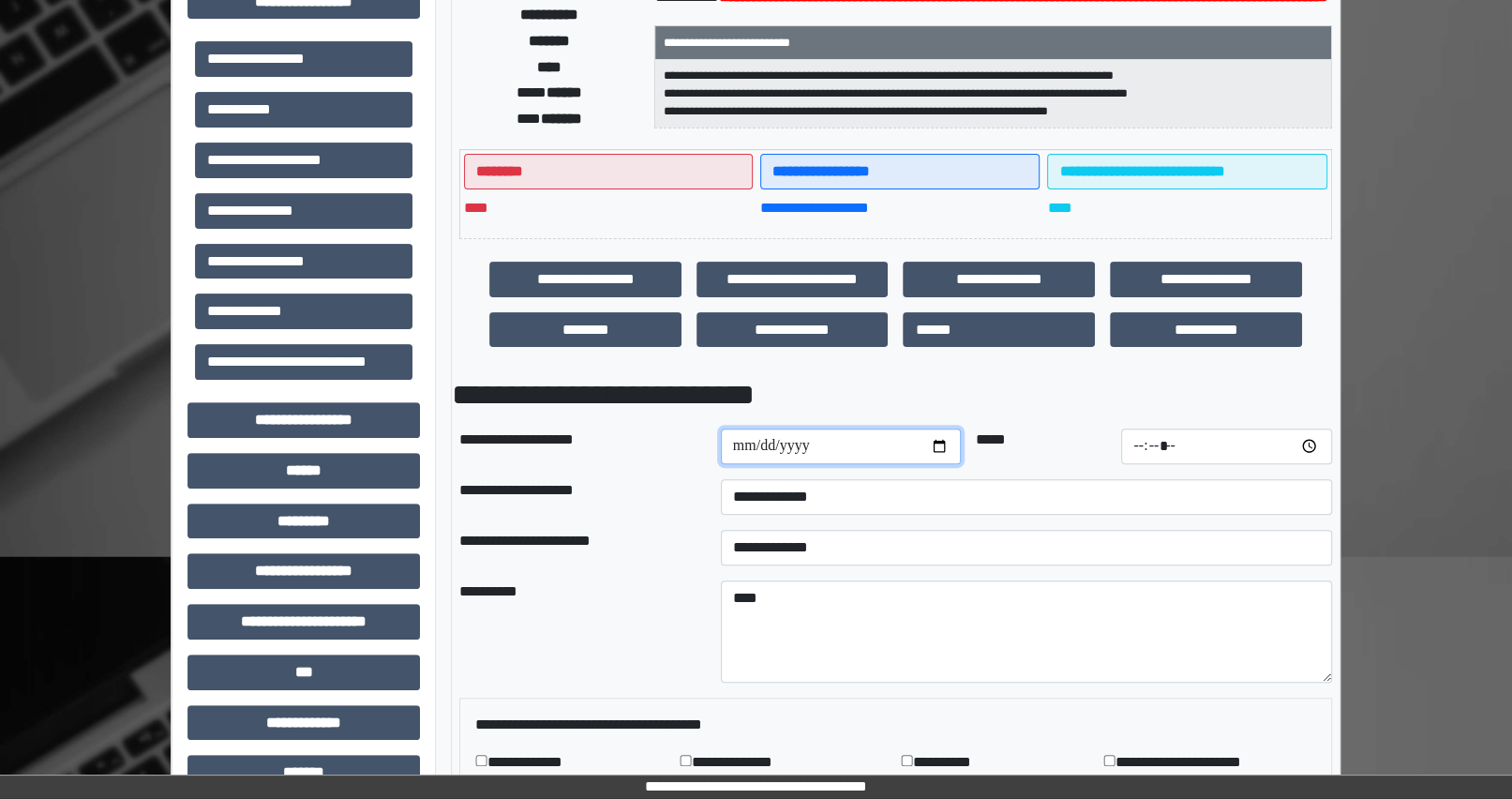 type on "**********" 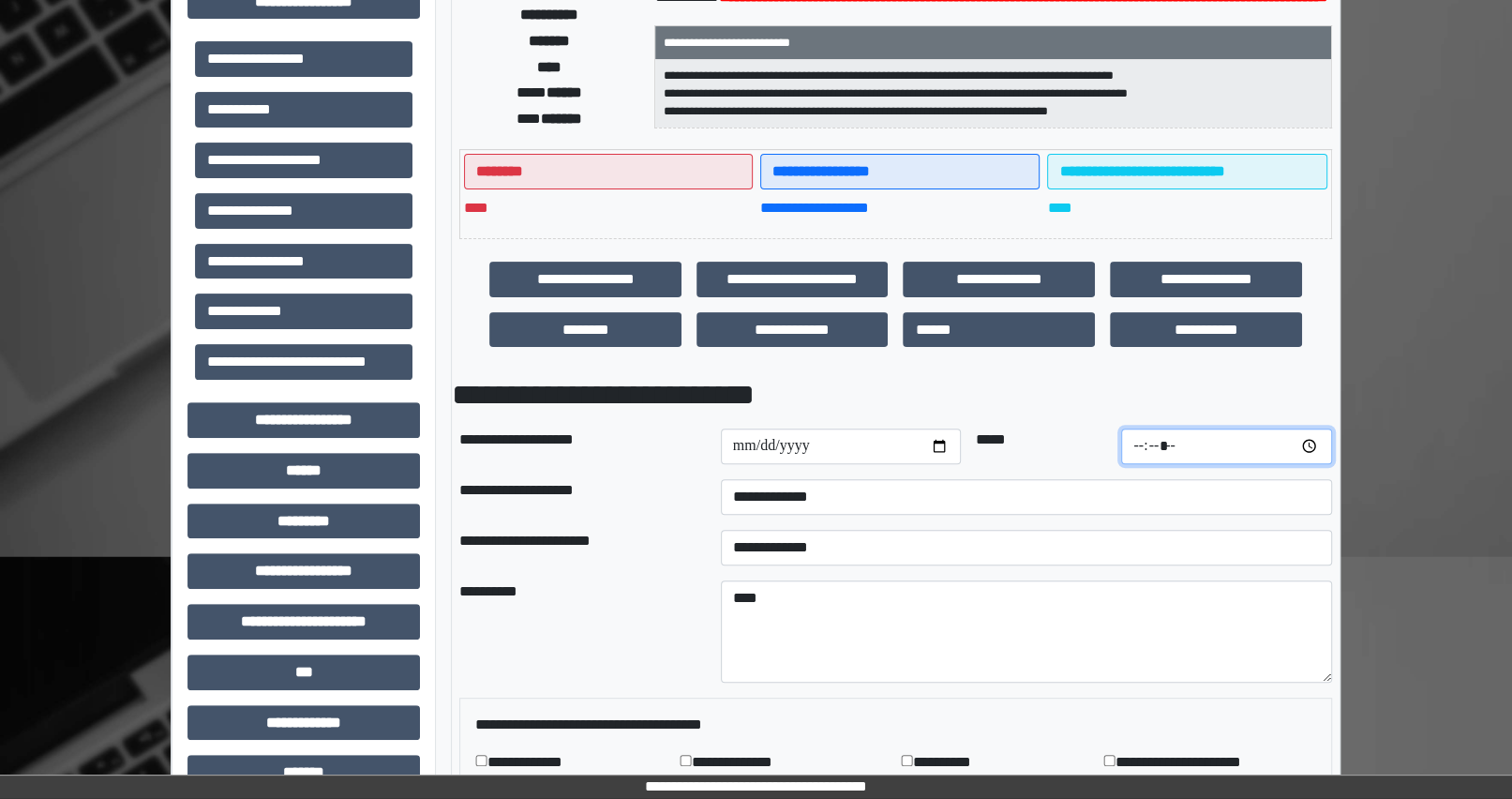 click at bounding box center (1226, 446) 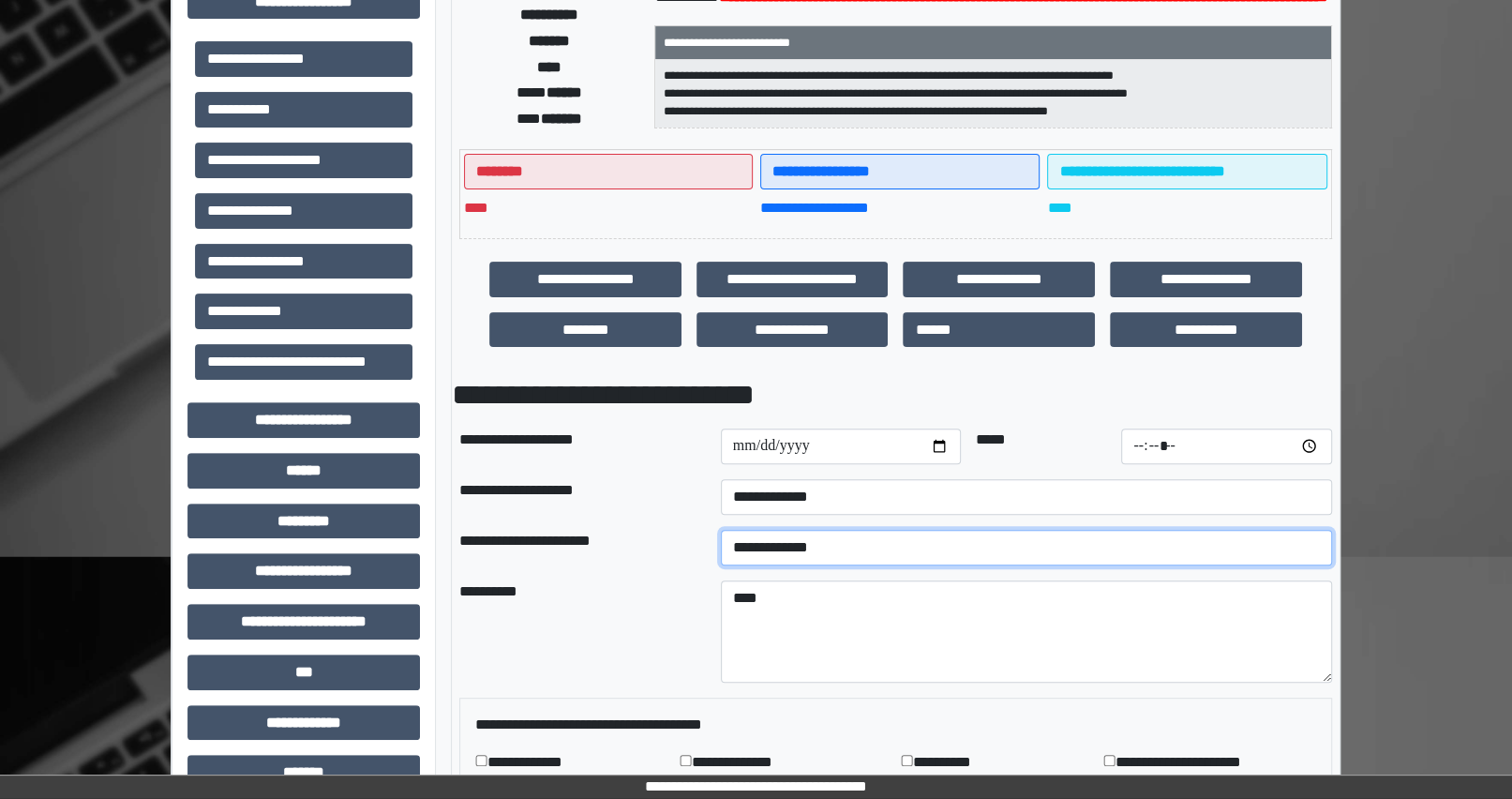 type on "*****" 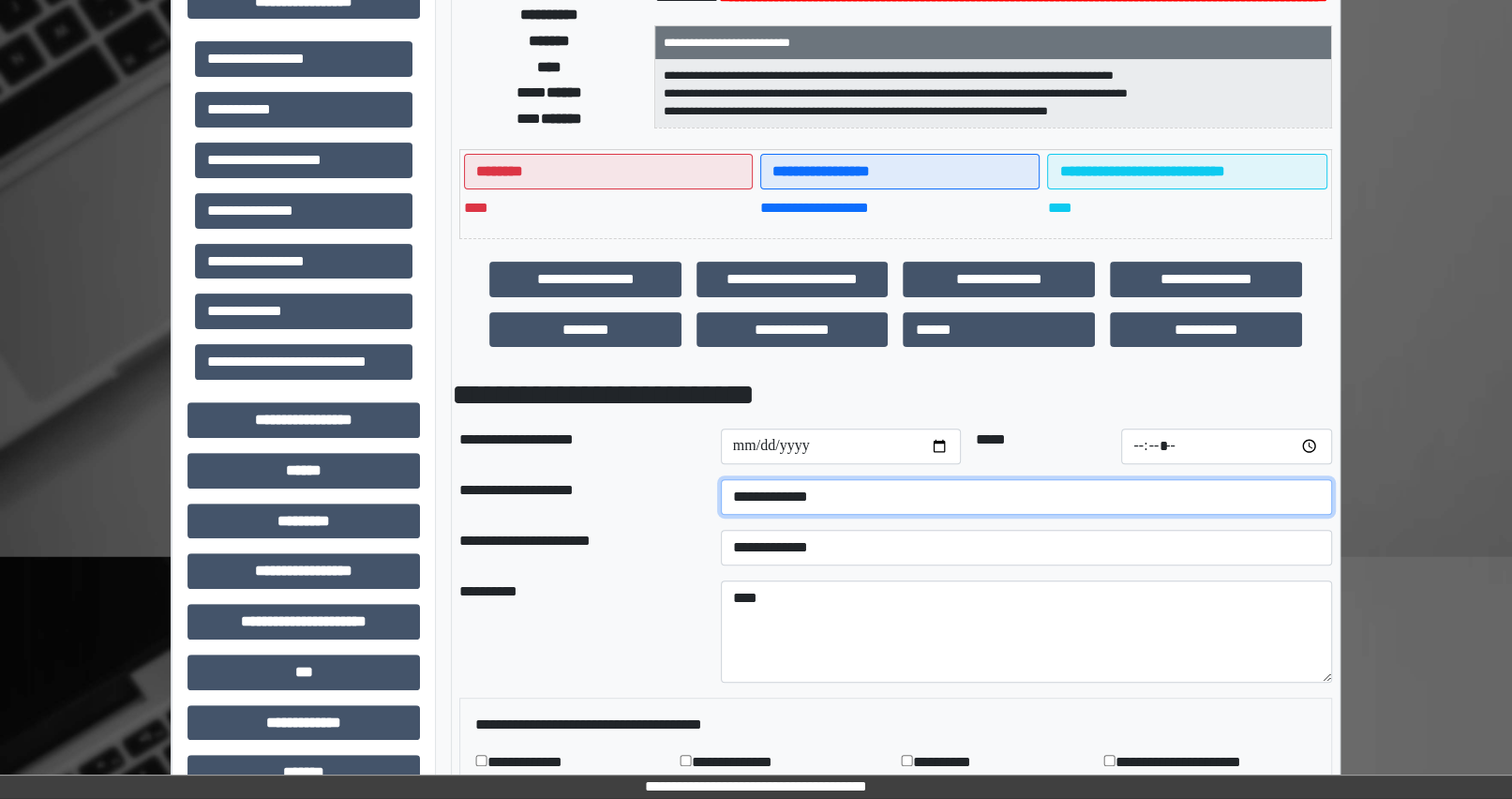 click on "**********" at bounding box center (1026, 497) 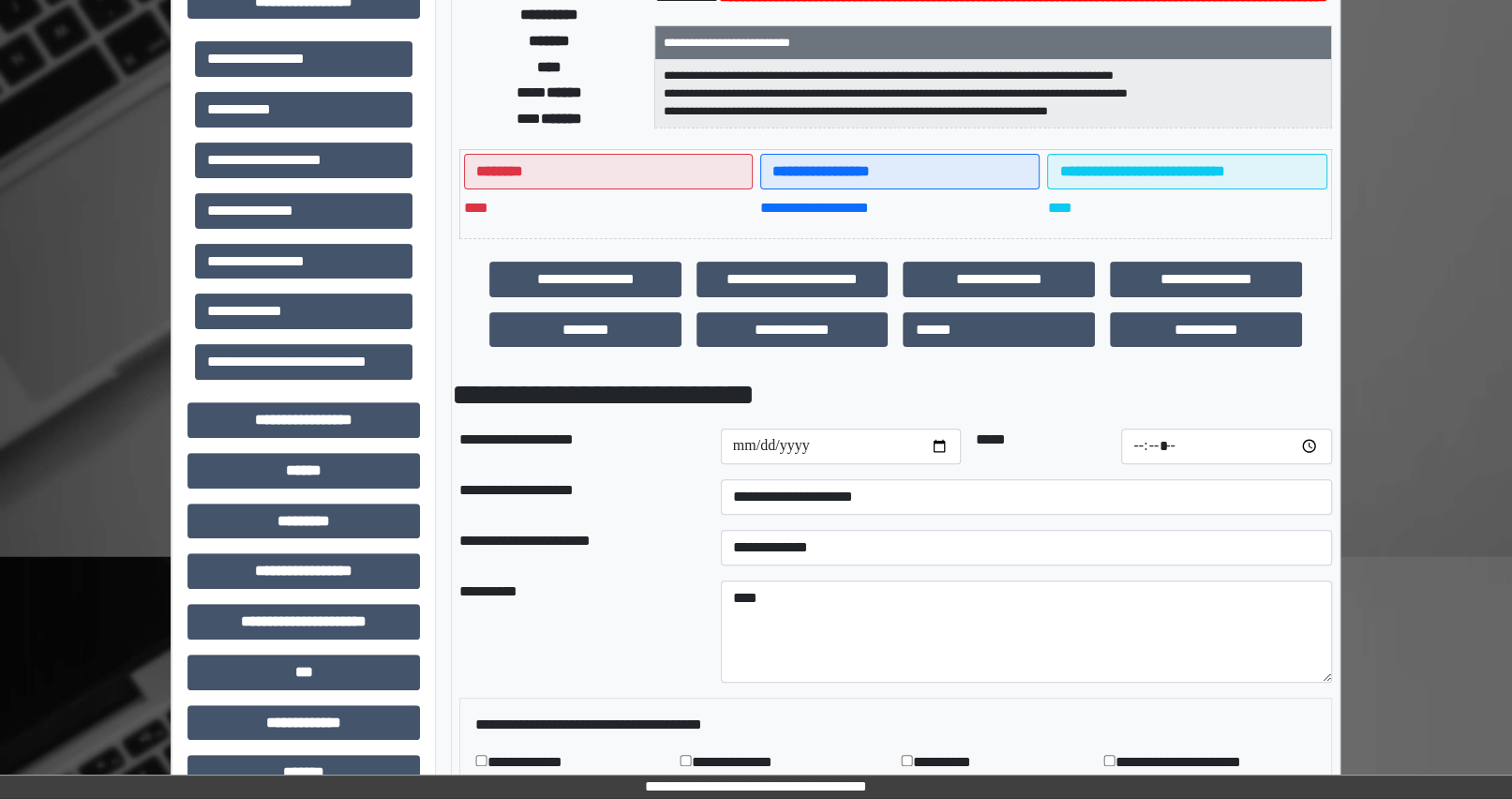 click on "**********" at bounding box center [1026, 548] 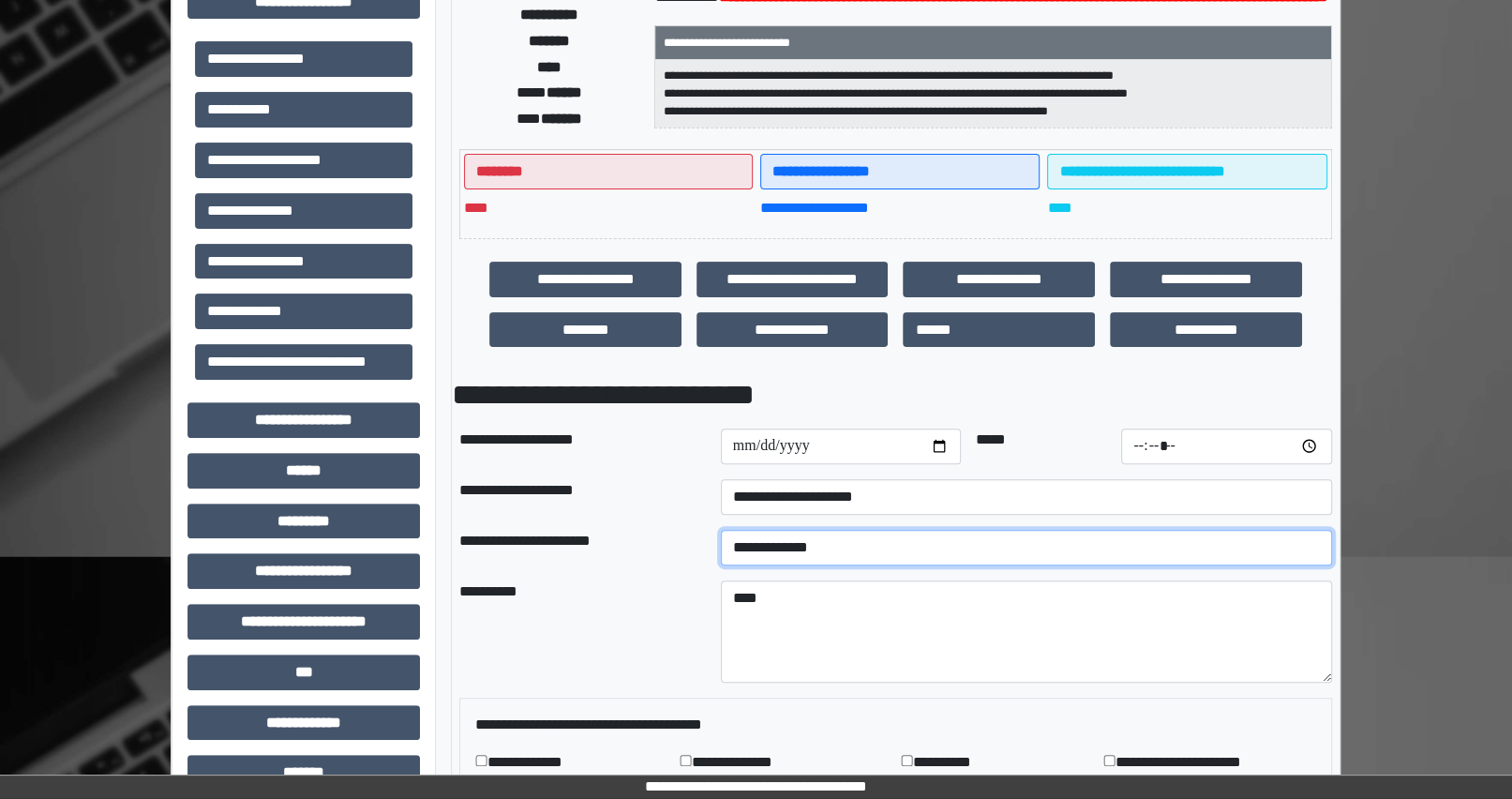 click on "**********" at bounding box center [1026, 548] 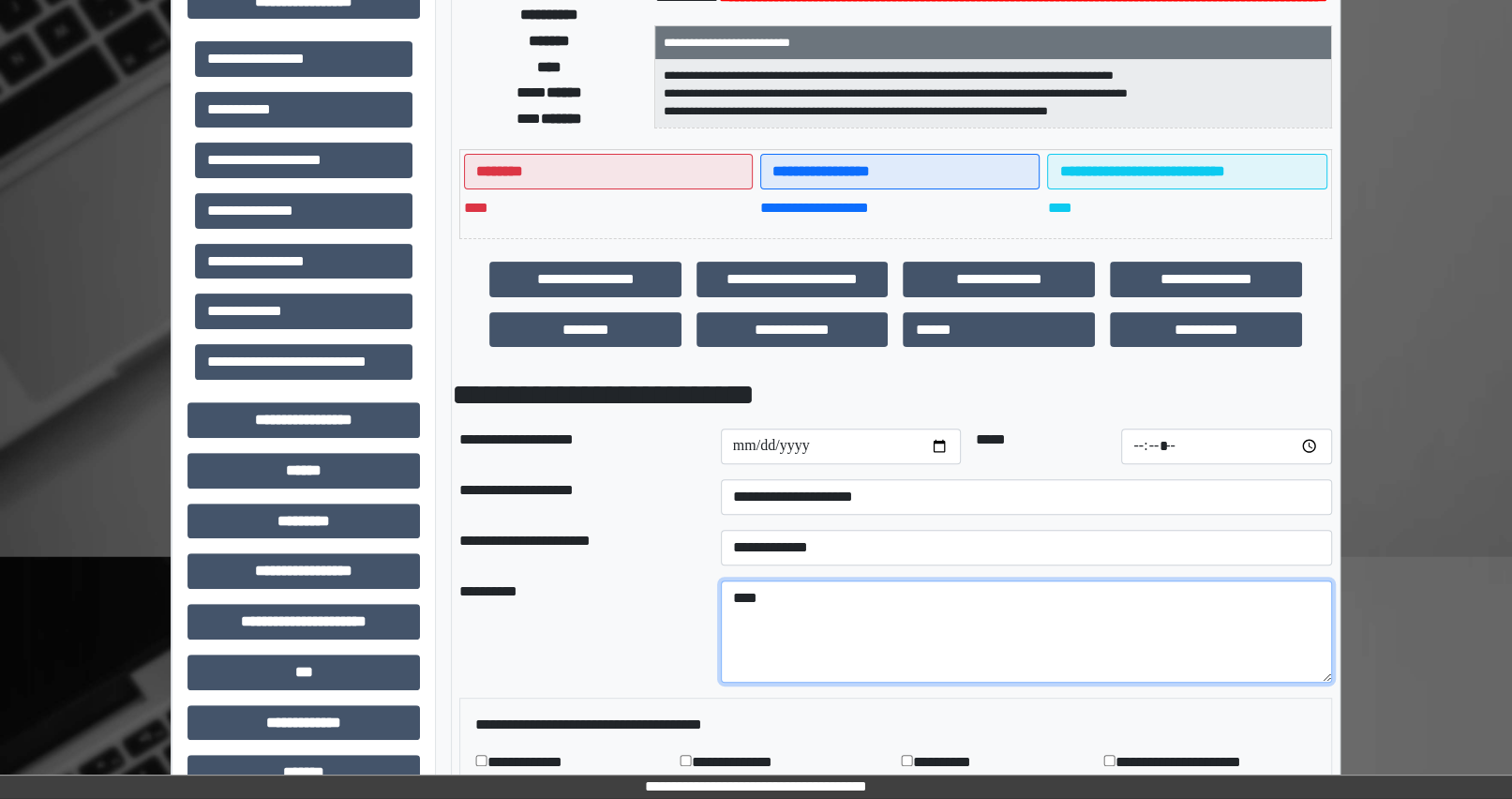click on "****" at bounding box center (1026, 632) 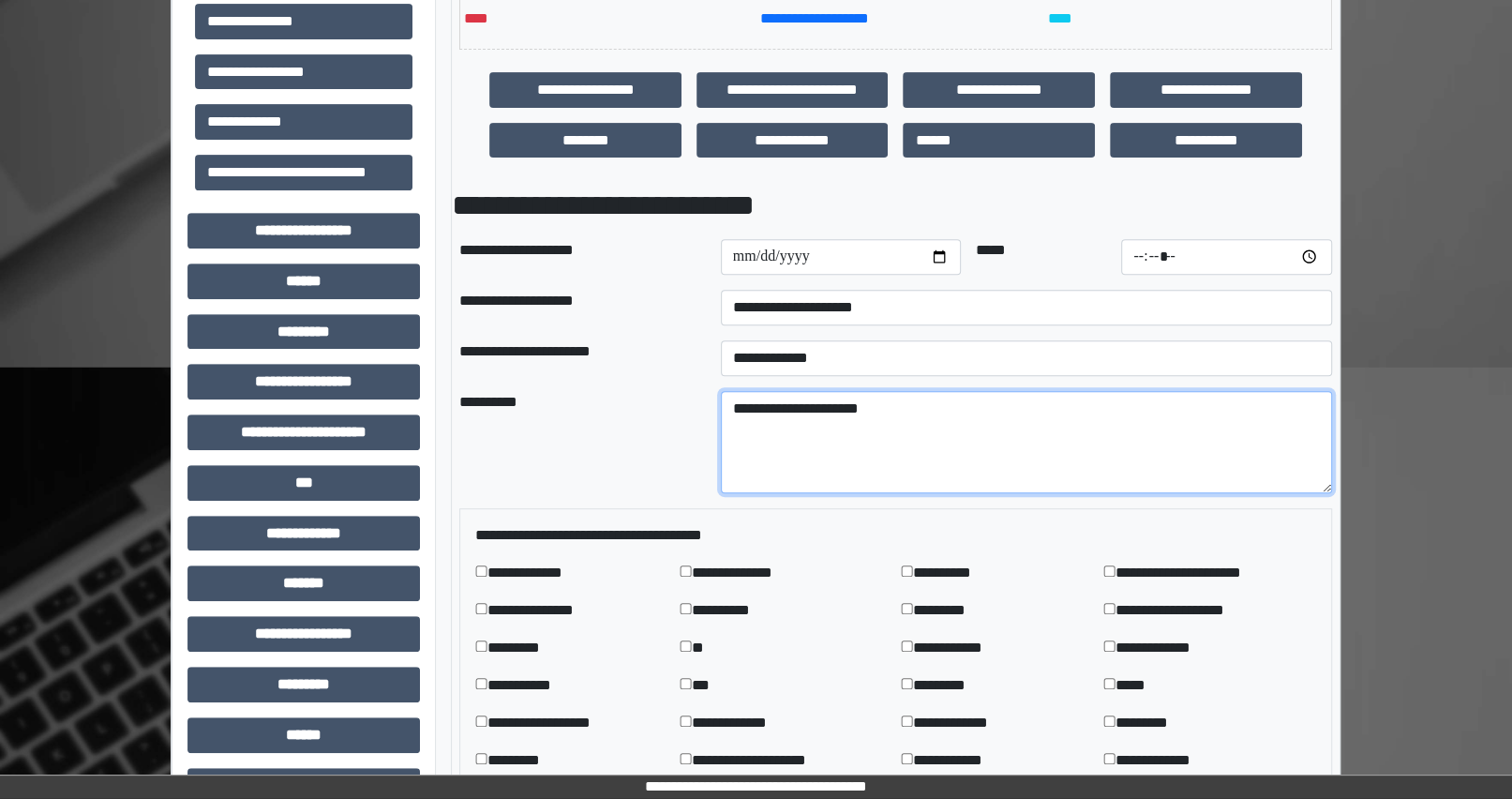 scroll, scrollTop: 666, scrollLeft: 0, axis: vertical 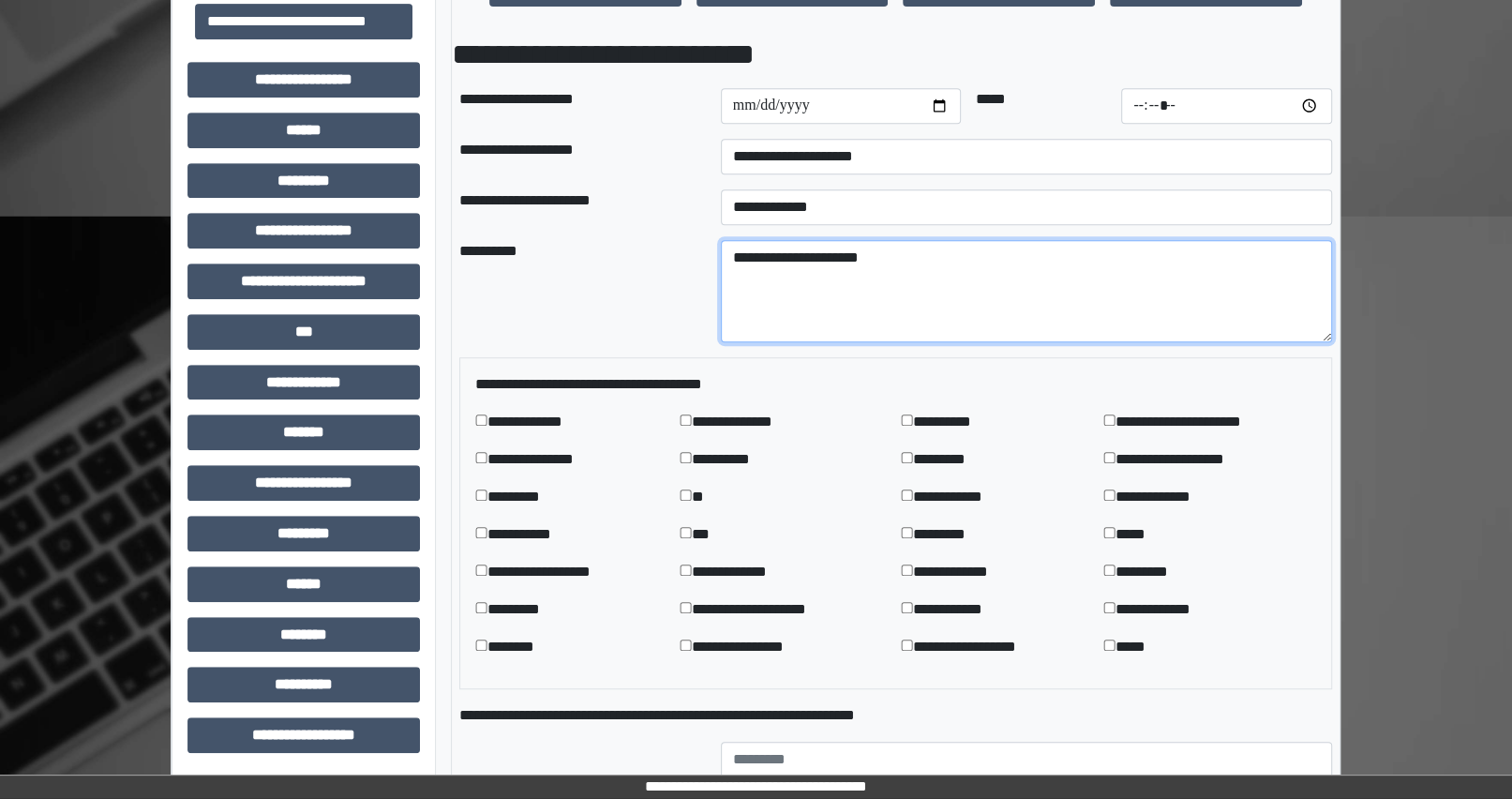 type on "**********" 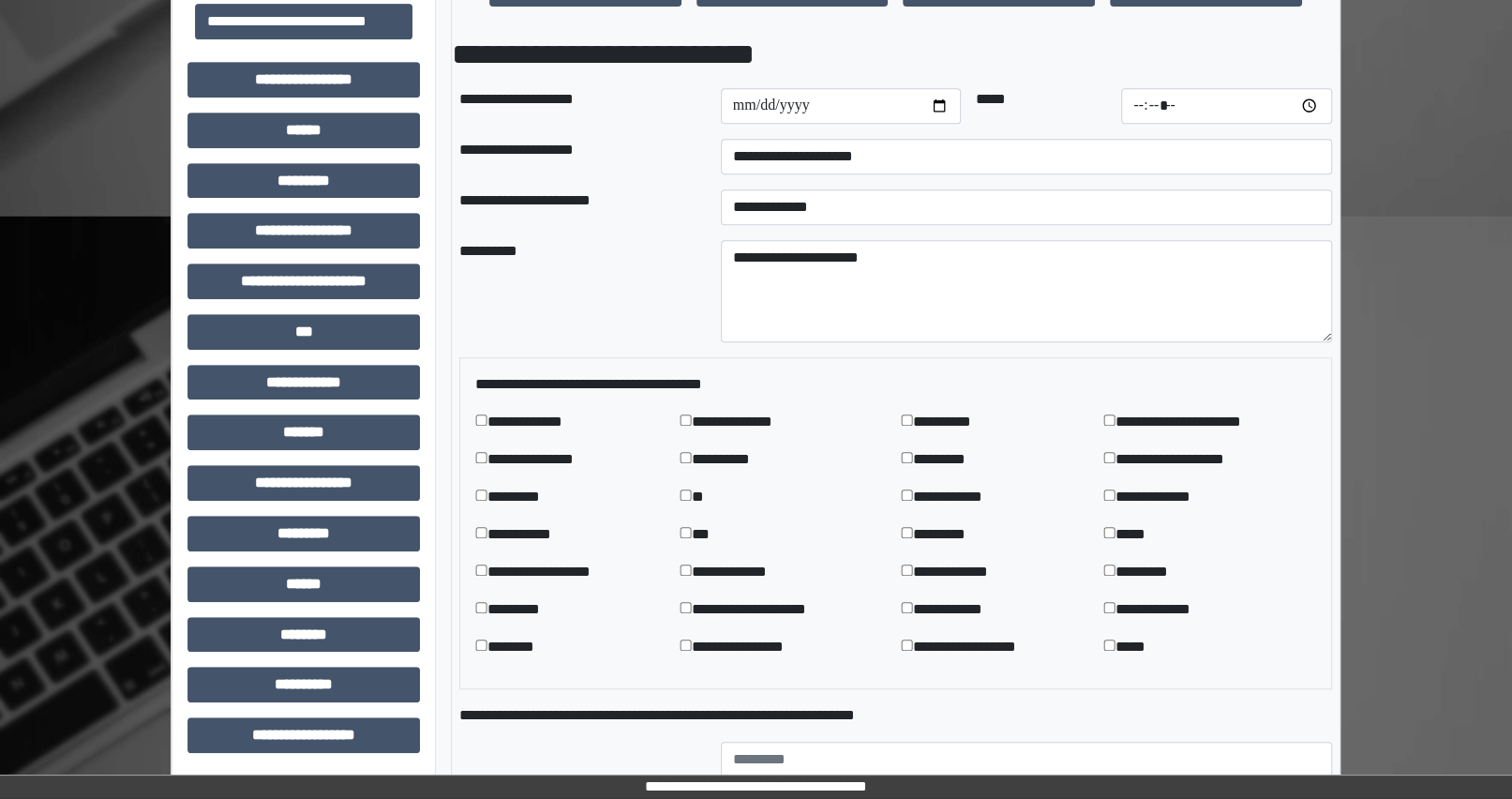 click on "**********" at bounding box center [540, 422] 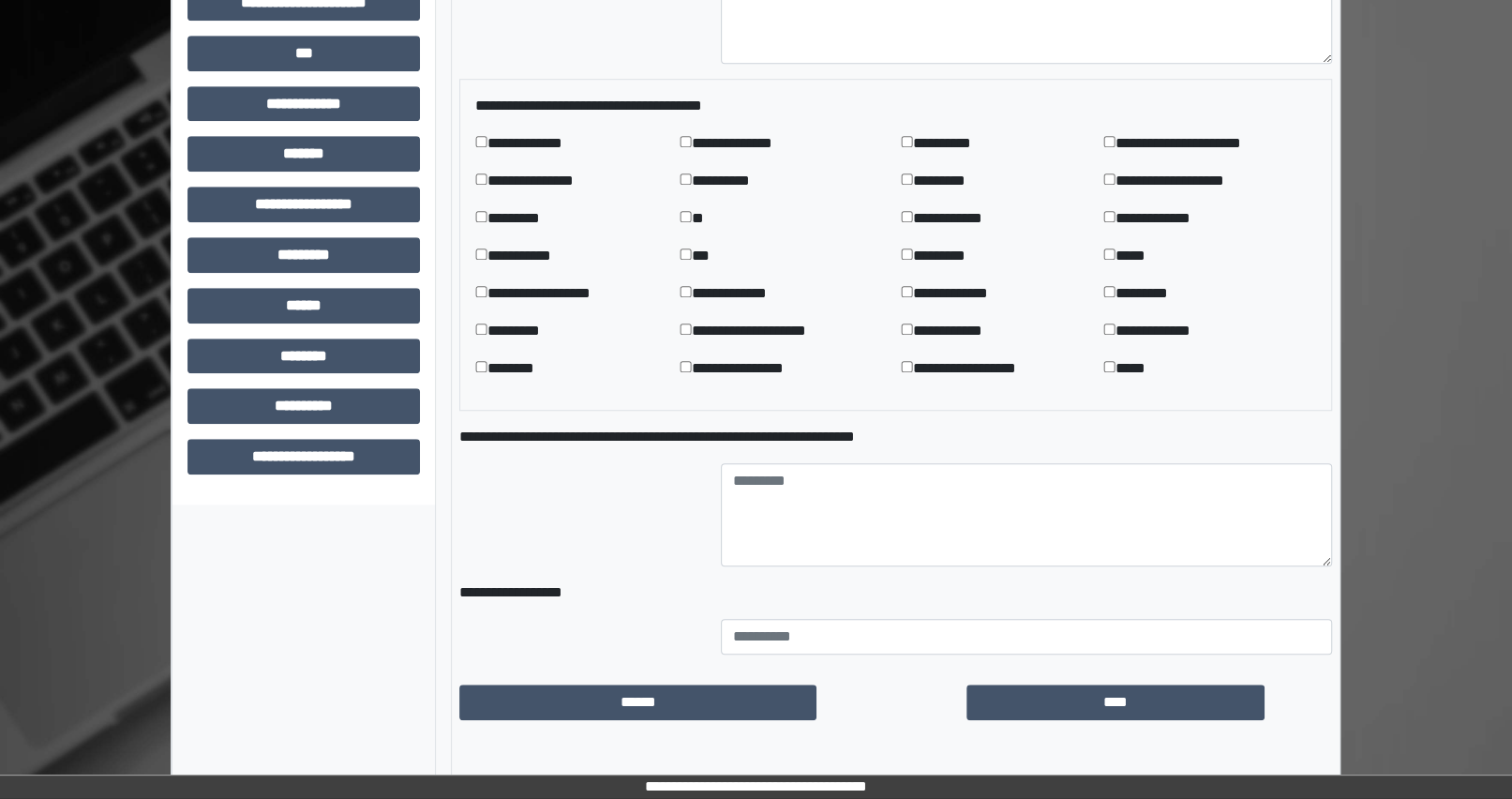 scroll, scrollTop: 1093, scrollLeft: 0, axis: vertical 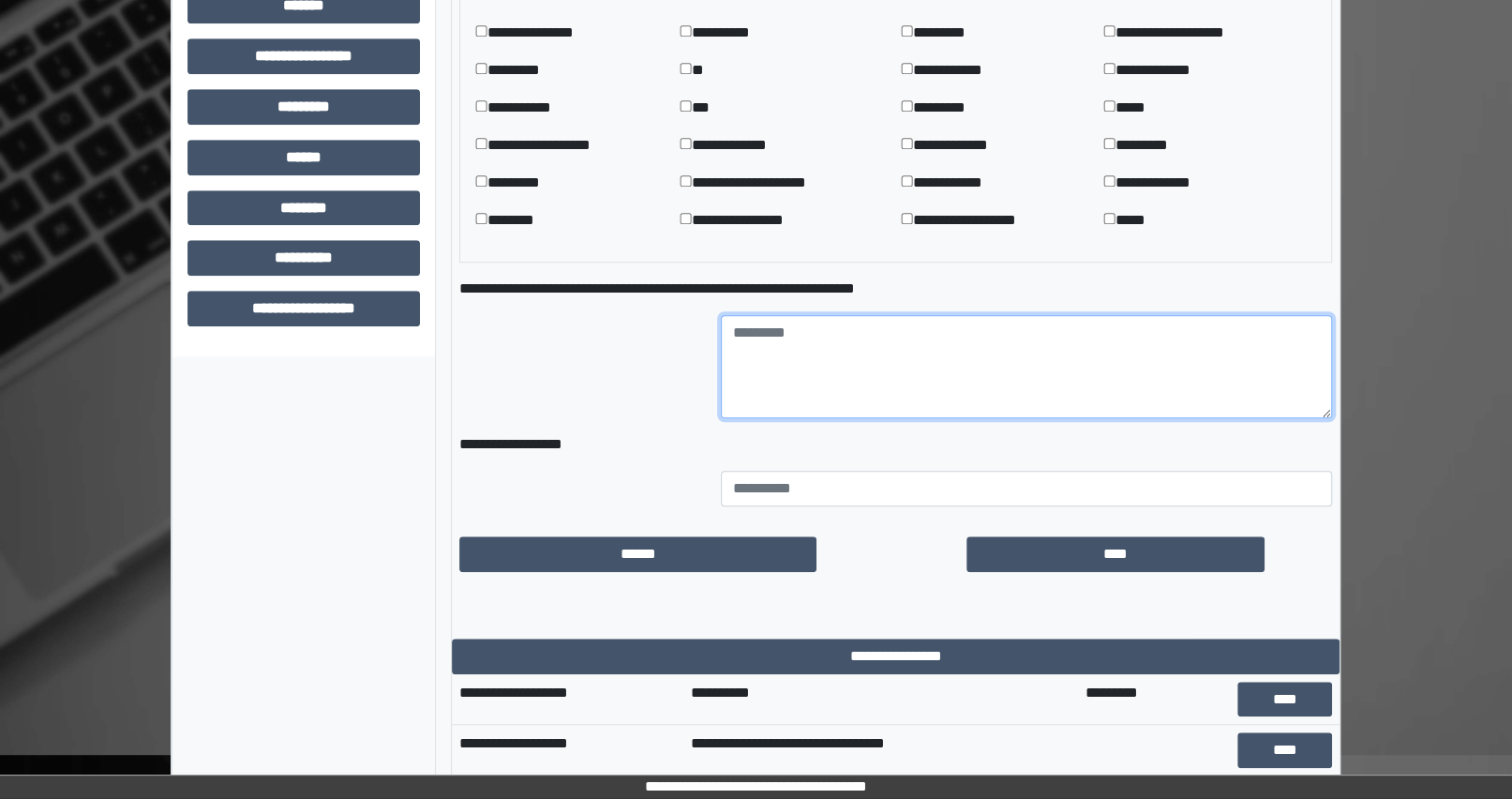click at bounding box center (1026, 367) 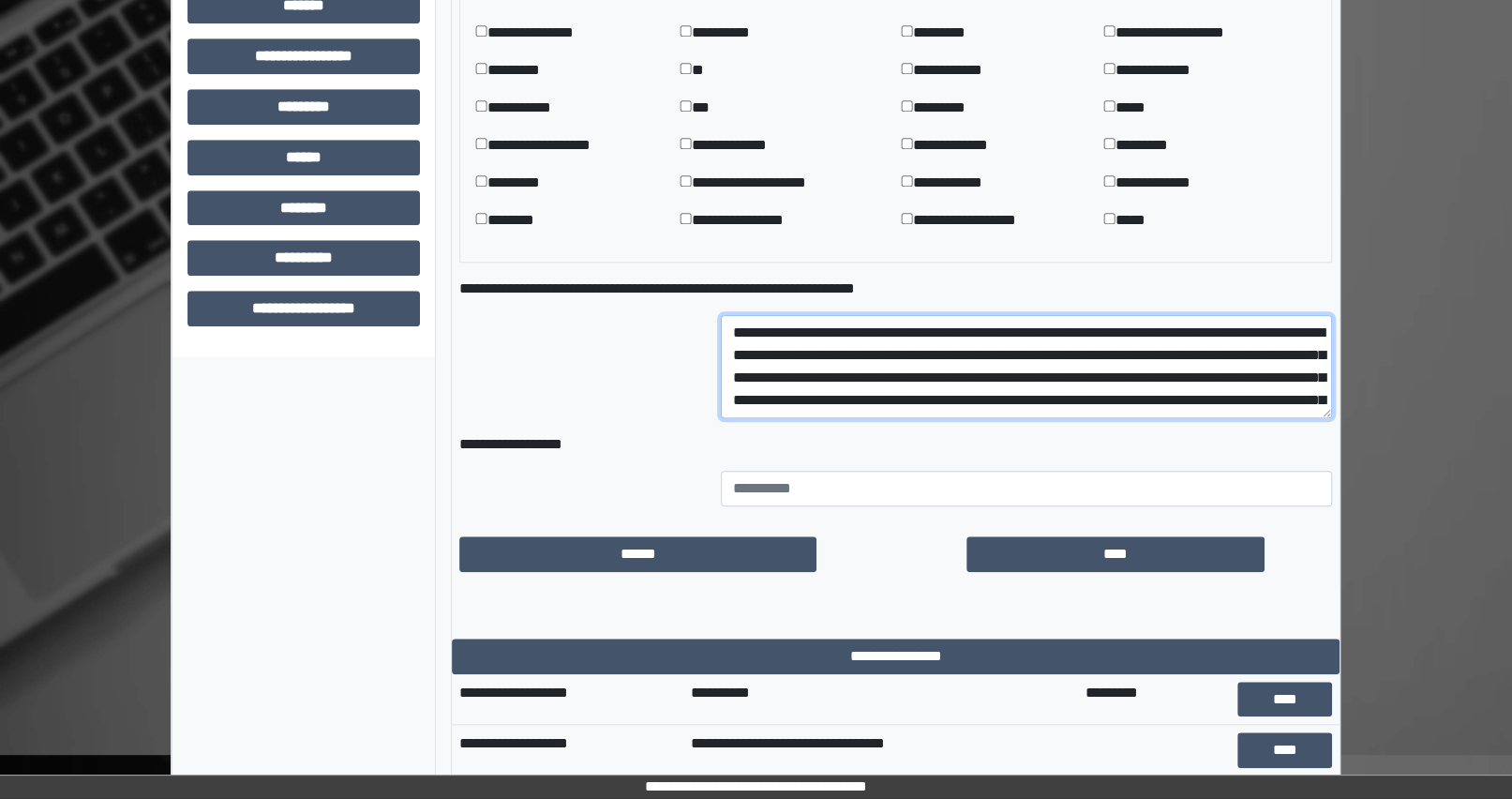 scroll, scrollTop: 105, scrollLeft: 0, axis: vertical 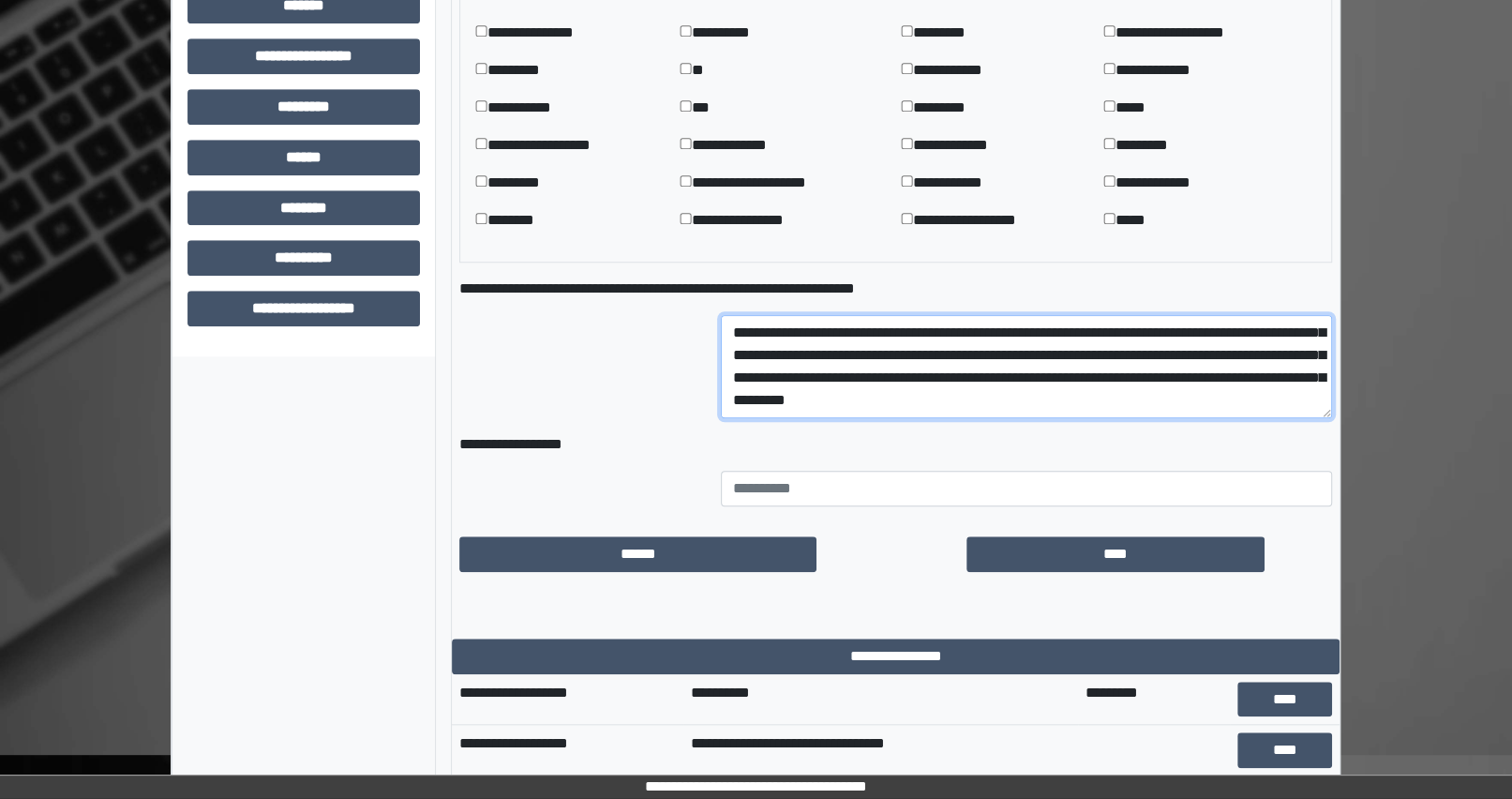 type on "**********" 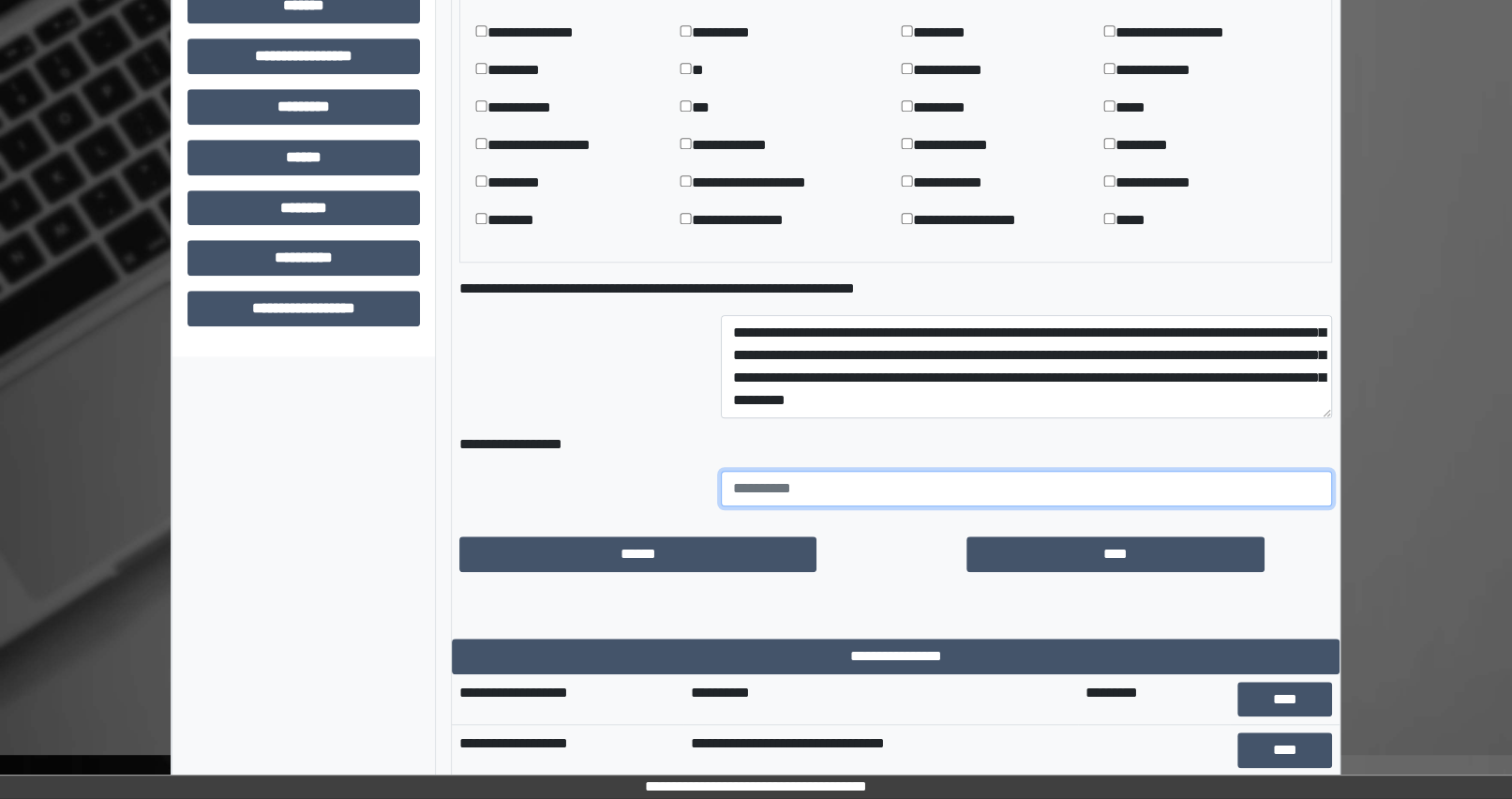 click at bounding box center [1026, 489] 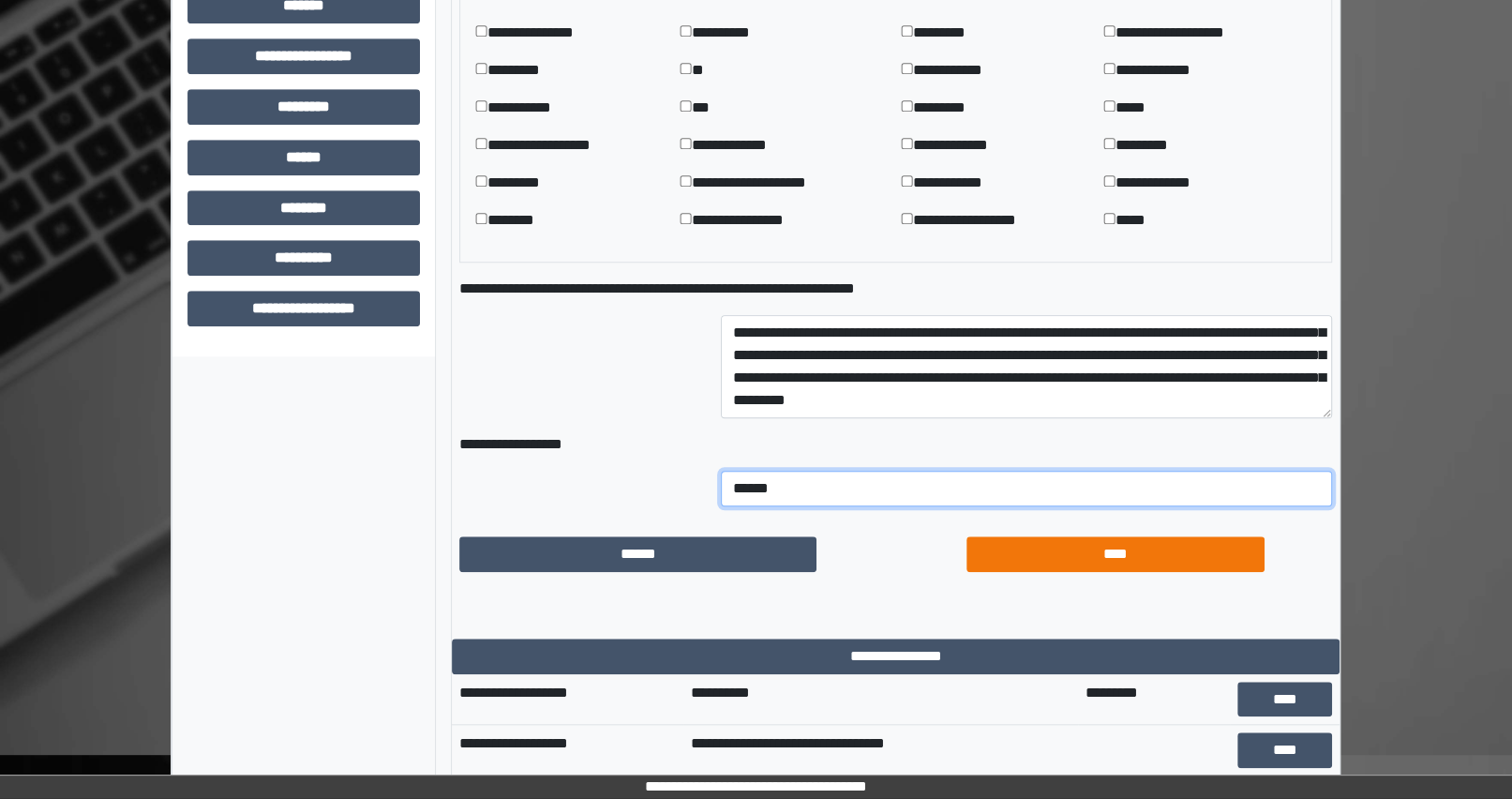 type on "******" 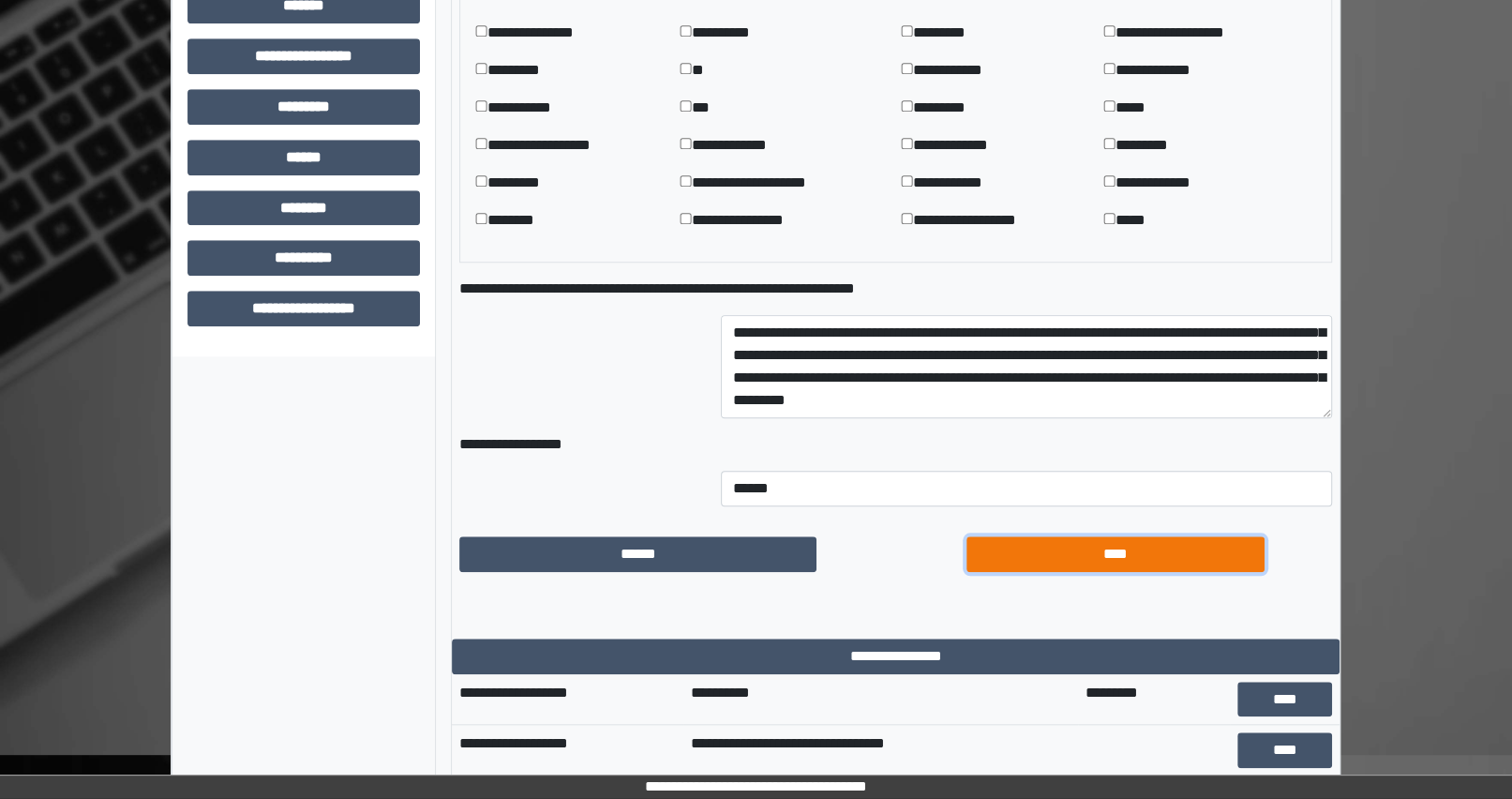 click on "****" at bounding box center (1115, 554) 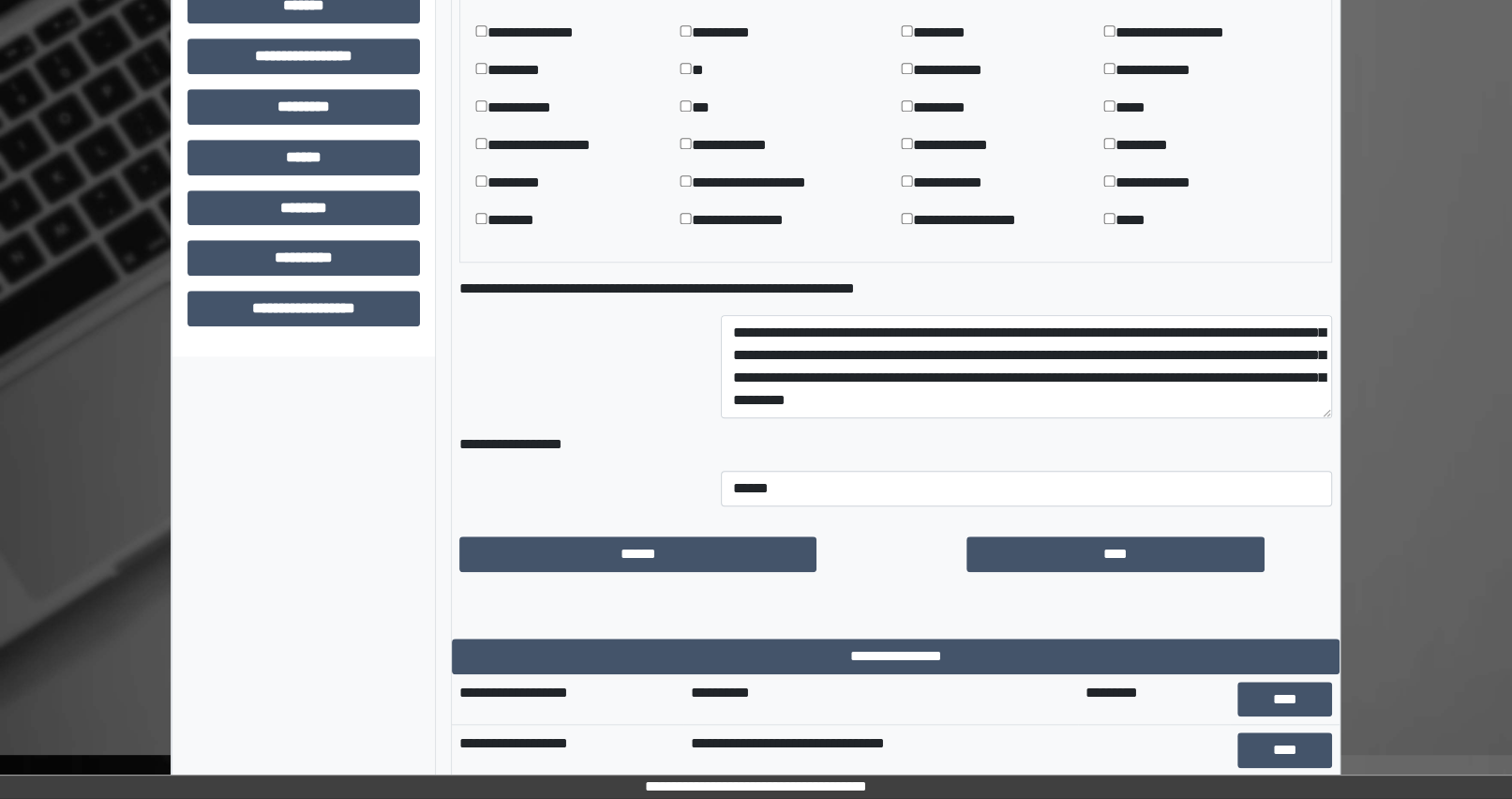 scroll, scrollTop: 666, scrollLeft: 0, axis: vertical 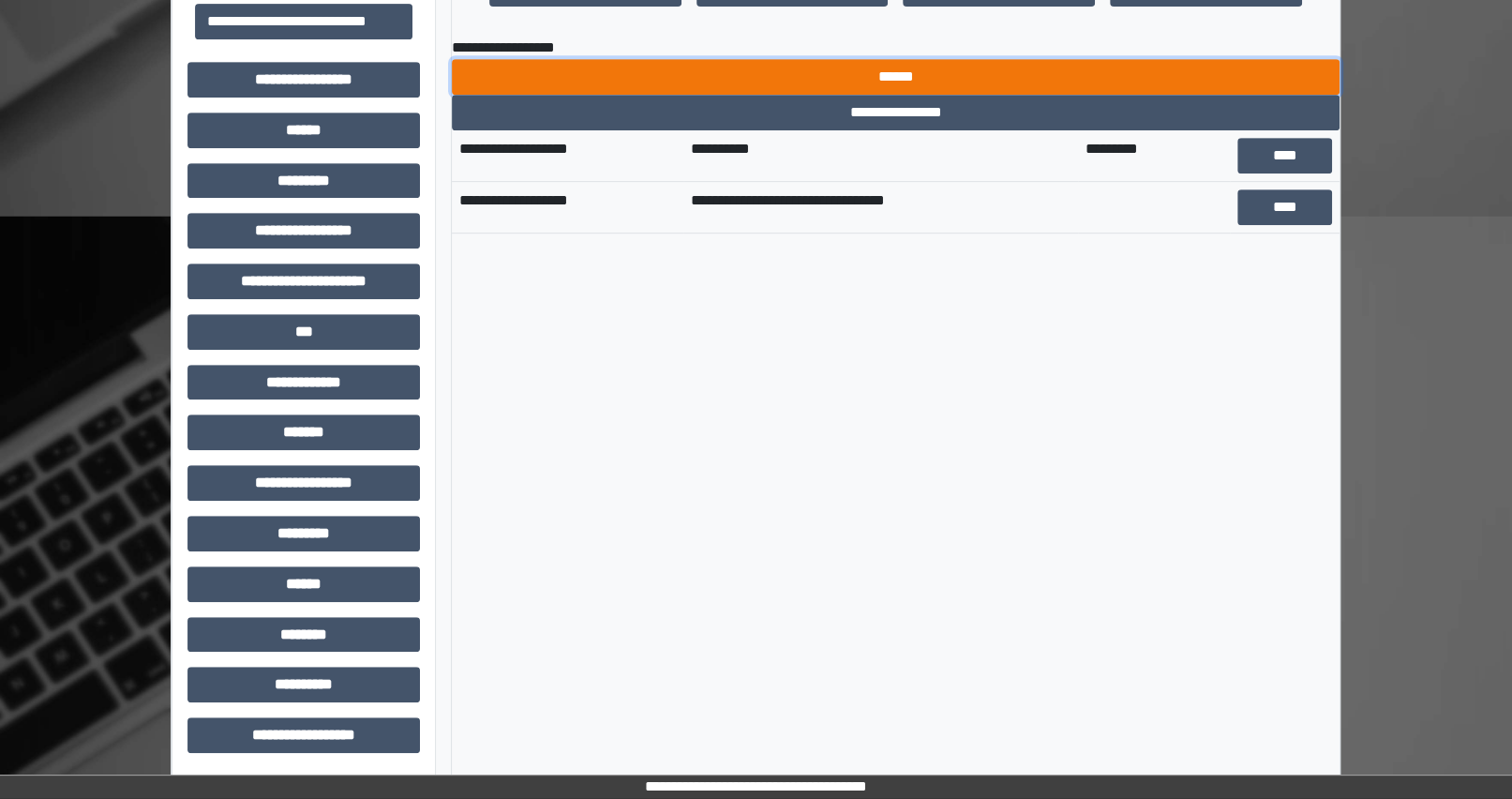 click on "******" at bounding box center [895, 77] 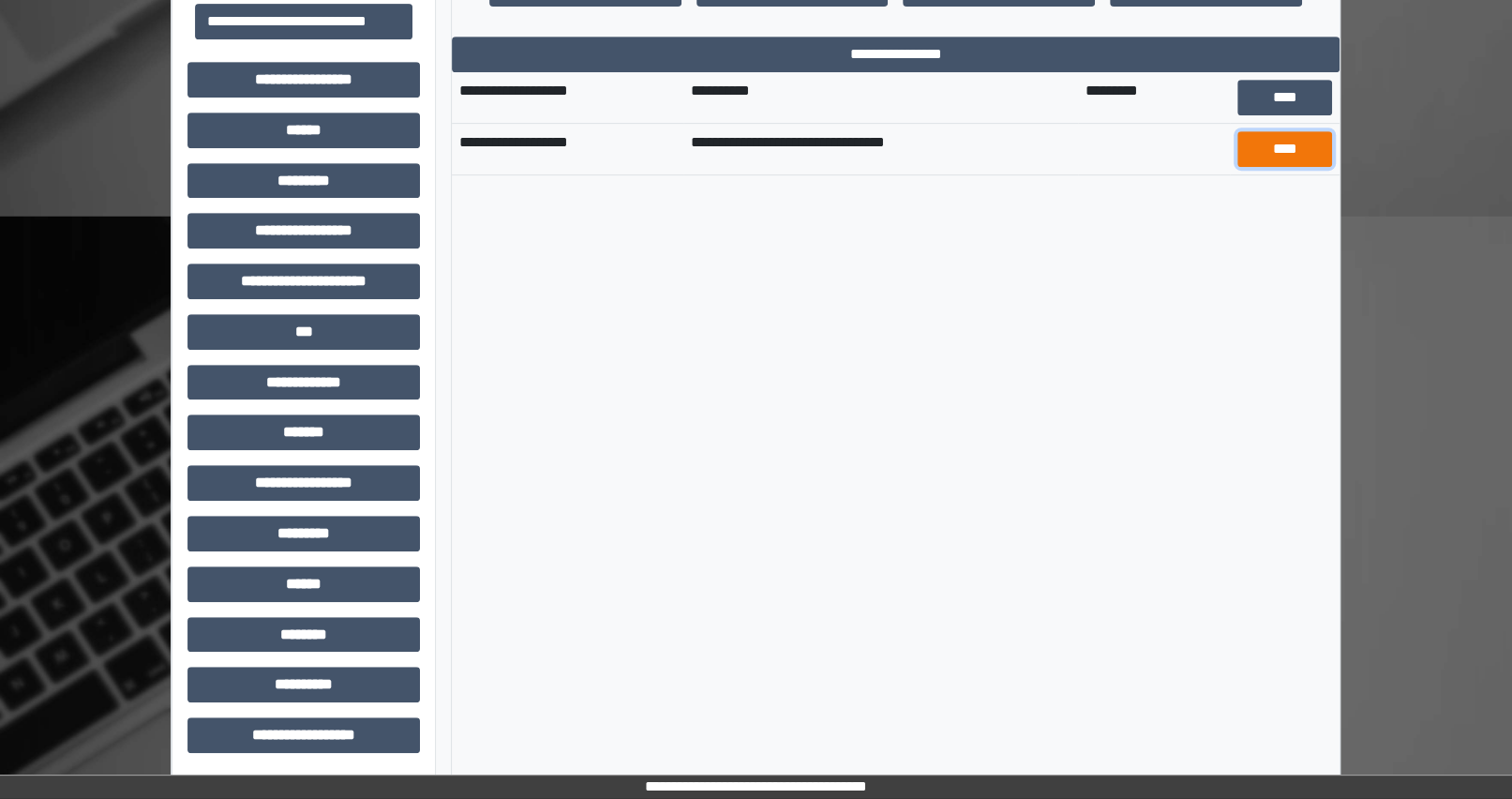 click on "****" at bounding box center [1284, 149] 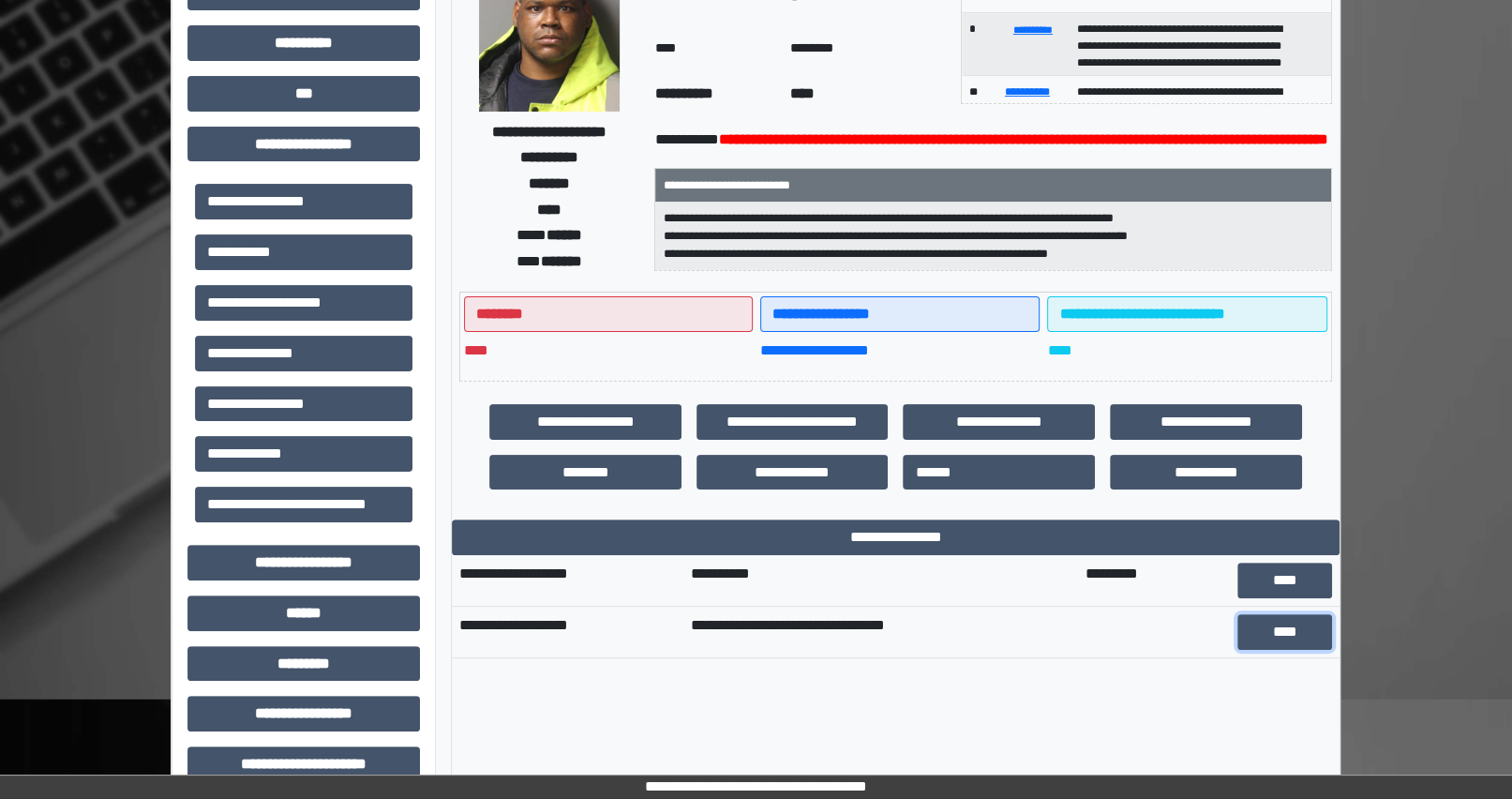 scroll, scrollTop: 0, scrollLeft: 0, axis: both 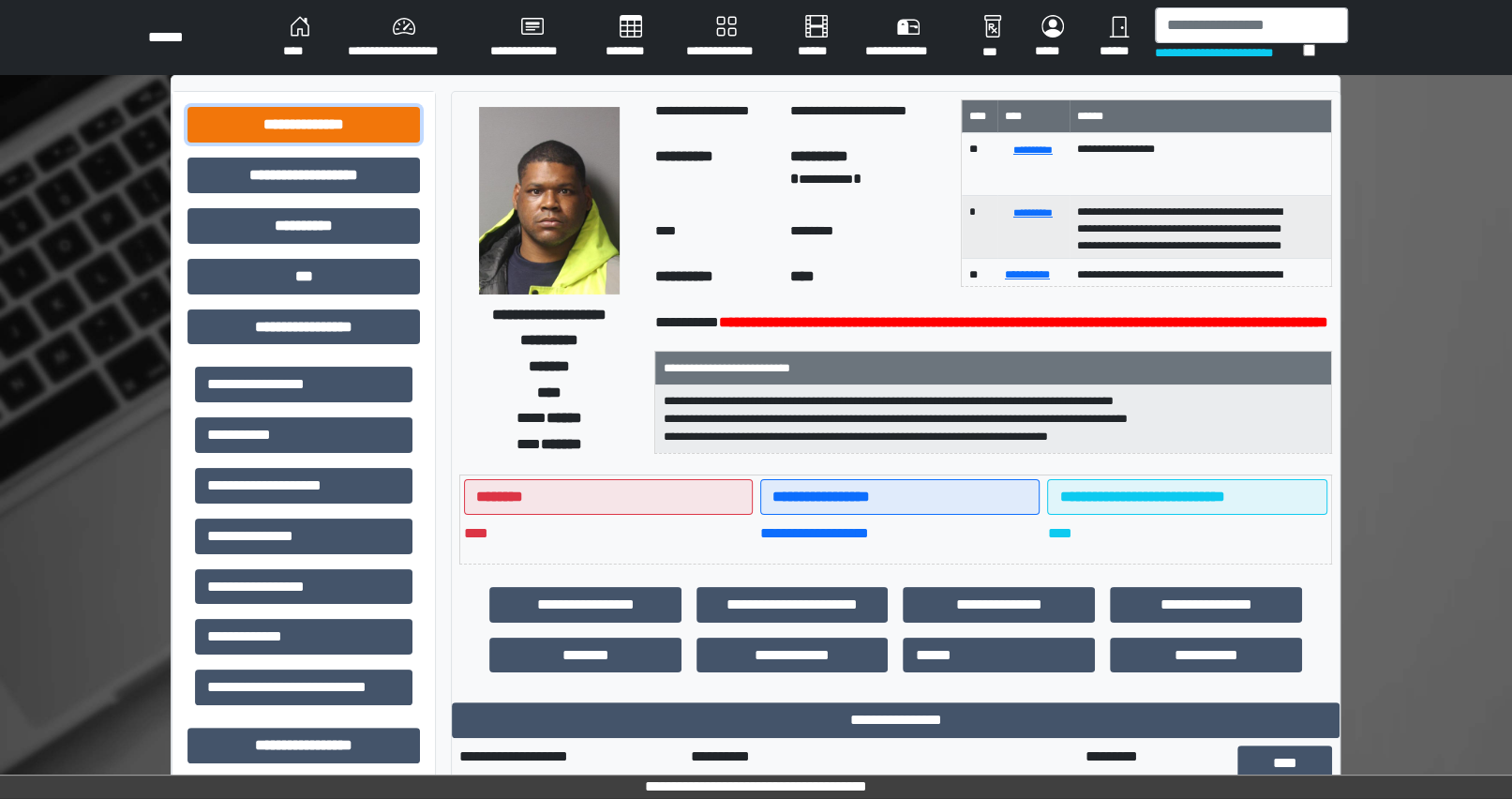 click on "**********" at bounding box center [304, 125] 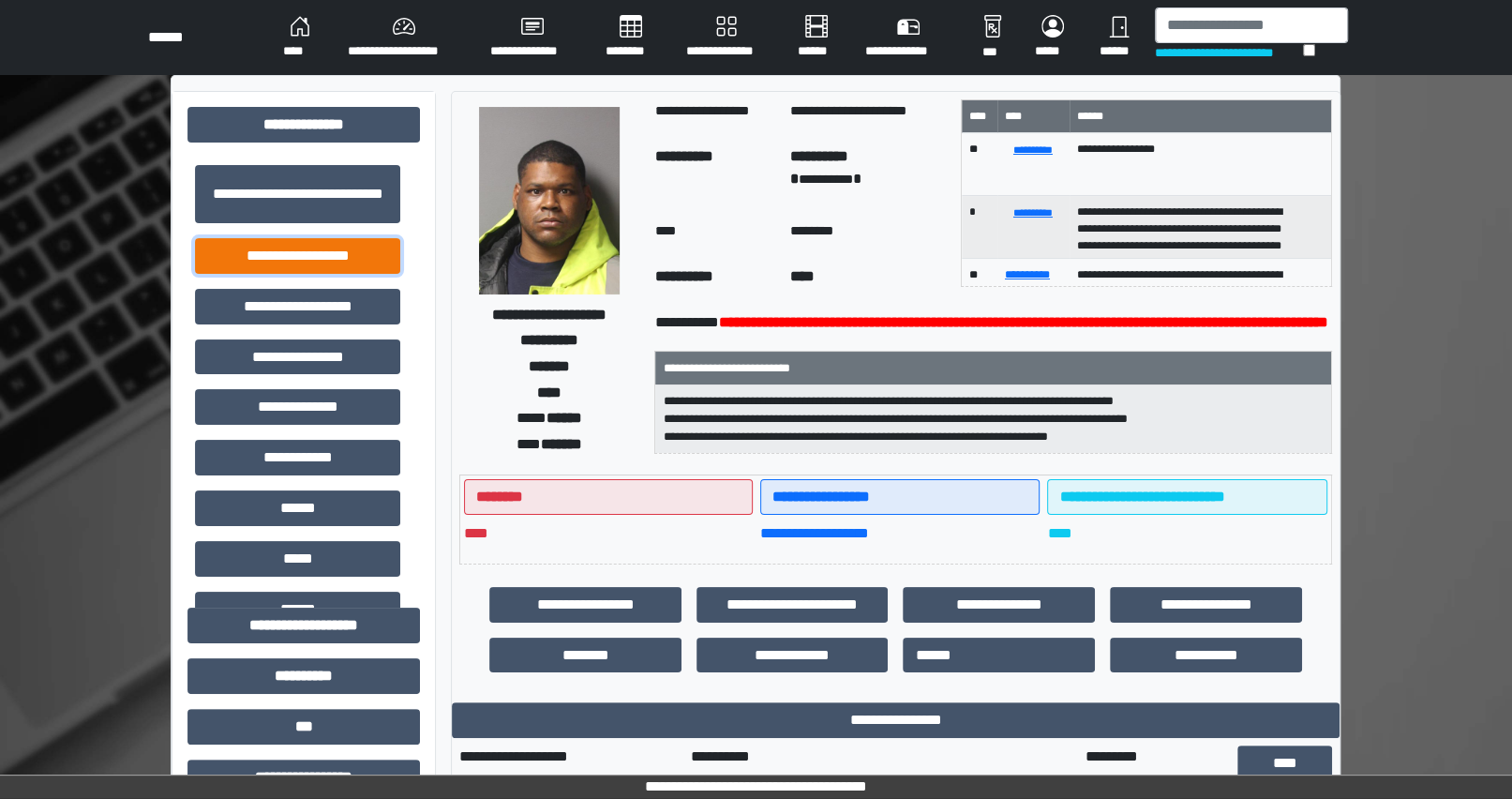 click on "**********" at bounding box center [297, 256] 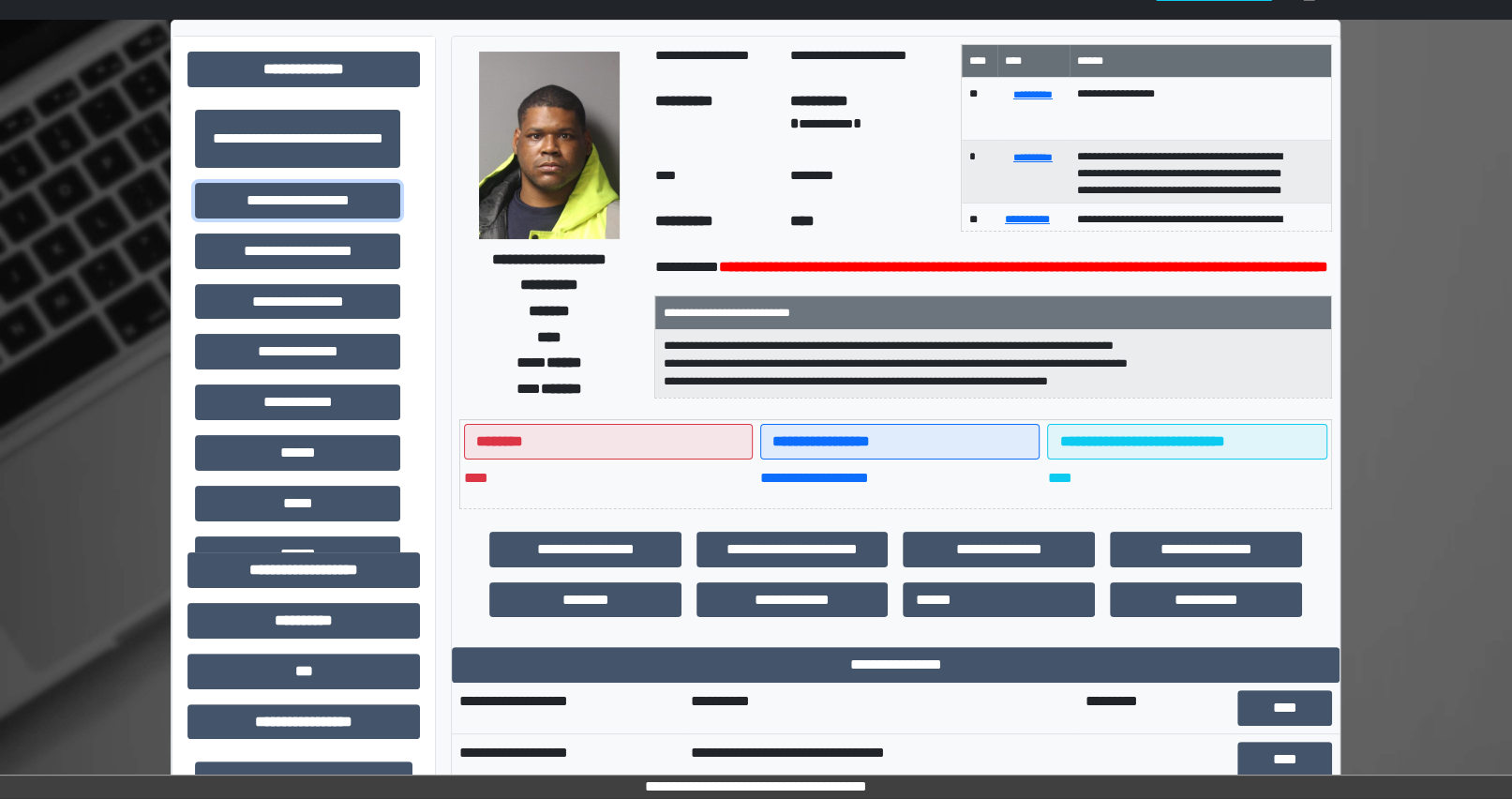 scroll, scrollTop: 84, scrollLeft: 0, axis: vertical 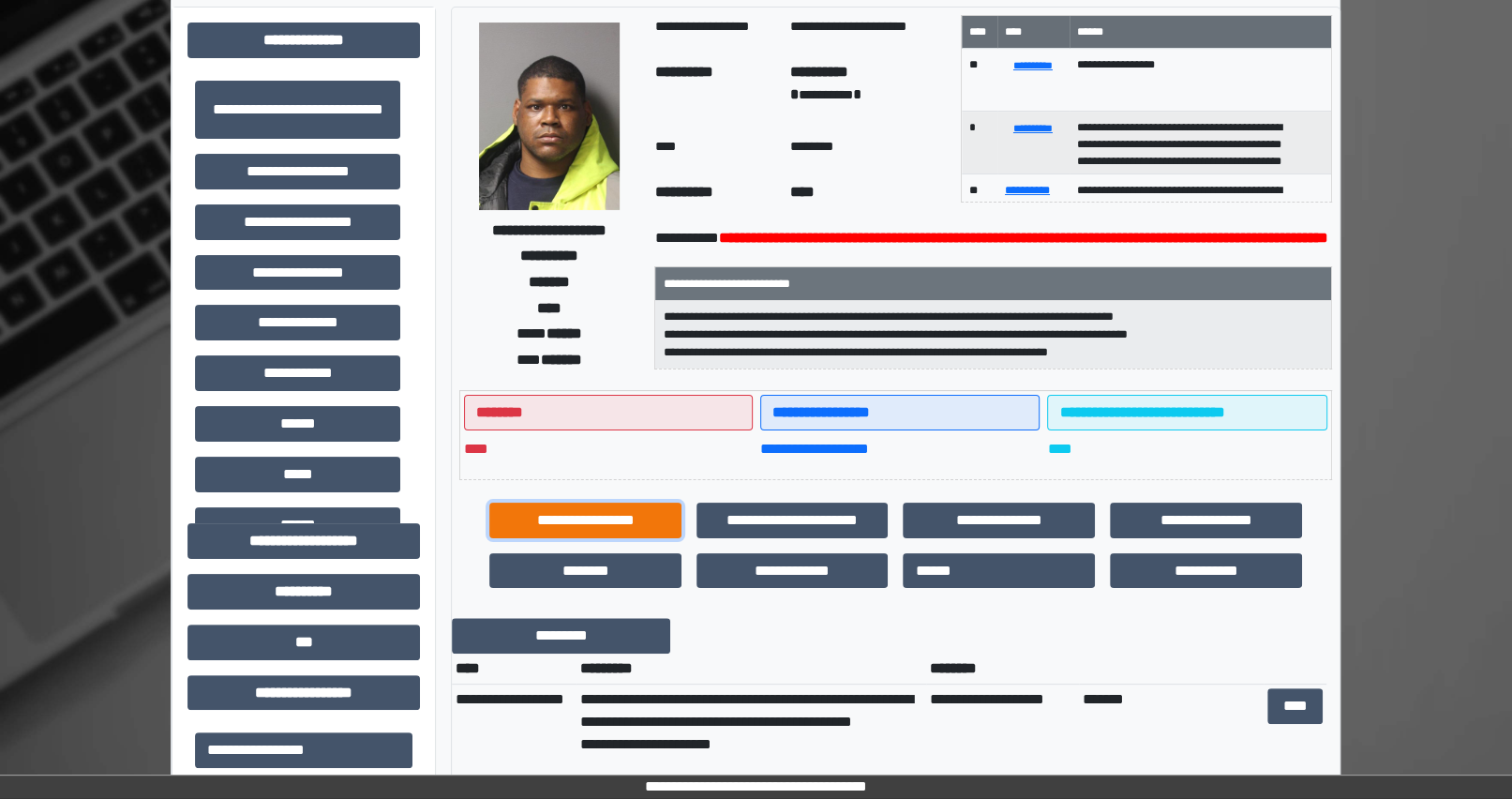 click on "**********" at bounding box center (585, 520) 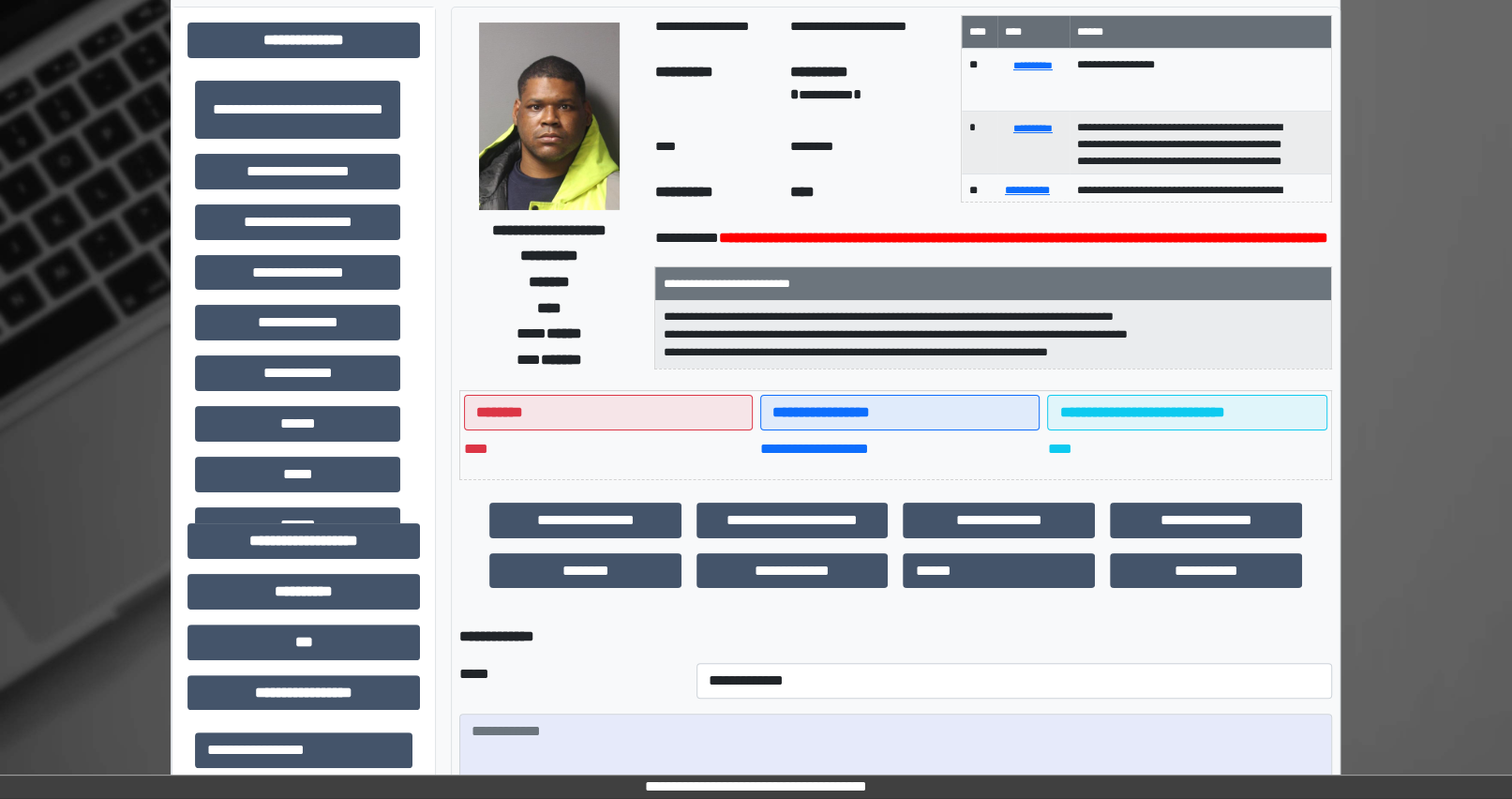 click on "**********" at bounding box center [895, 435] 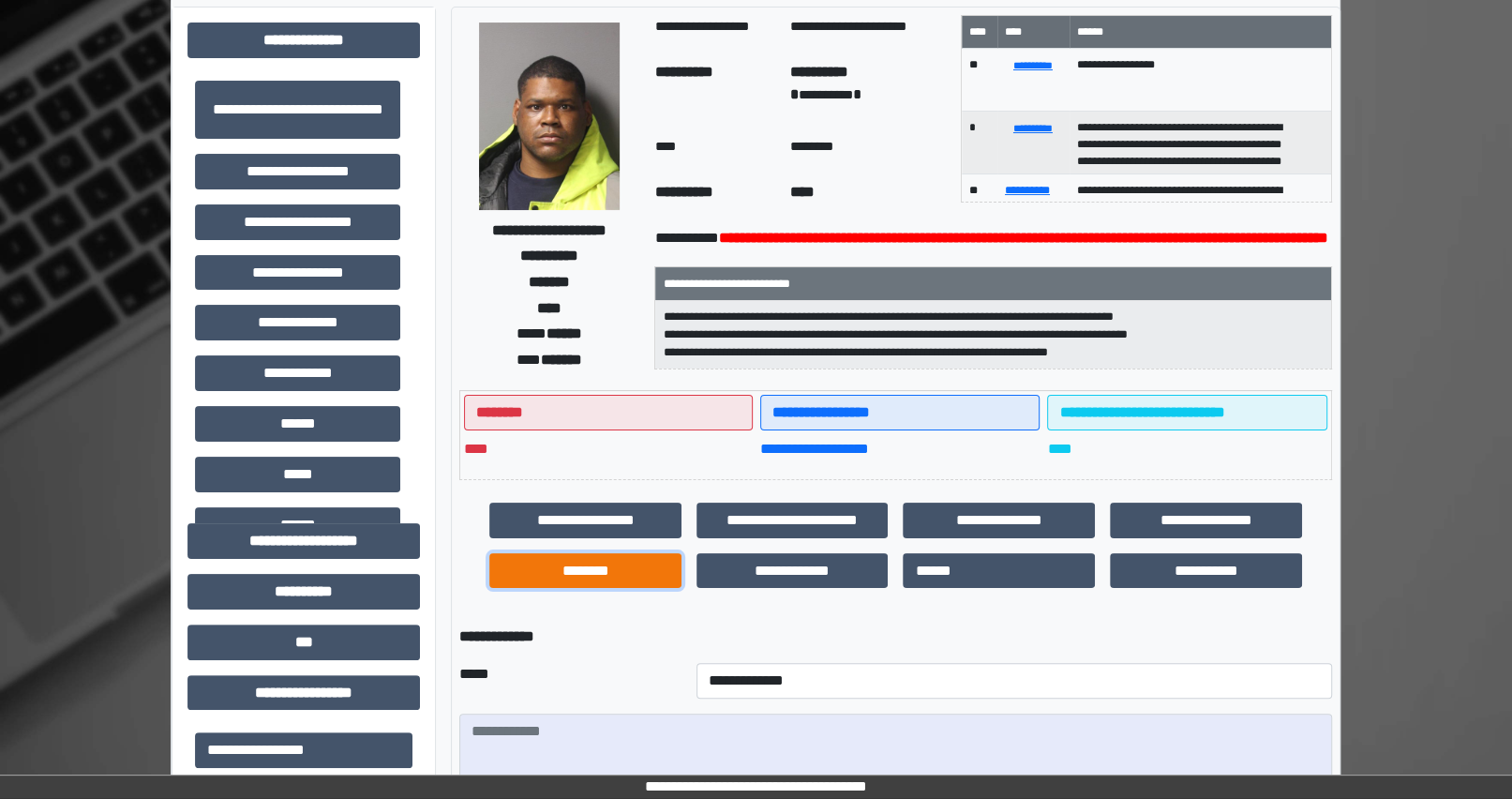 click on "********" at bounding box center (585, 571) 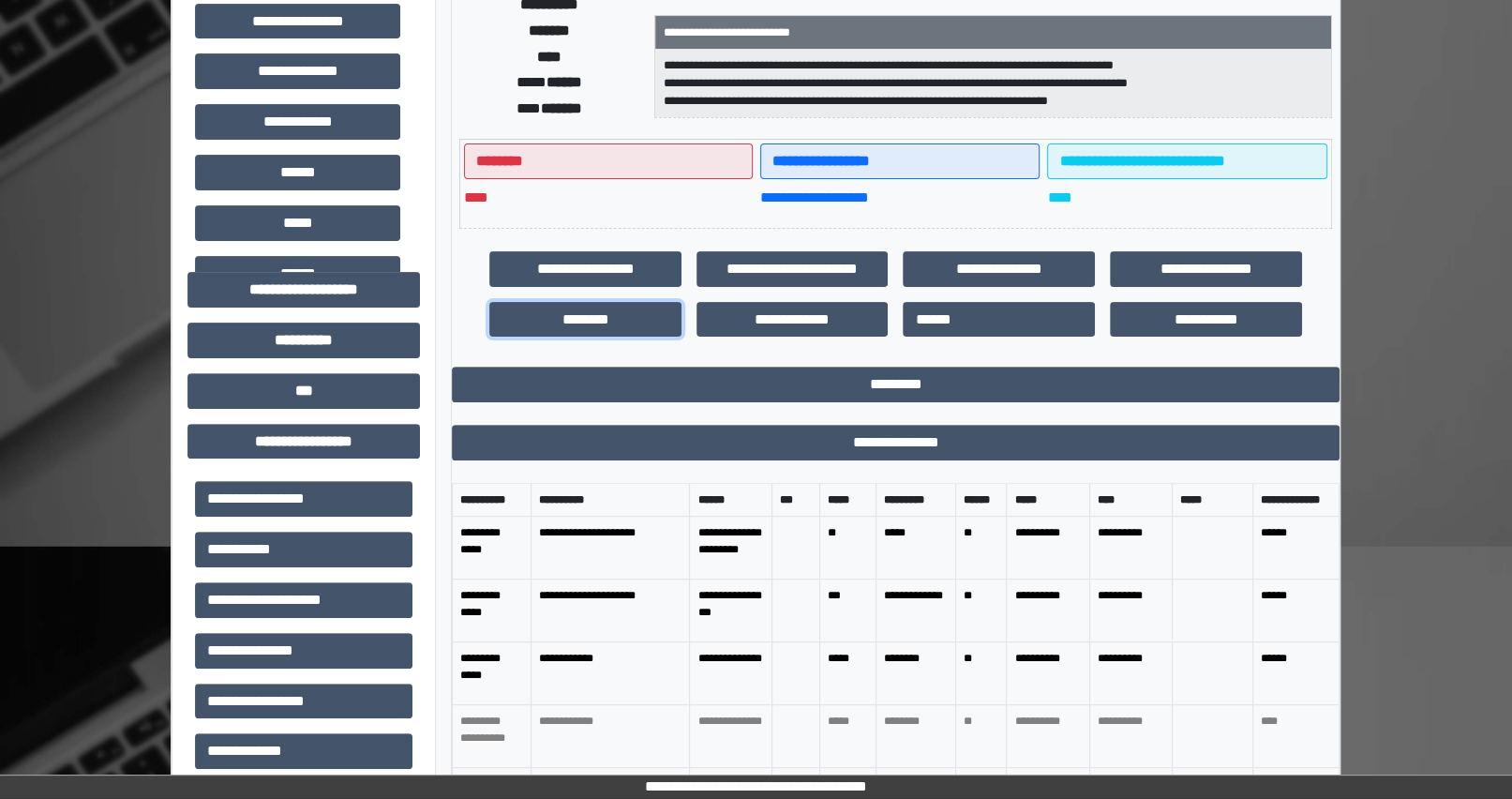 scroll, scrollTop: 340, scrollLeft: 0, axis: vertical 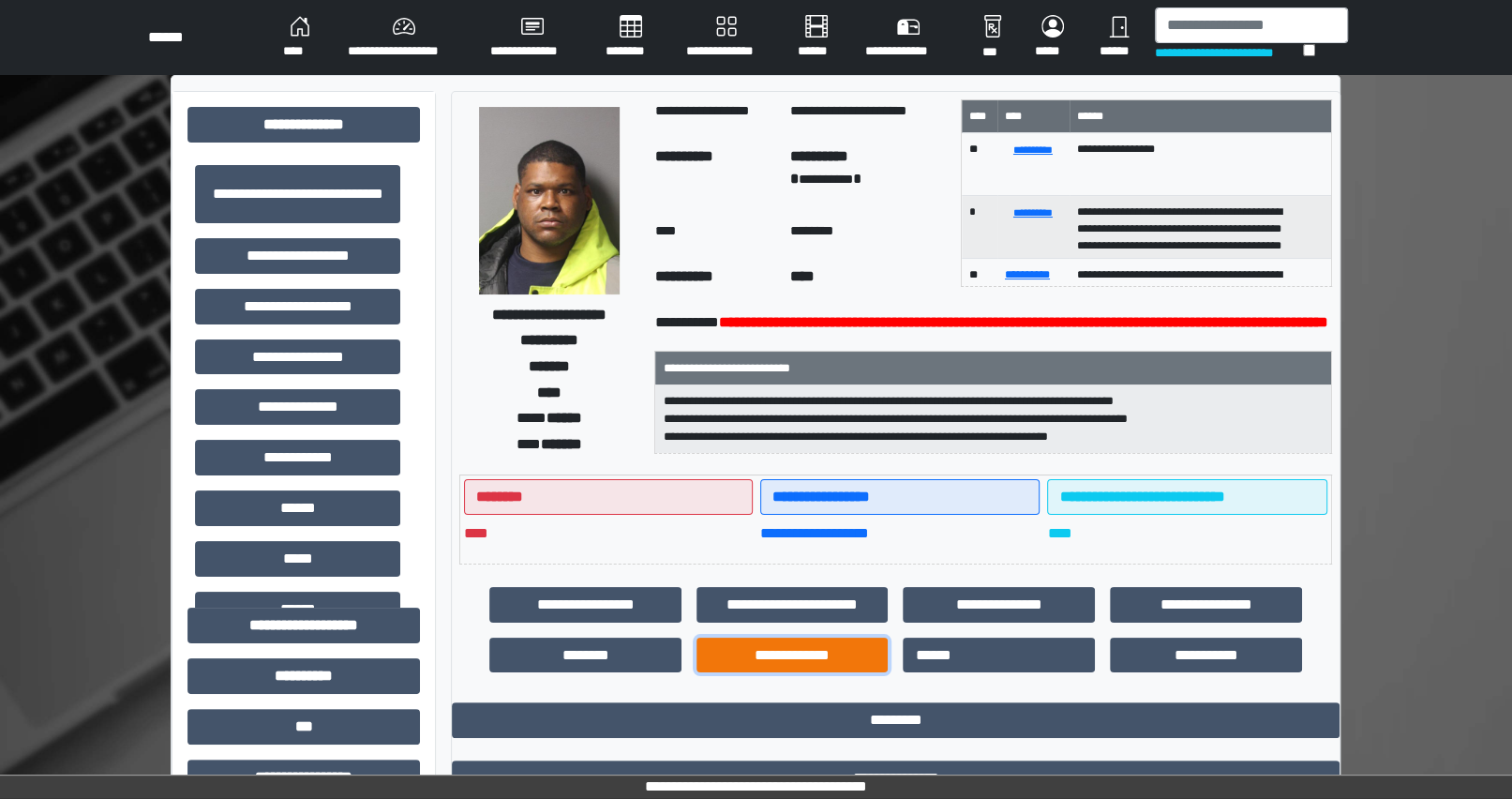 click on "**********" at bounding box center (792, 656) 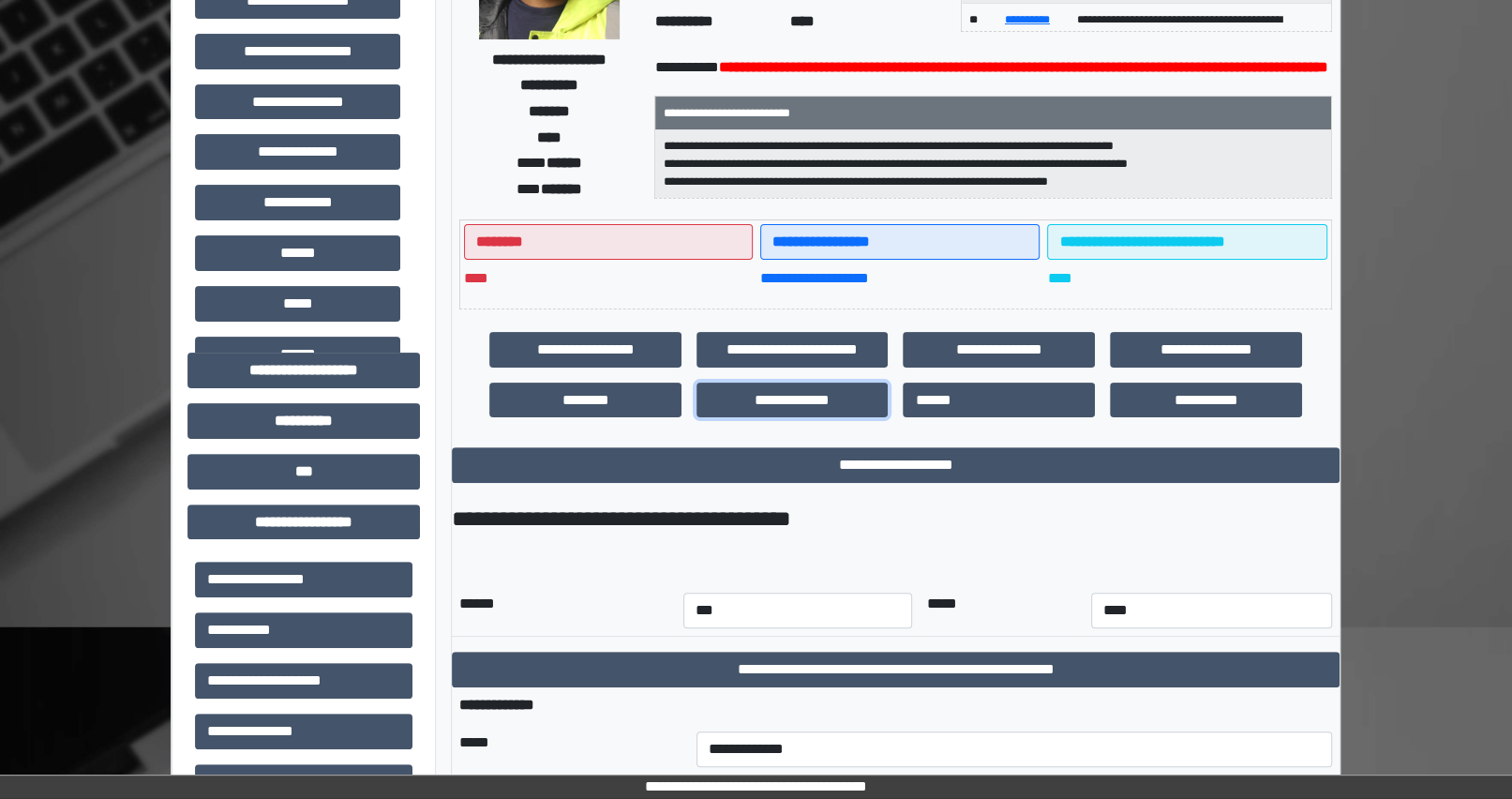 scroll, scrollTop: 426, scrollLeft: 0, axis: vertical 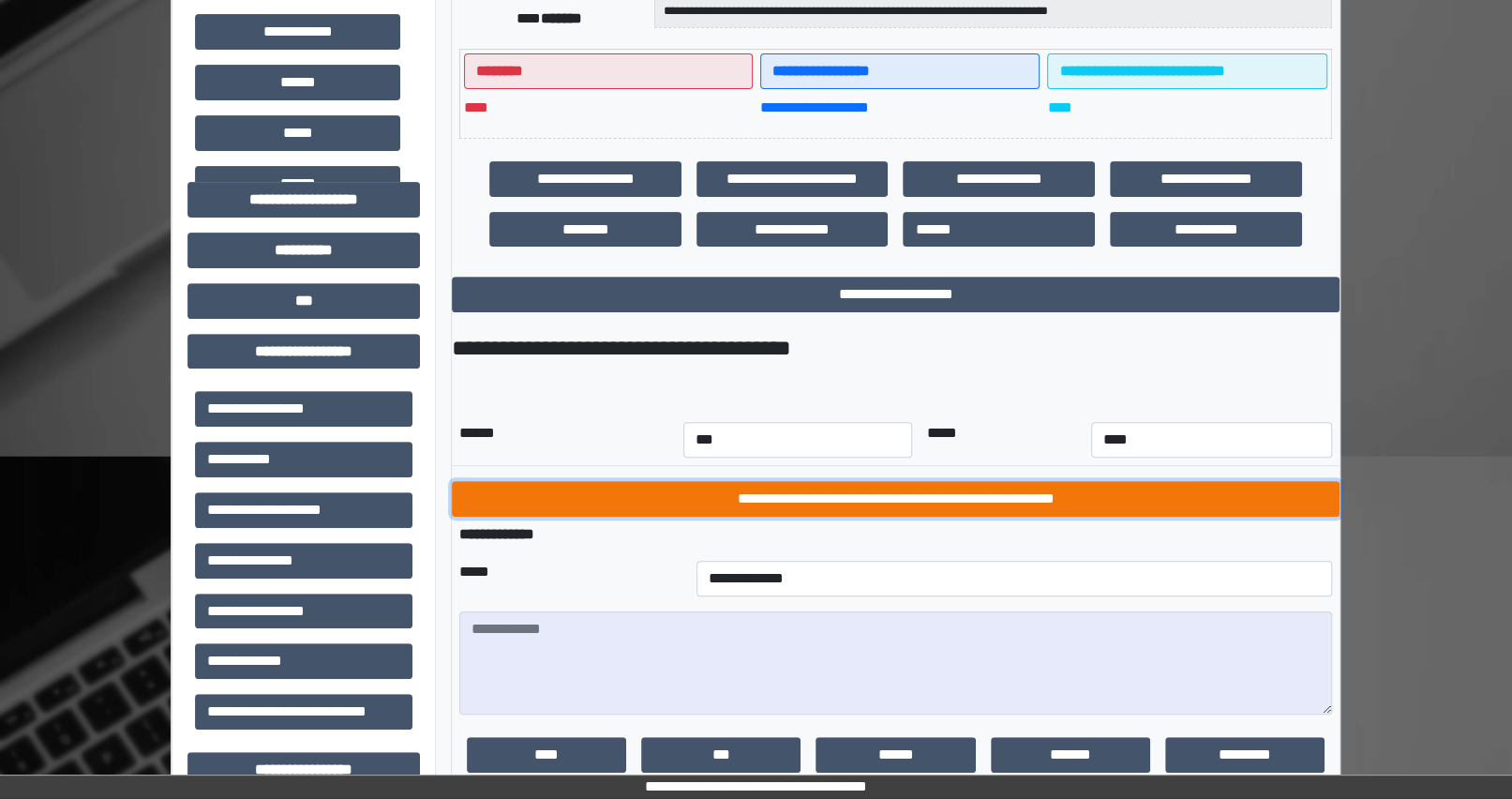 click on "**********" at bounding box center (895, 499) 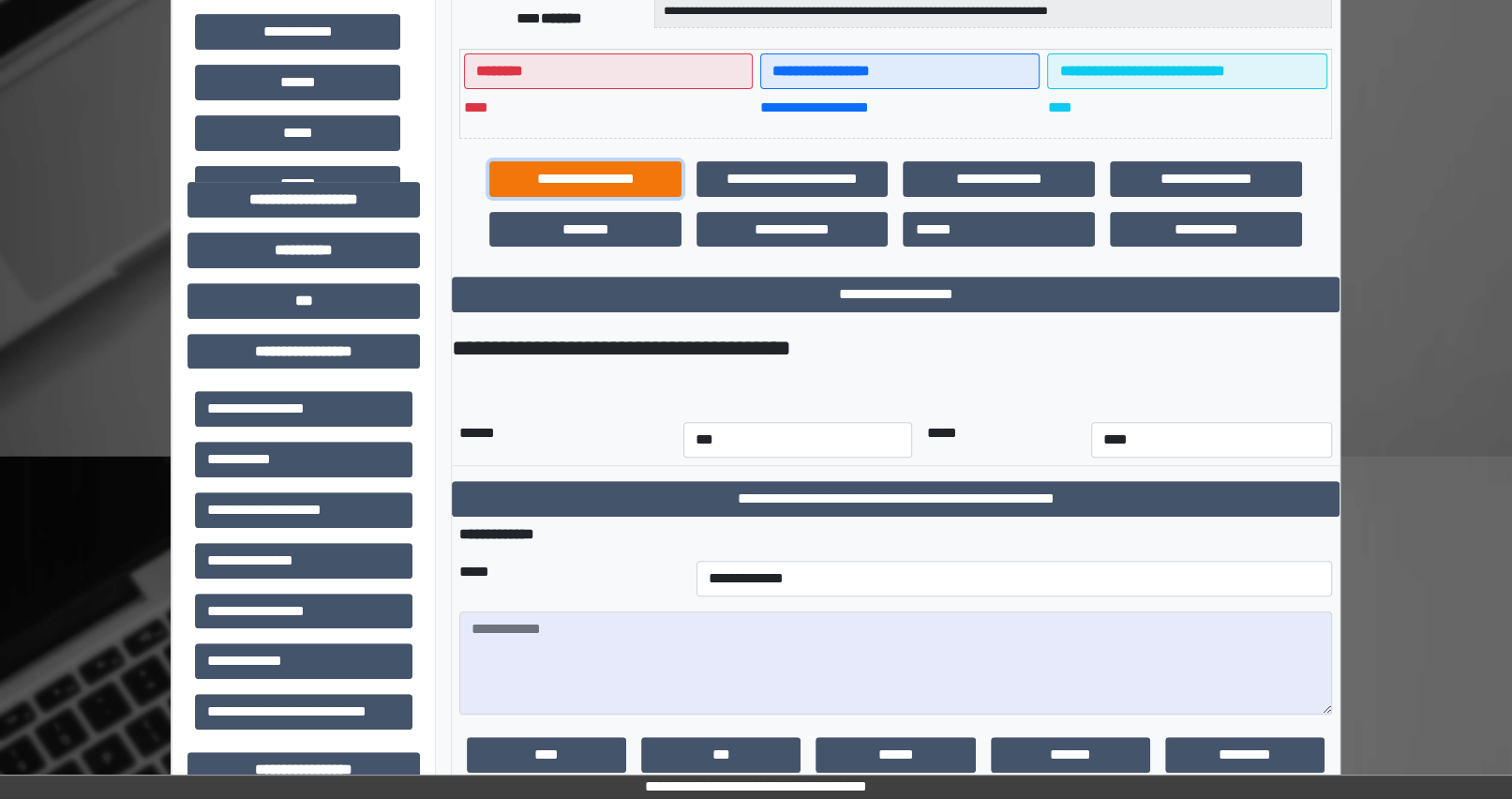 click on "**********" at bounding box center [585, 179] 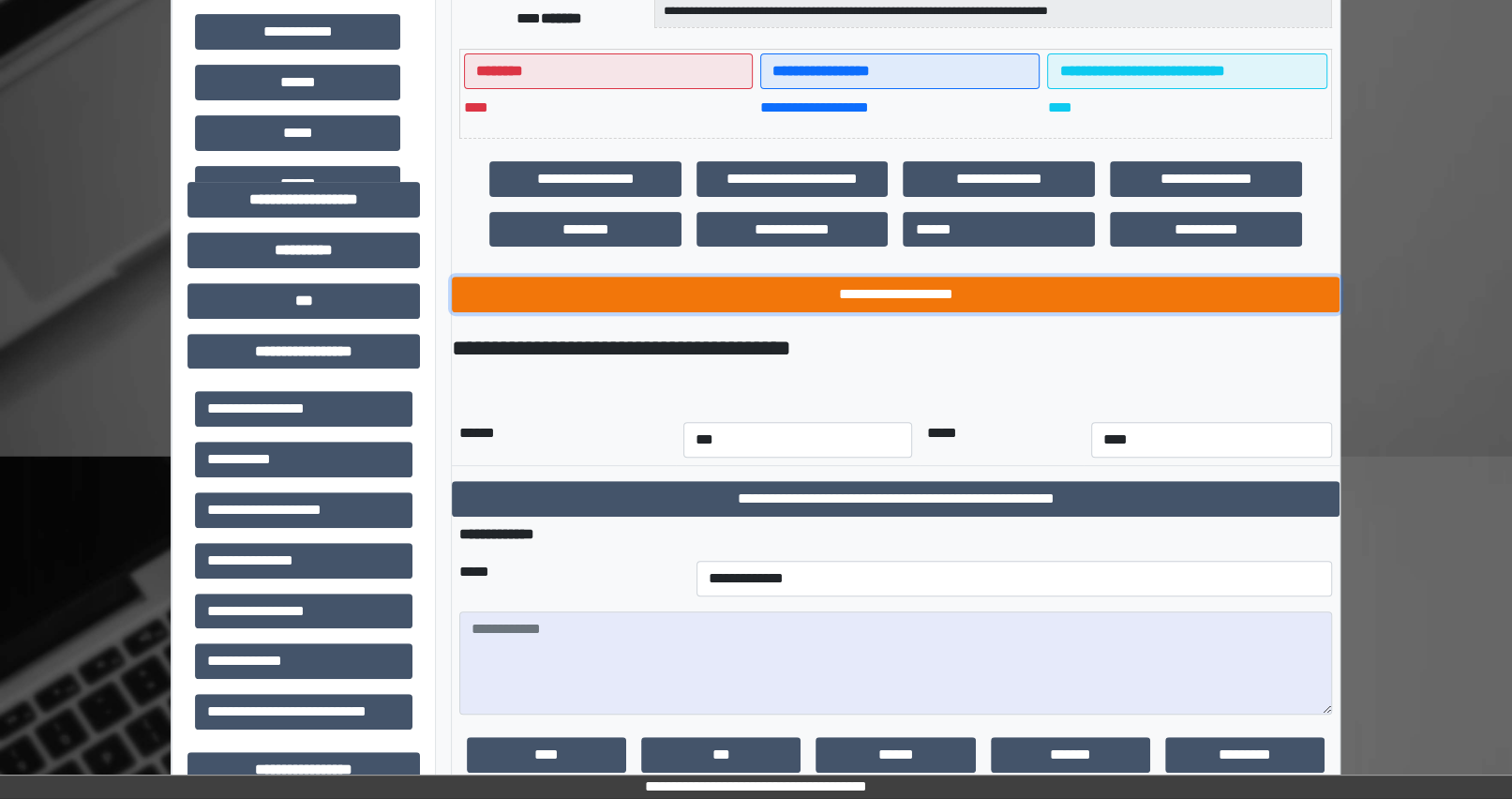 click on "**********" at bounding box center [895, 294] 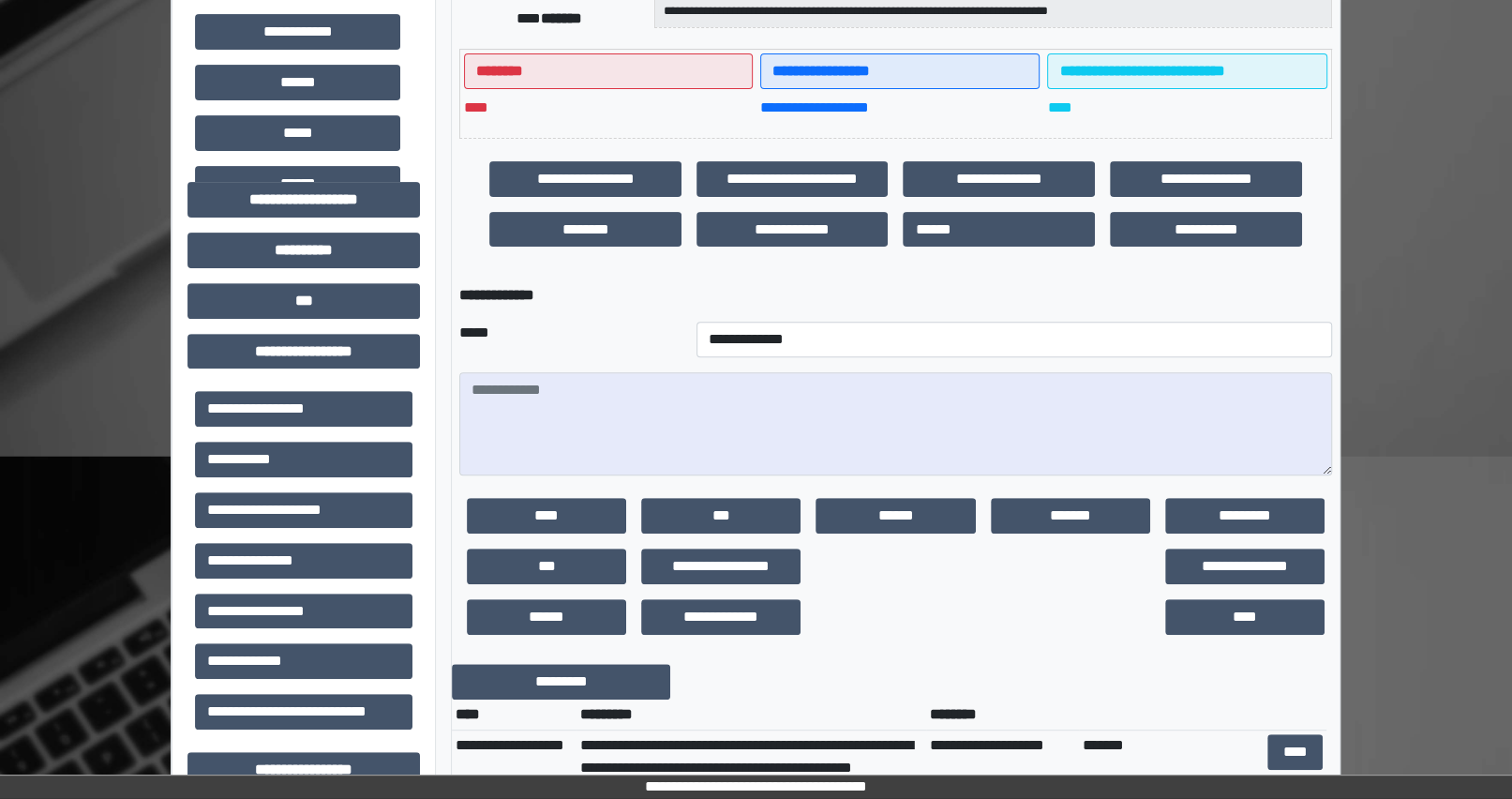 click on "**********" at bounding box center [1014, 339] 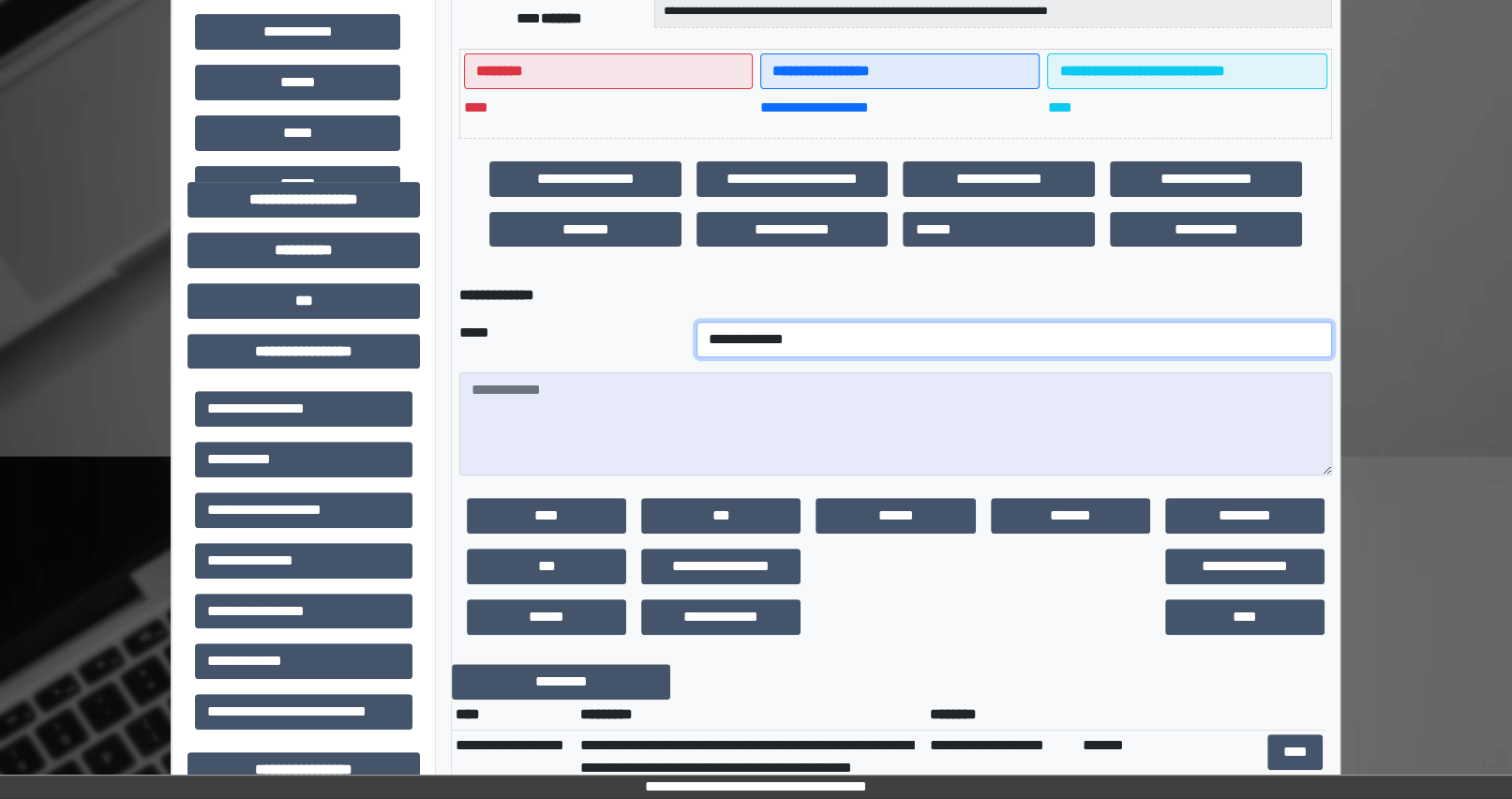 click on "**********" at bounding box center [1014, 339] 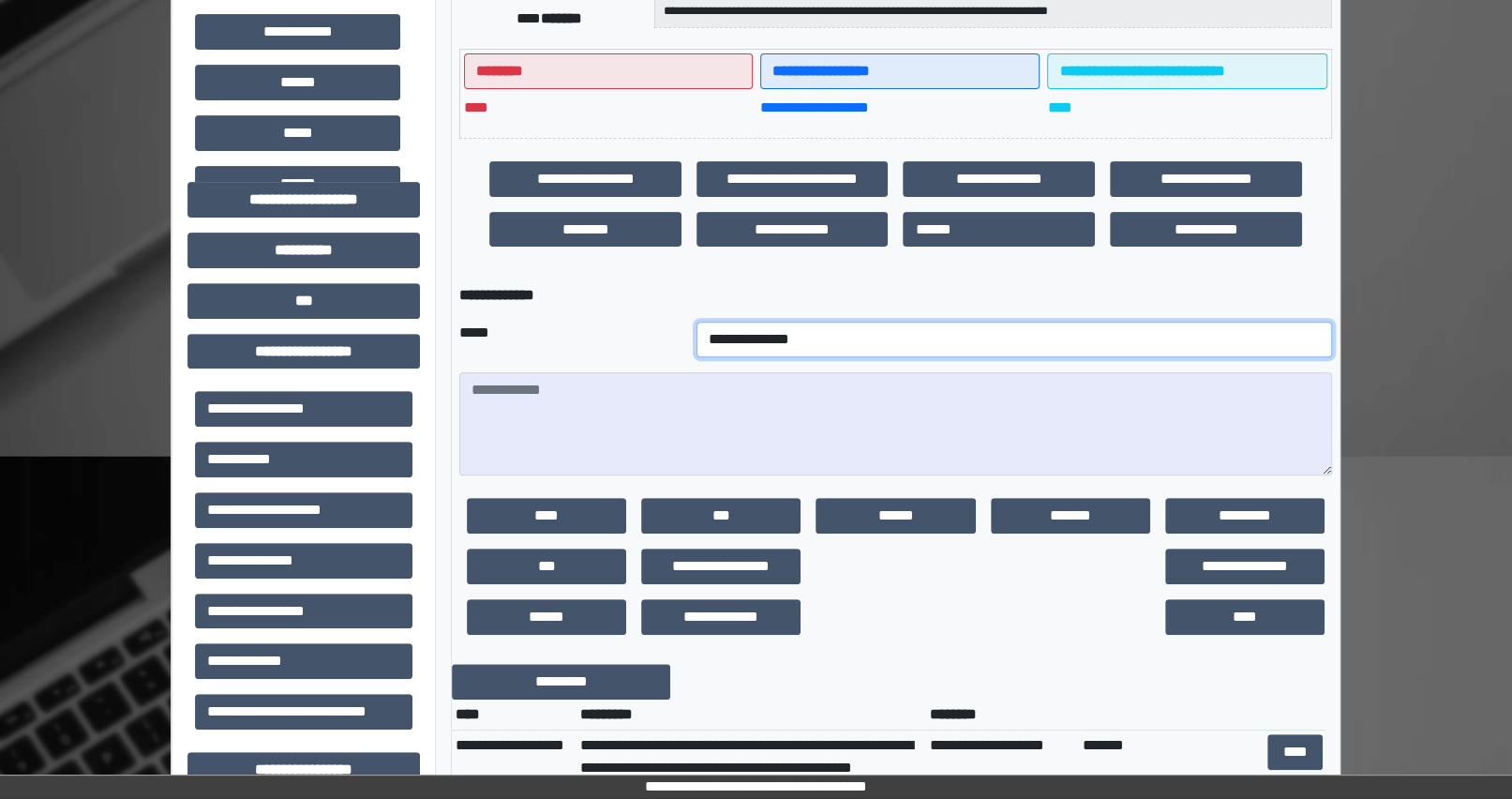 click on "**********" at bounding box center [1014, 339] 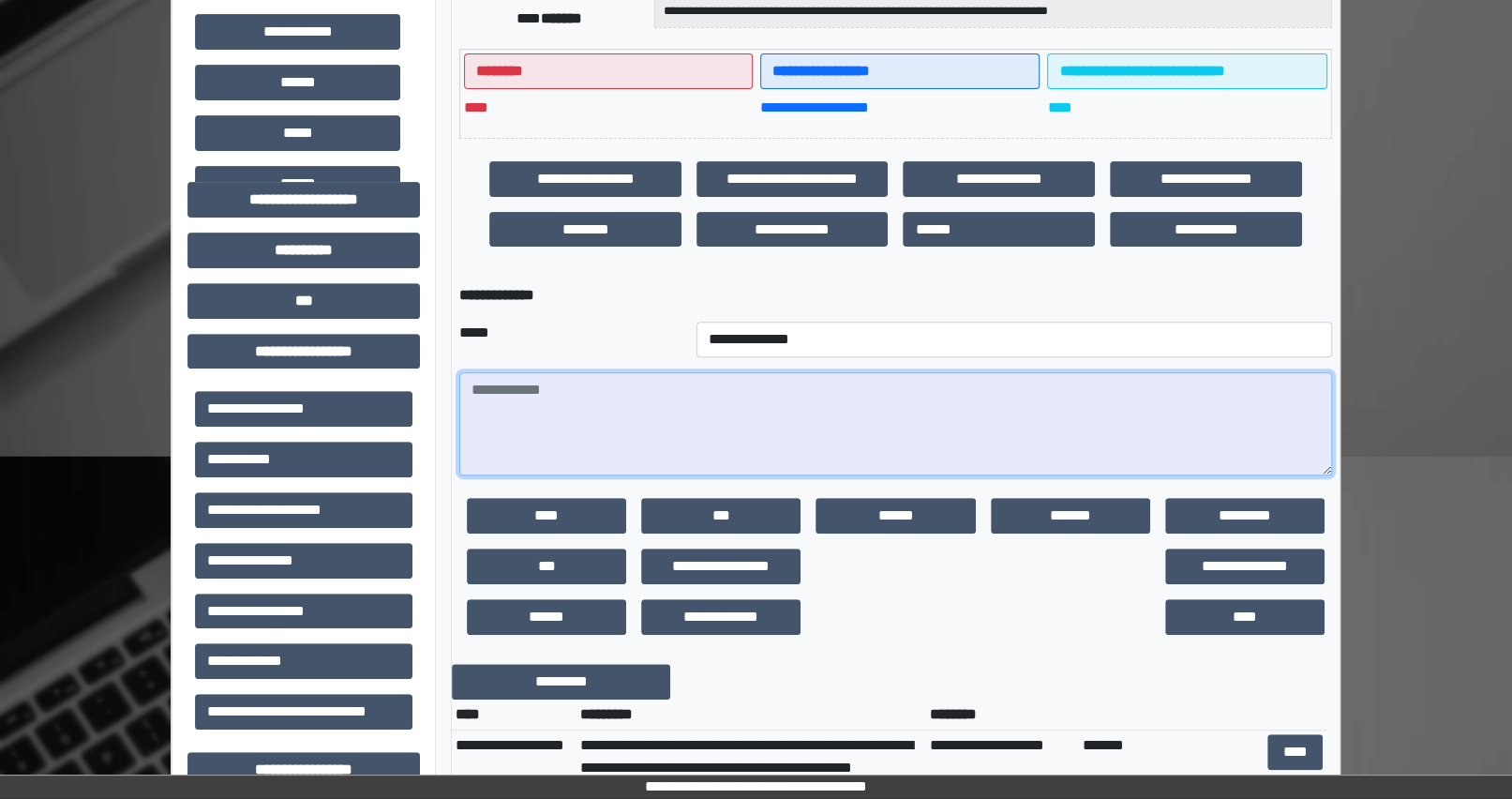 click at bounding box center [895, 424] 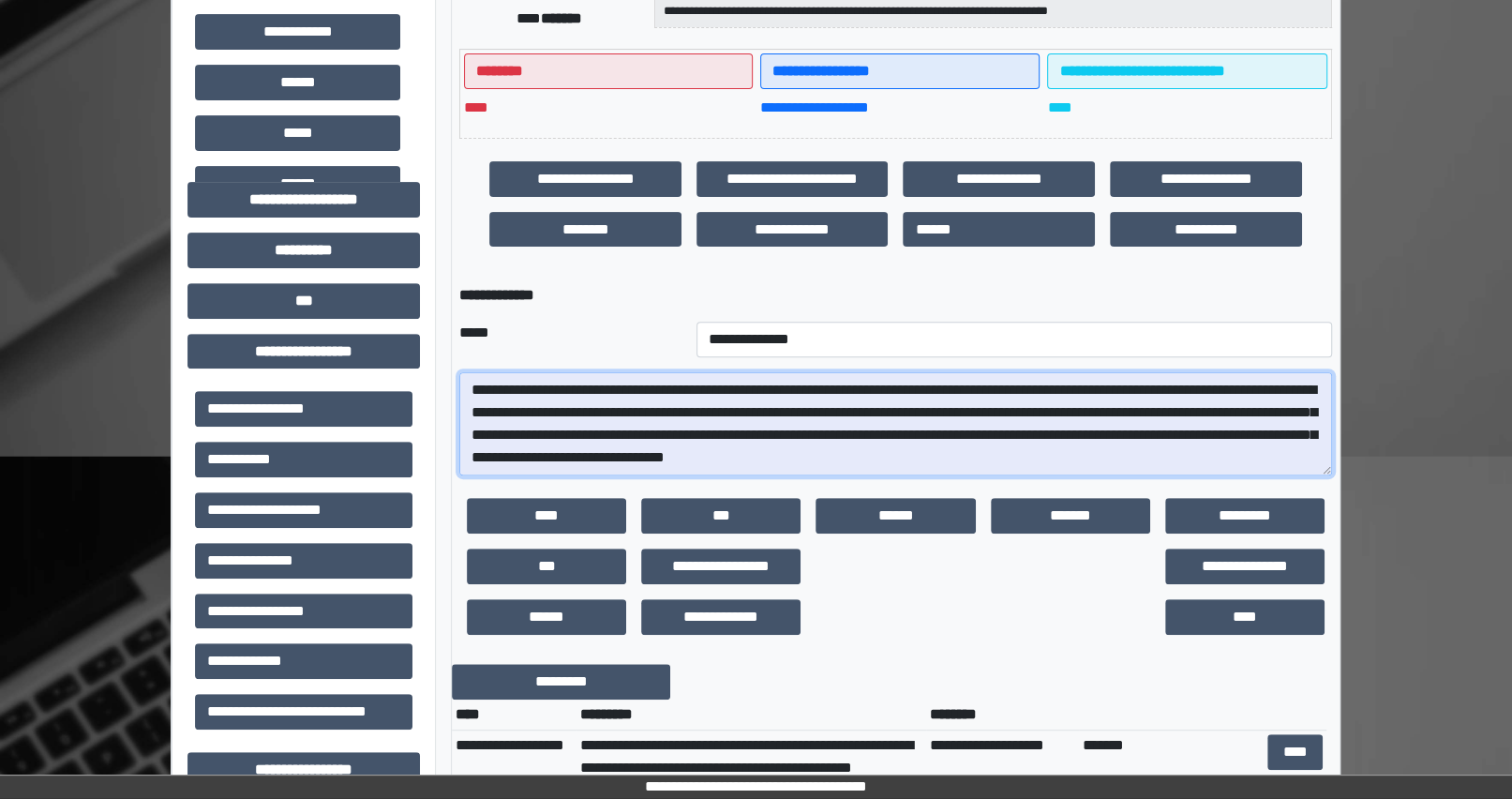 scroll, scrollTop: 308, scrollLeft: 0, axis: vertical 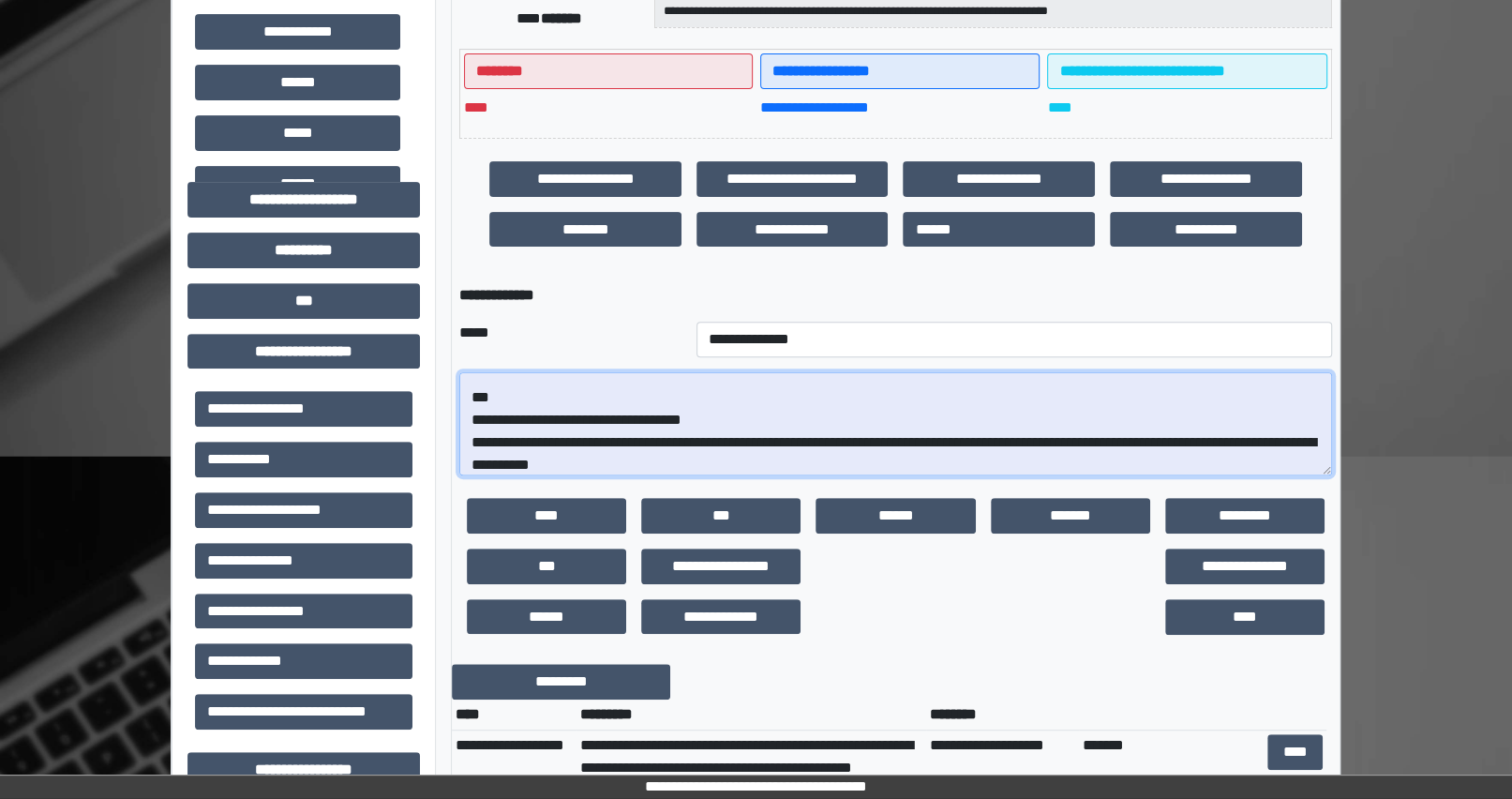 type on "**********" 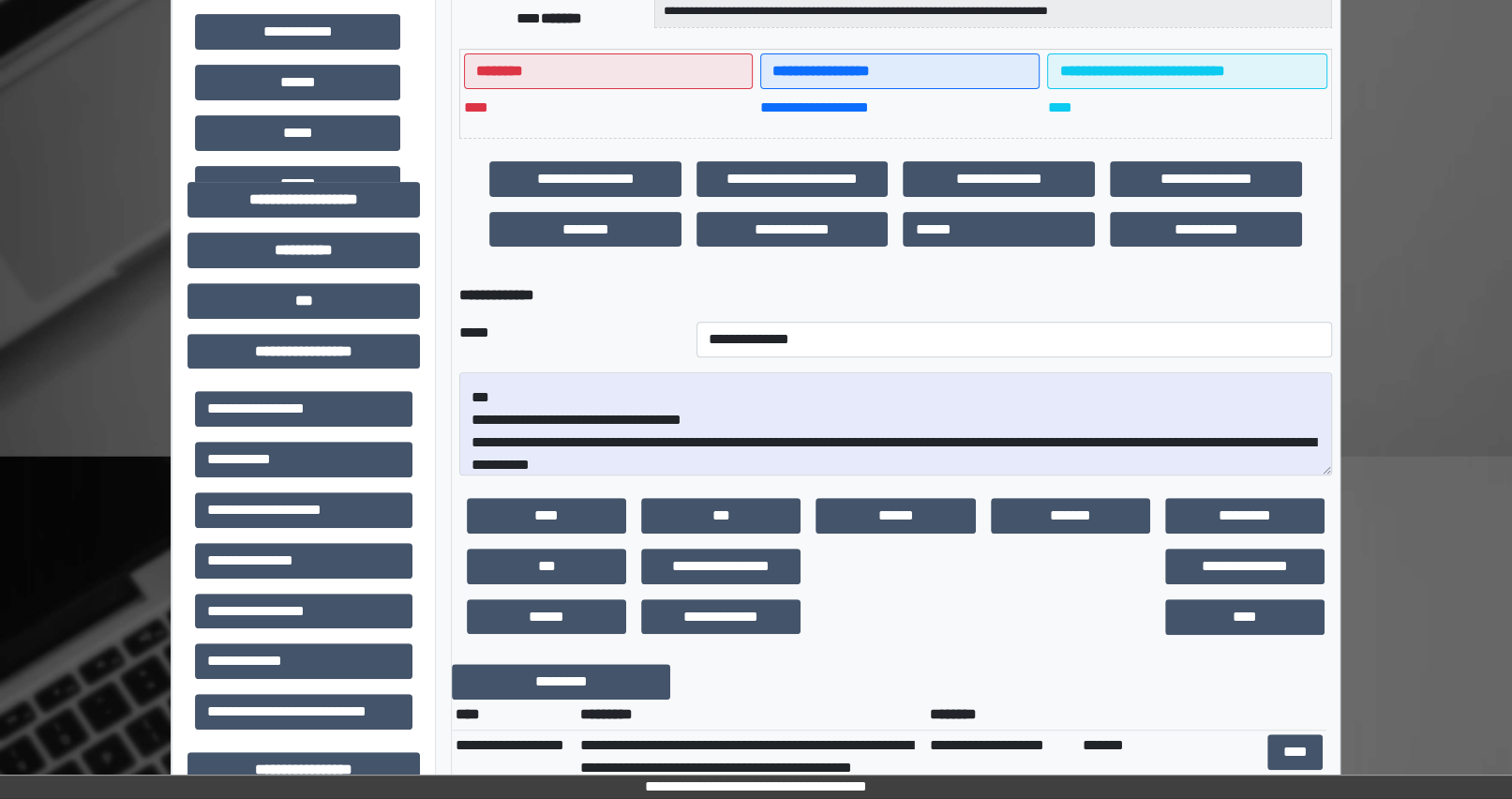 click on "****" at bounding box center (1245, 617) 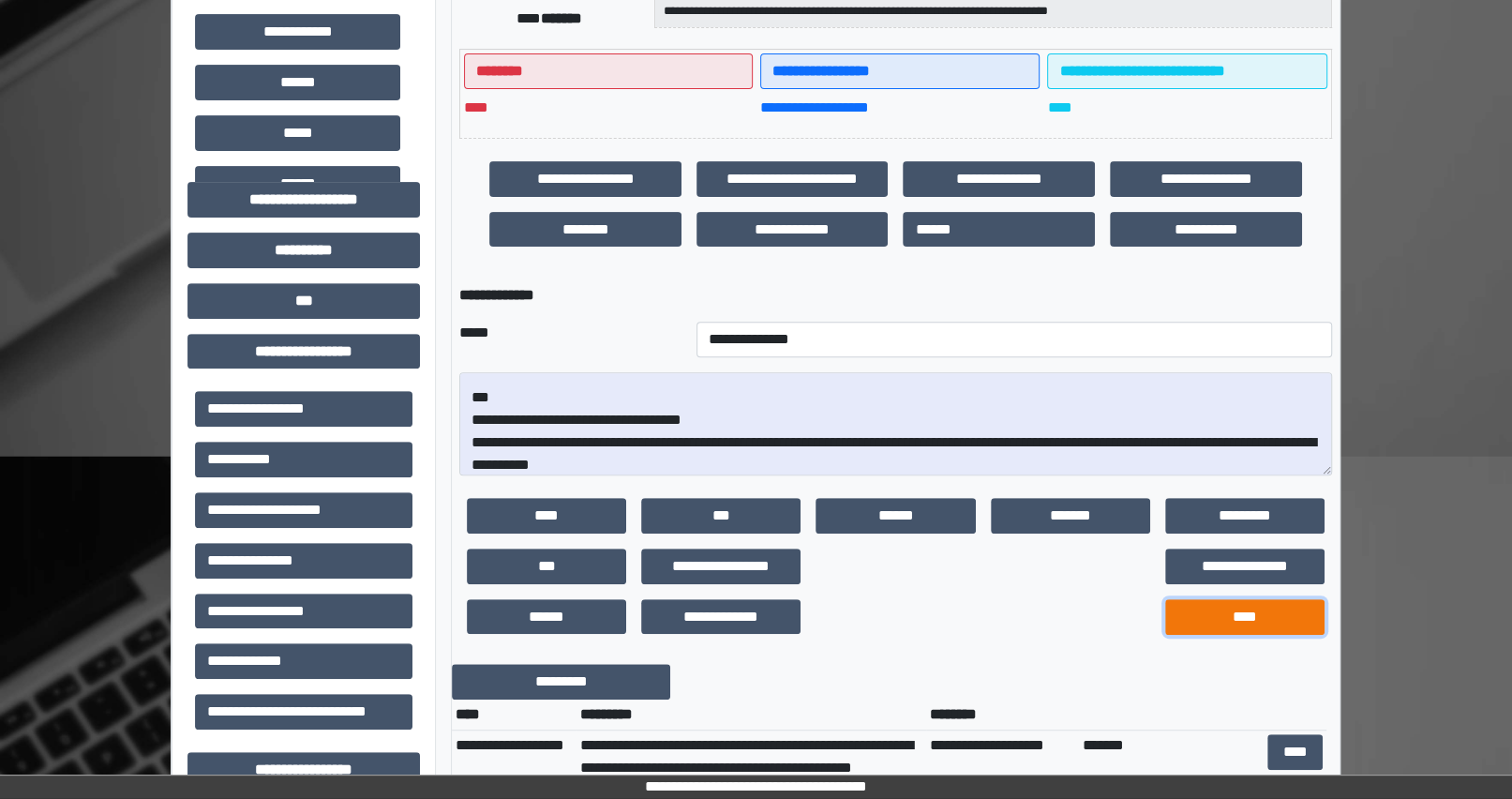 click on "****" at bounding box center (1245, 617) 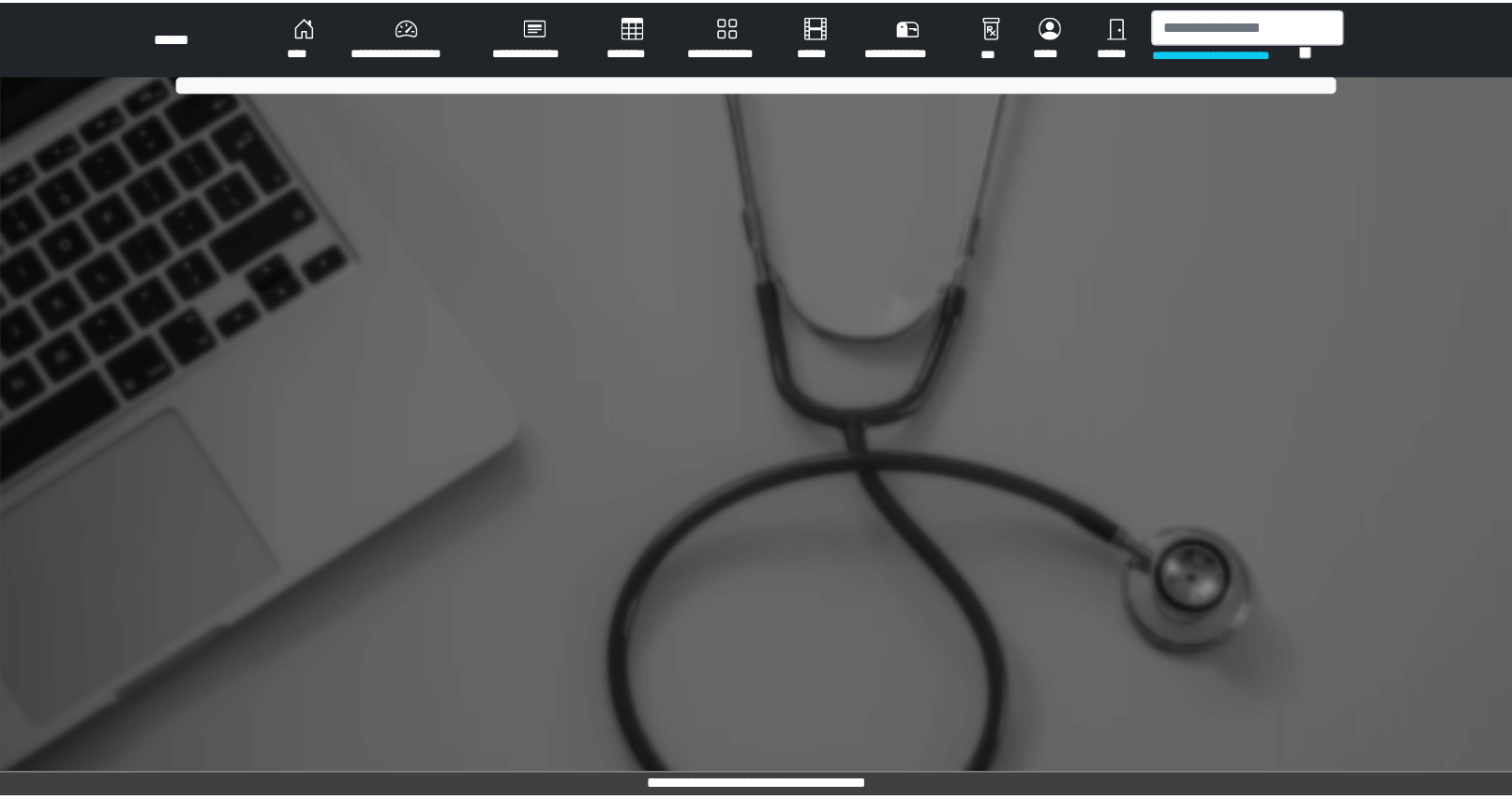 scroll, scrollTop: 0, scrollLeft: 0, axis: both 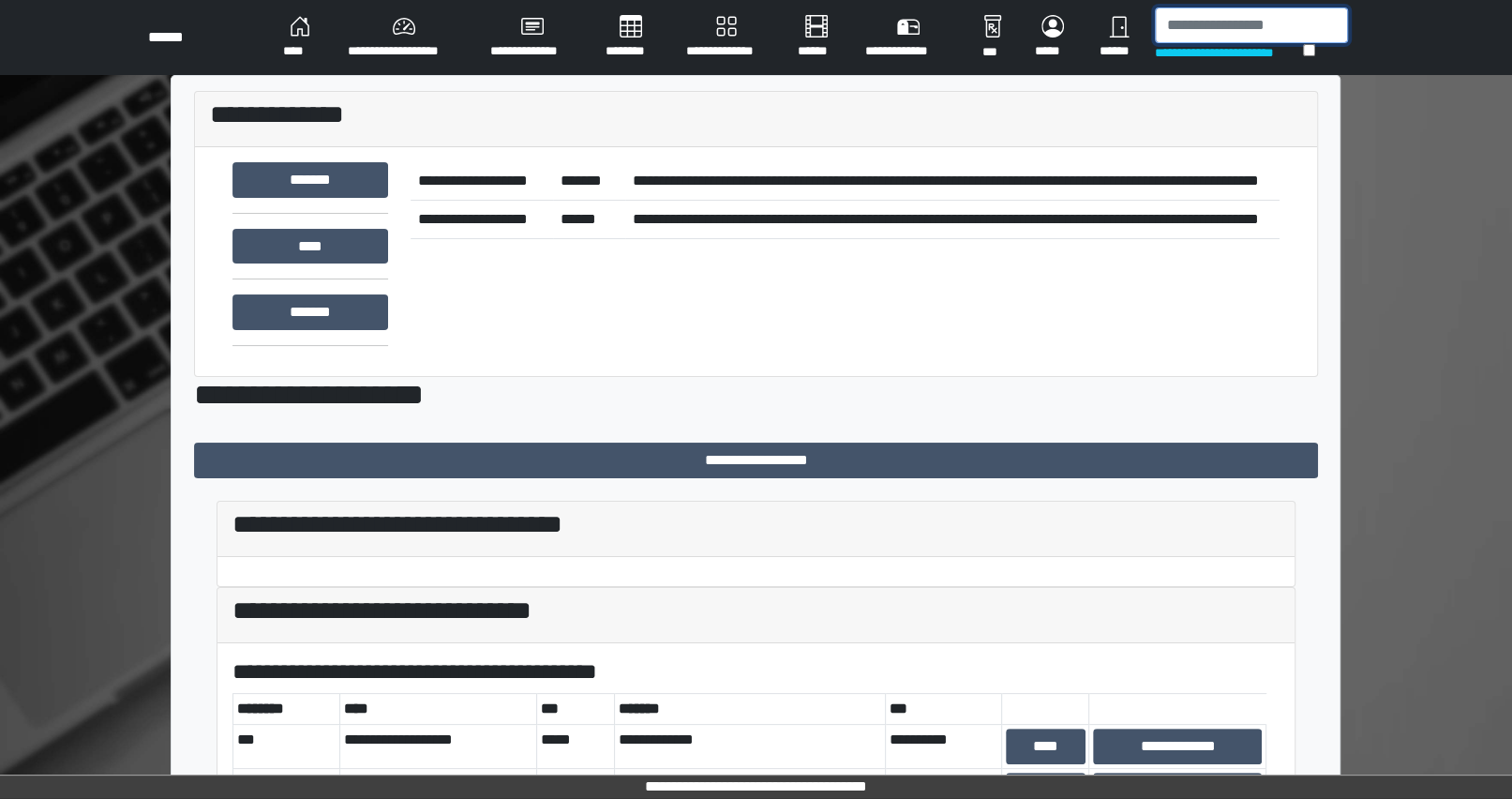 click at bounding box center [1251, 25] 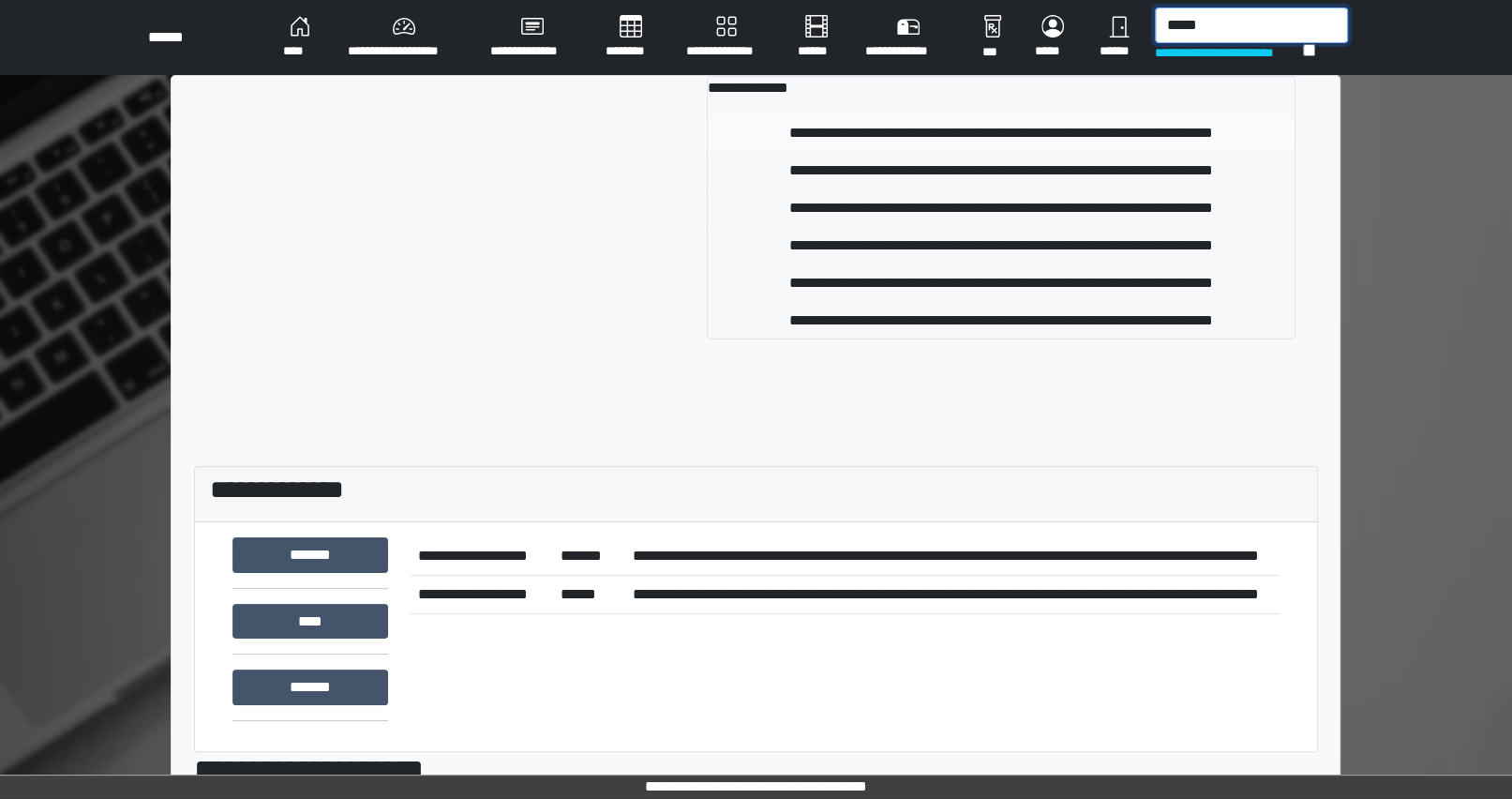 type on "*****" 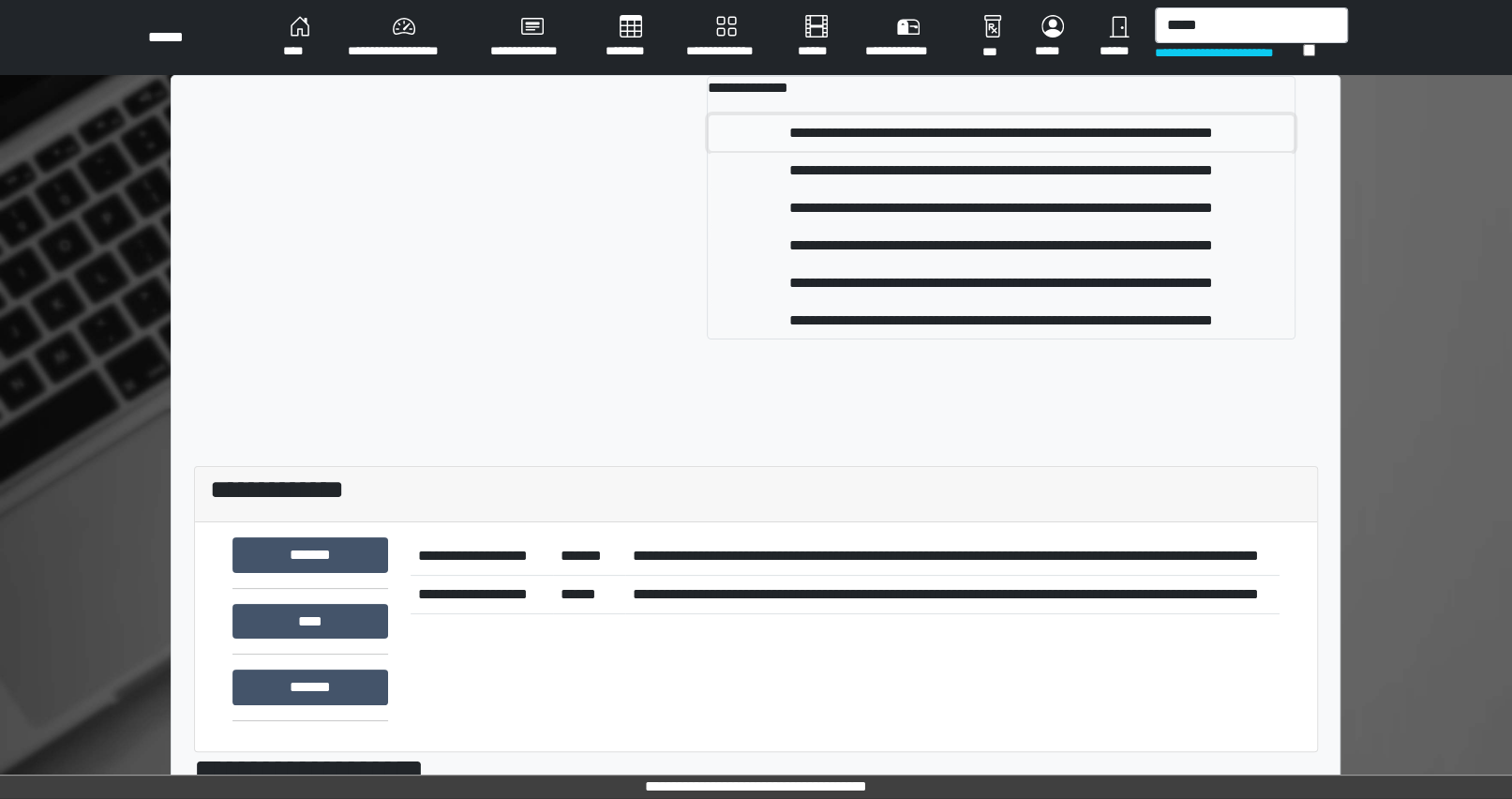 click on "**********" at bounding box center [1001, 133] 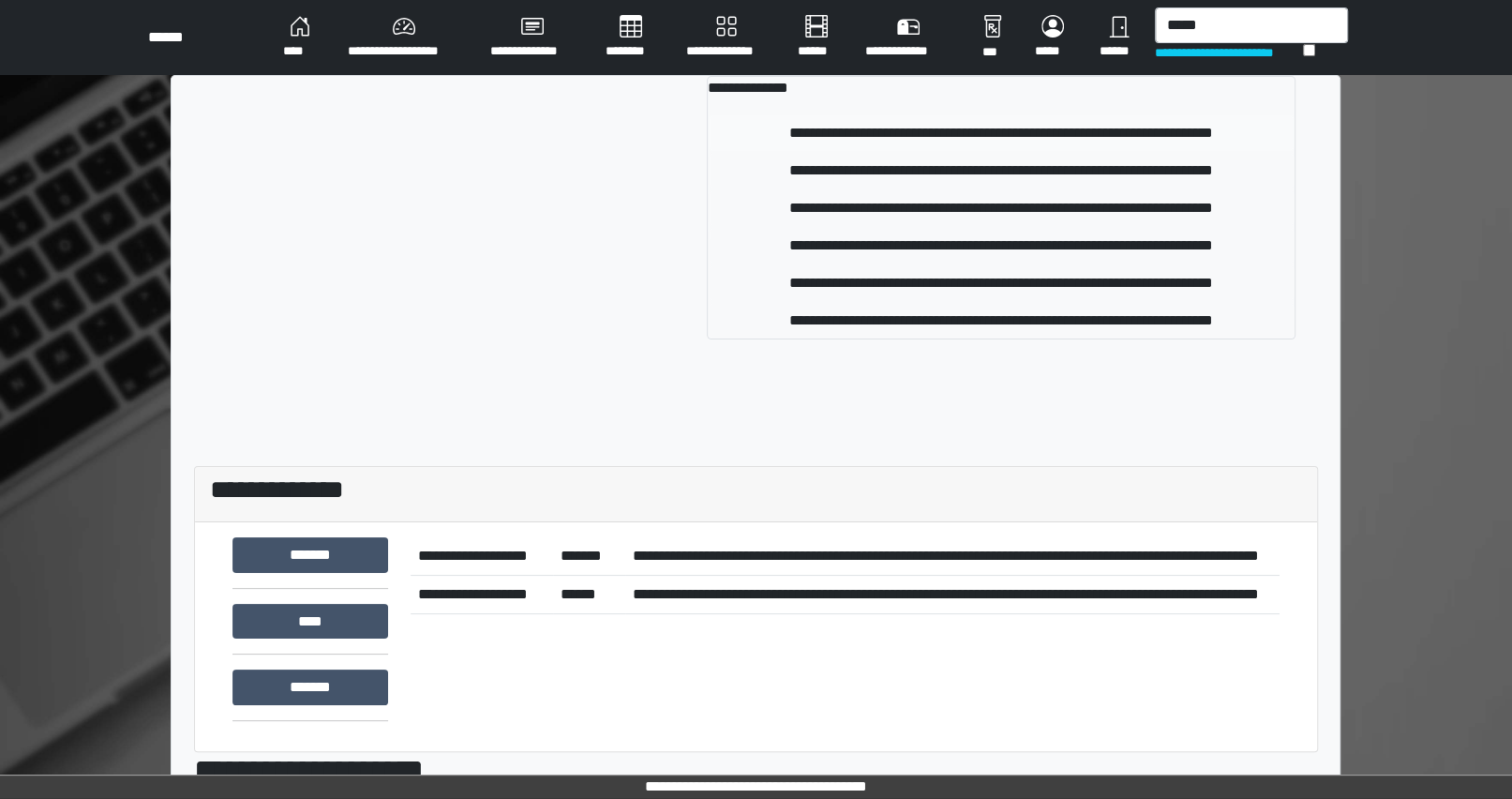 type 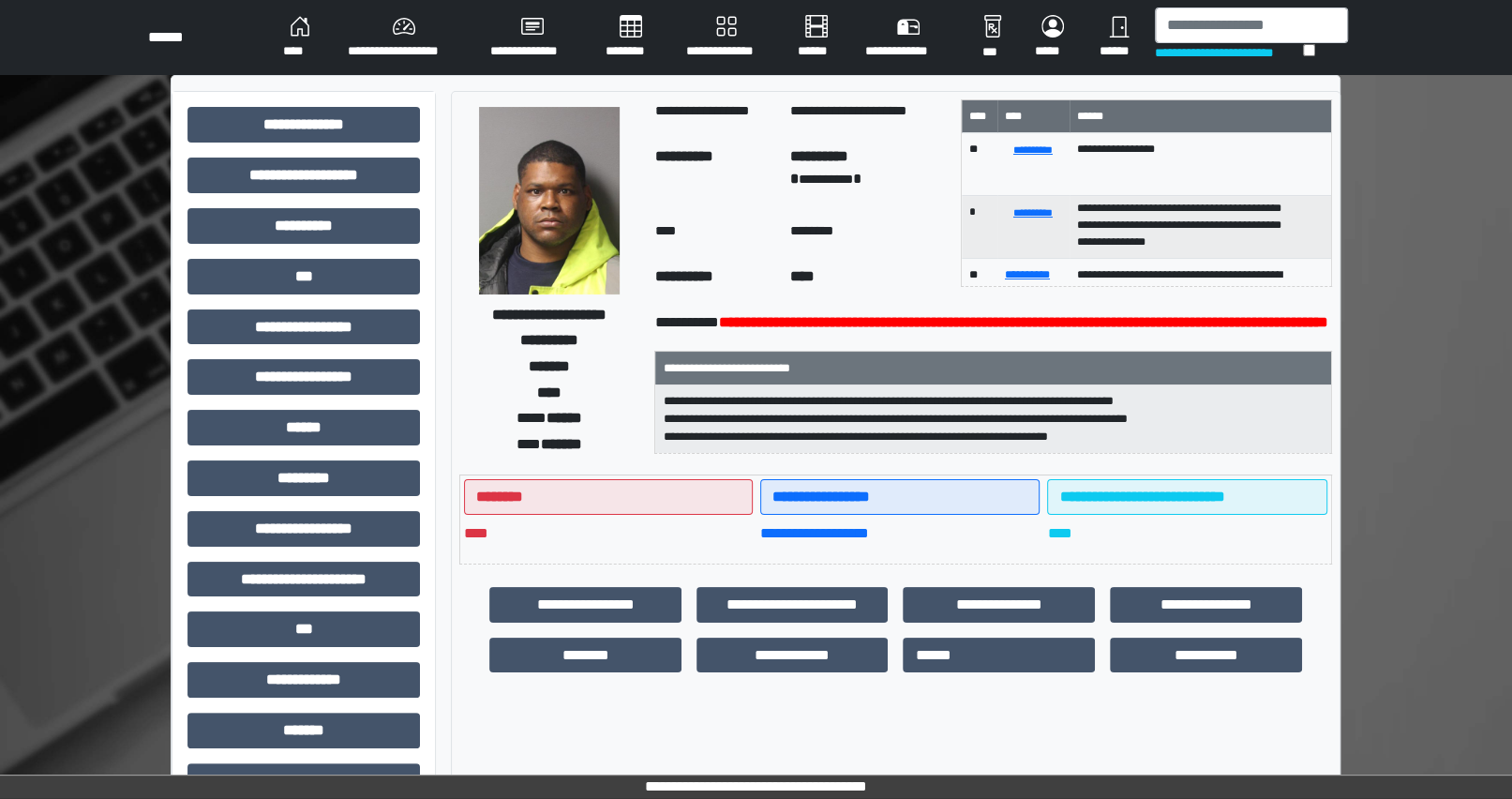 scroll, scrollTop: 87, scrollLeft: 0, axis: vertical 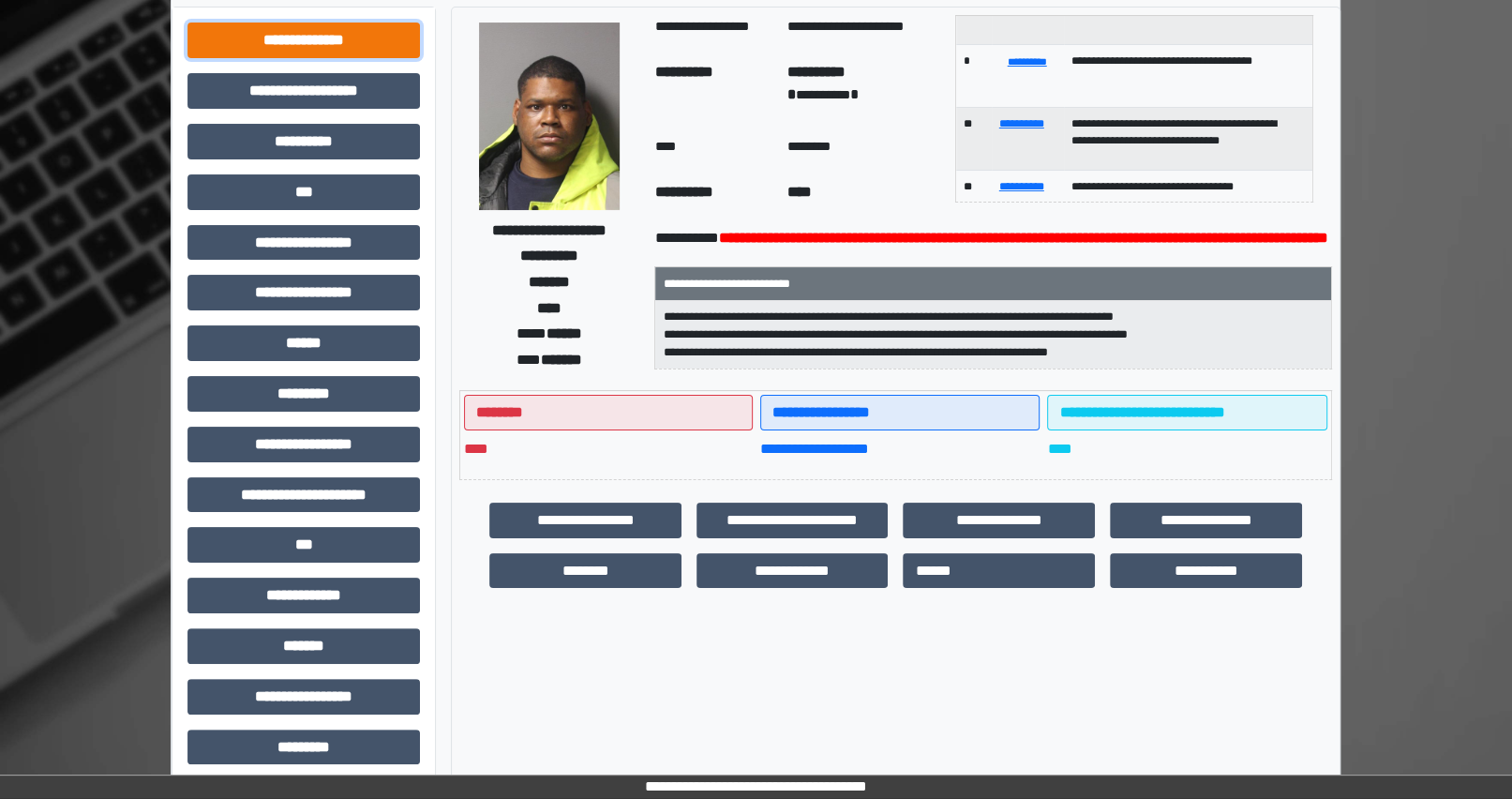 click on "**********" at bounding box center [304, 40] 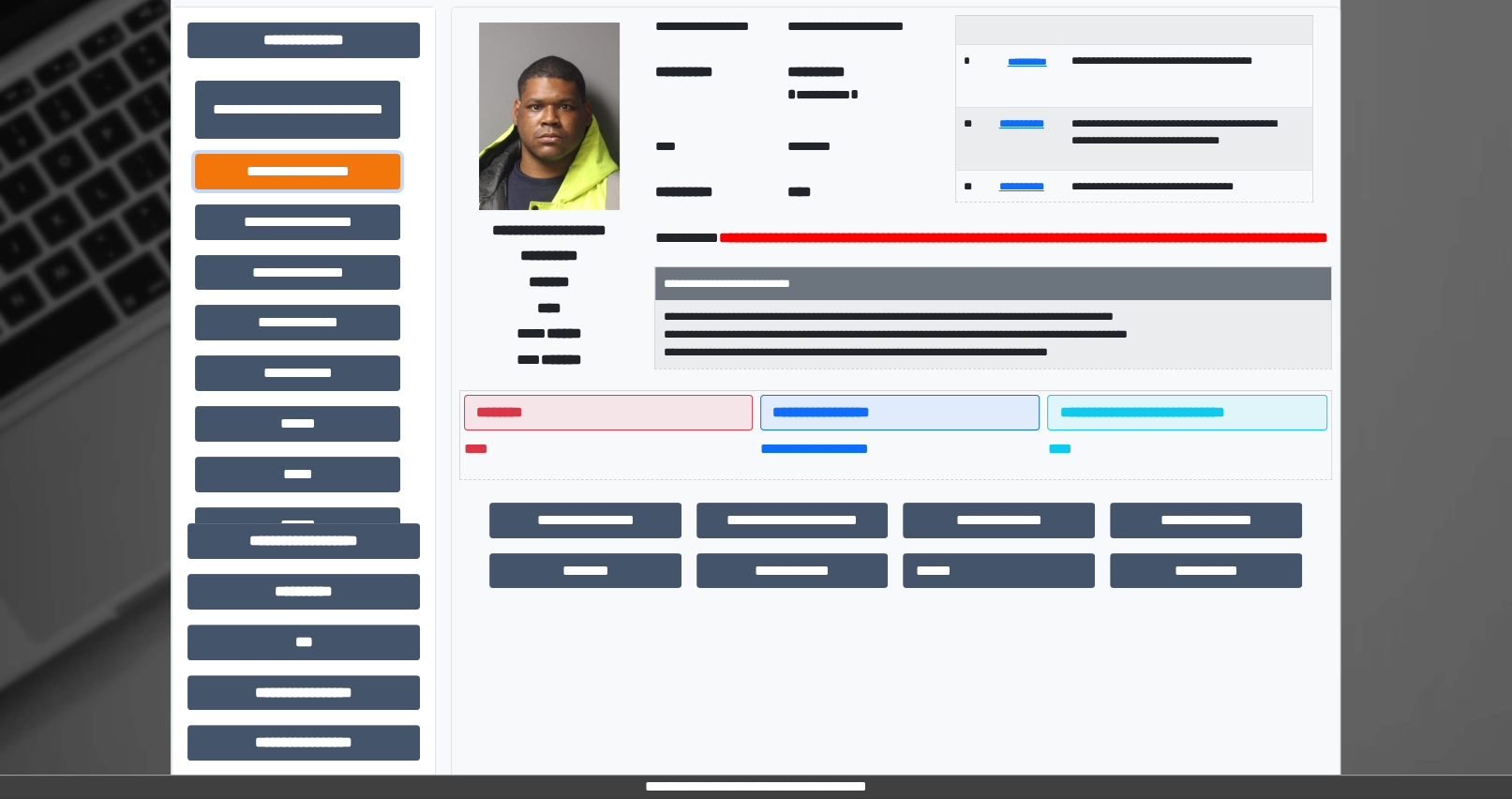 click on "**********" at bounding box center (297, 172) 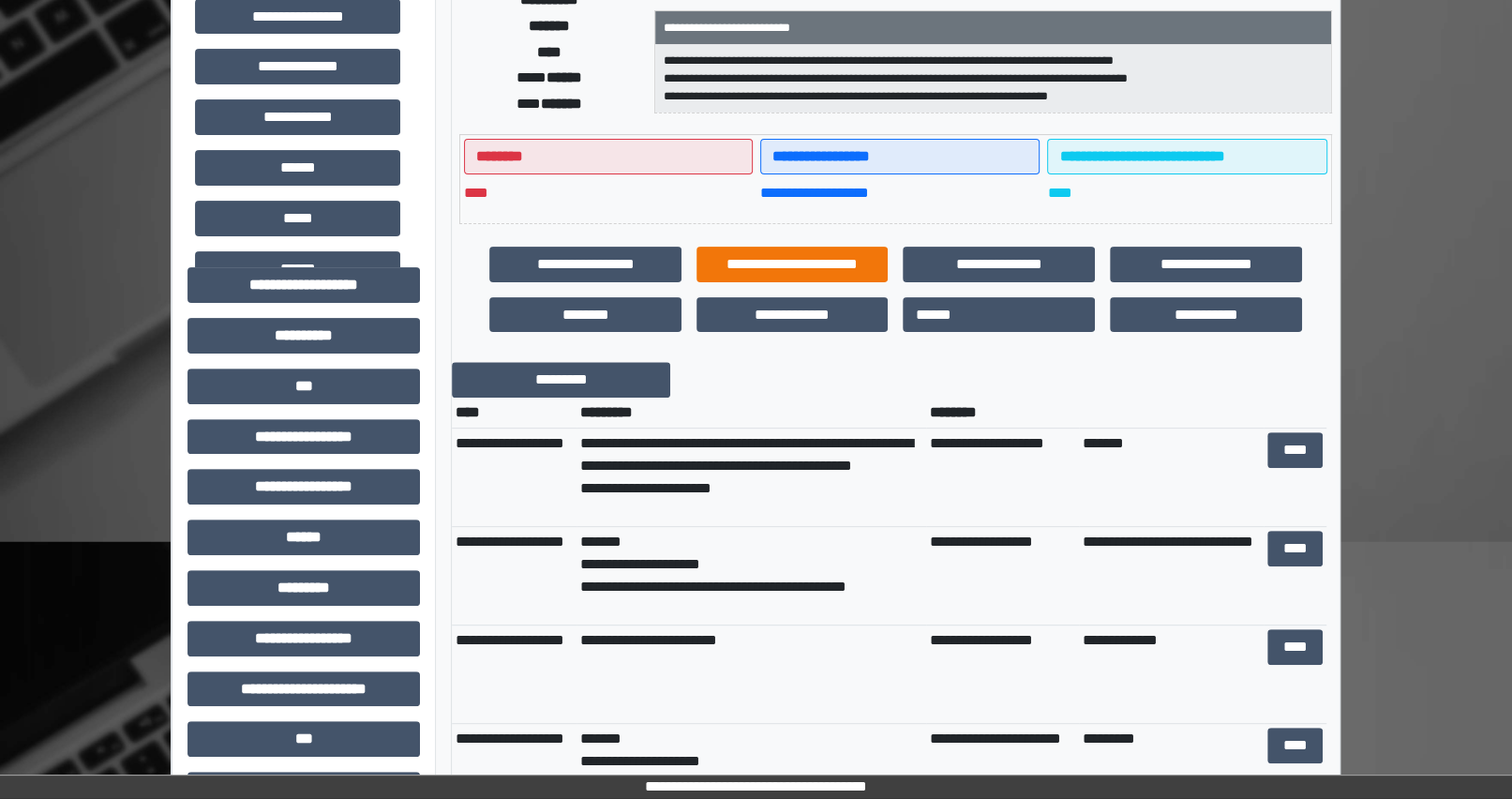 scroll, scrollTop: 596, scrollLeft: 0, axis: vertical 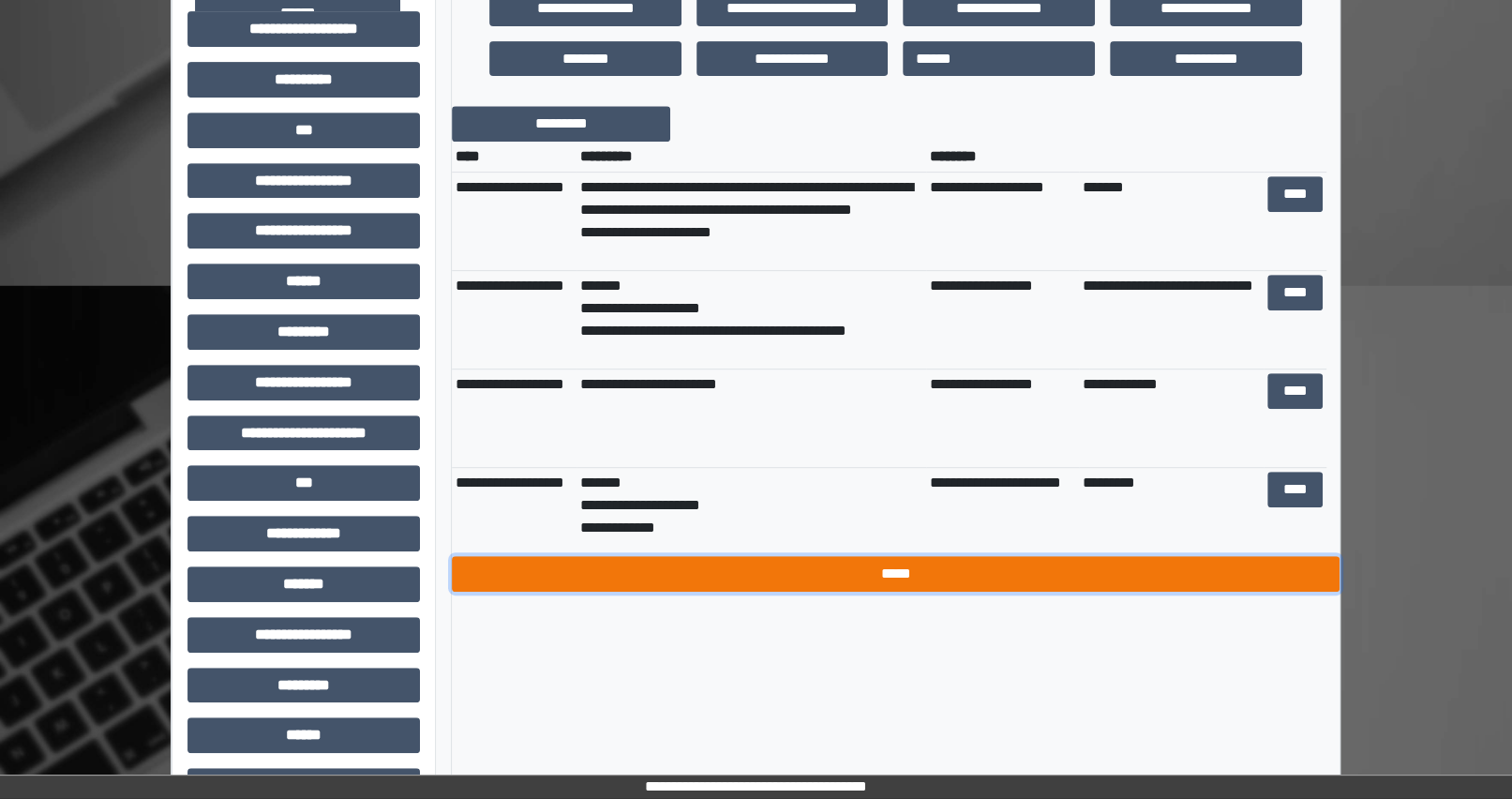 click on "*****" at bounding box center [895, 574] 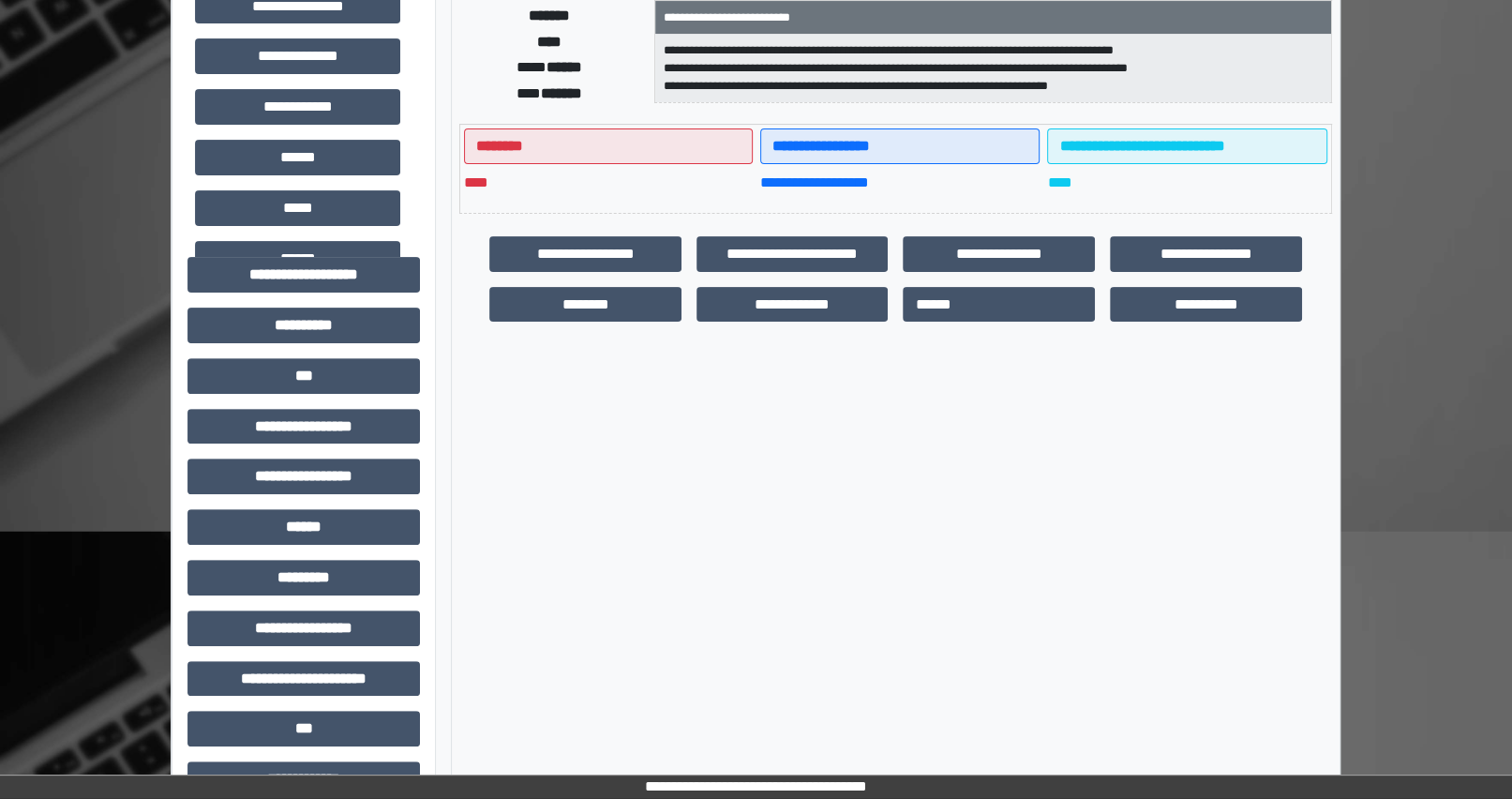 scroll, scrollTop: 322, scrollLeft: 0, axis: vertical 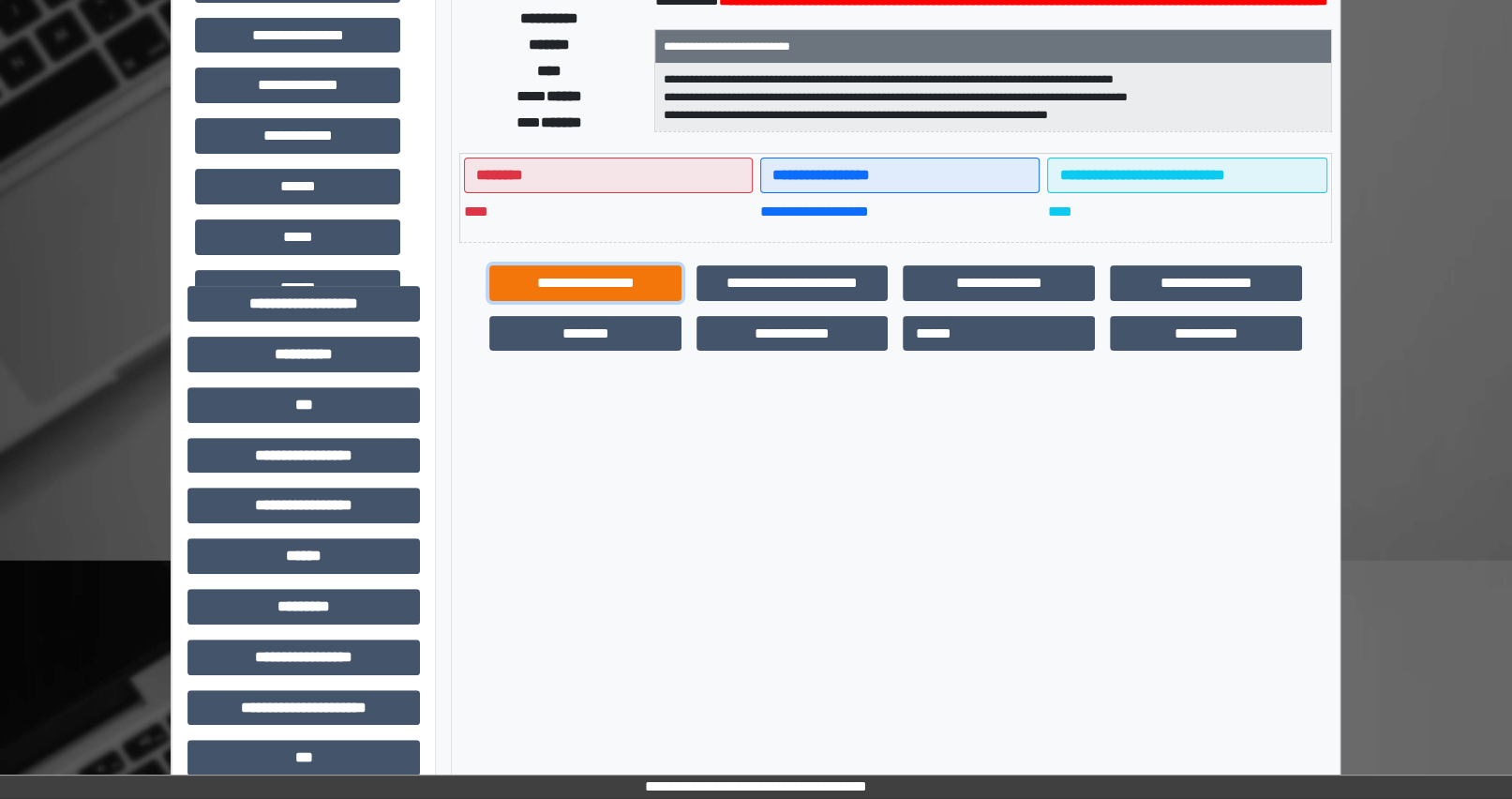 click on "**********" at bounding box center [585, 283] 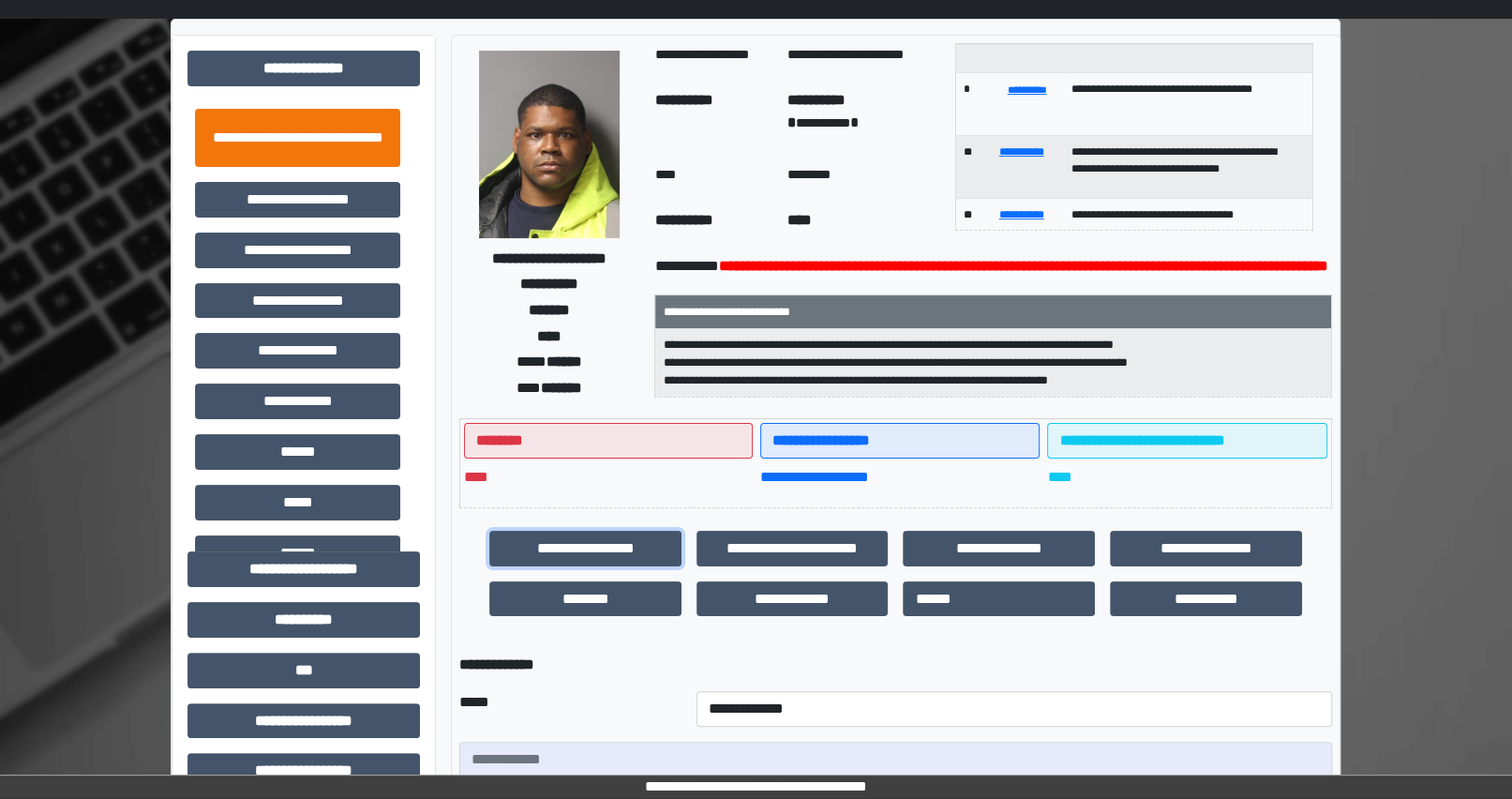 scroll, scrollTop: 0, scrollLeft: 0, axis: both 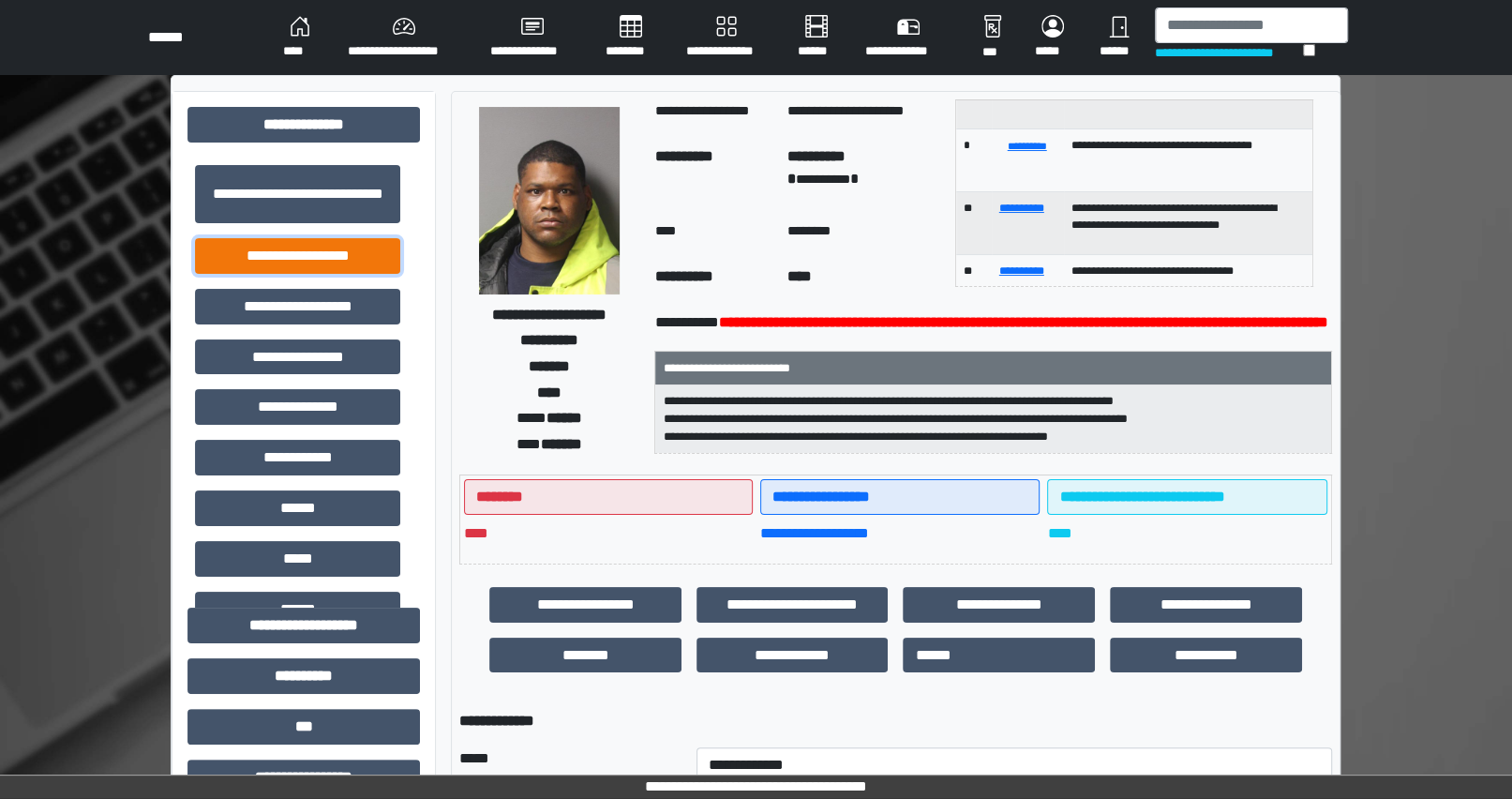 click on "**********" at bounding box center [297, 256] 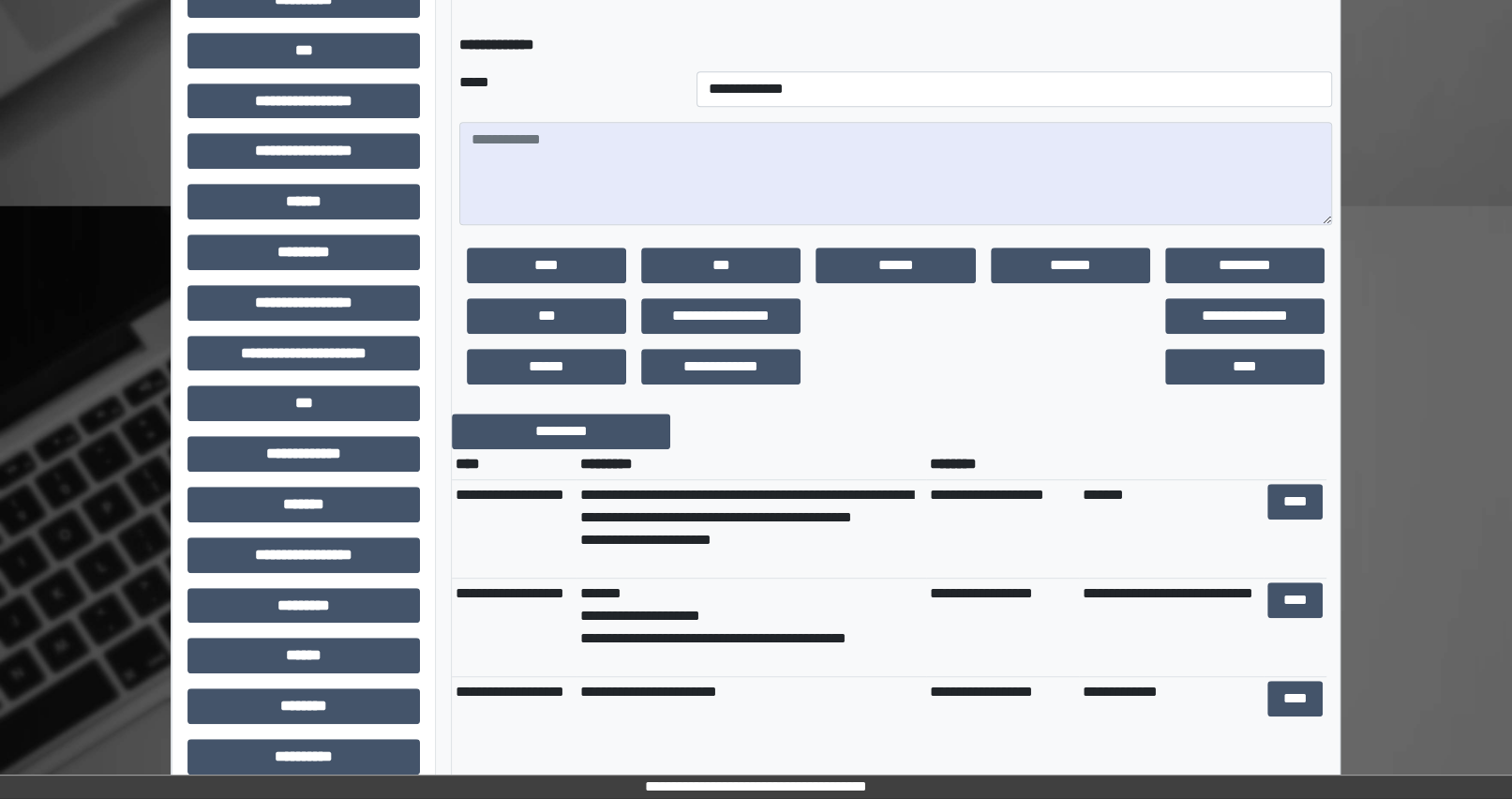 scroll, scrollTop: 814, scrollLeft: 0, axis: vertical 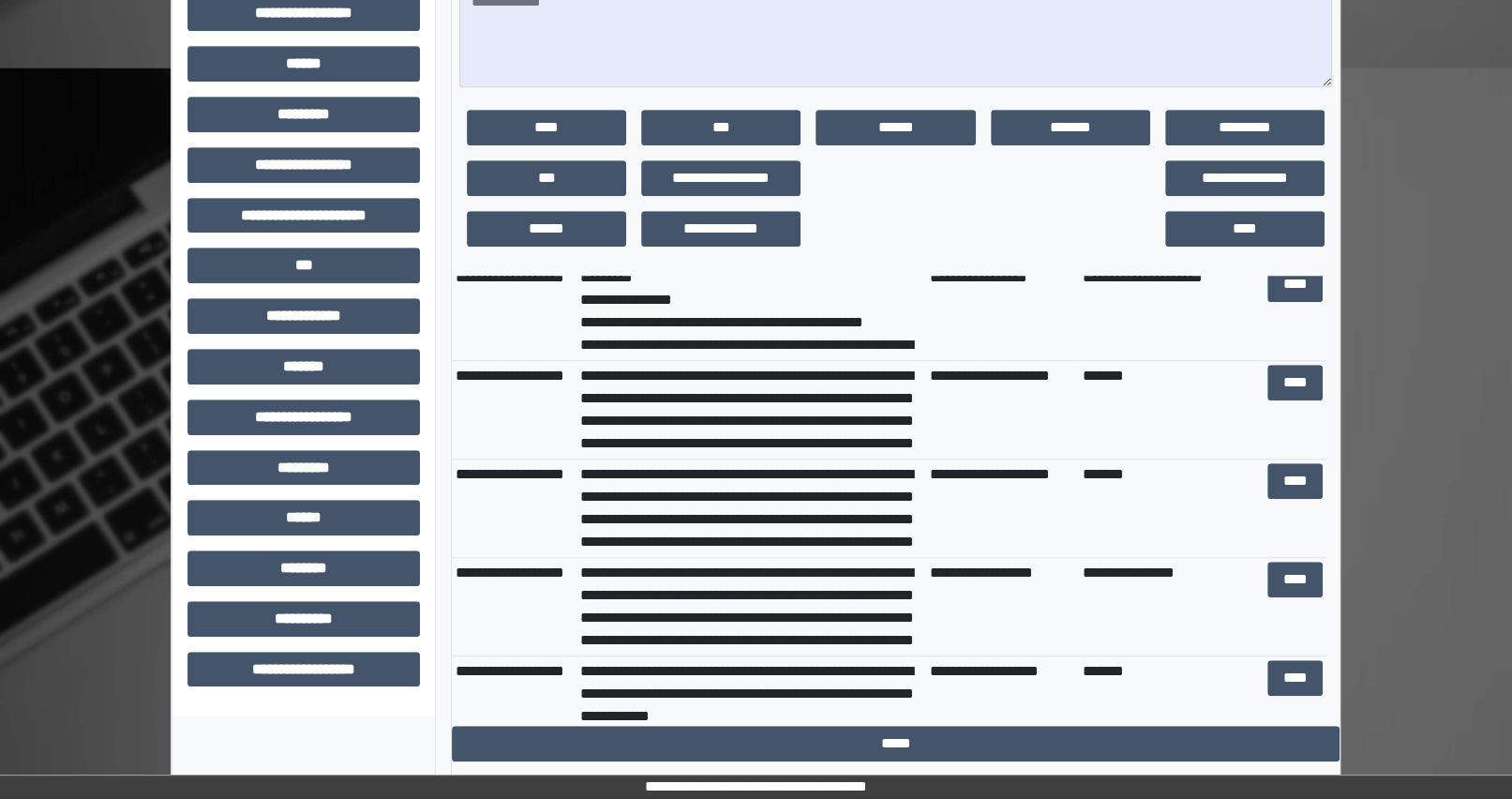 click on "**********" at bounding box center [751, 410] 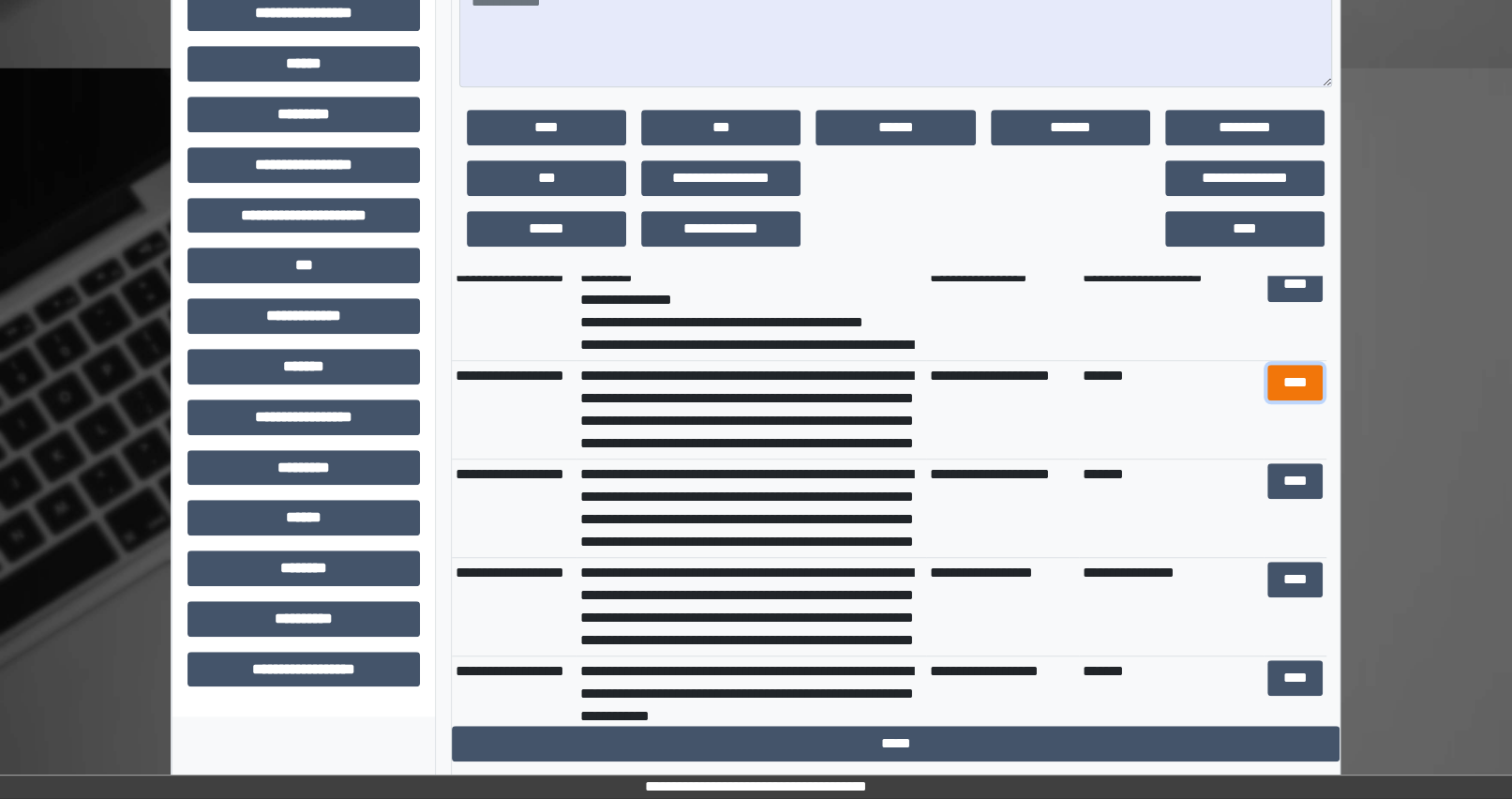 click on "****" at bounding box center (1295, 383) 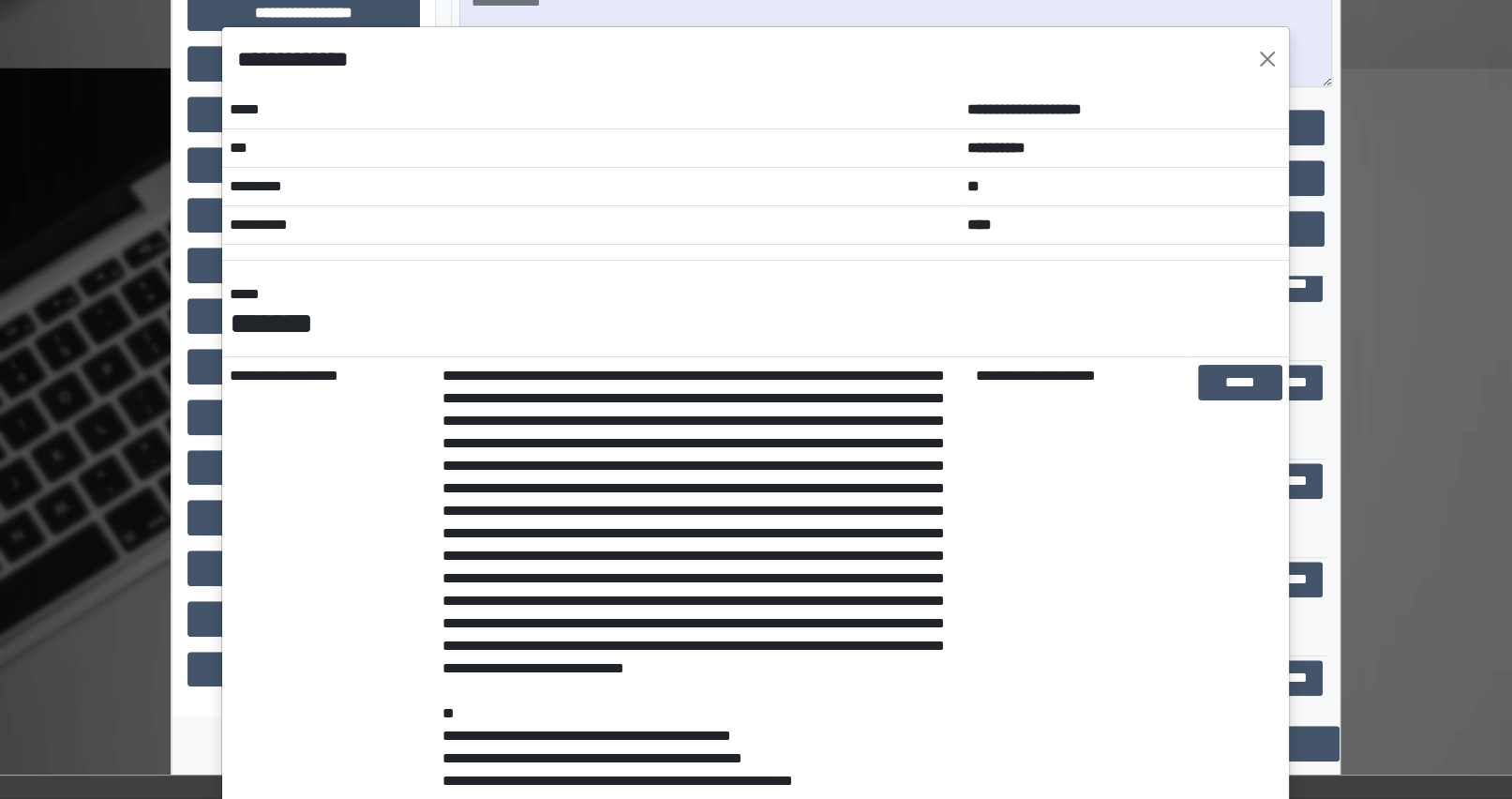 click on "**********" at bounding box center [756, 400] 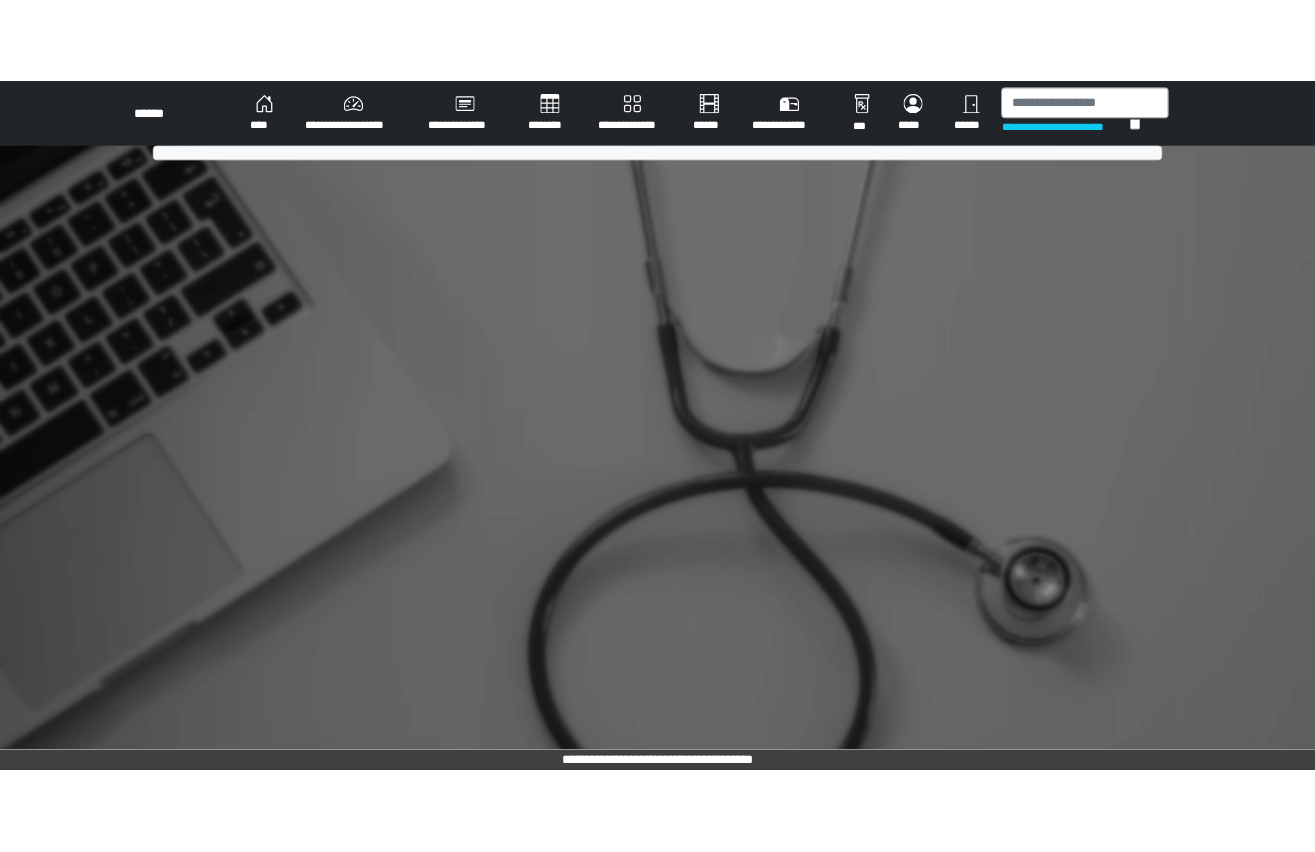 scroll, scrollTop: 0, scrollLeft: 0, axis: both 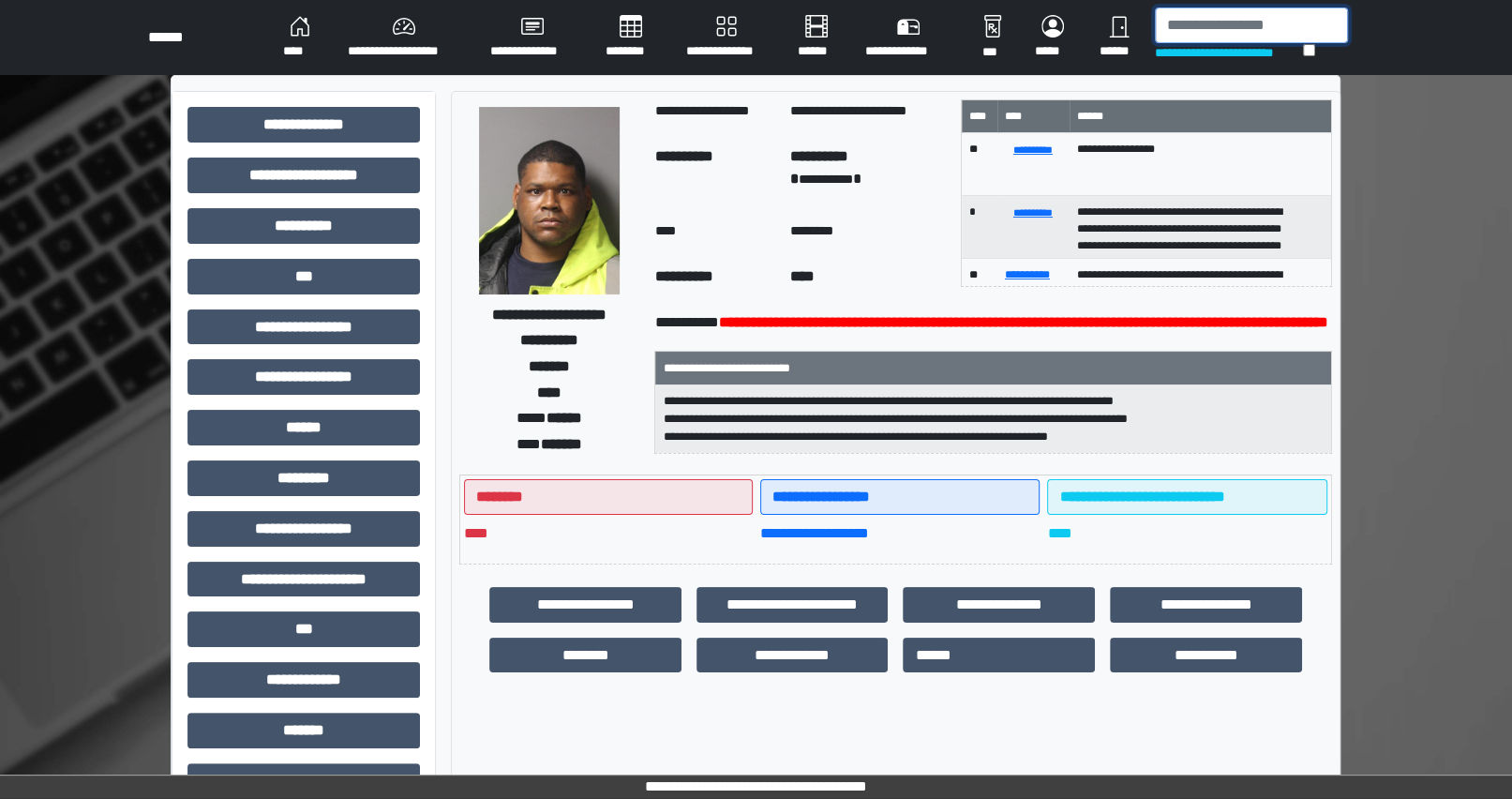 click at bounding box center (1251, 25) 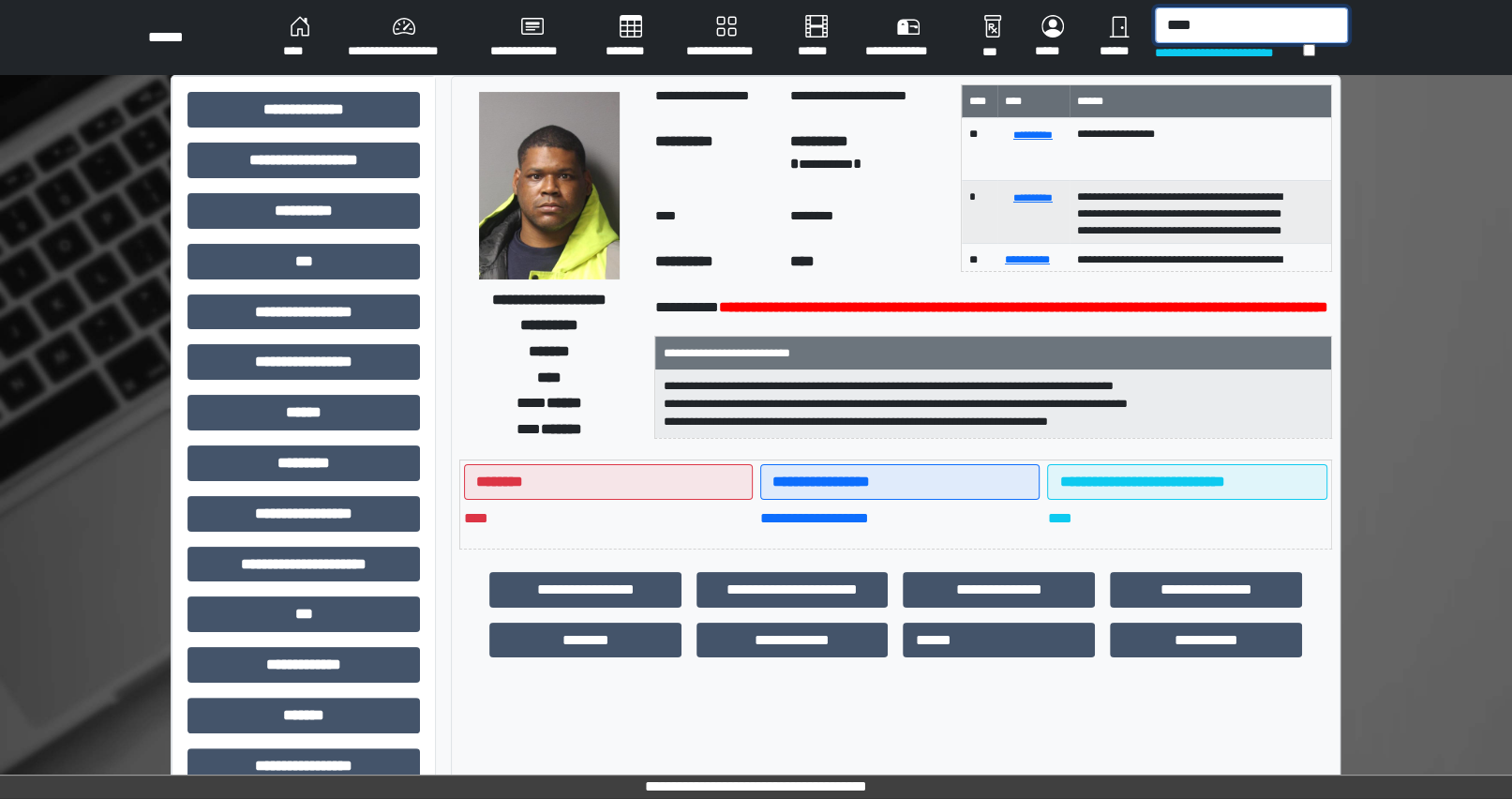 type on "****" 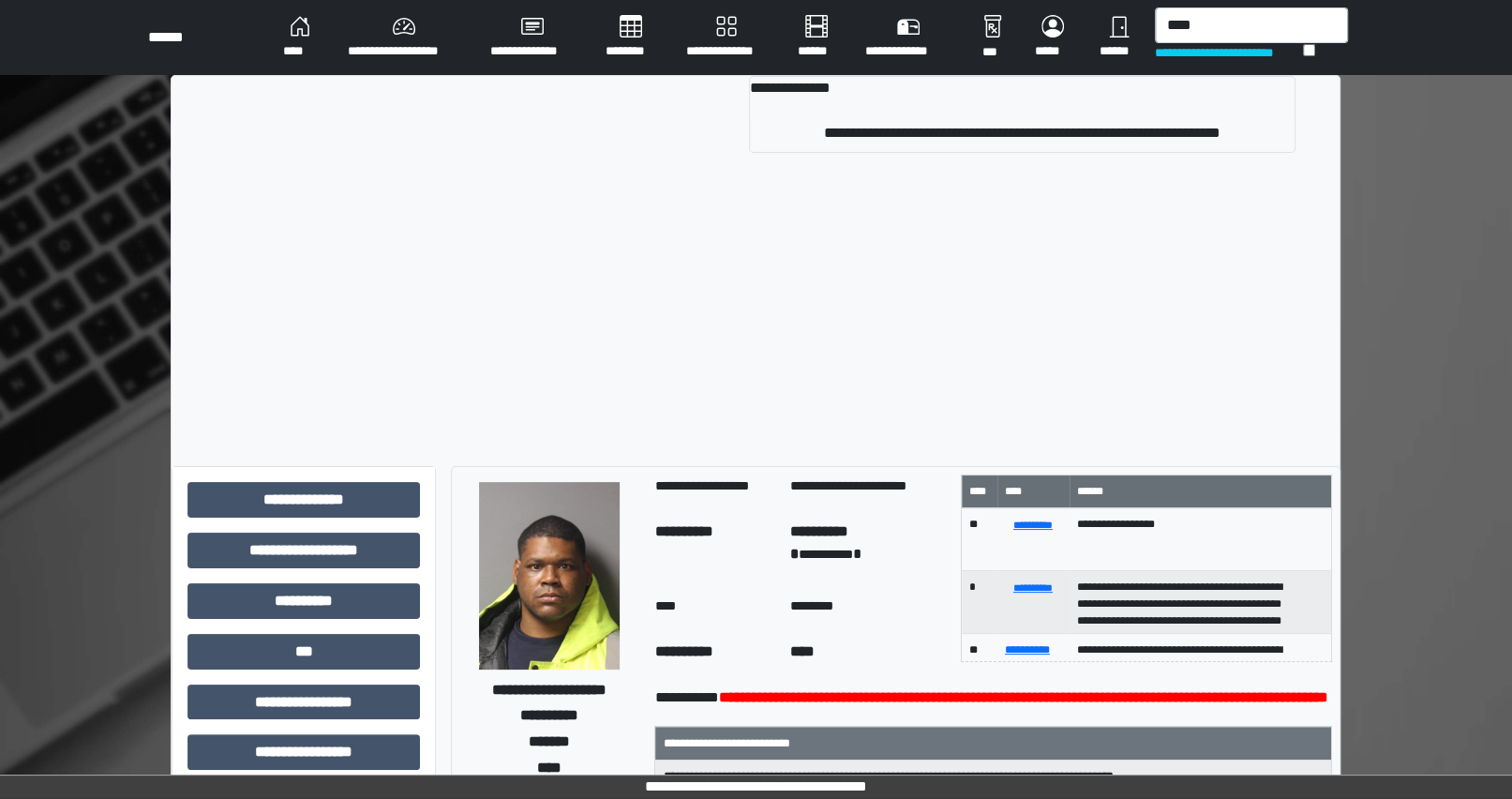 click on "**********" at bounding box center [1022, 114] 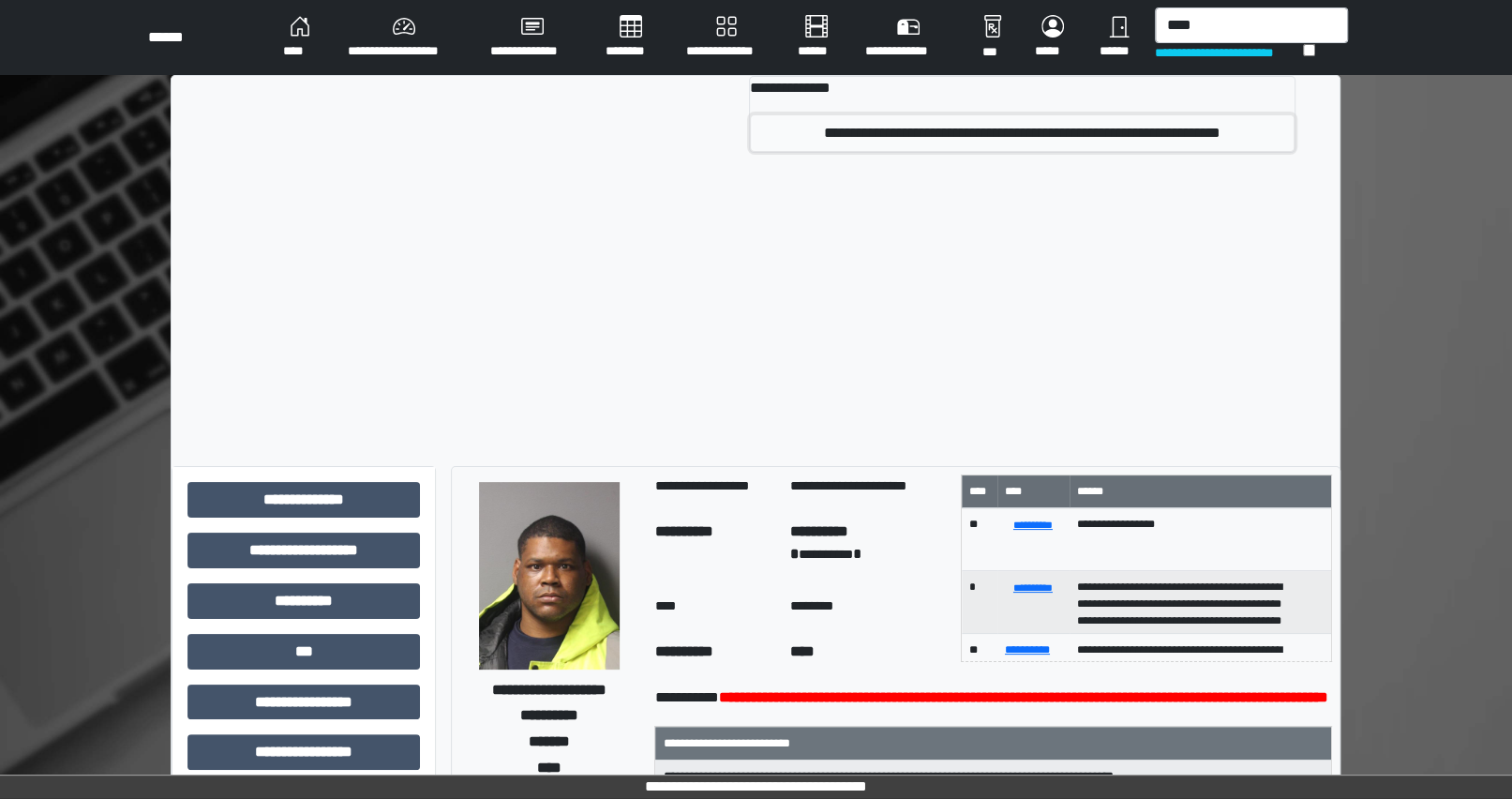 click on "**********" at bounding box center [1022, 133] 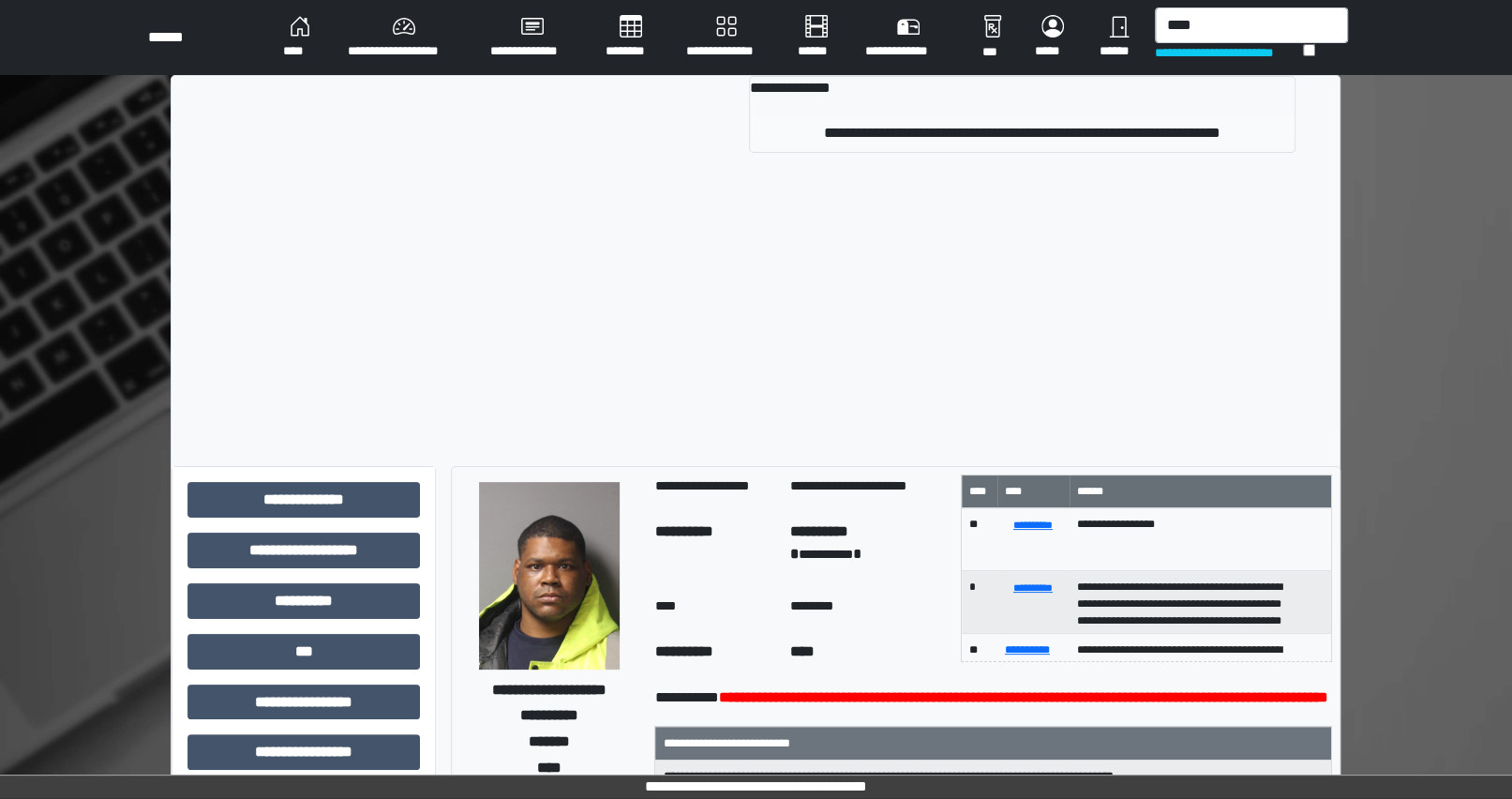 type 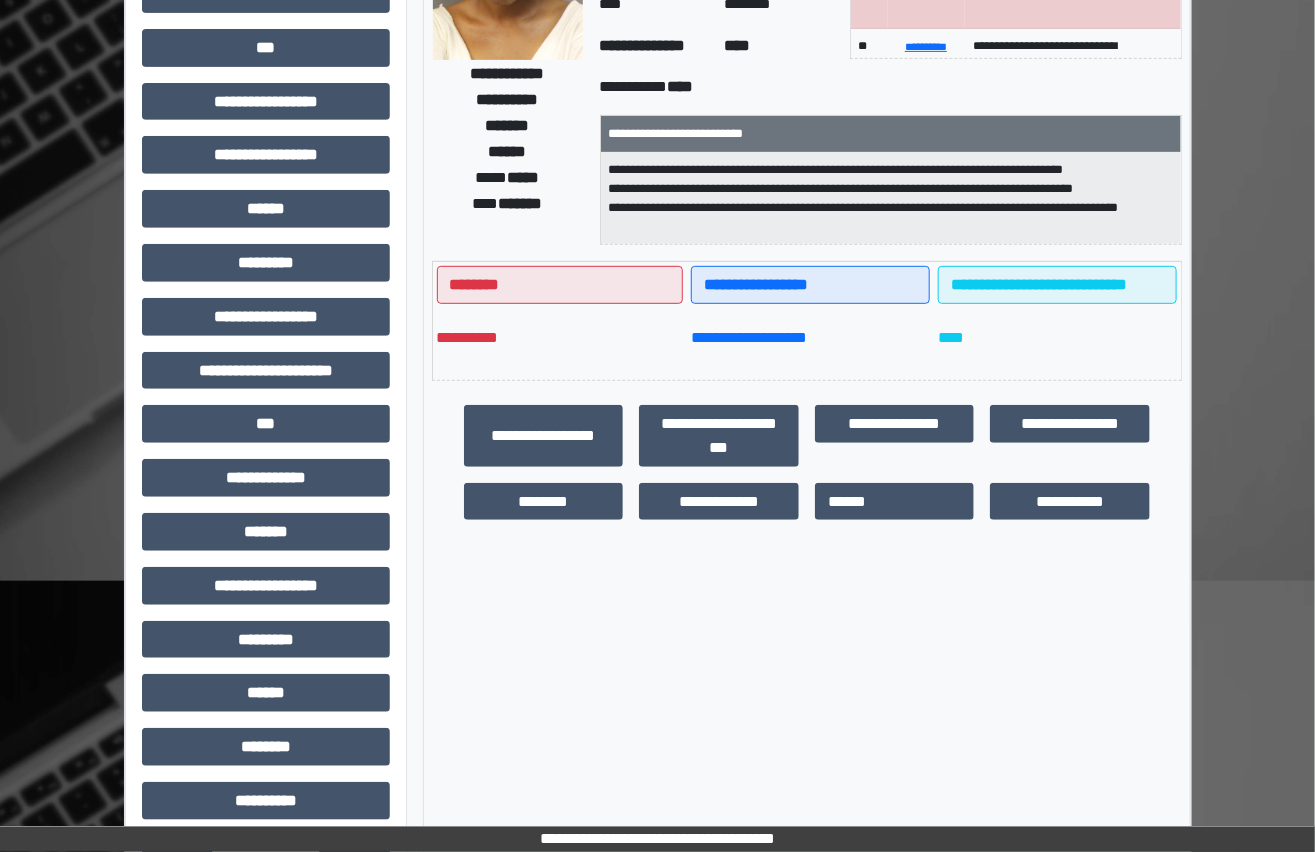 scroll, scrollTop: 272, scrollLeft: 0, axis: vertical 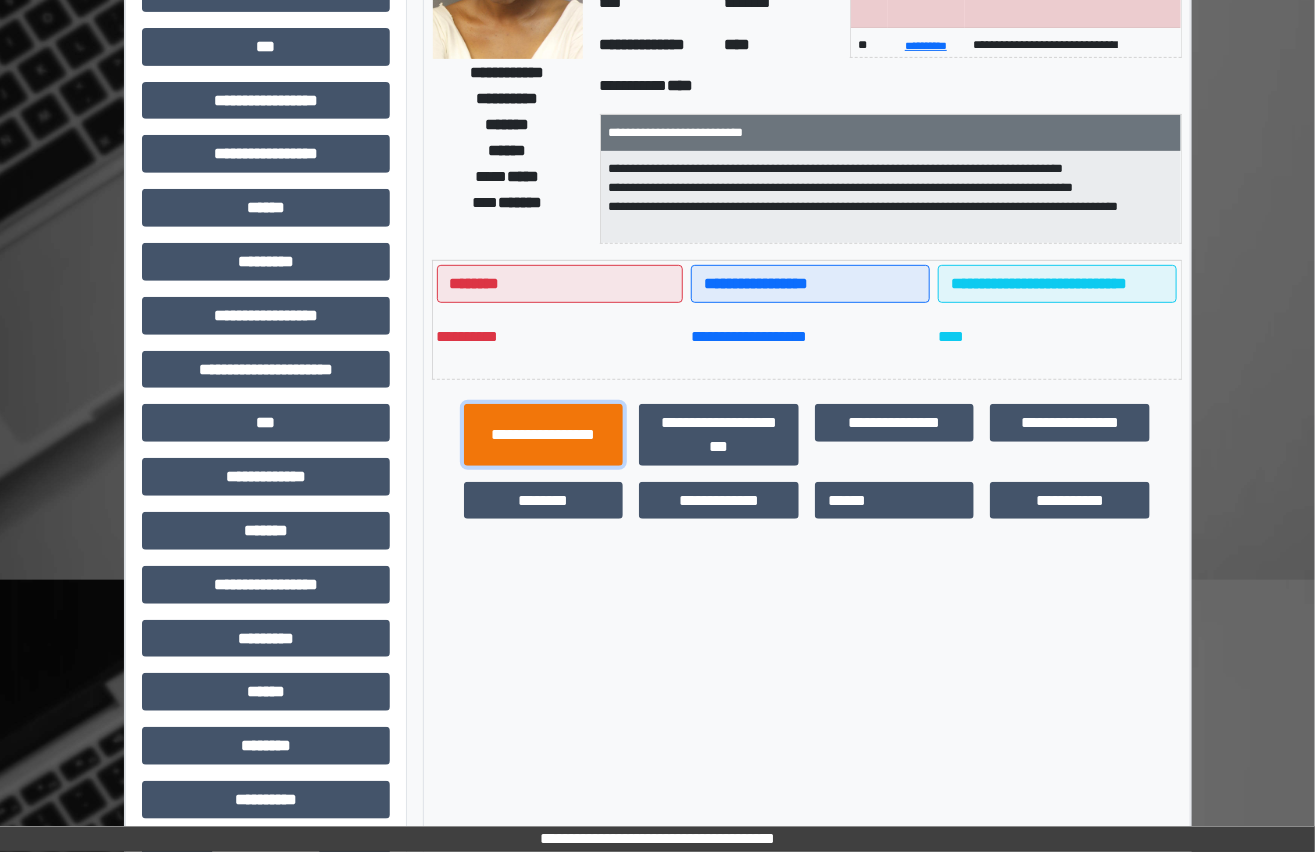 click on "**********" at bounding box center (544, 435) 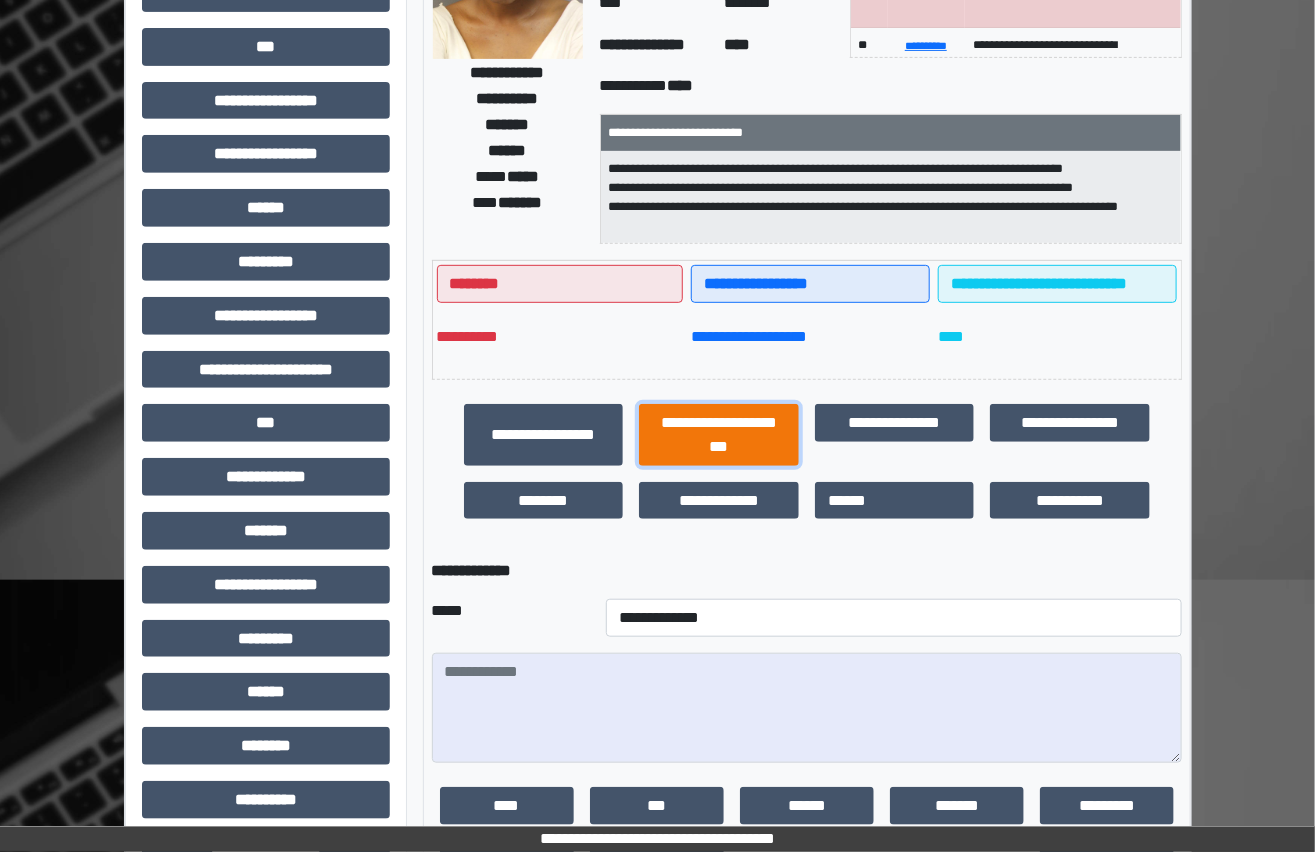 click on "**********" at bounding box center (719, 435) 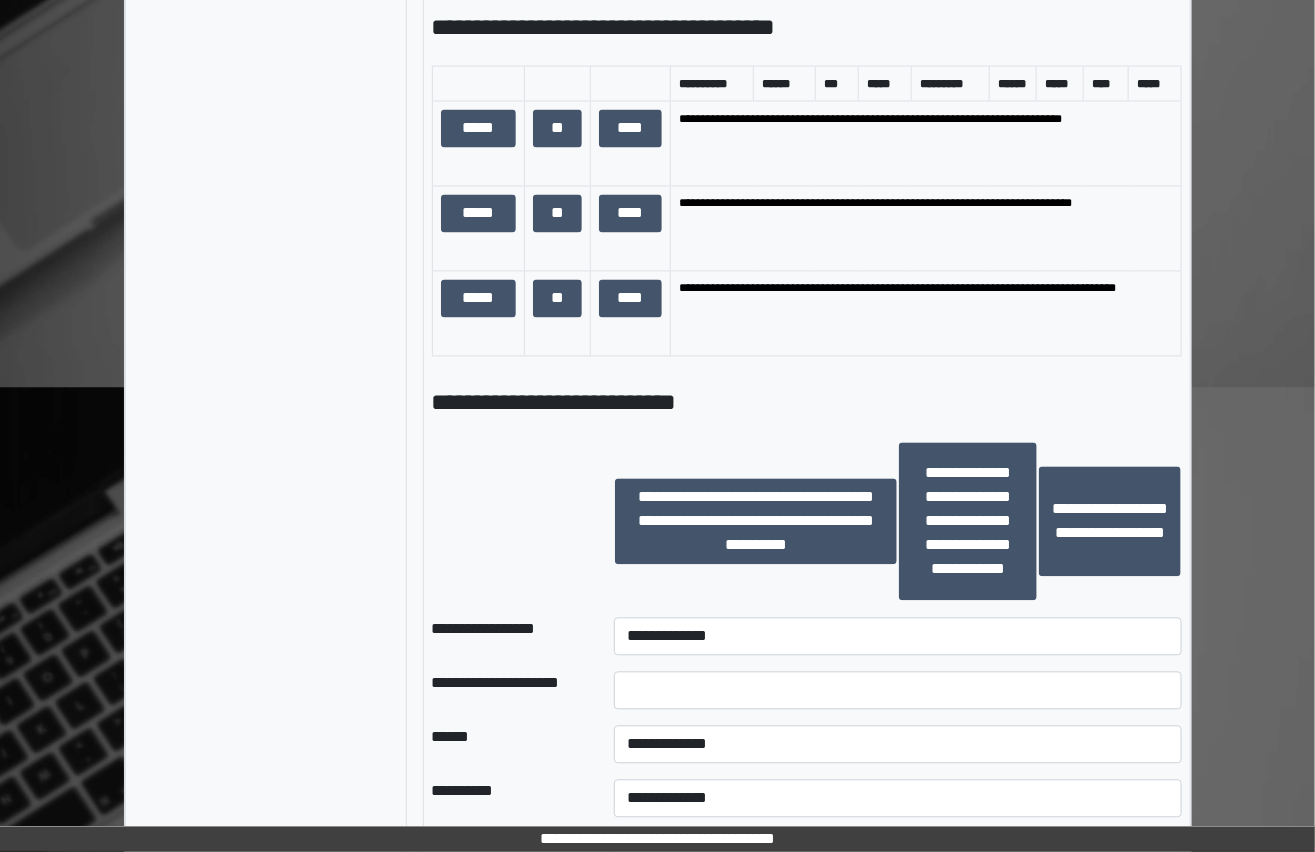 scroll, scrollTop: 1545, scrollLeft: 0, axis: vertical 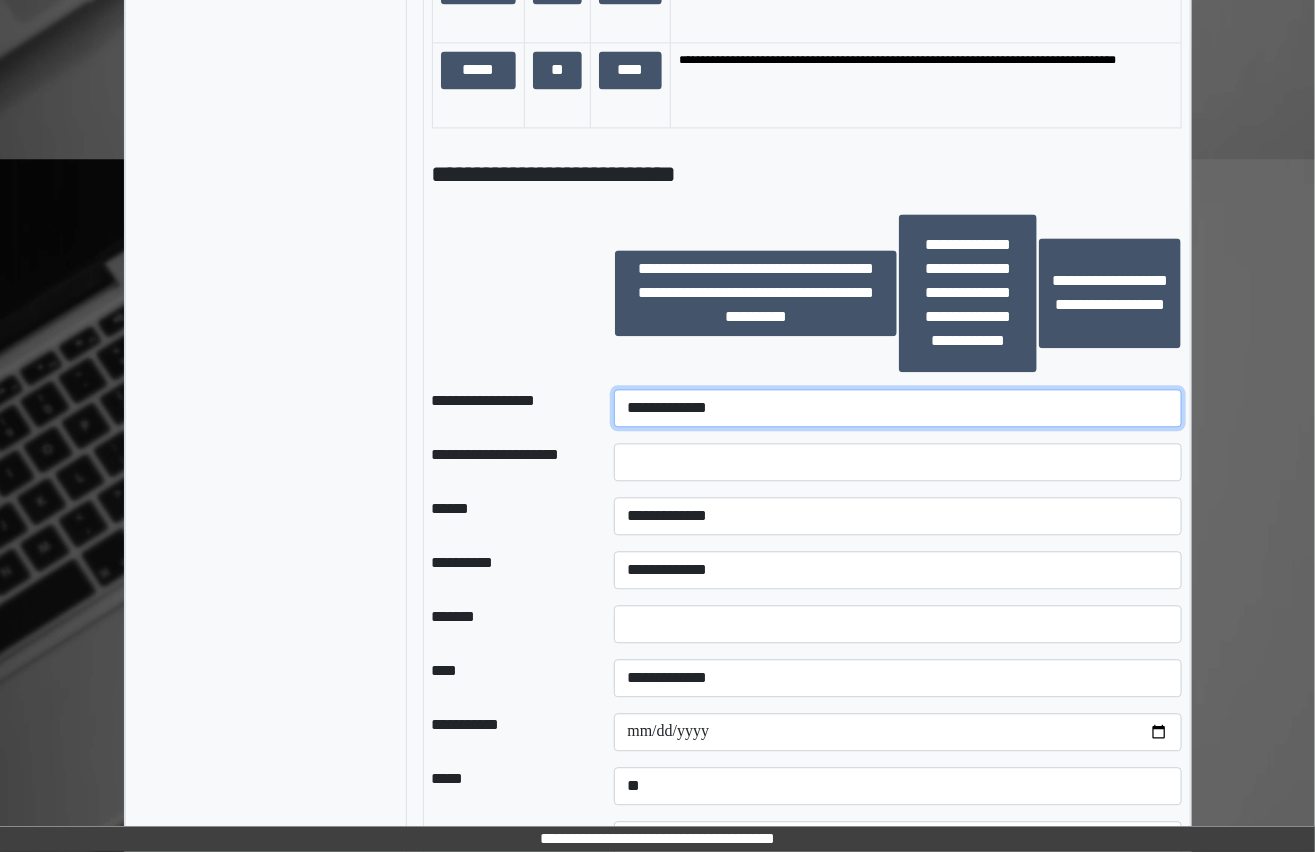 click on "**********" at bounding box center [898, 408] 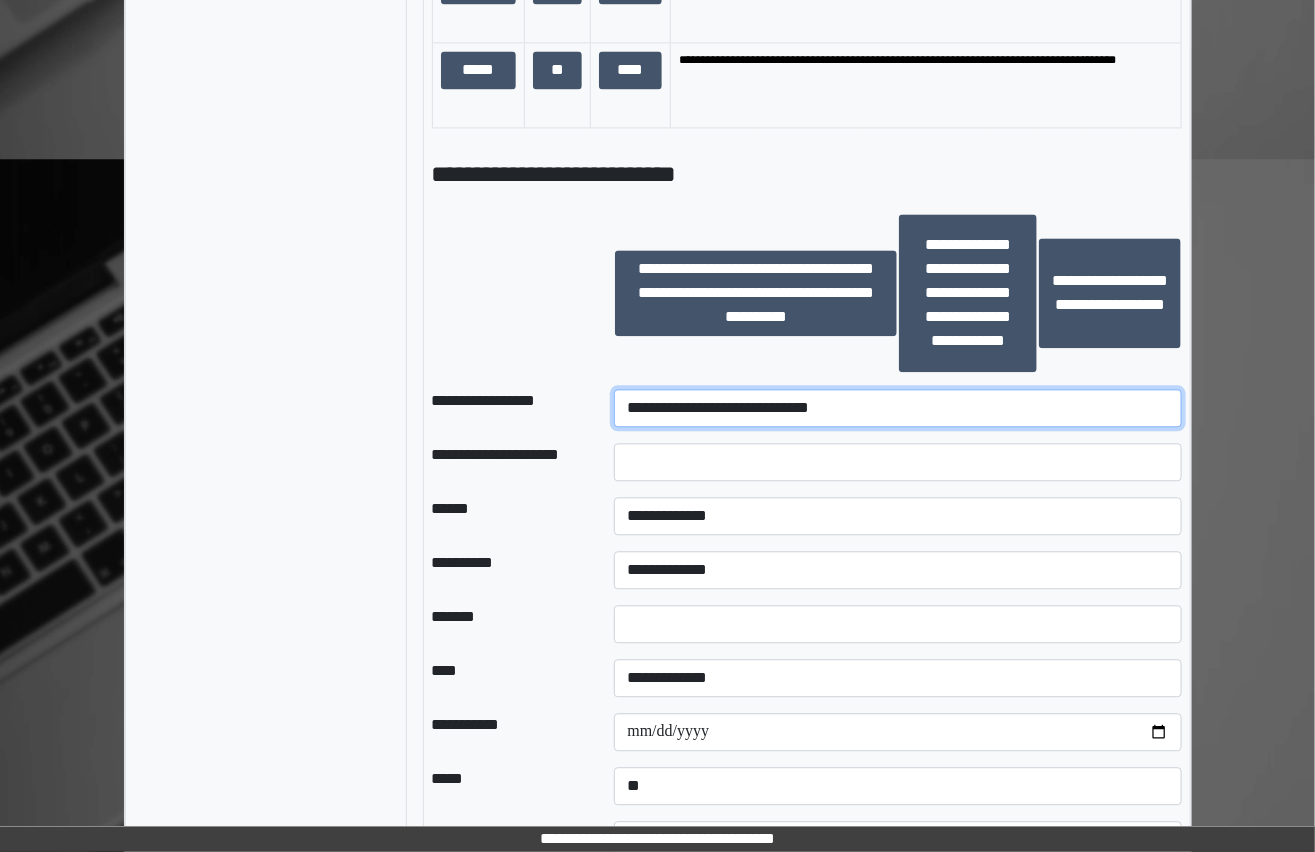 click on "**********" at bounding box center (898, 408) 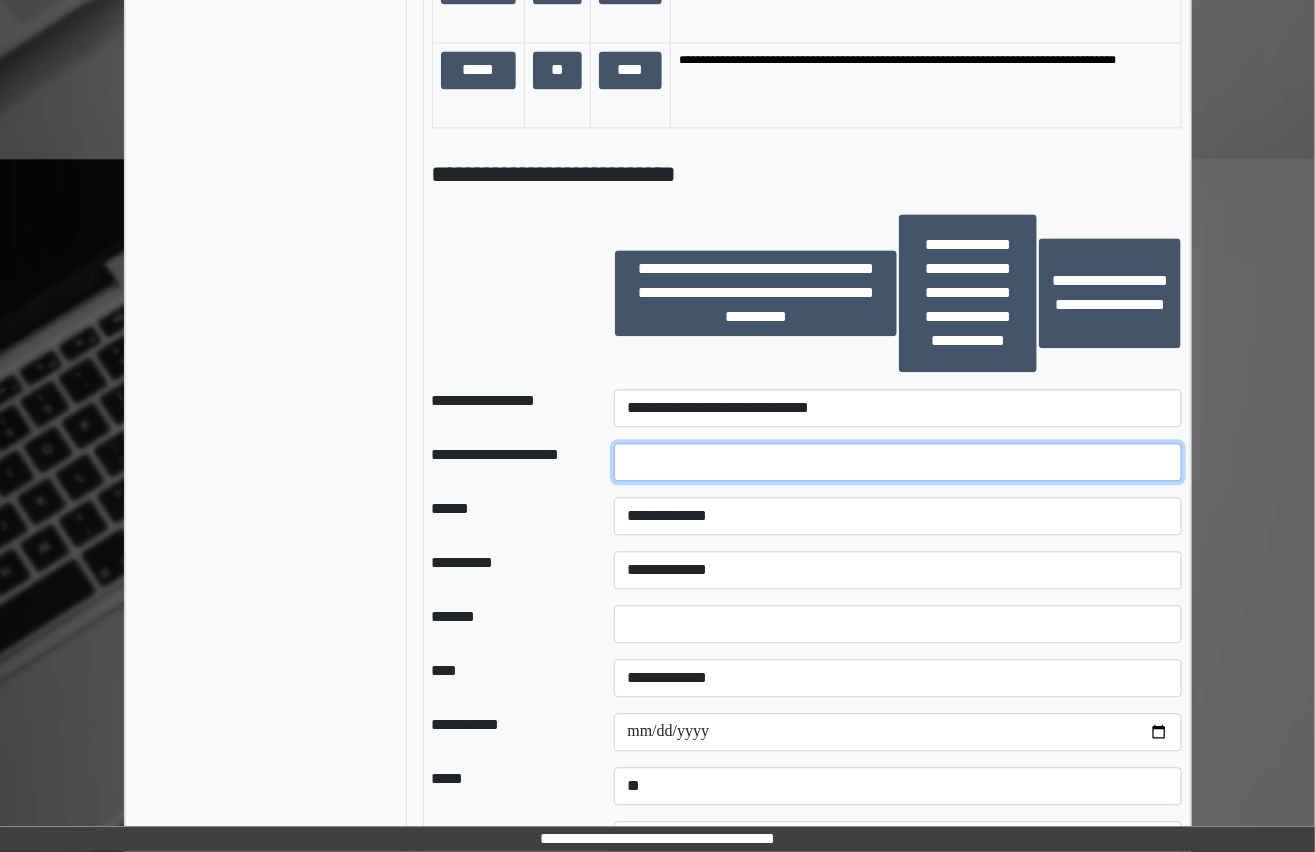 click at bounding box center (898, 462) 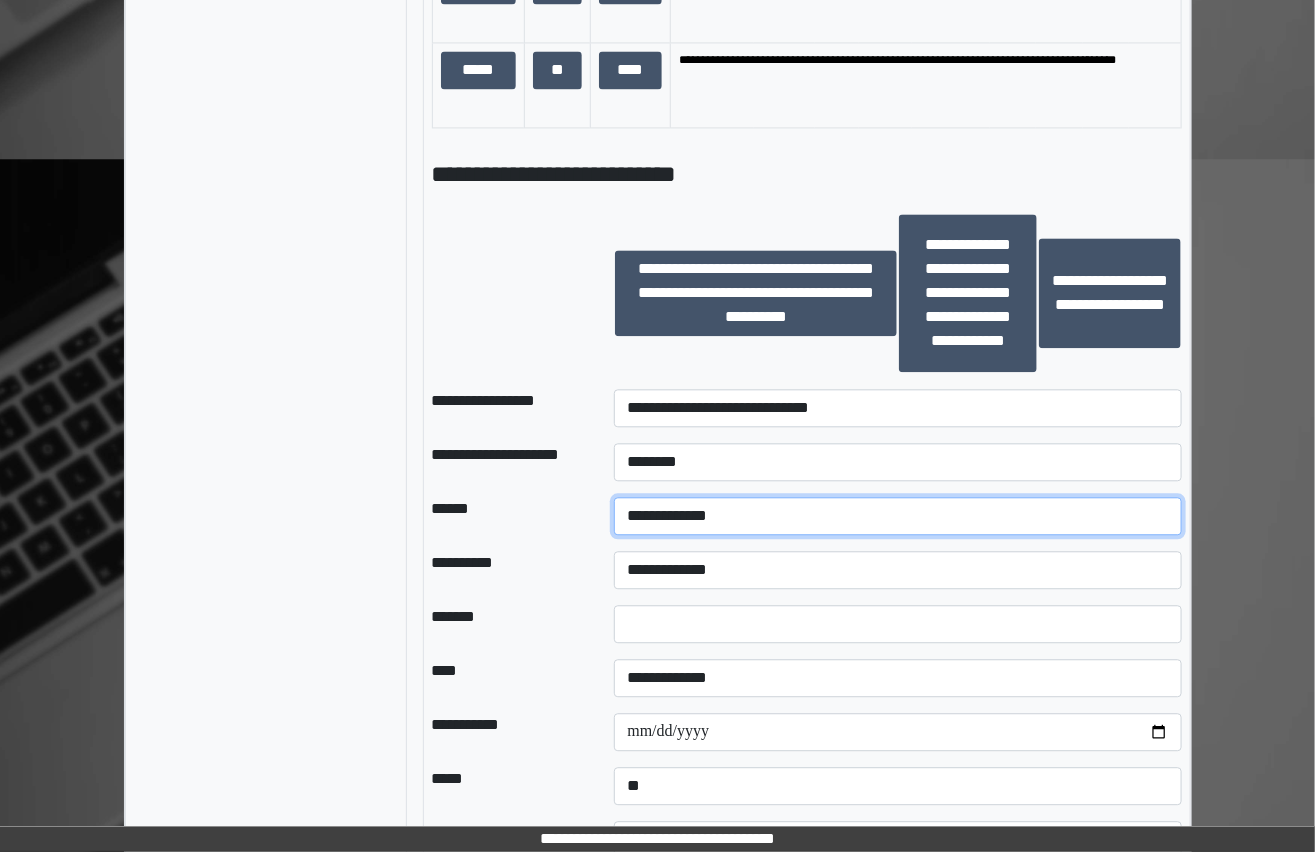 click on "**********" at bounding box center [898, 516] 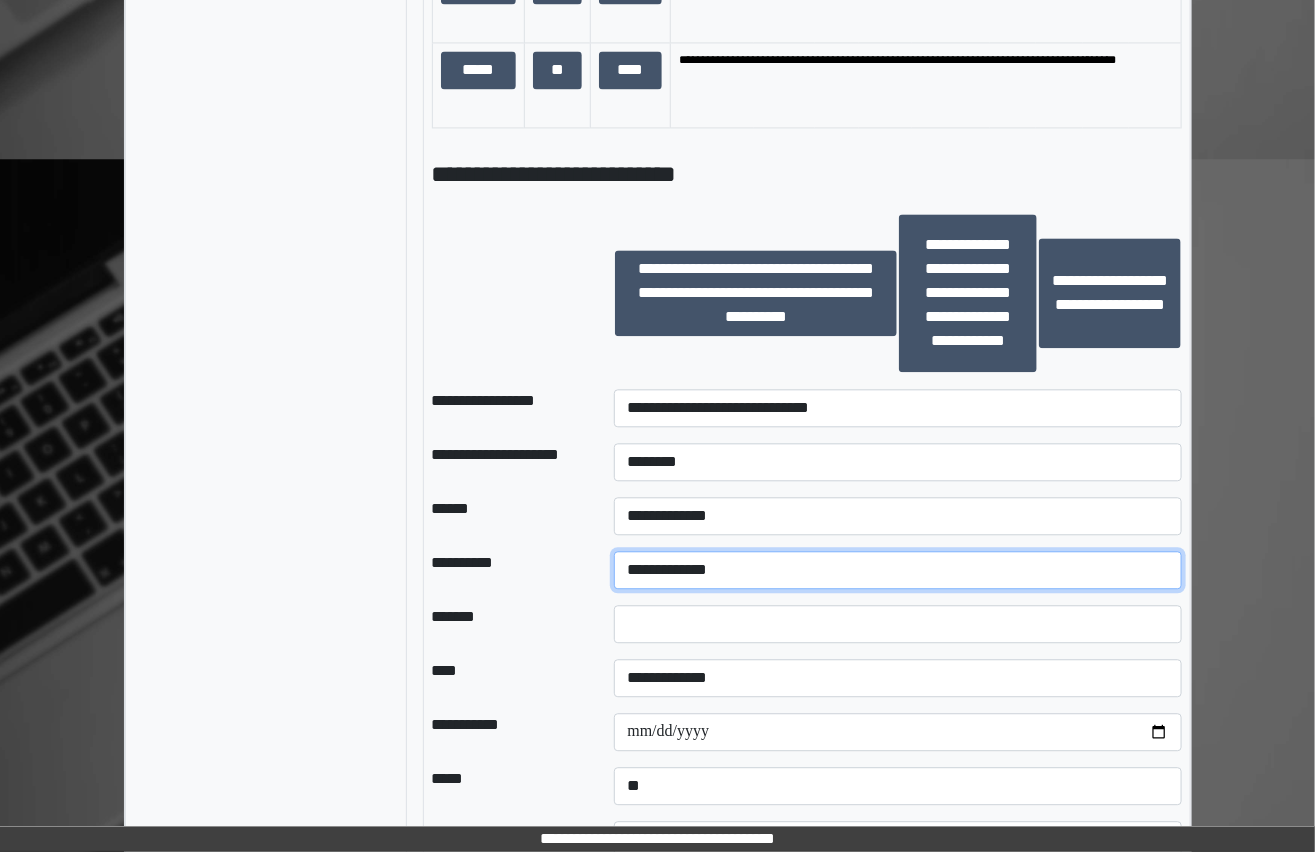 click on "**********" at bounding box center [898, 570] 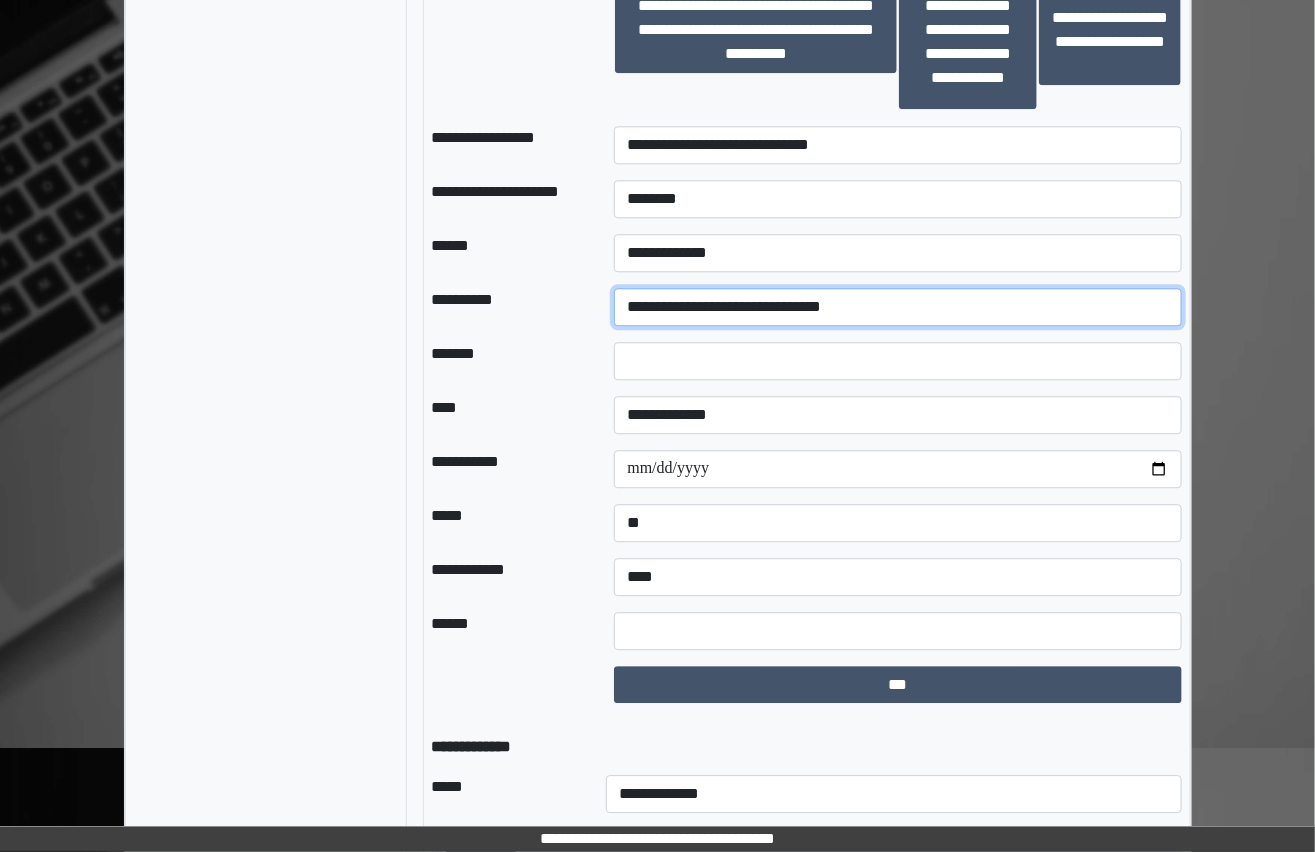 scroll, scrollTop: 1818, scrollLeft: 0, axis: vertical 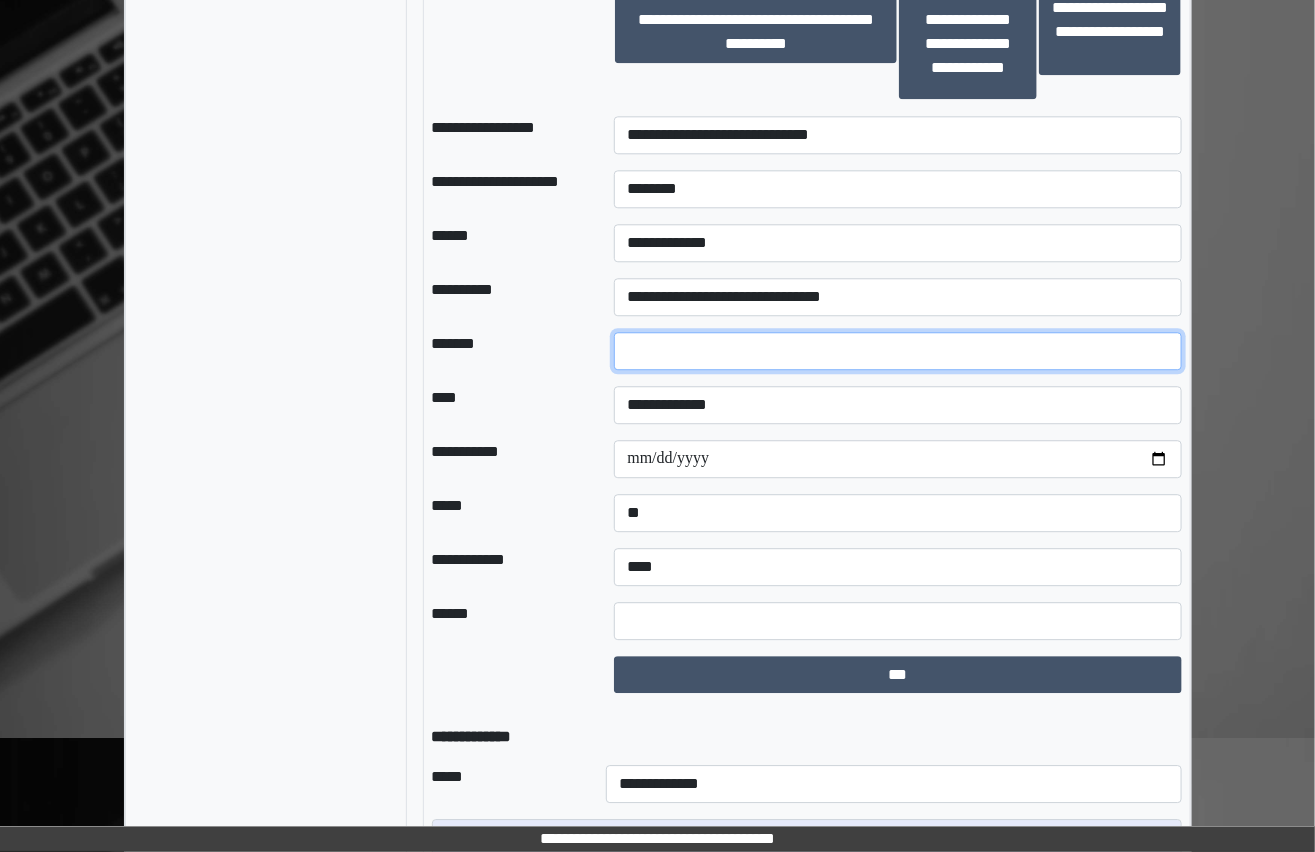 click at bounding box center (898, 351) 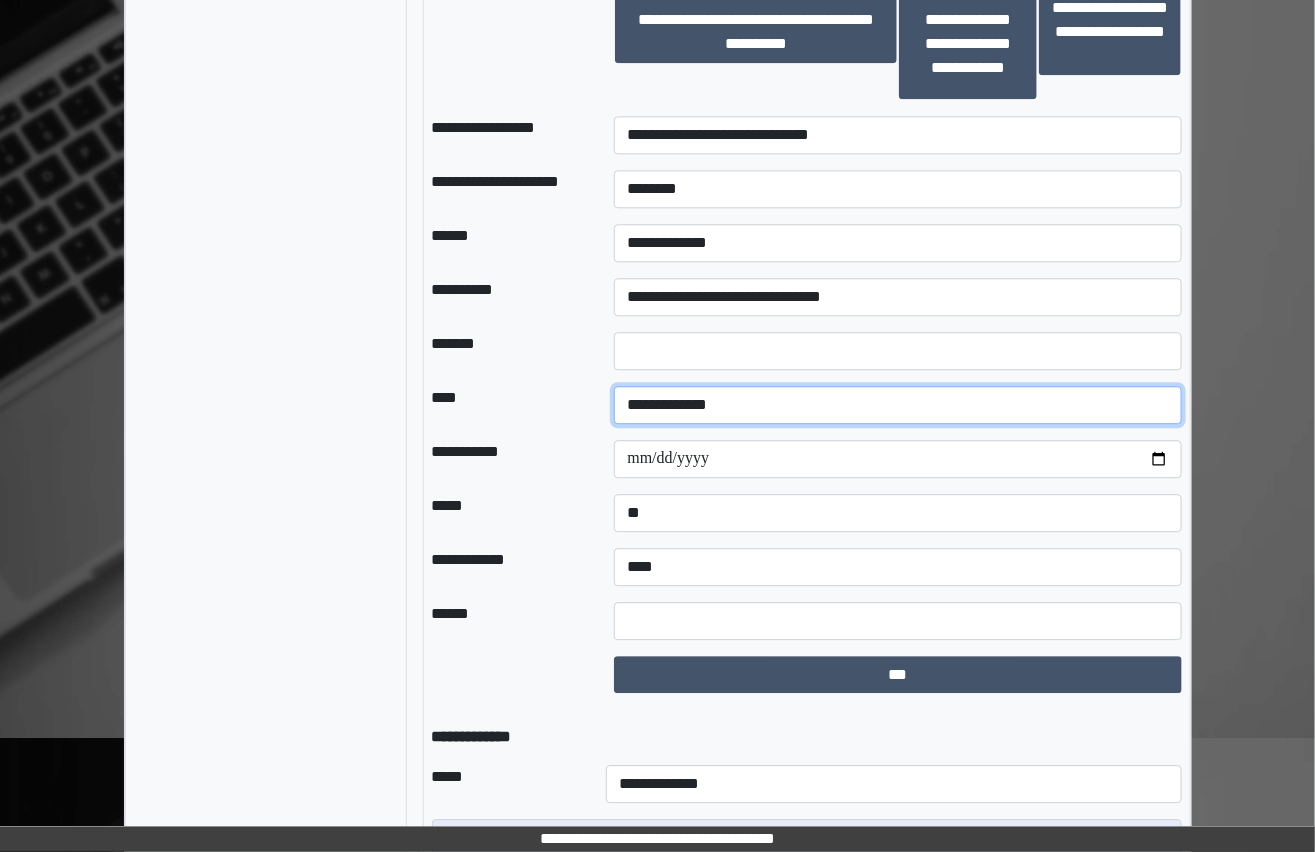 click on "**********" at bounding box center [898, 405] 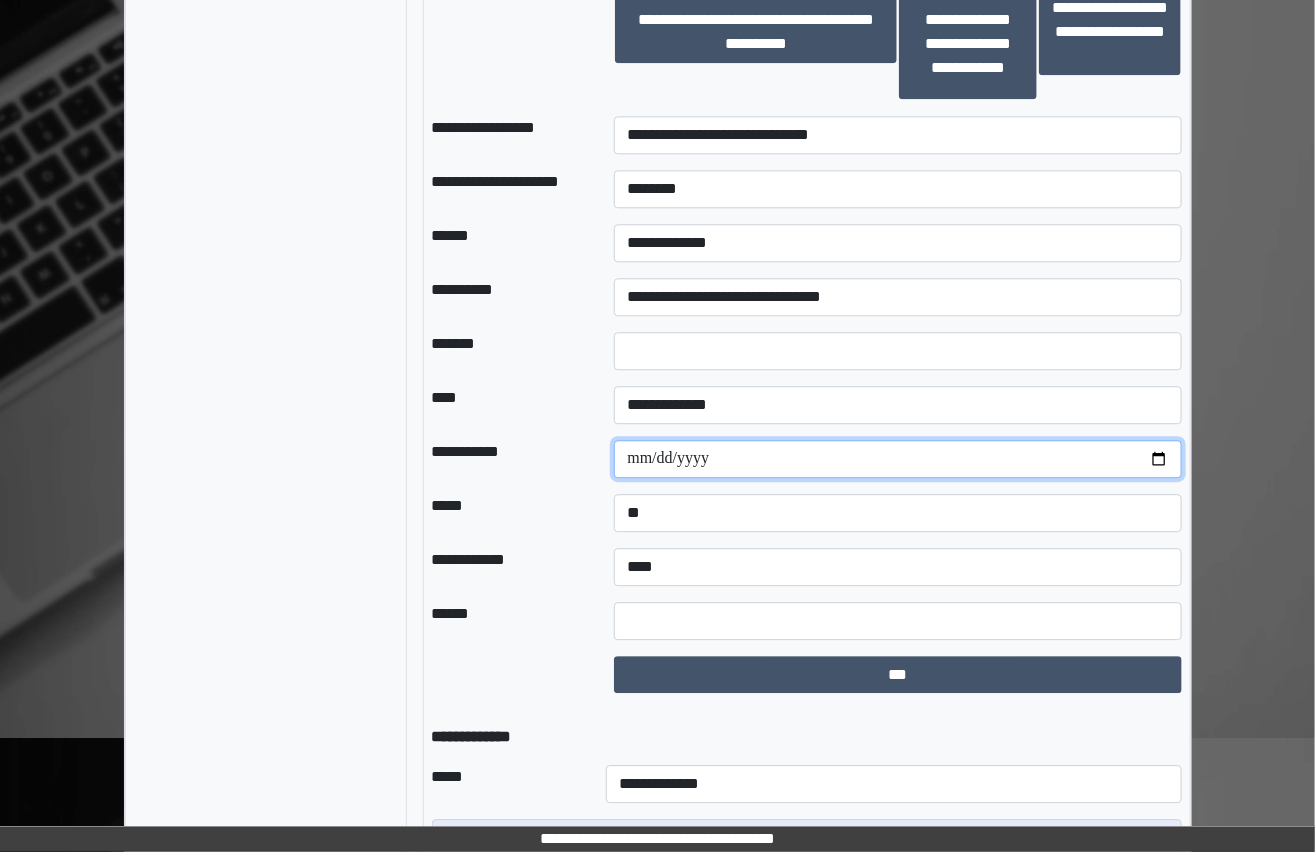 click at bounding box center (898, 459) 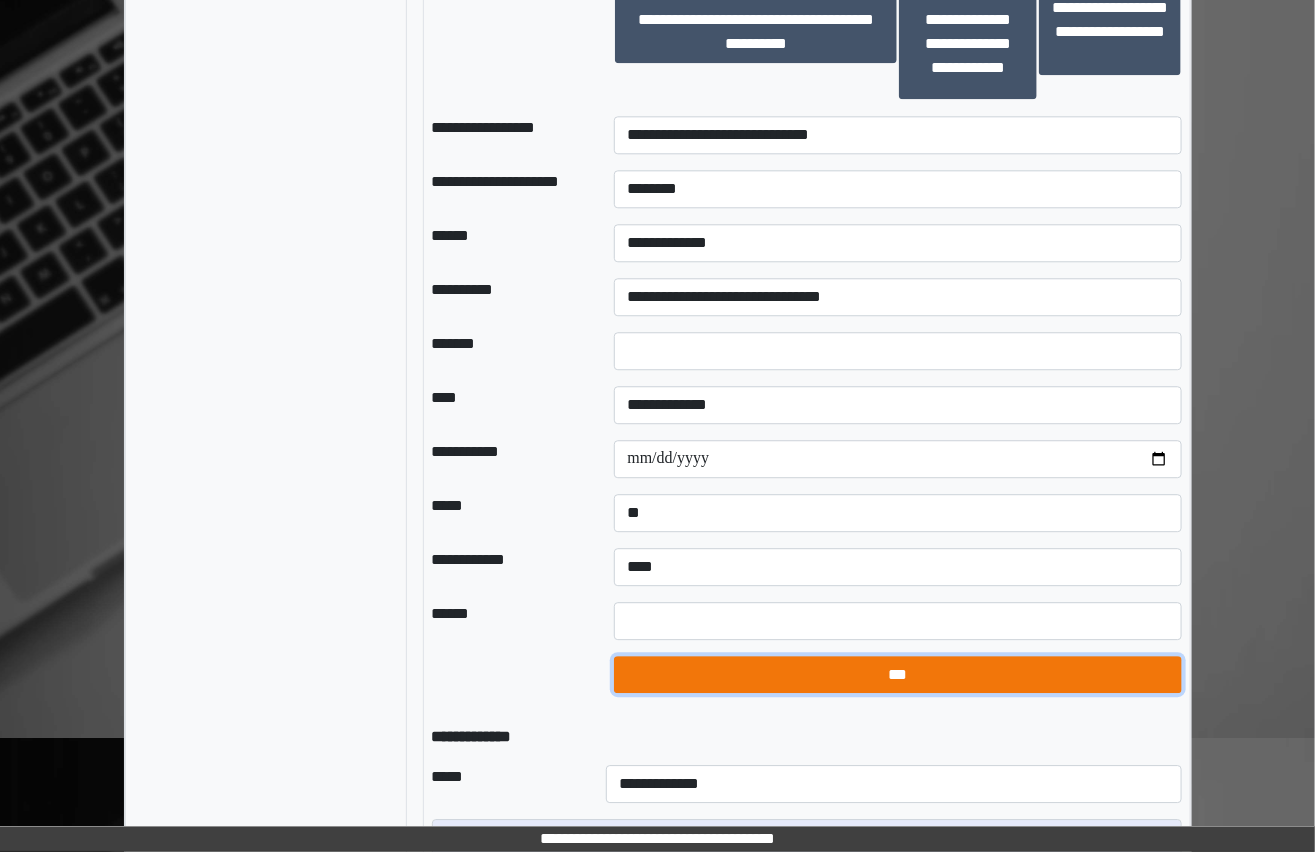 click on "***" at bounding box center [898, 675] 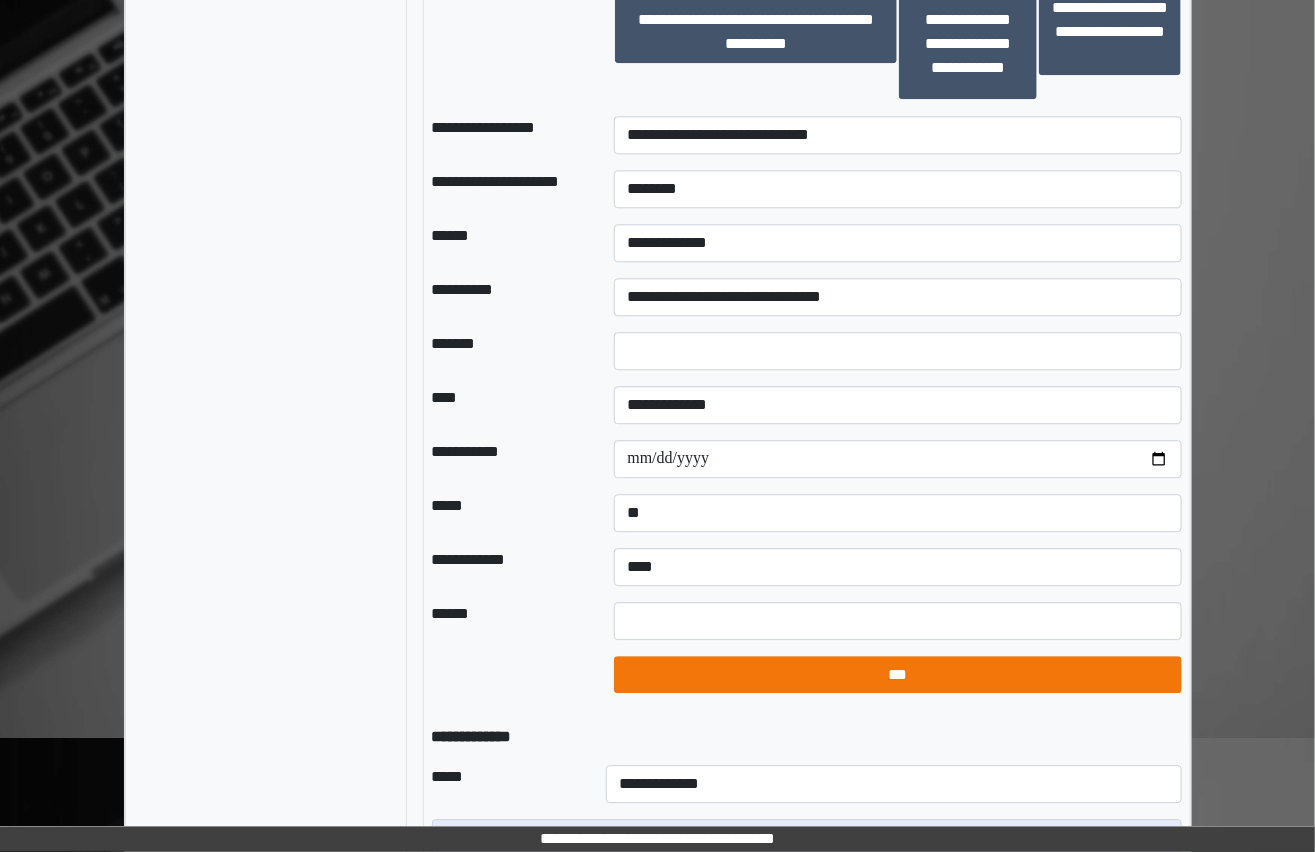 select on "*" 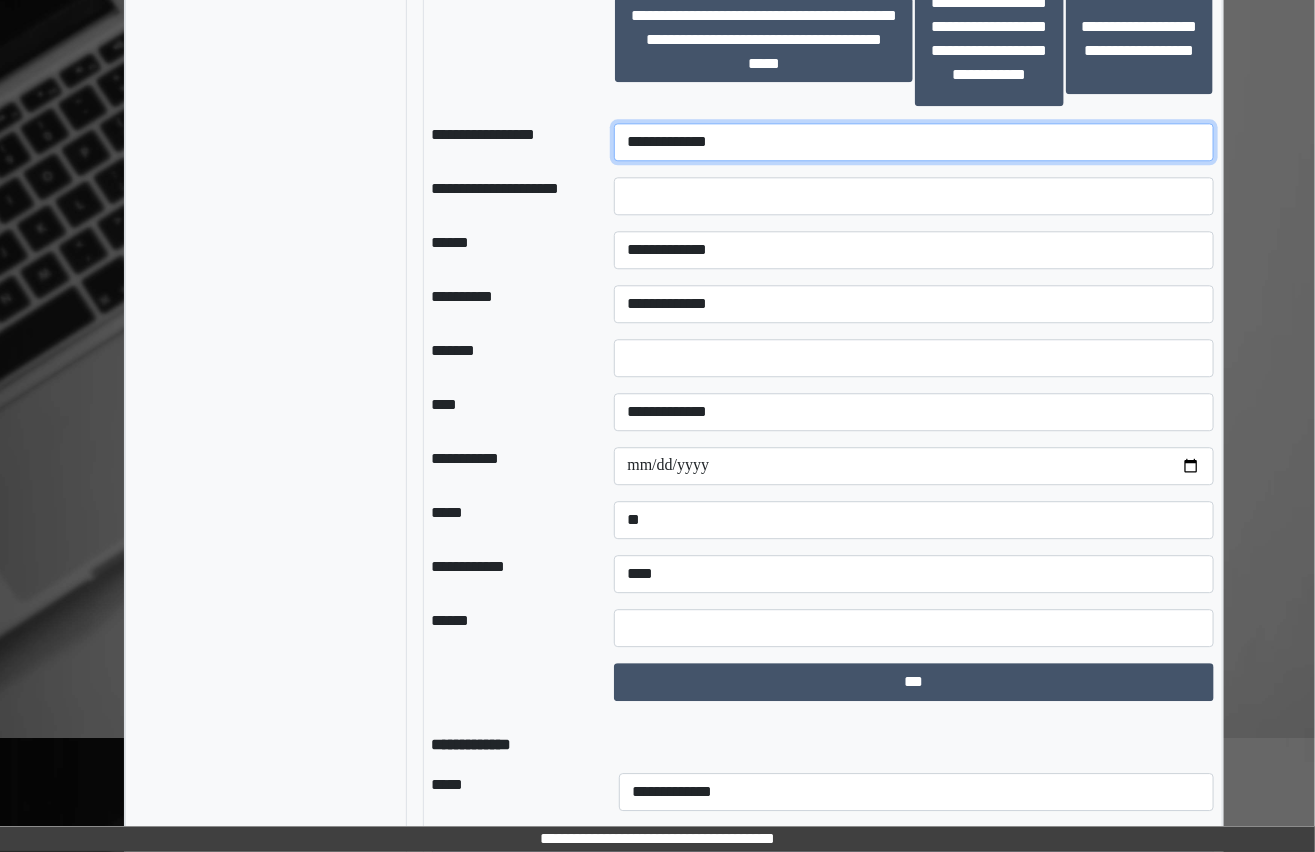 click on "**********" at bounding box center (914, 142) 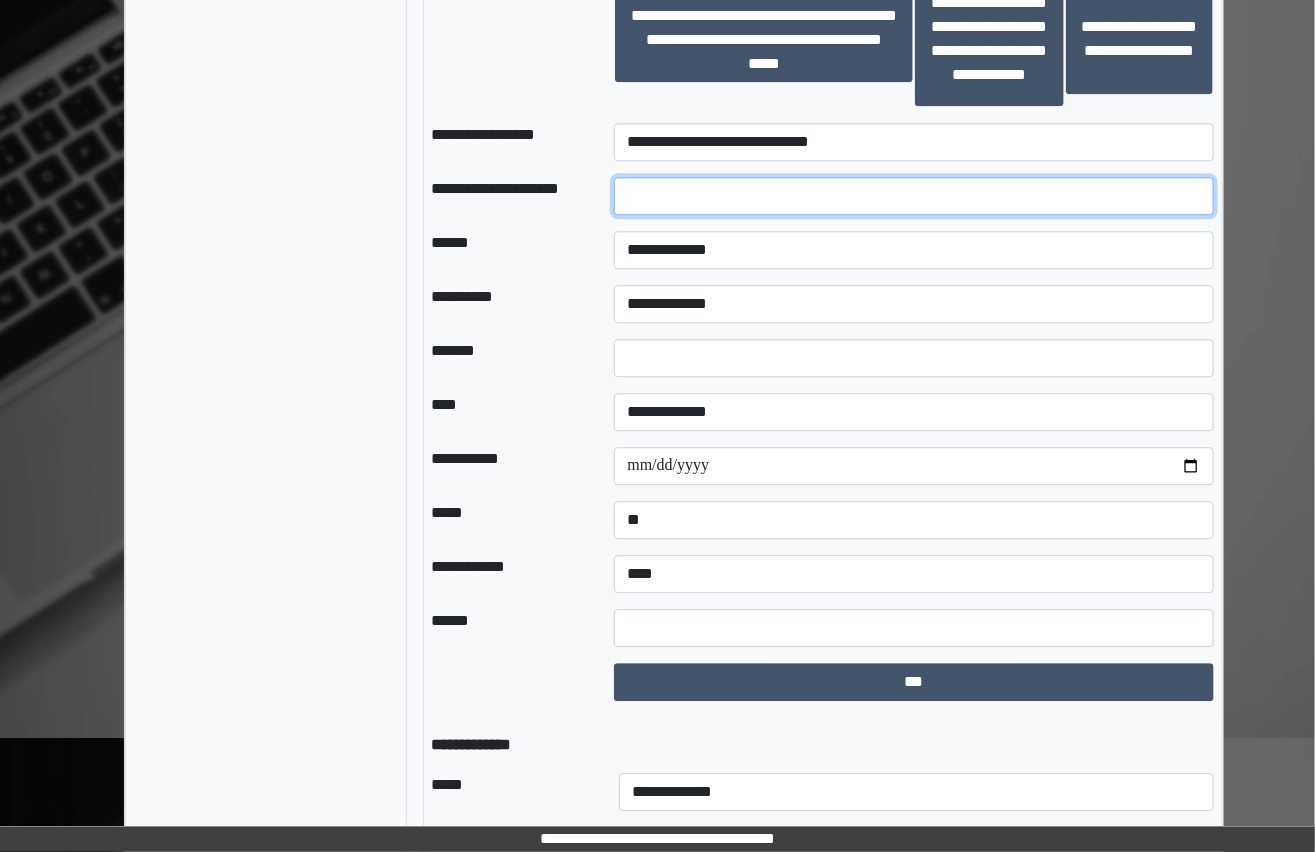 click at bounding box center [914, 196] 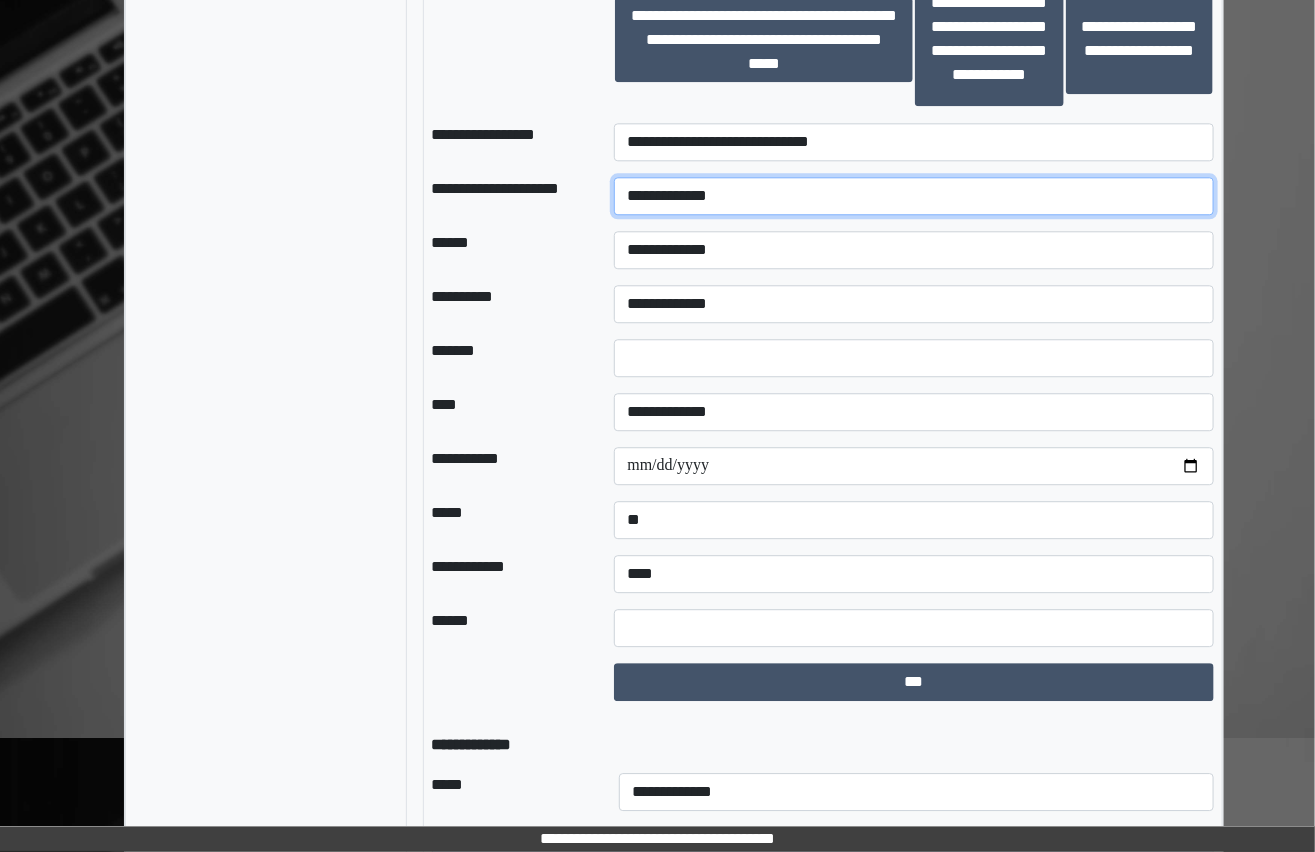 type on "**********" 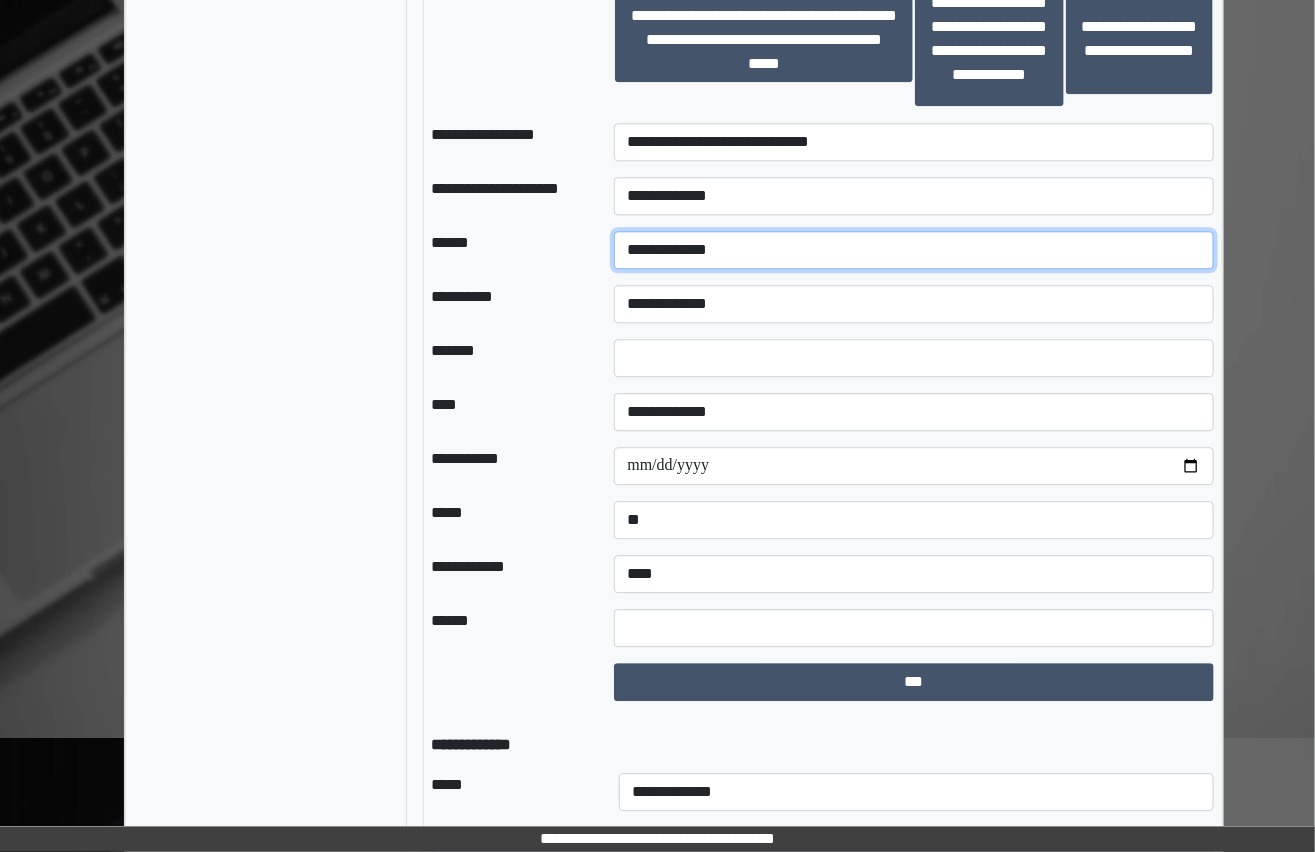 click on "**********" at bounding box center (914, 250) 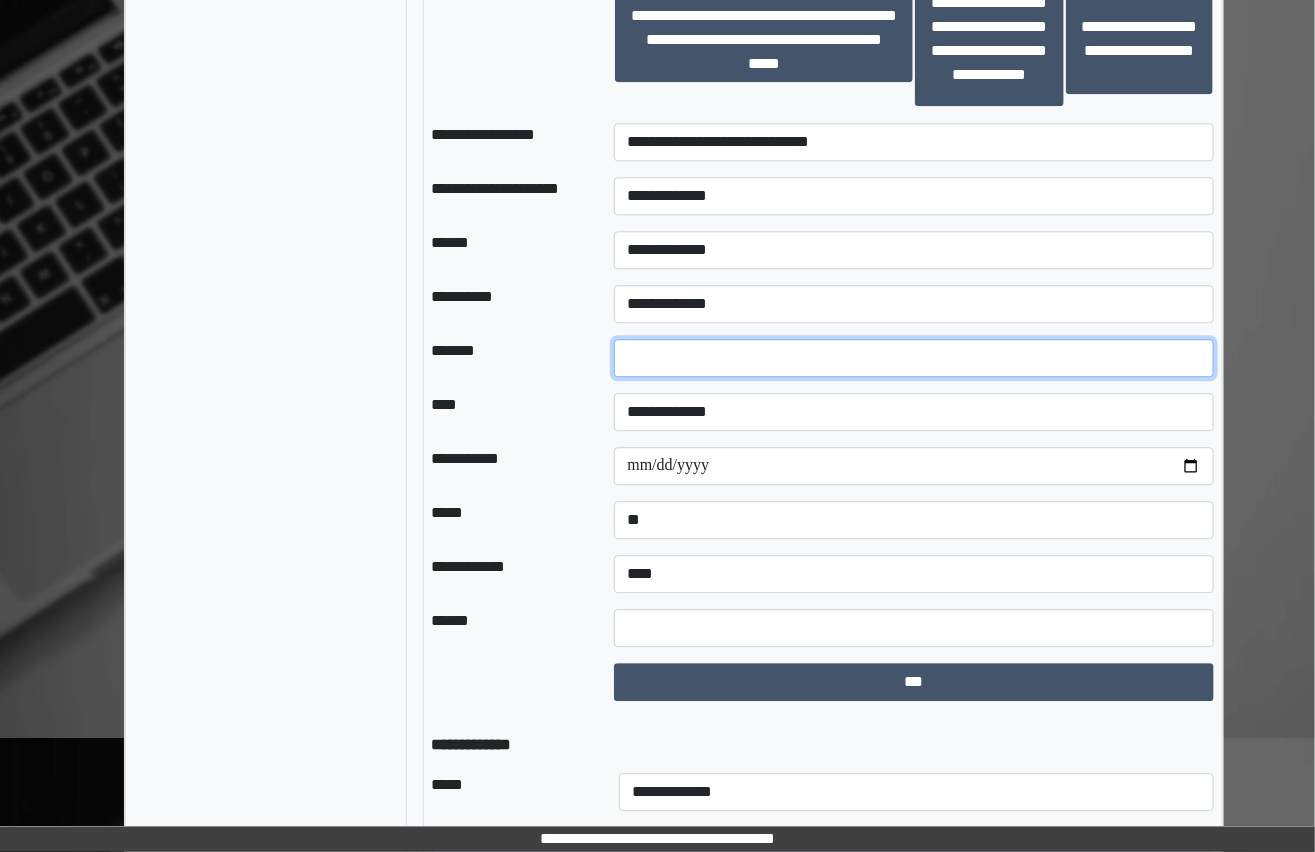 drag, startPoint x: 670, startPoint y: 379, endPoint x: 511, endPoint y: 389, distance: 159.31415 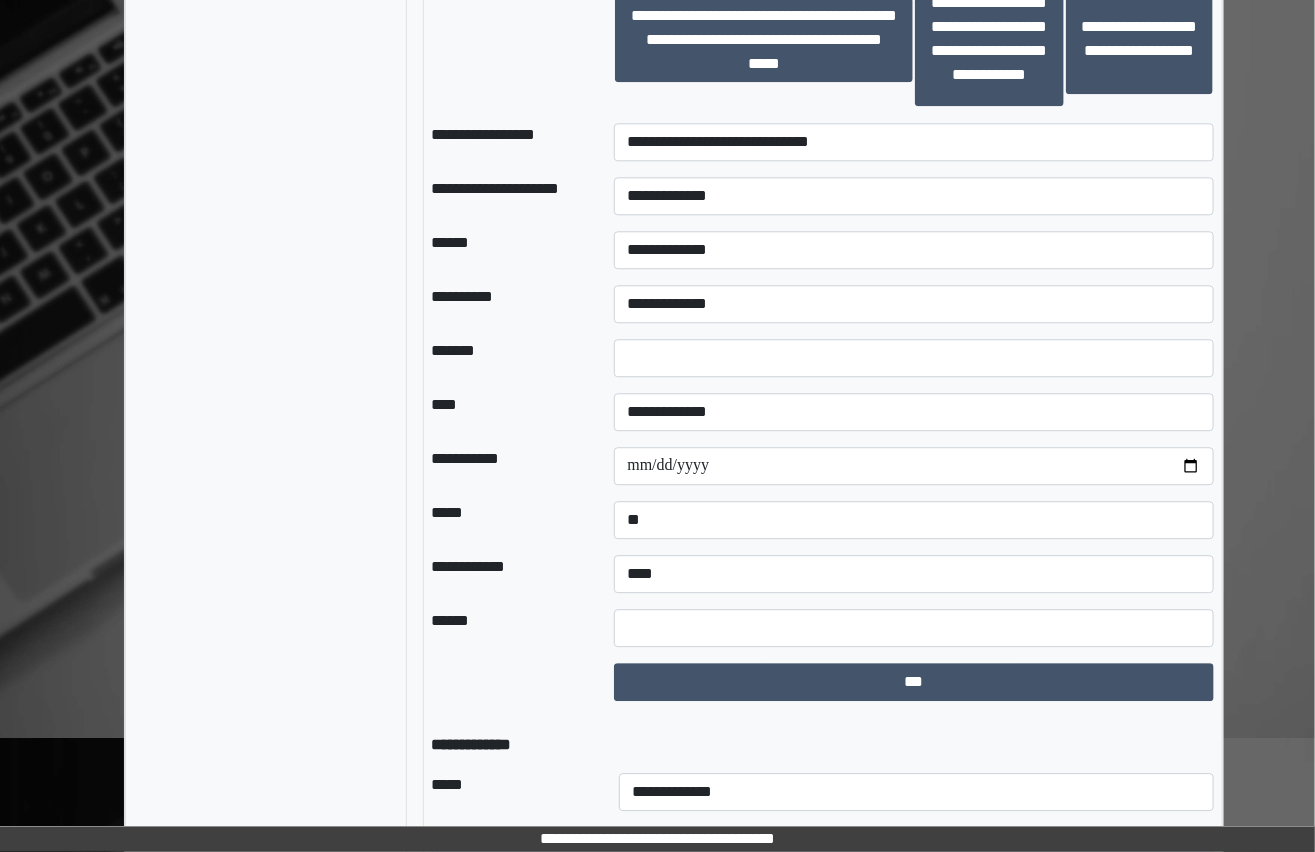 click on "**********" at bounding box center [914, 304] 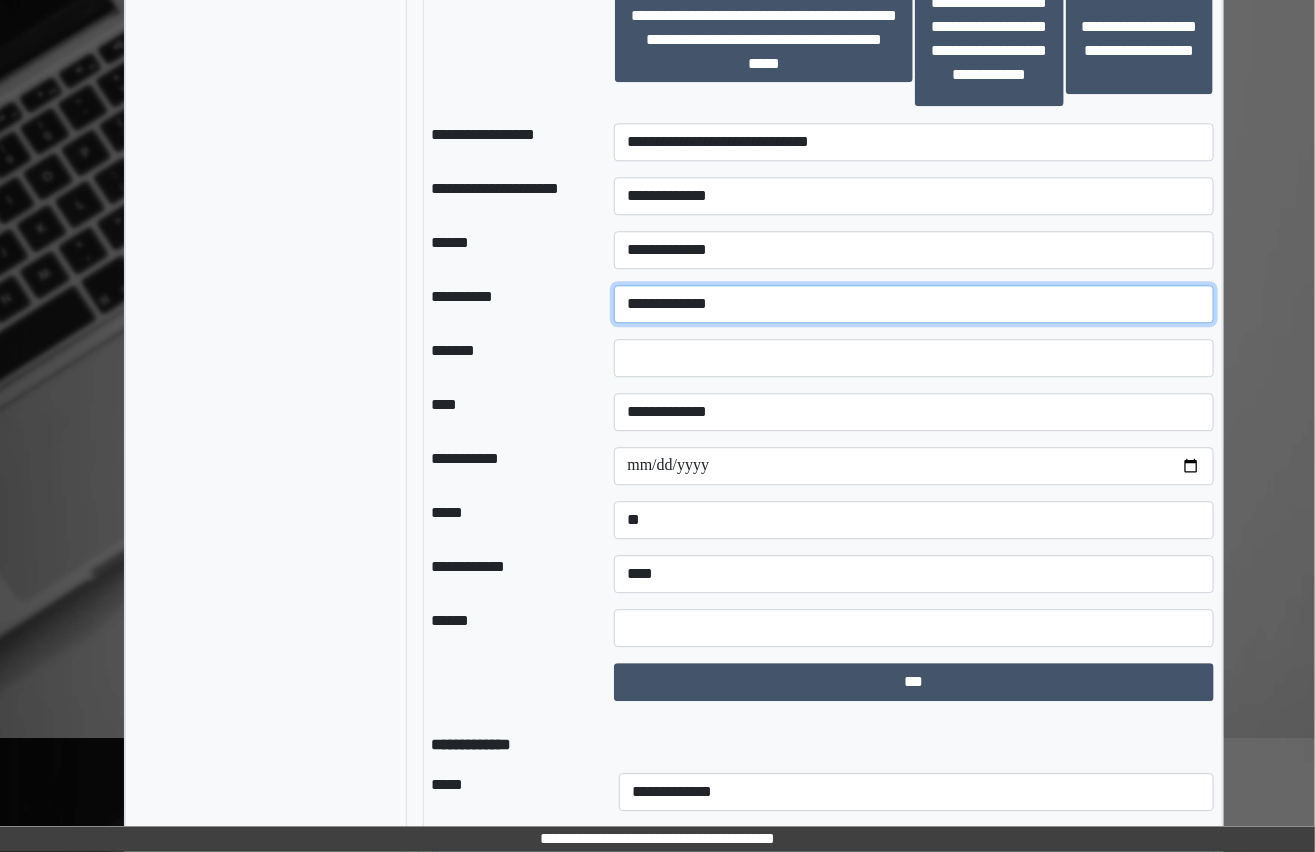 click on "**********" at bounding box center (914, 304) 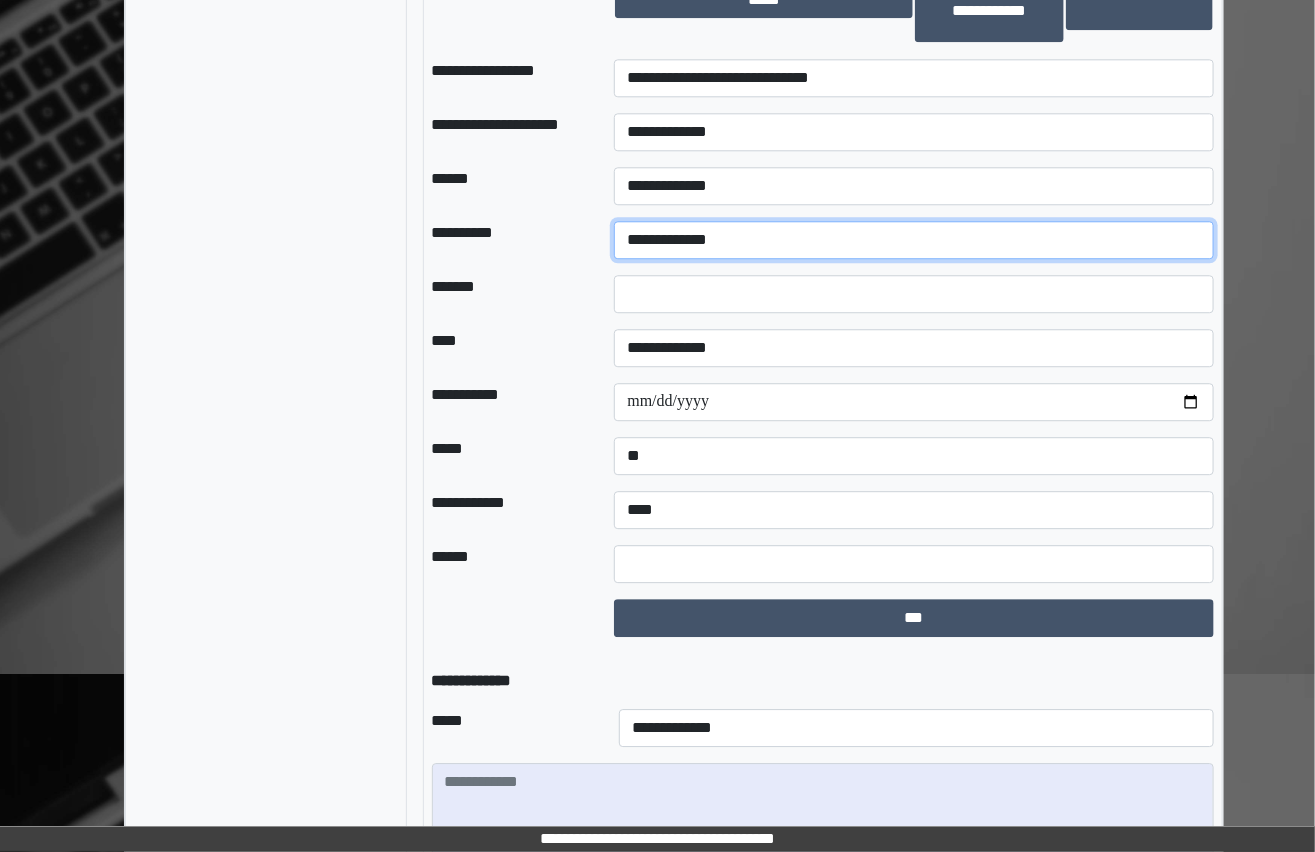 scroll, scrollTop: 2000, scrollLeft: 0, axis: vertical 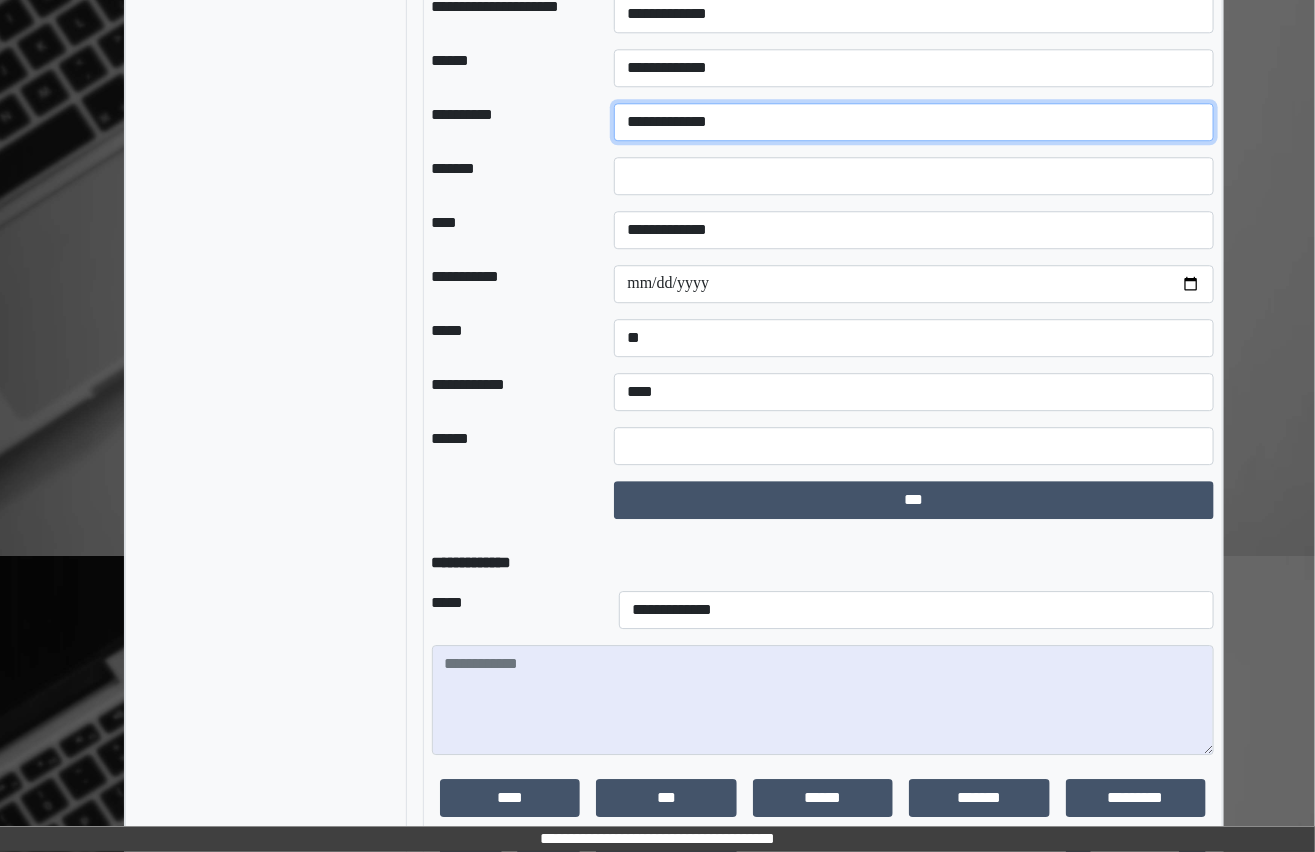 click on "**********" at bounding box center (914, 122) 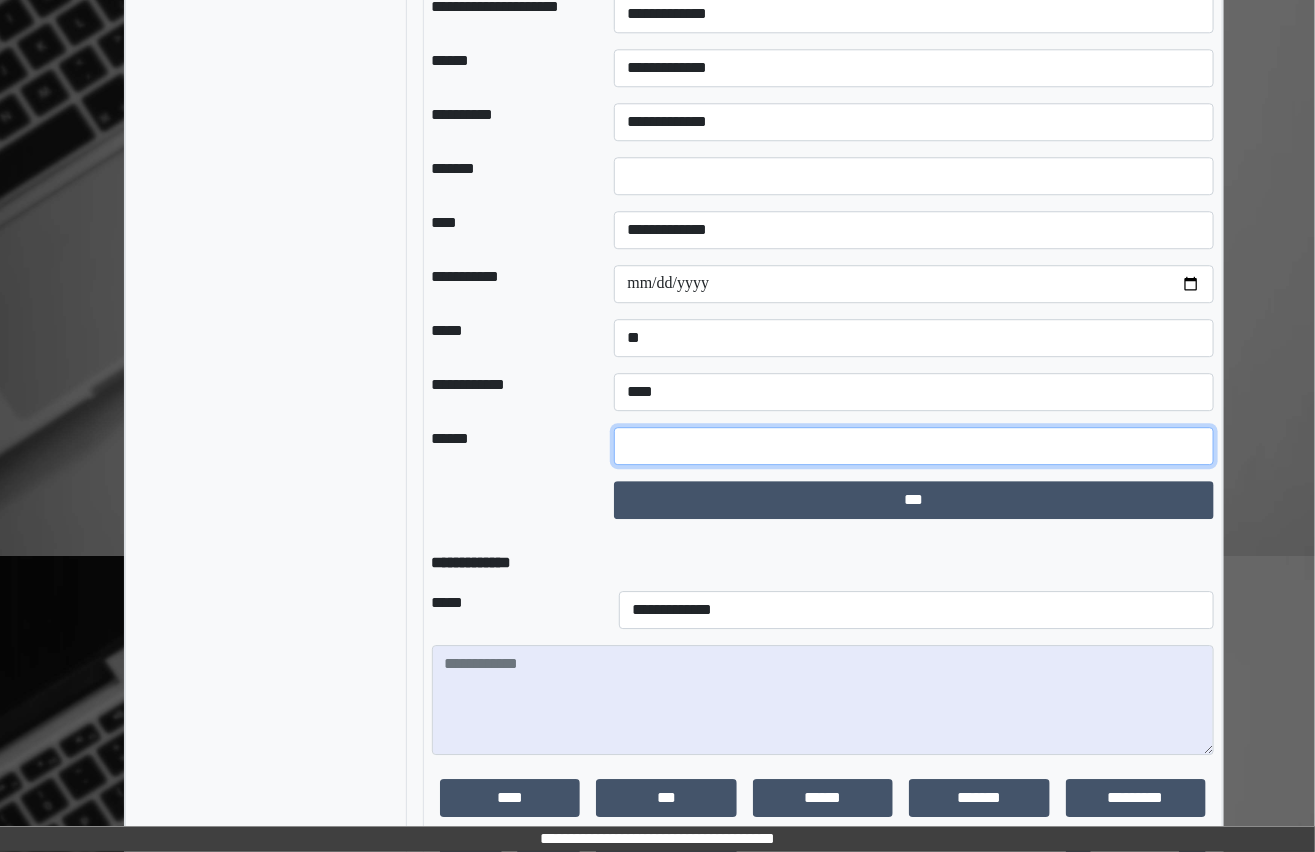 click at bounding box center (914, 446) 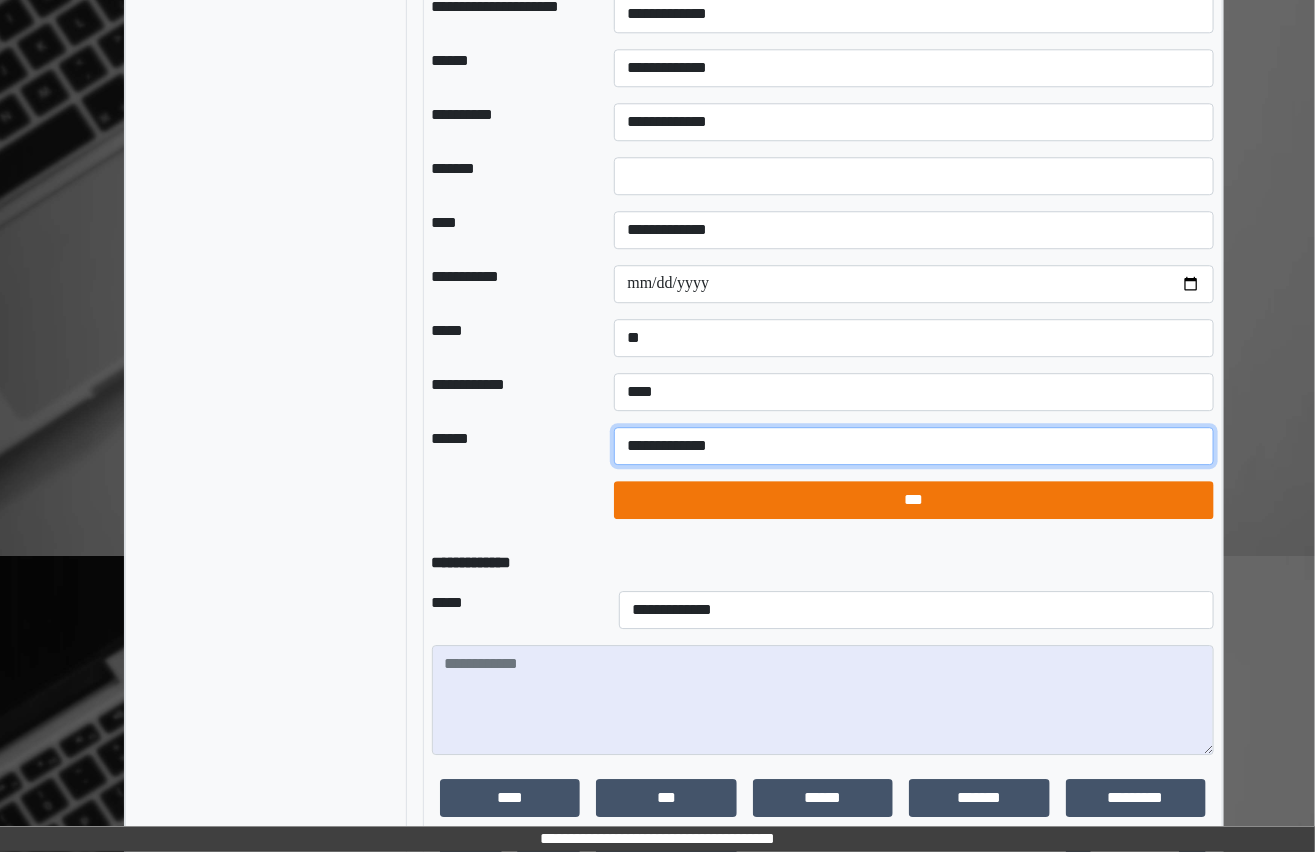 type on "**********" 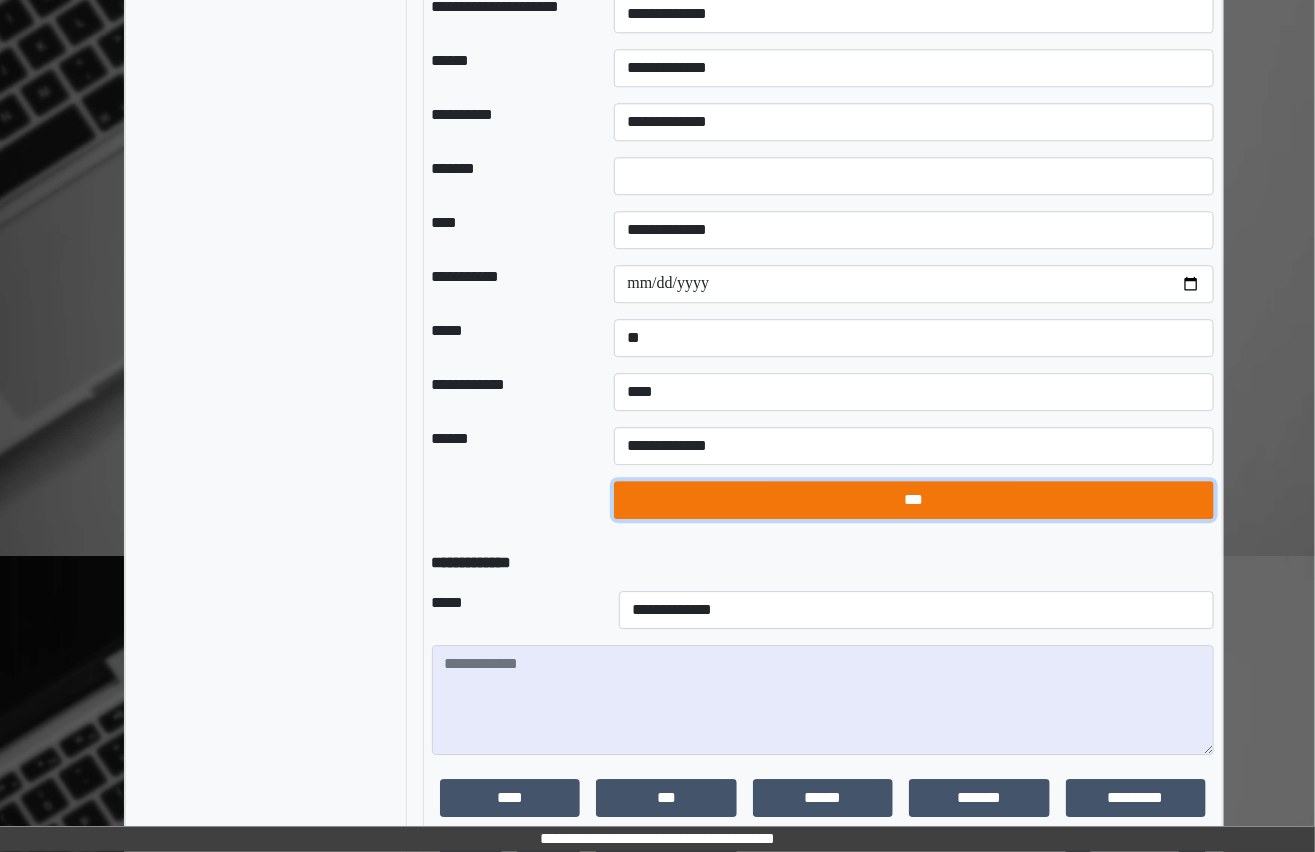 click on "***" at bounding box center [914, 500] 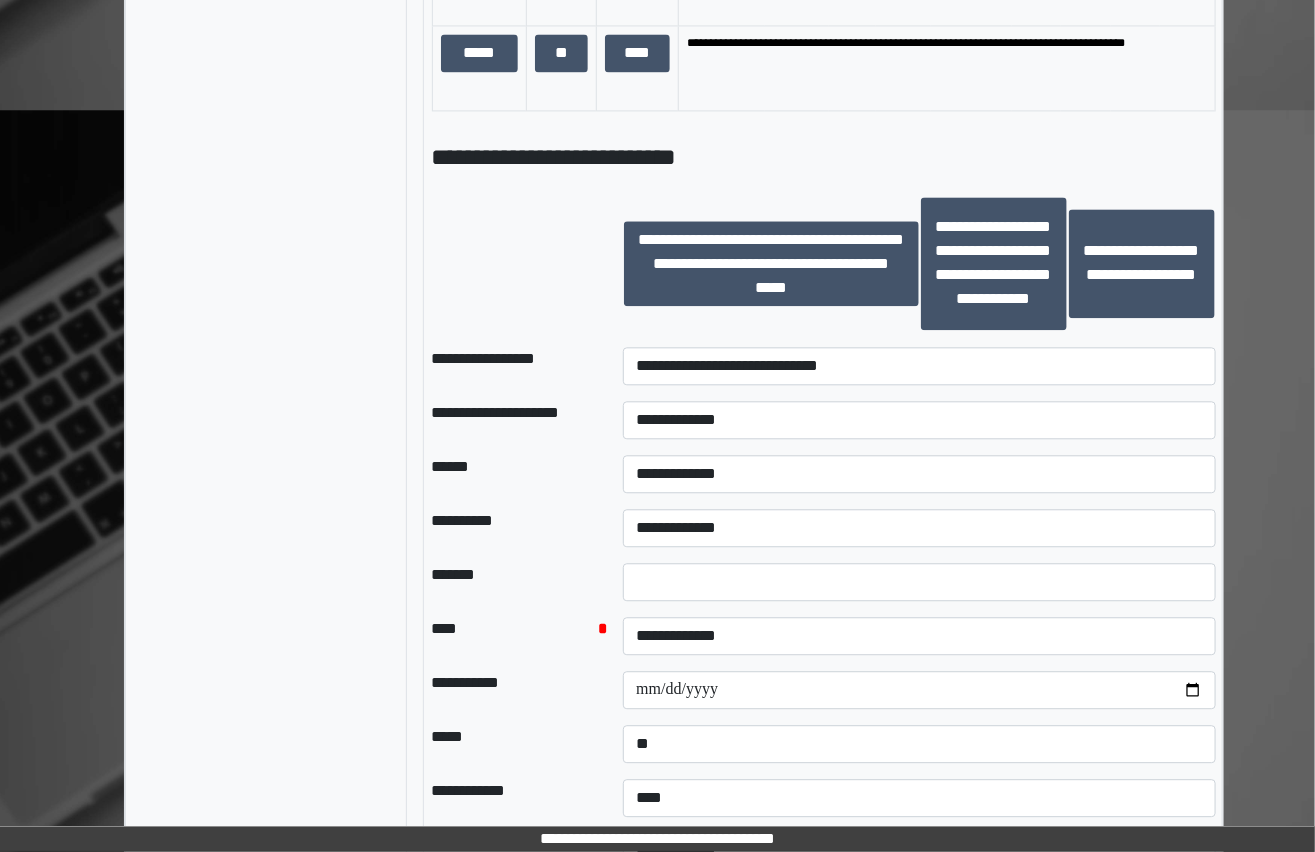 scroll, scrollTop: 1818, scrollLeft: 0, axis: vertical 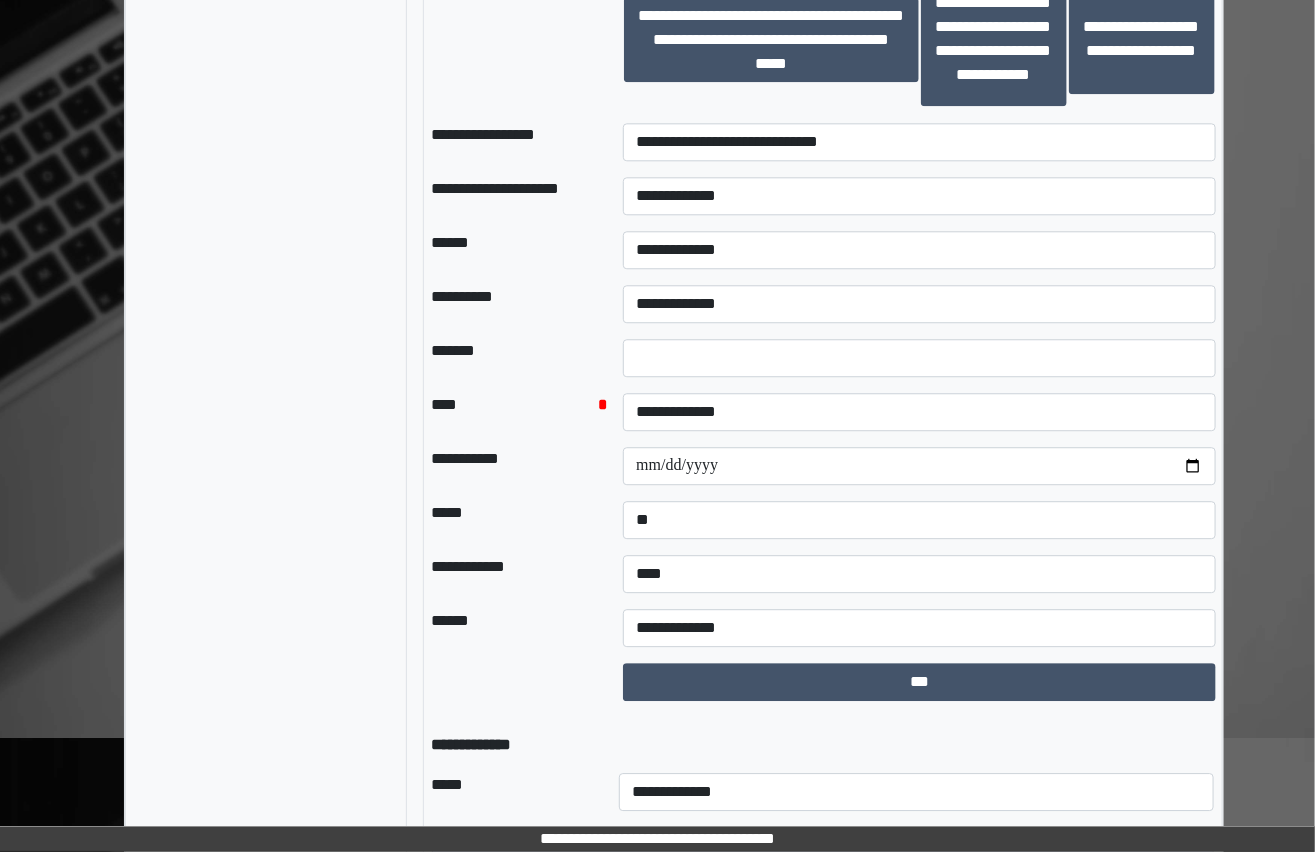 click on "**********" at bounding box center [919, 412] 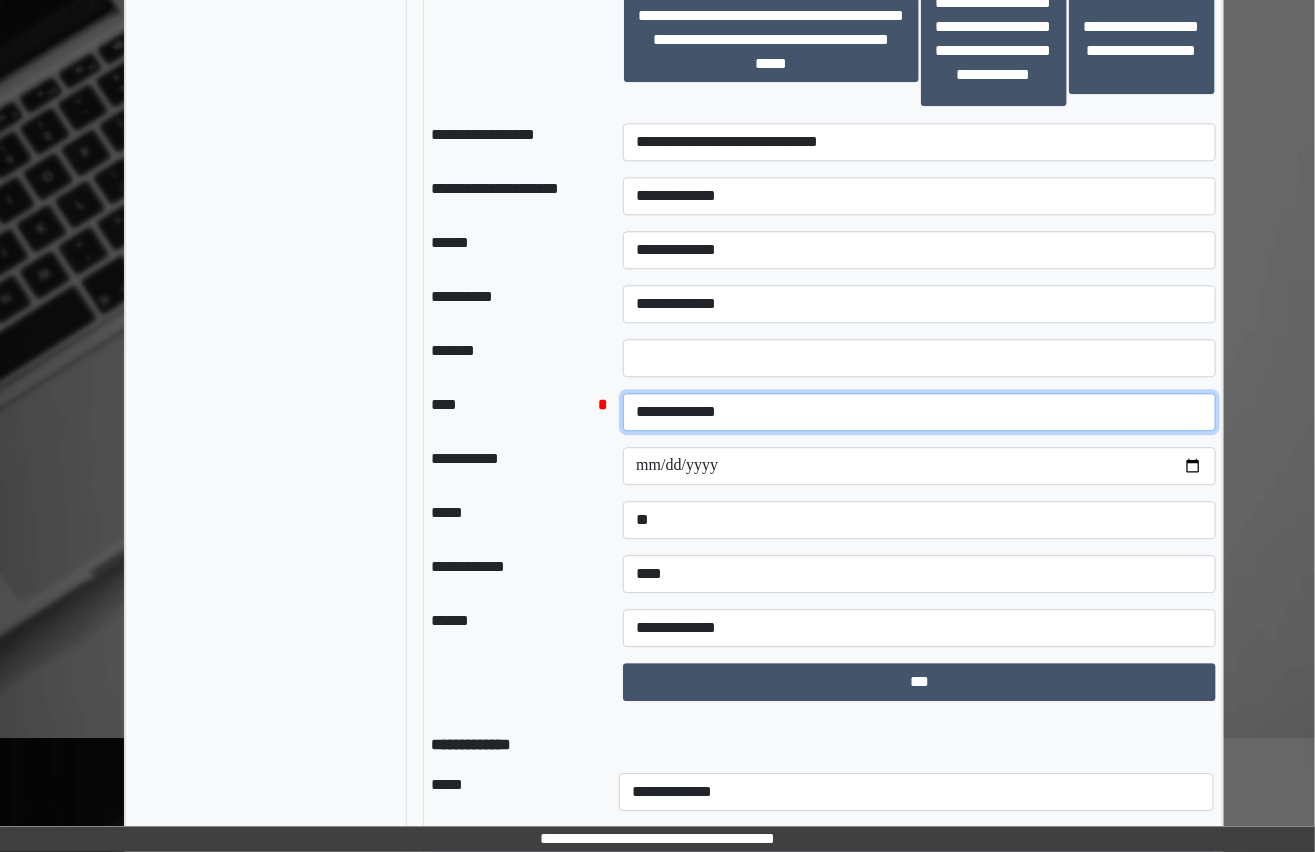 click on "**********" at bounding box center [919, 412] 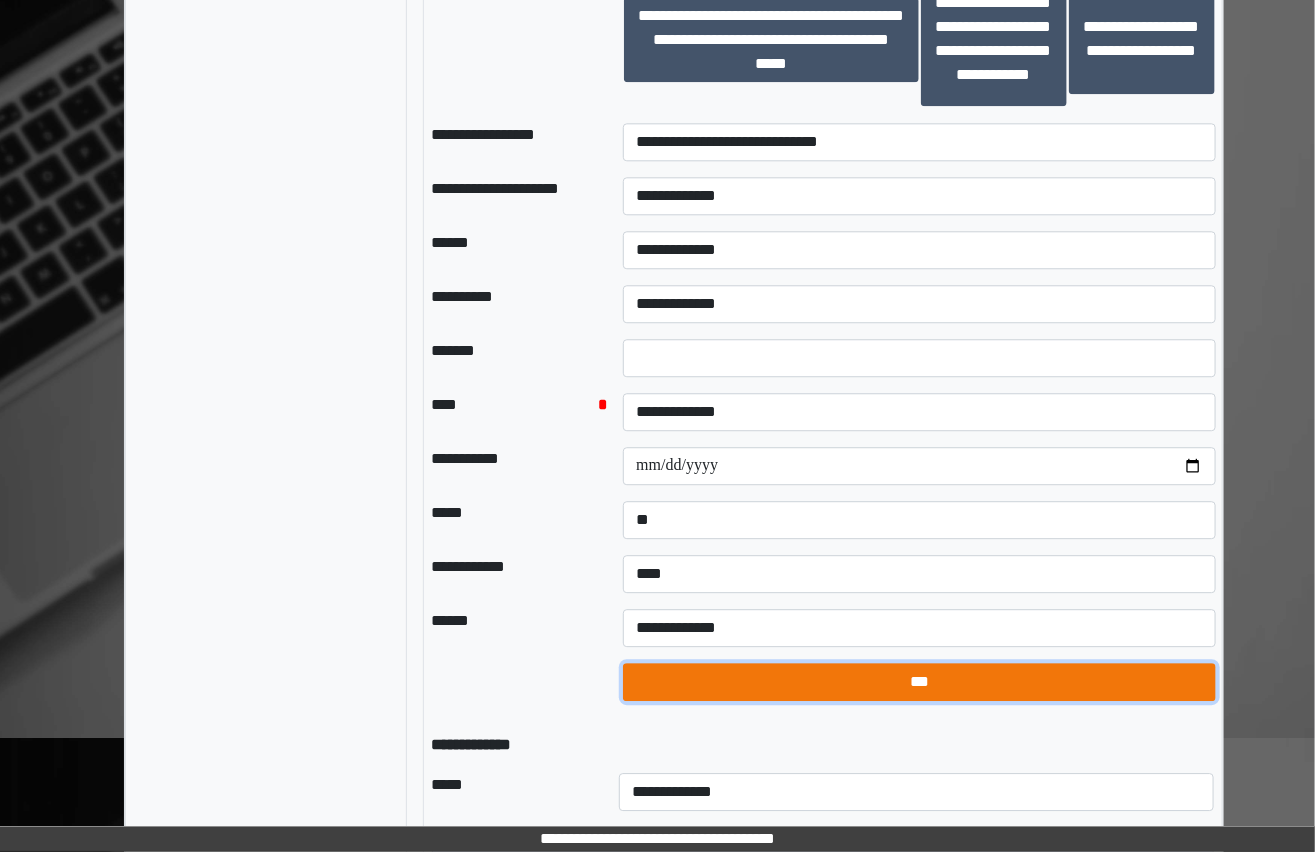 click on "***" at bounding box center [919, 682] 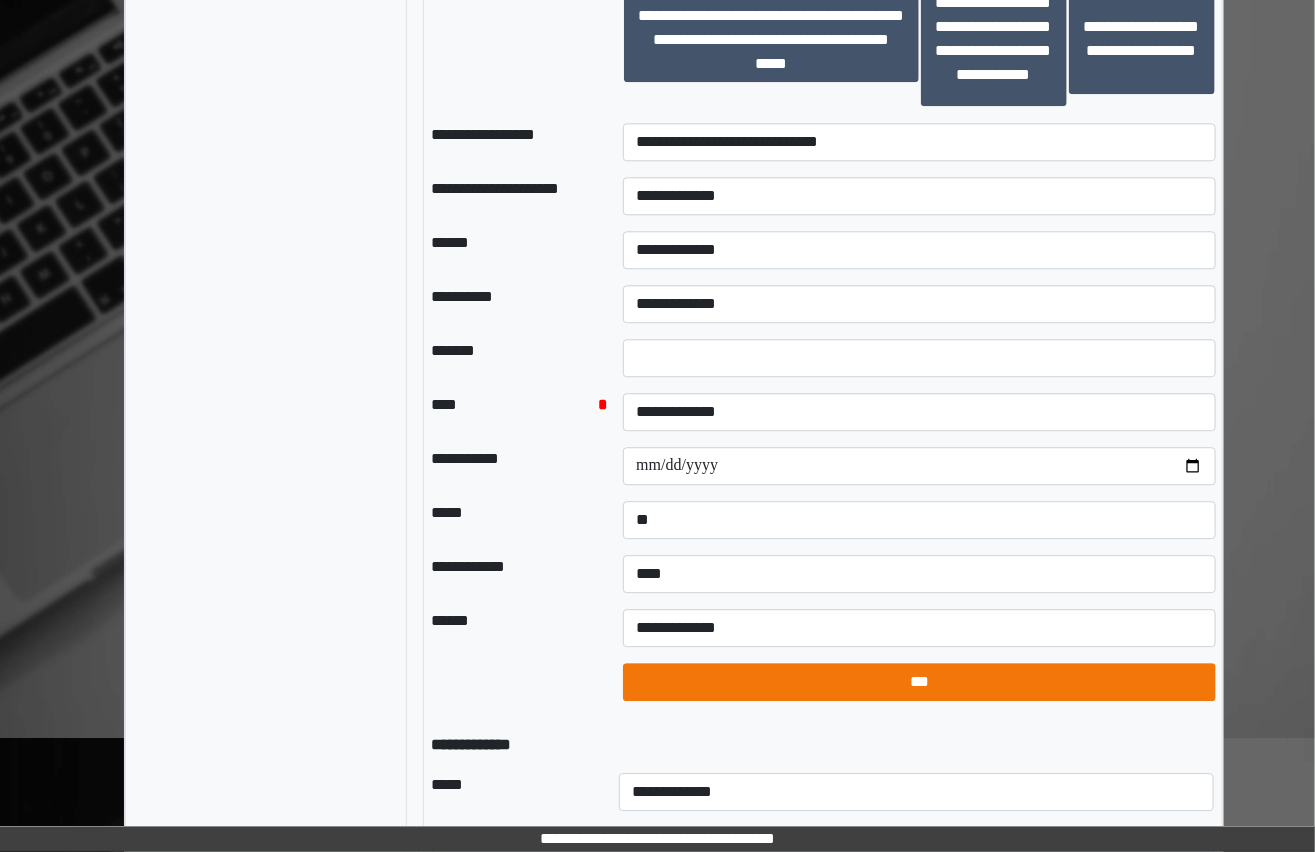select on "*" 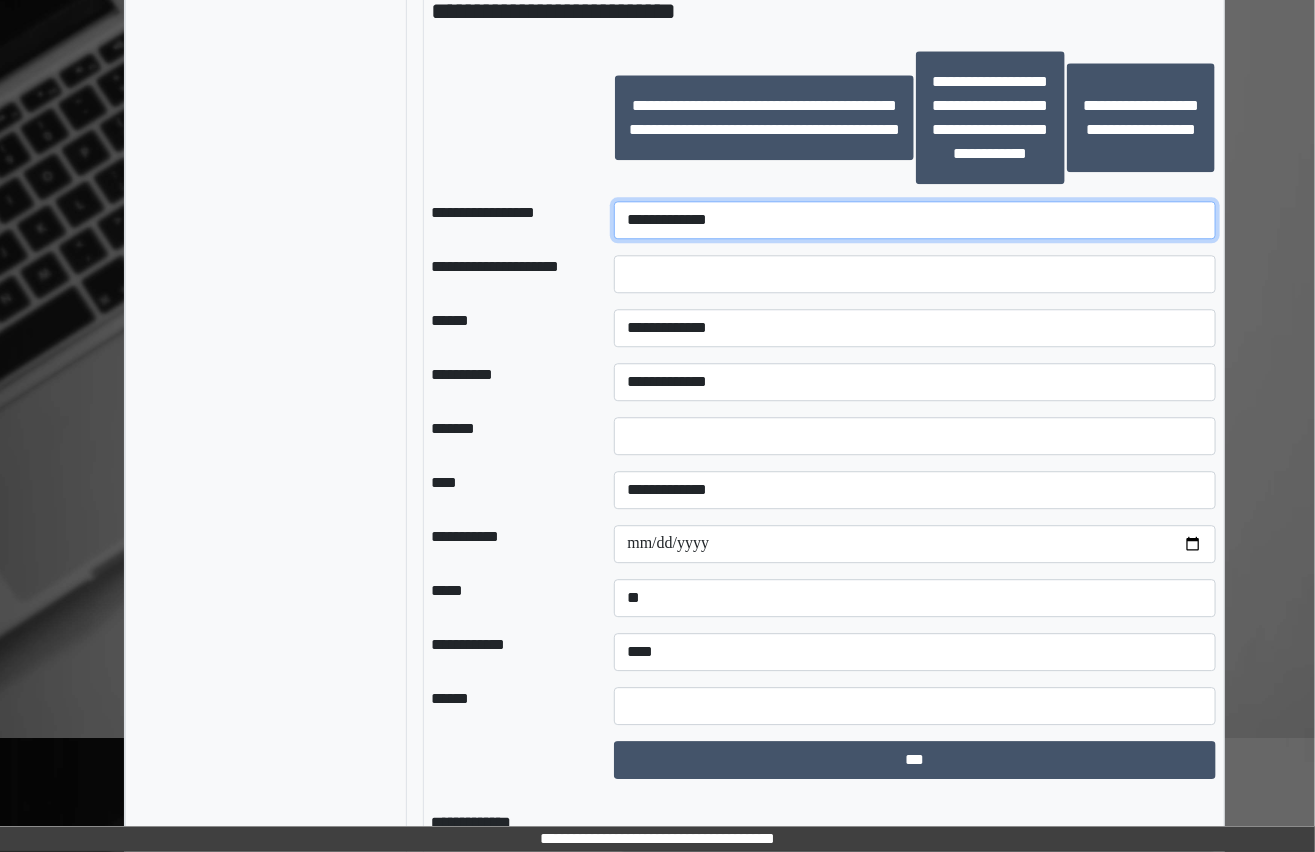 click on "**********" at bounding box center (915, 220) 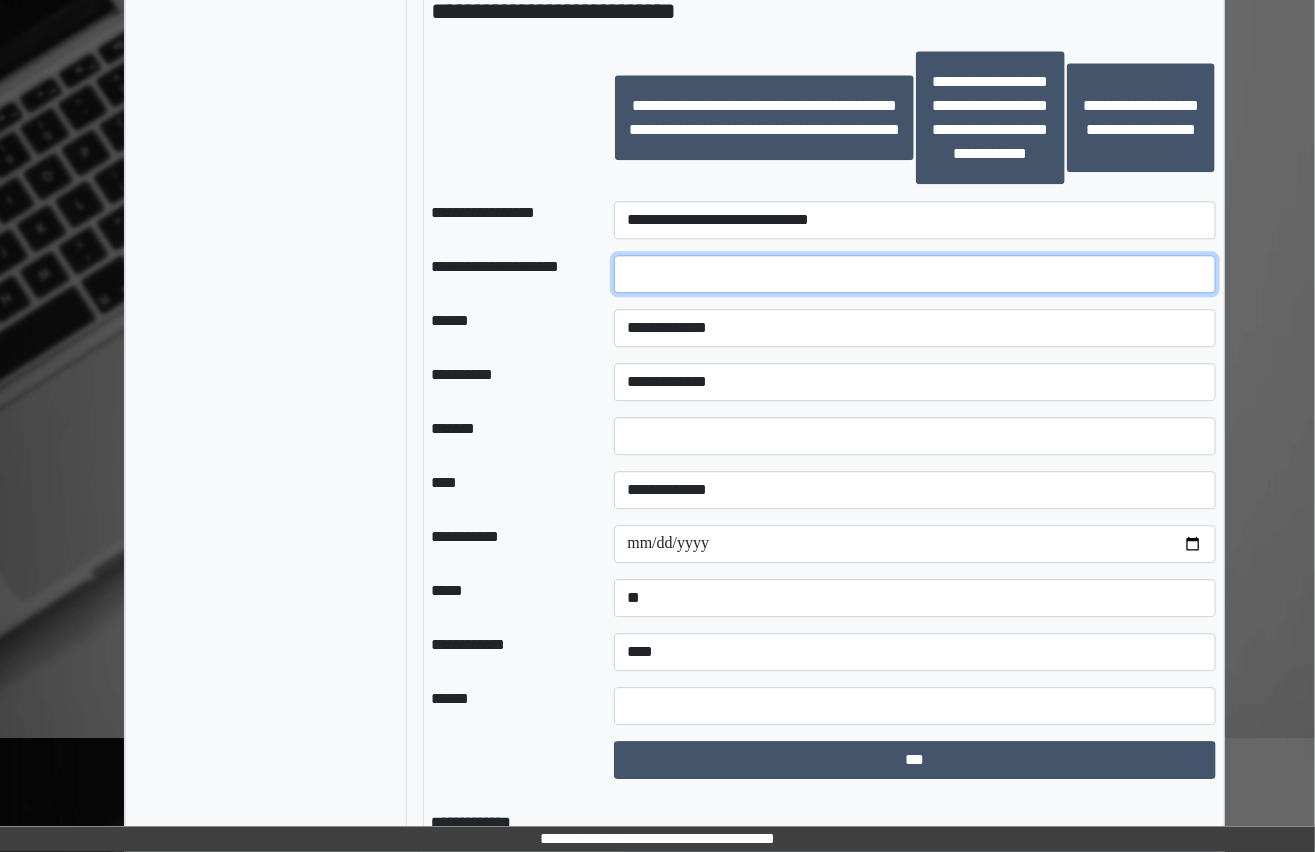 click at bounding box center [915, 274] 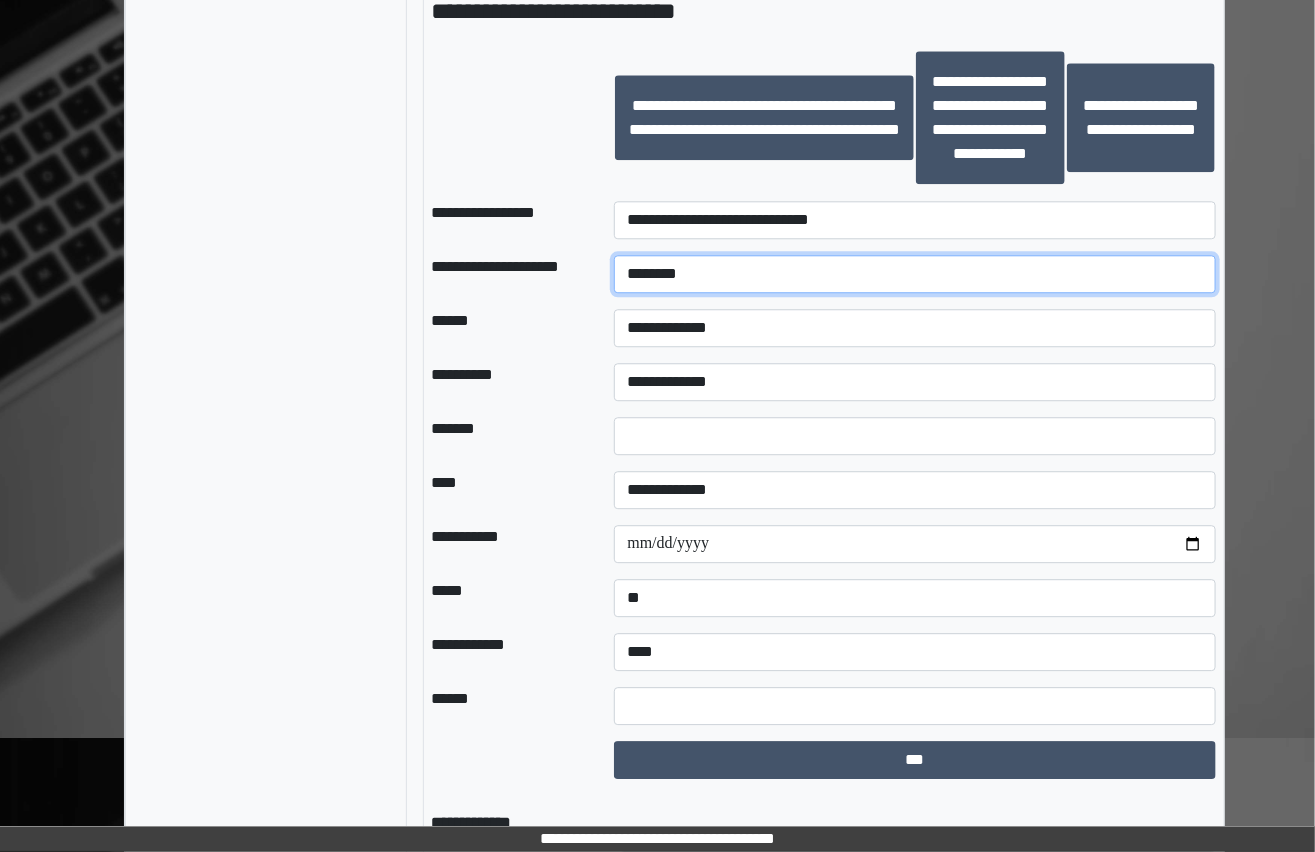 type on "********" 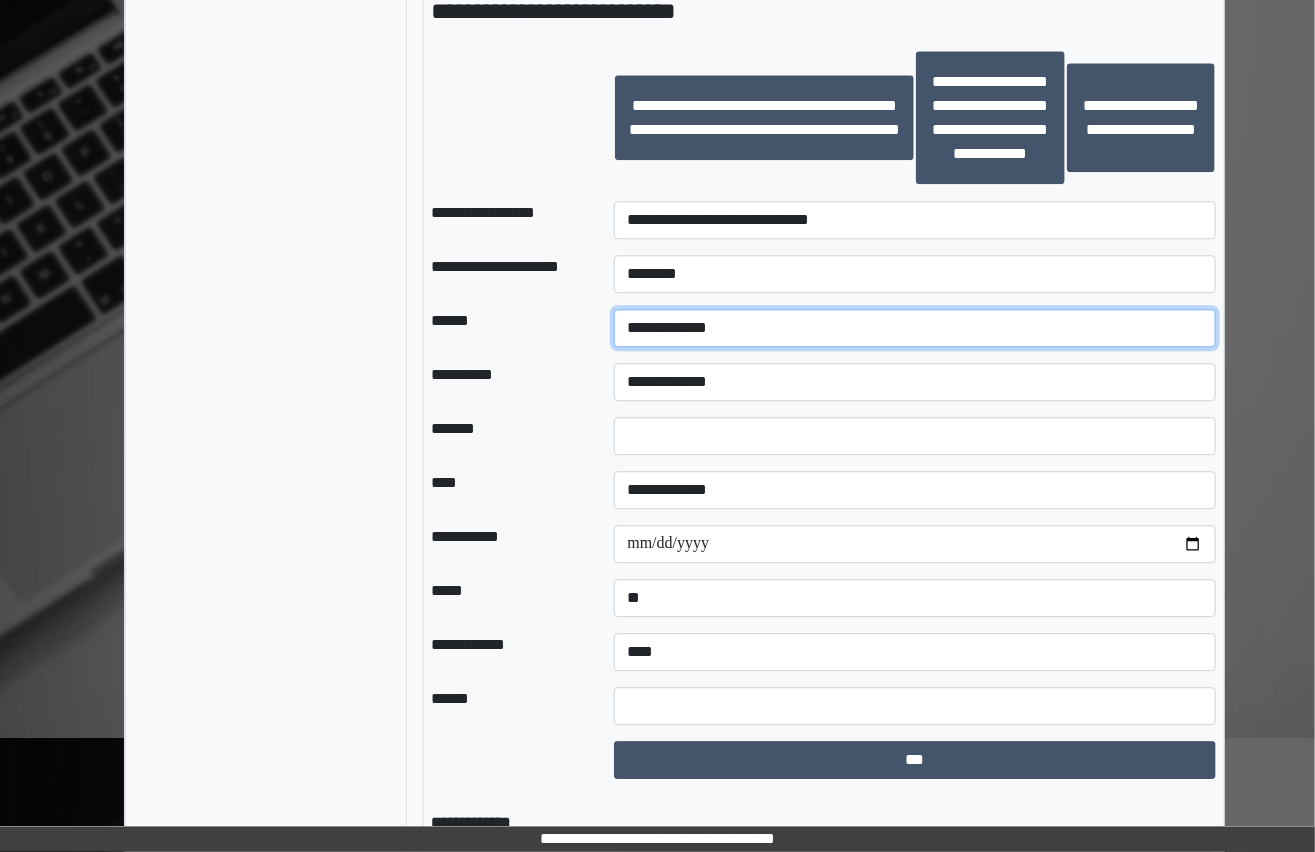 click on "**********" at bounding box center (915, 328) 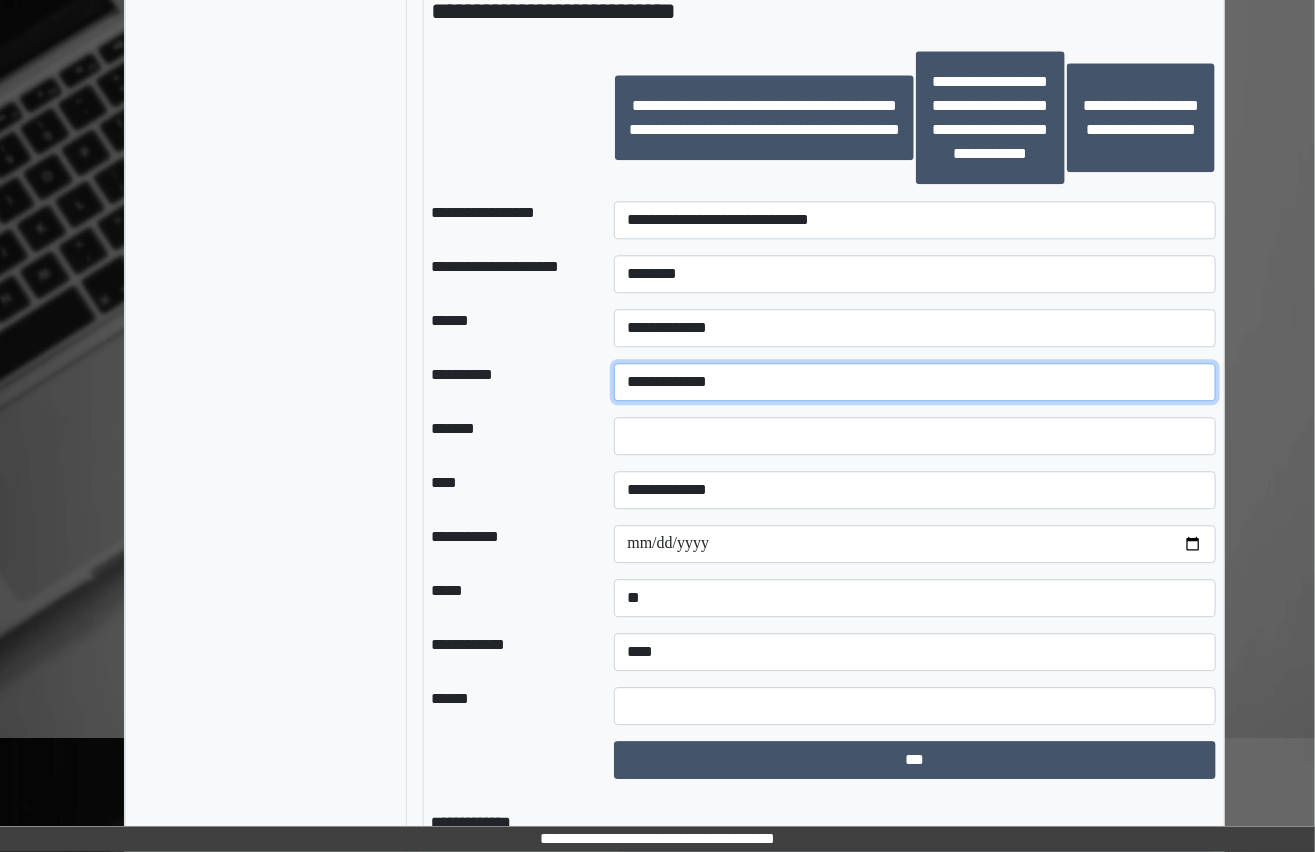 click on "**********" at bounding box center (915, 382) 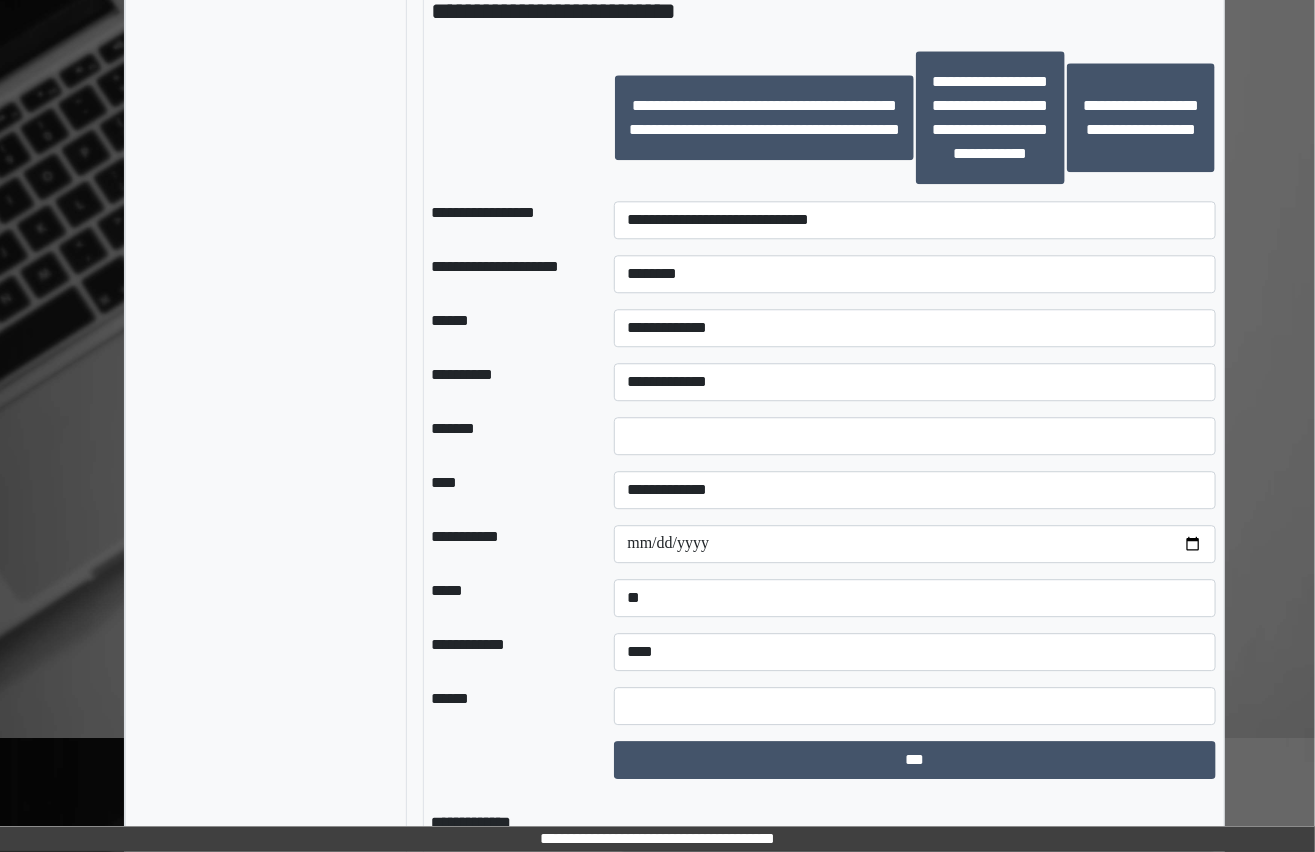 click on "*****" at bounding box center [507, 598] 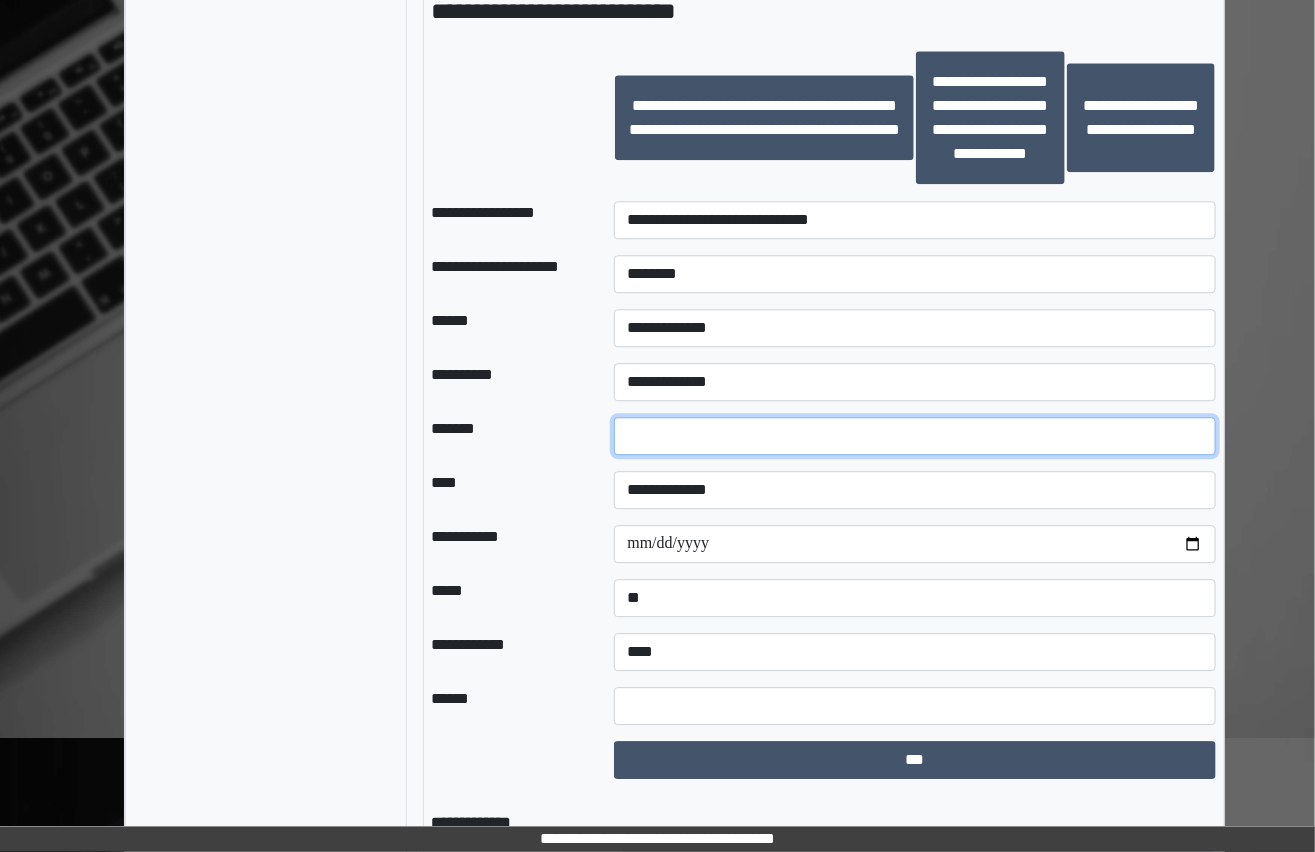 drag, startPoint x: 706, startPoint y: 437, endPoint x: 420, endPoint y: 437, distance: 286 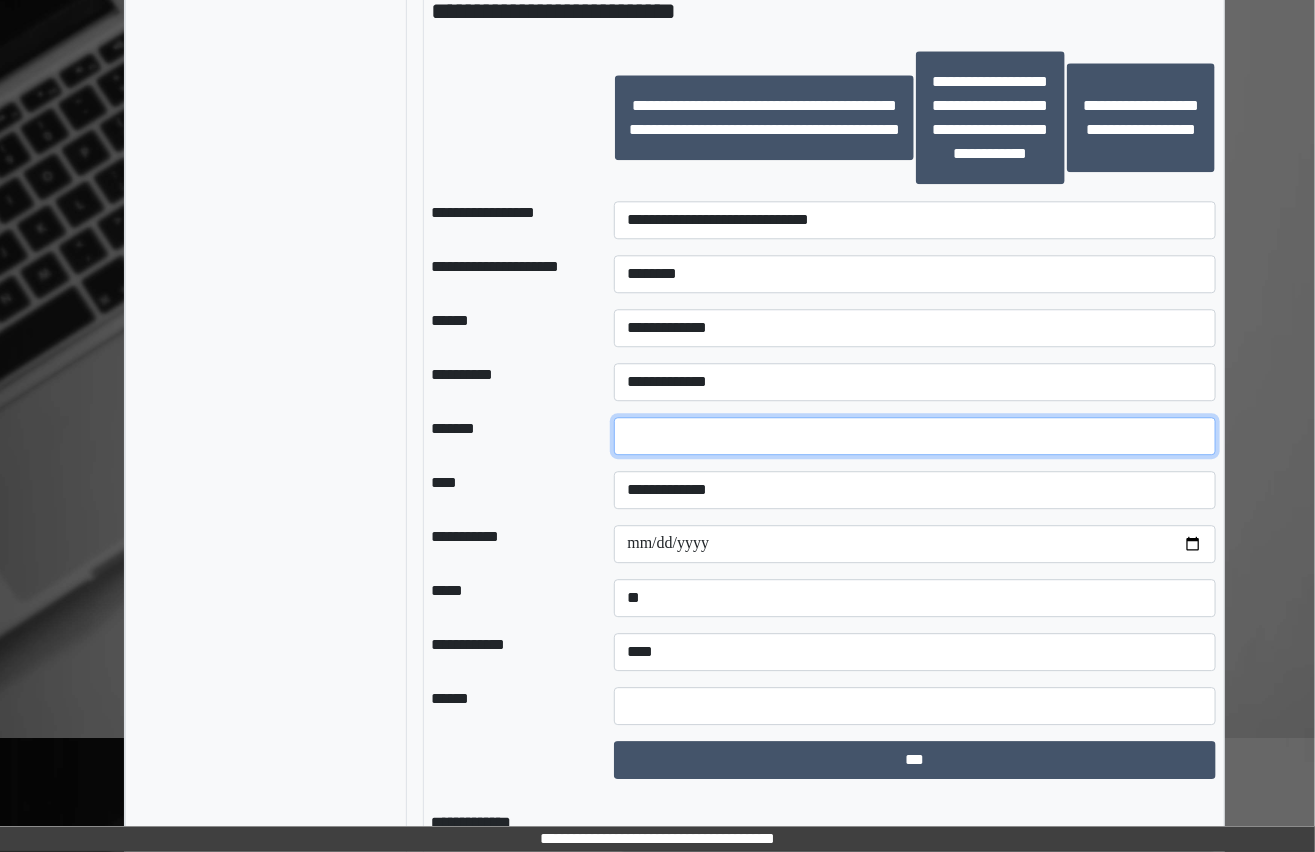 type on "**" 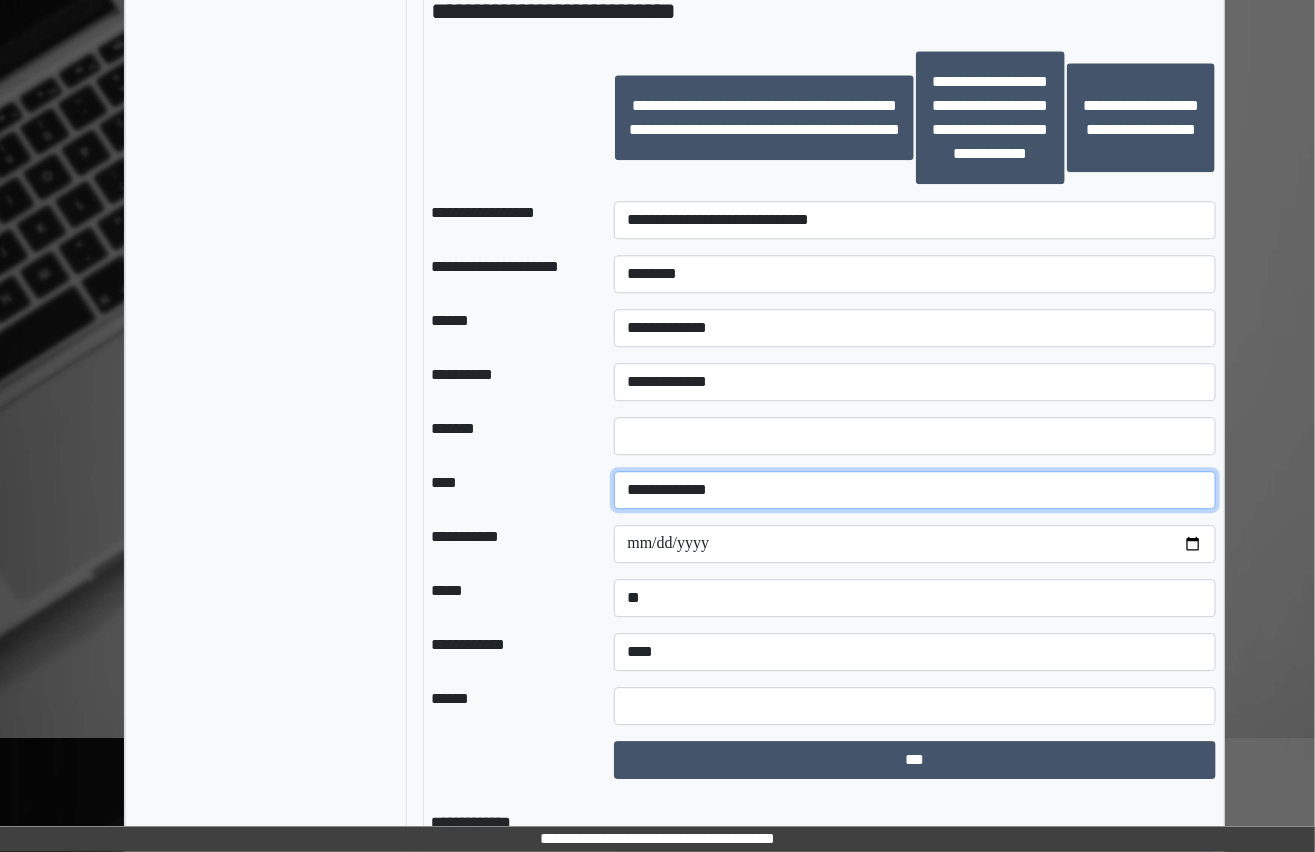 click on "**********" at bounding box center [915, 490] 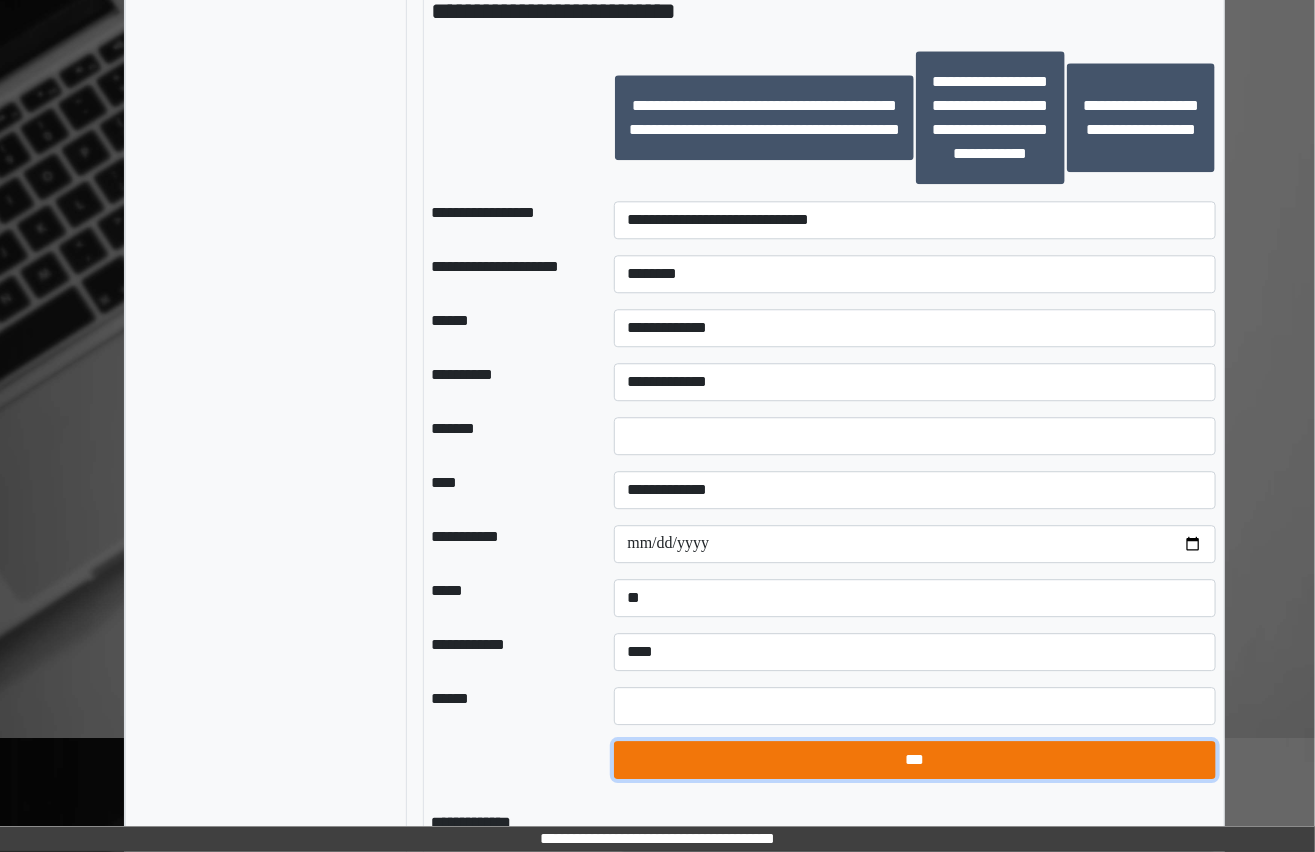 click on "***" at bounding box center [914, 760] 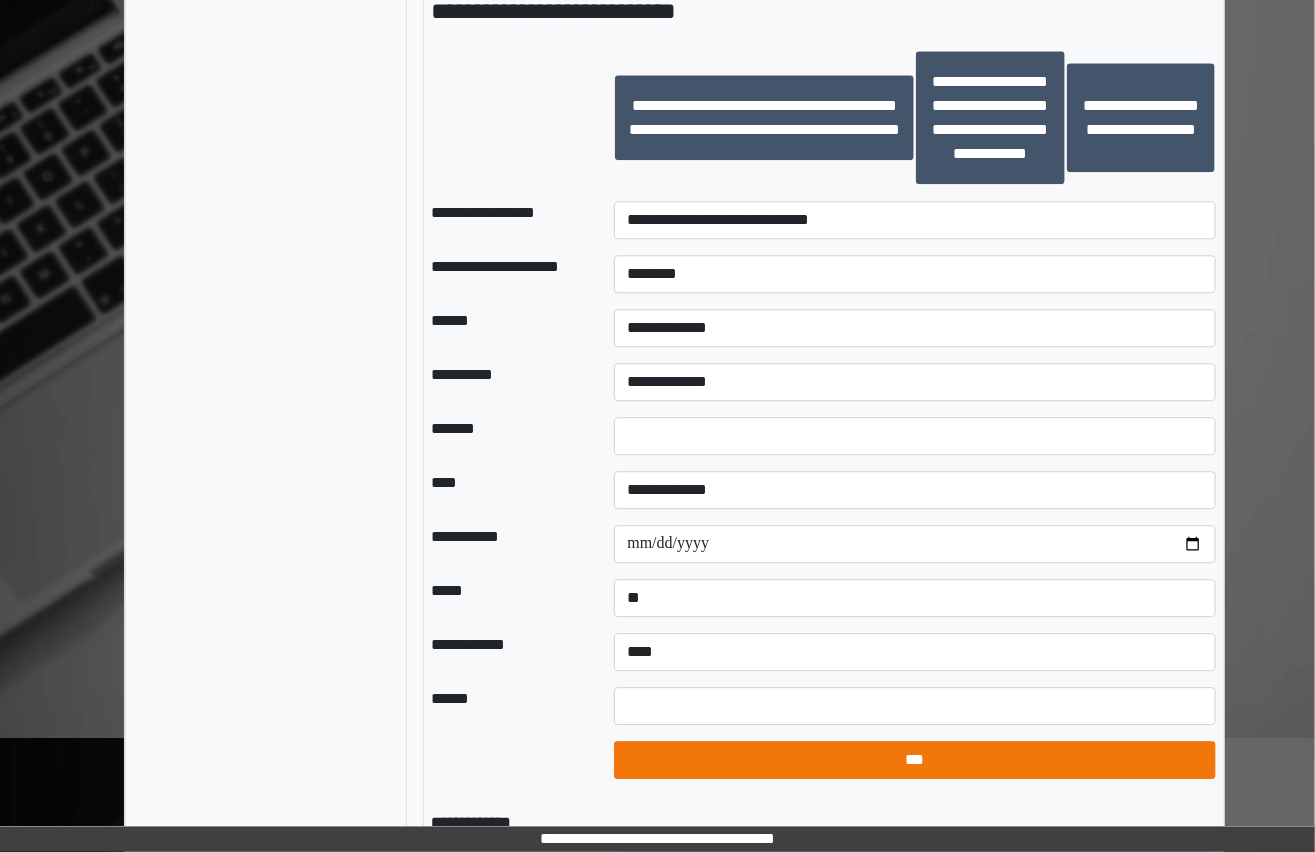 select on "*" 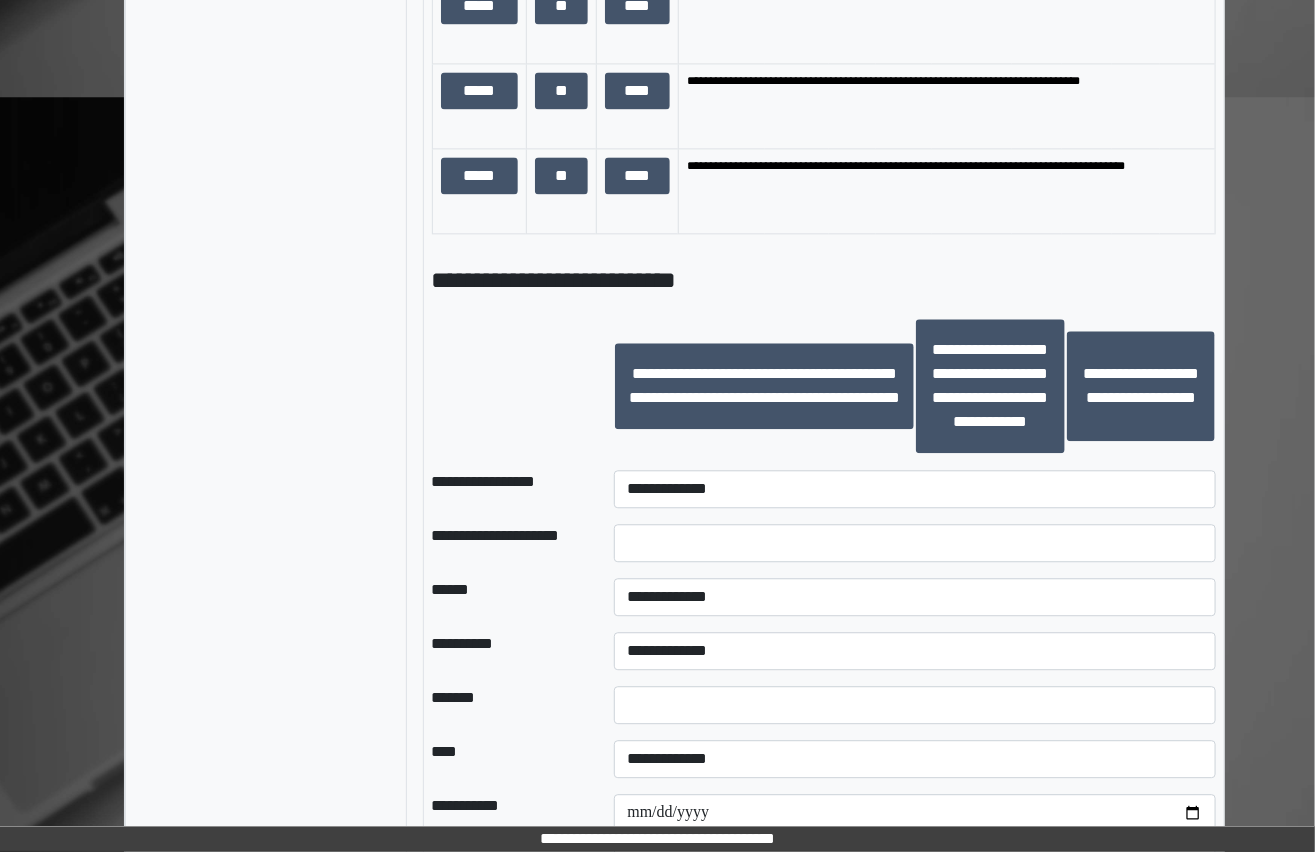 scroll, scrollTop: 2000, scrollLeft: 0, axis: vertical 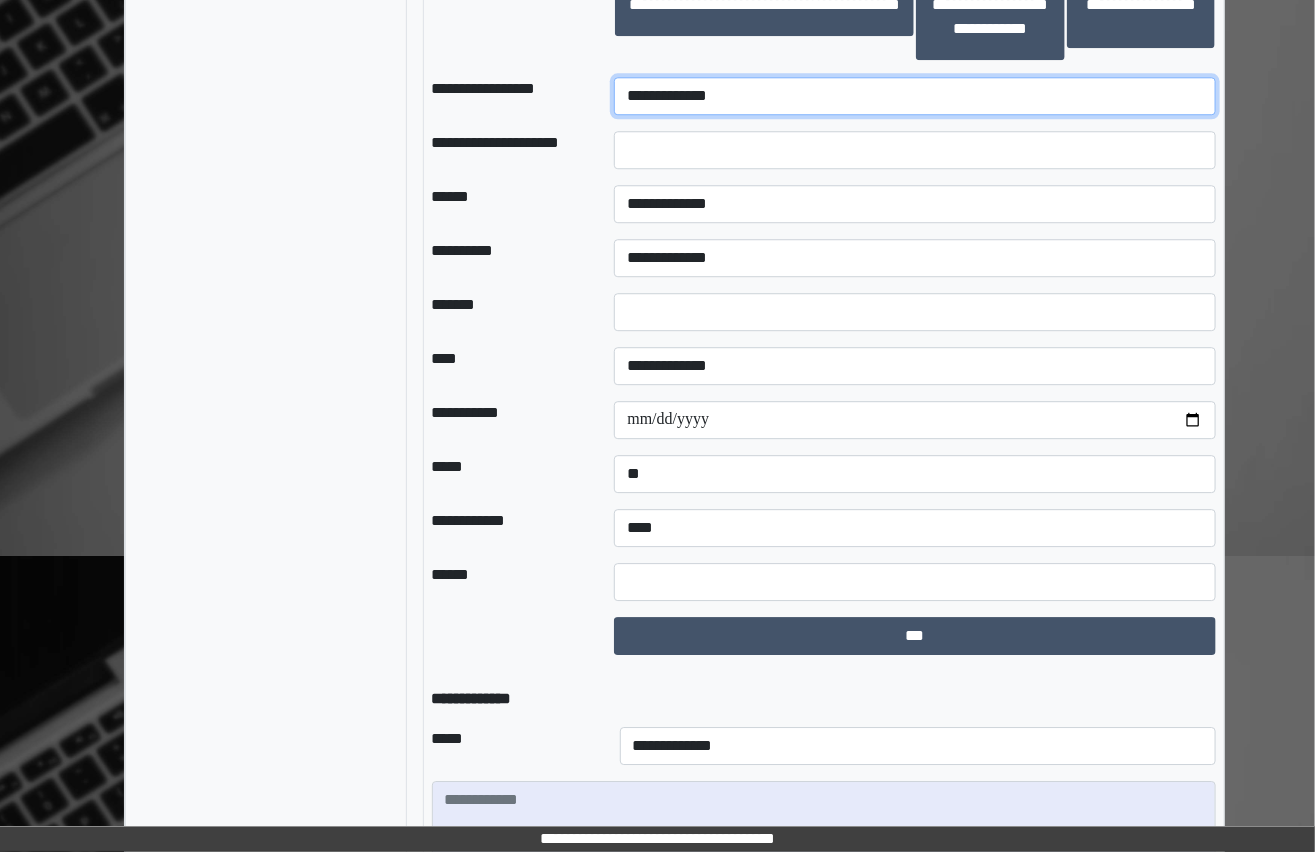 click on "**********" at bounding box center [915, 96] 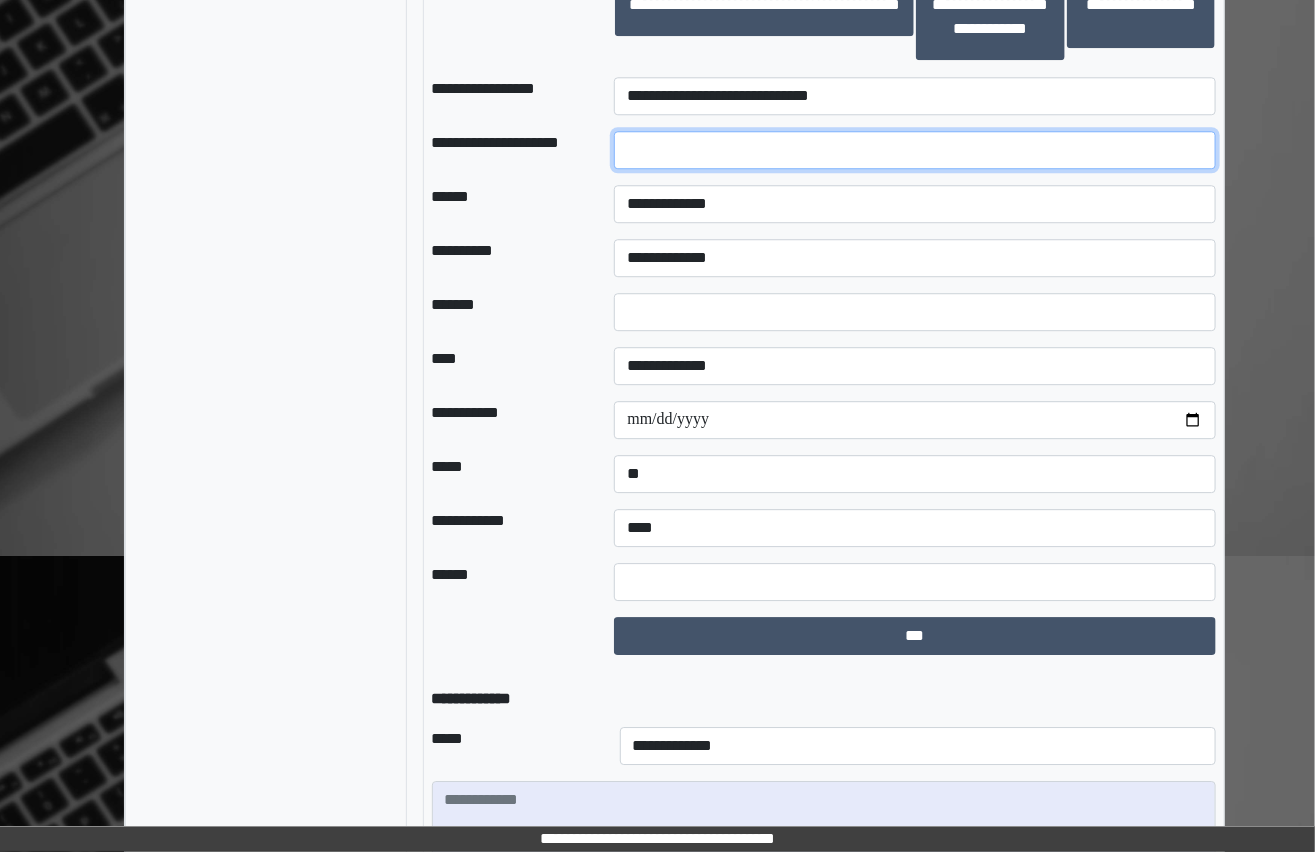 click at bounding box center (915, 150) 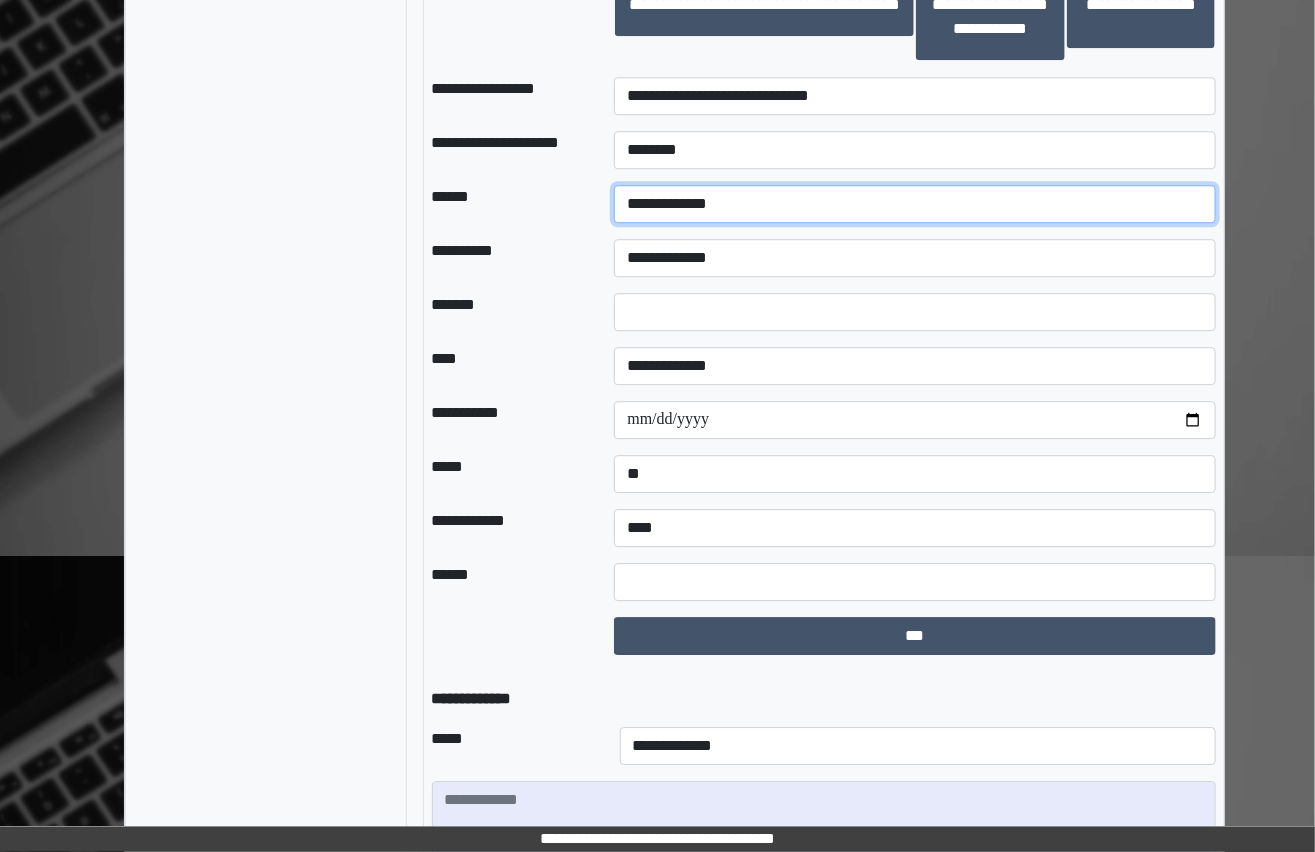 click on "**********" at bounding box center [915, 204] 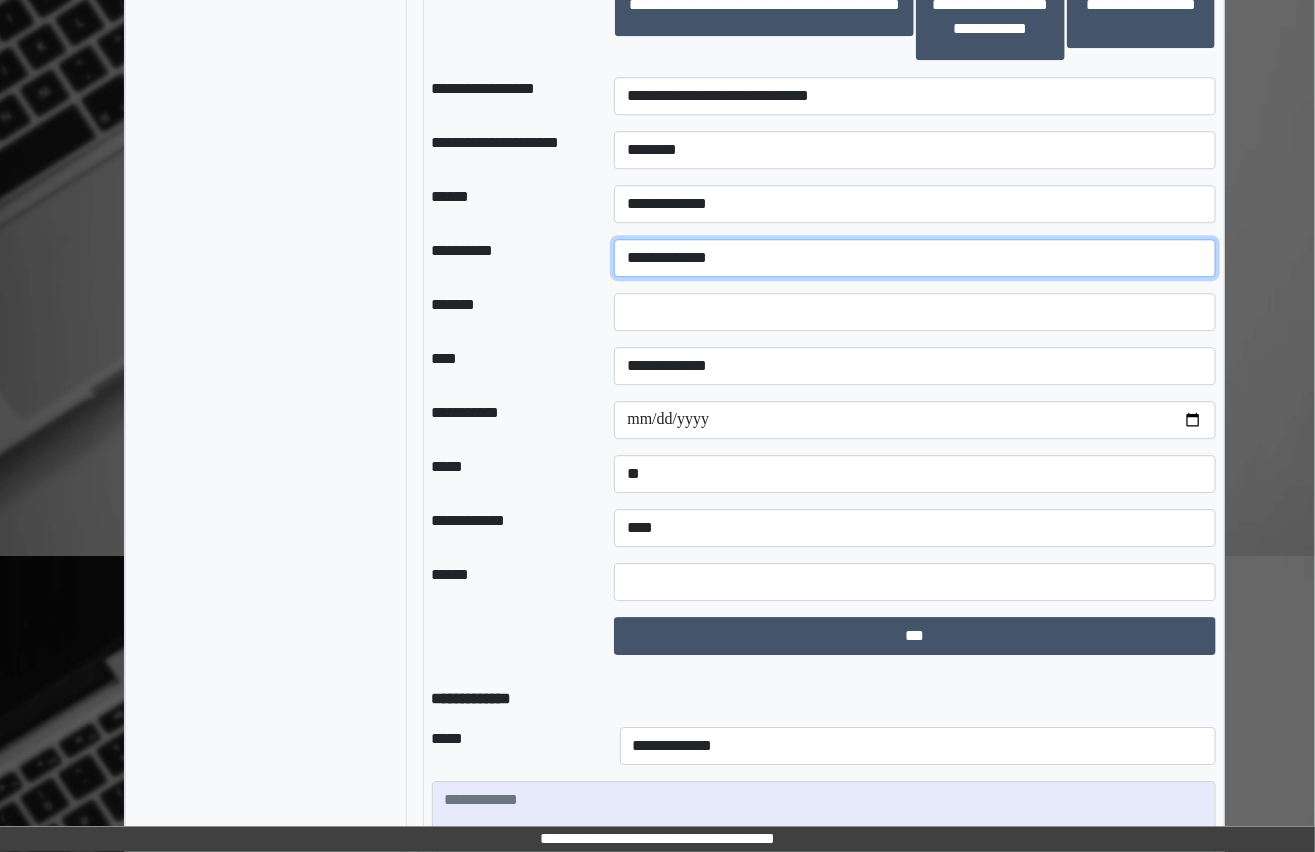 click on "**********" at bounding box center [915, 258] 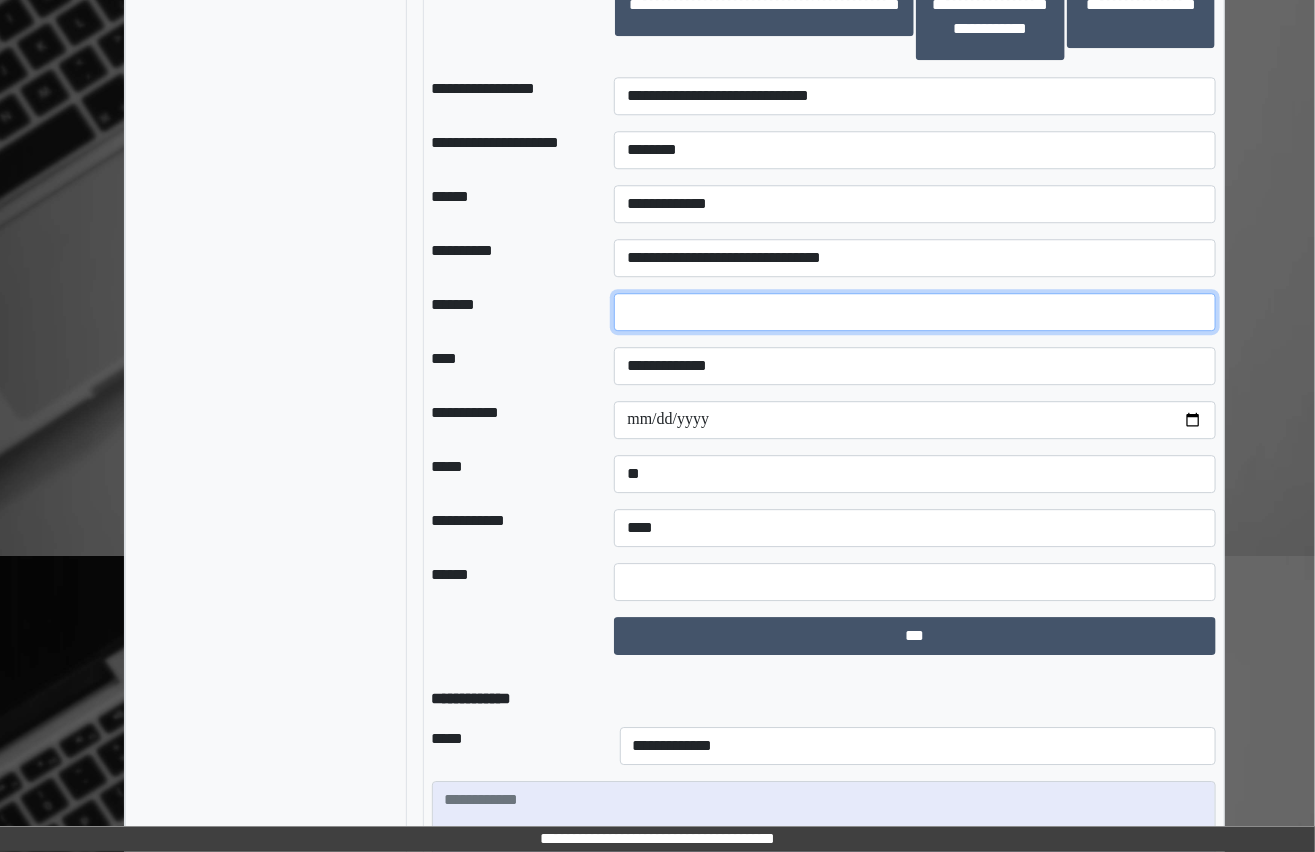 drag, startPoint x: 669, startPoint y: 319, endPoint x: 566, endPoint y: 326, distance: 103.23759 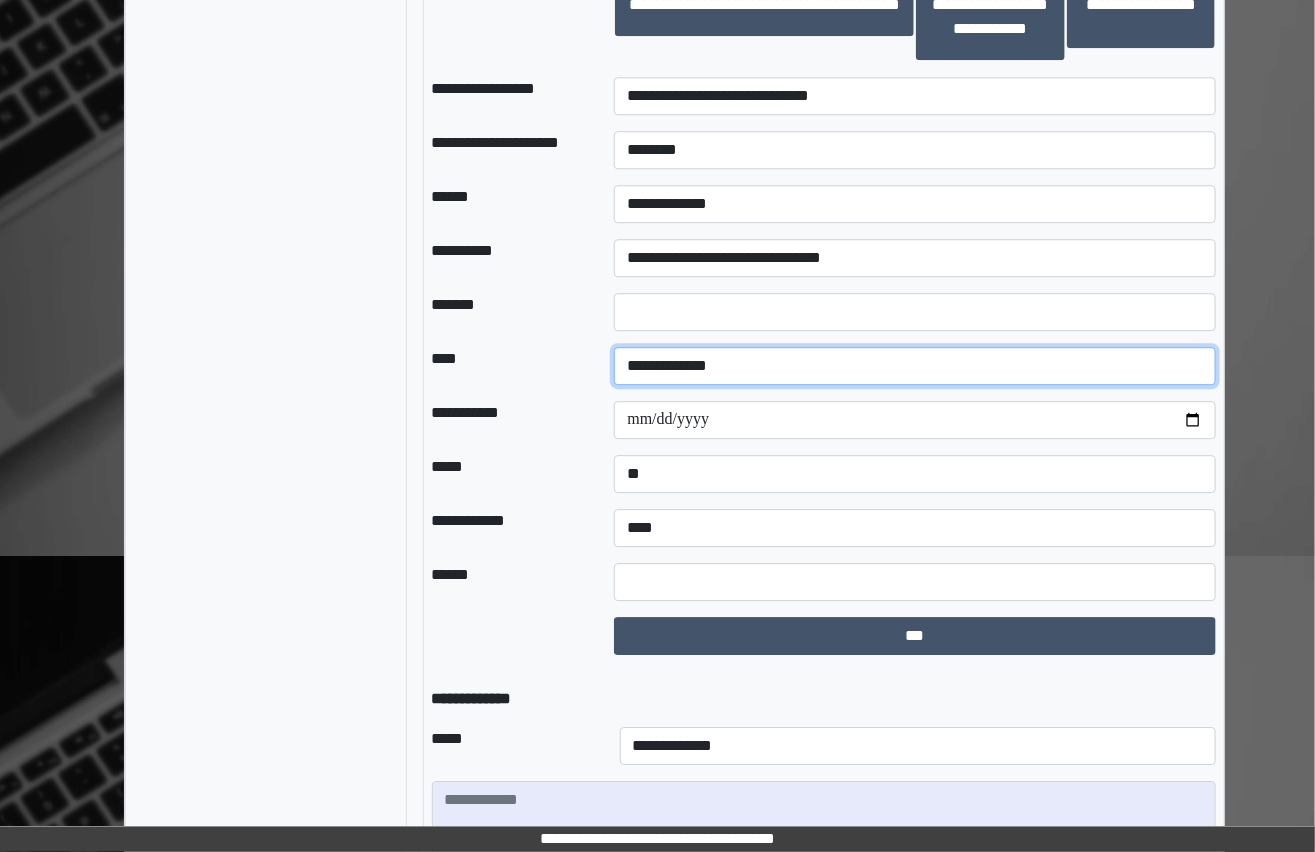 click on "**********" at bounding box center (915, 366) 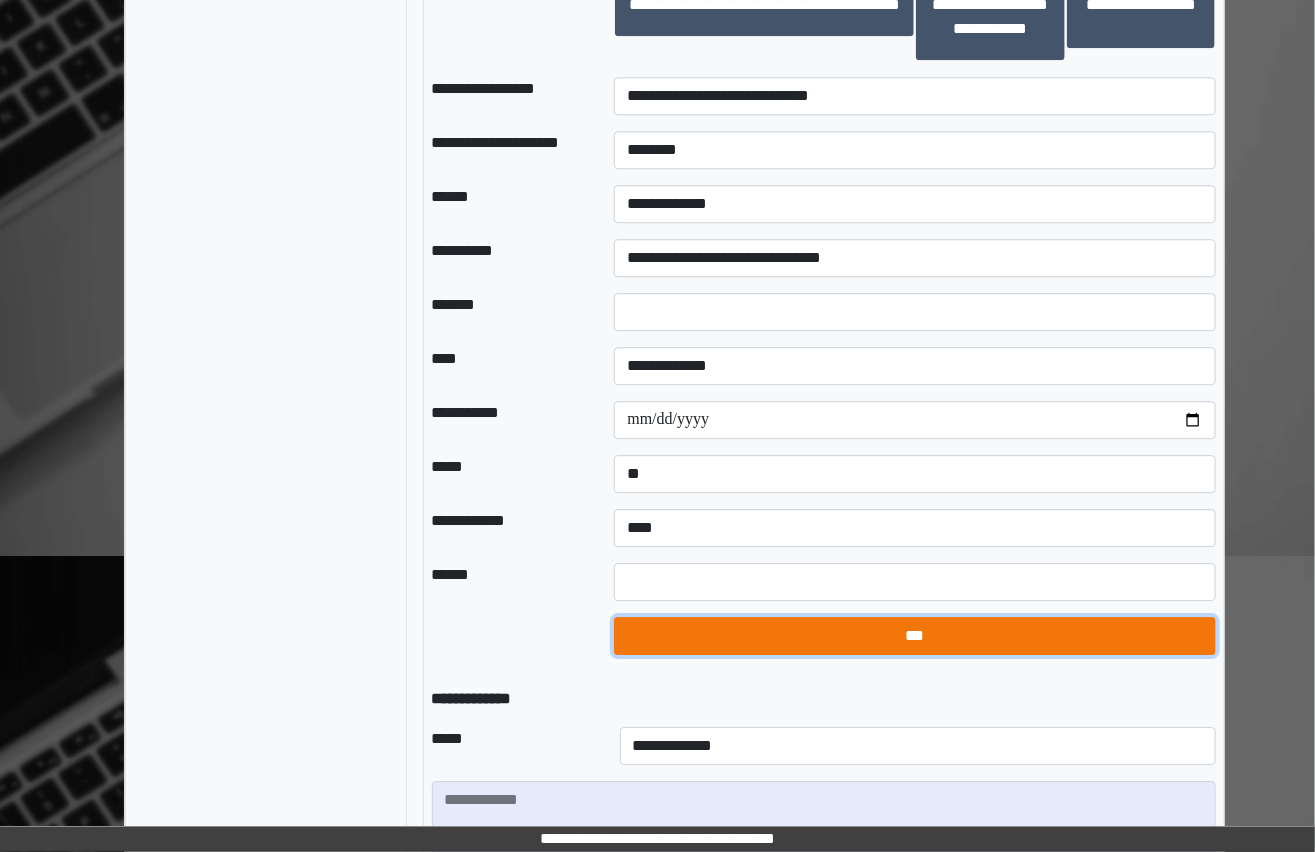 click on "***" at bounding box center (914, 636) 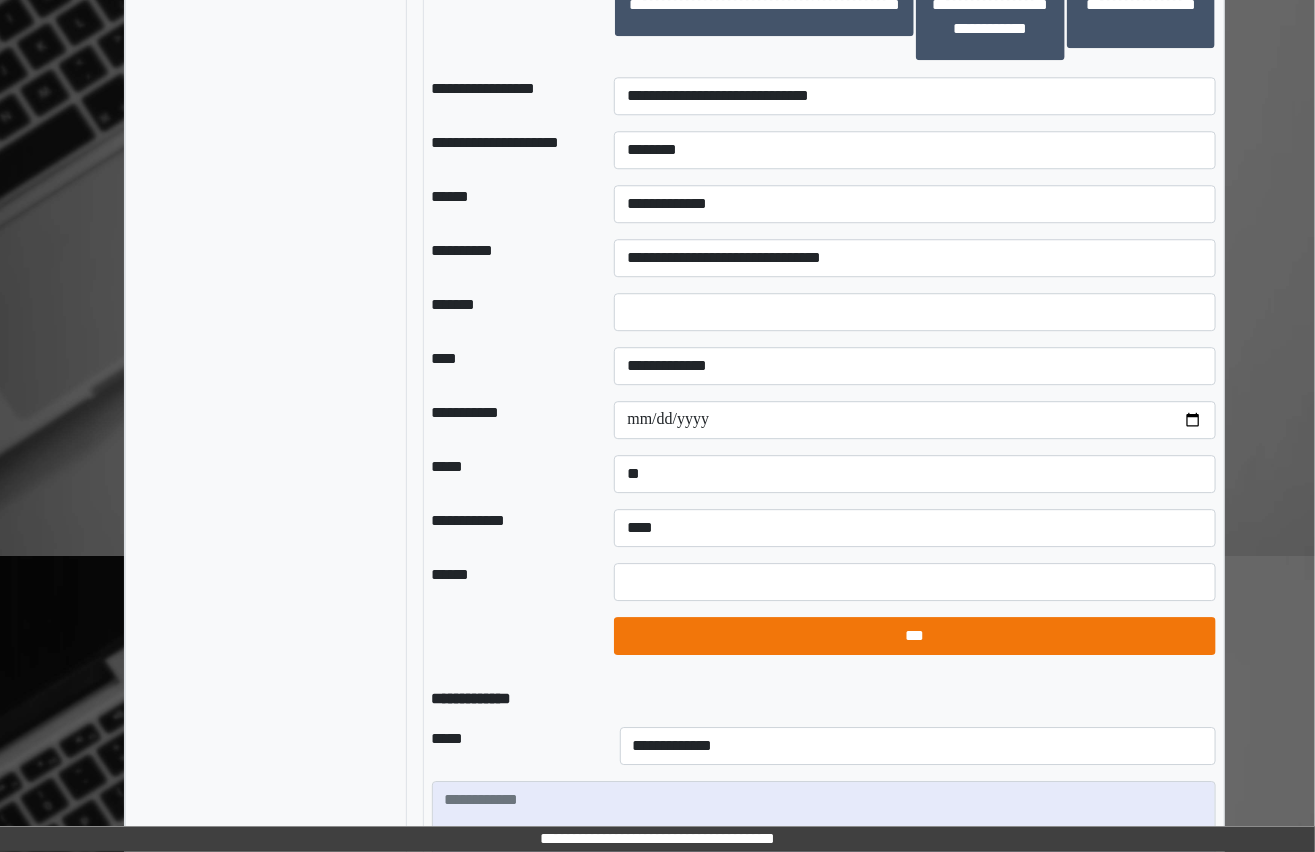 select on "*" 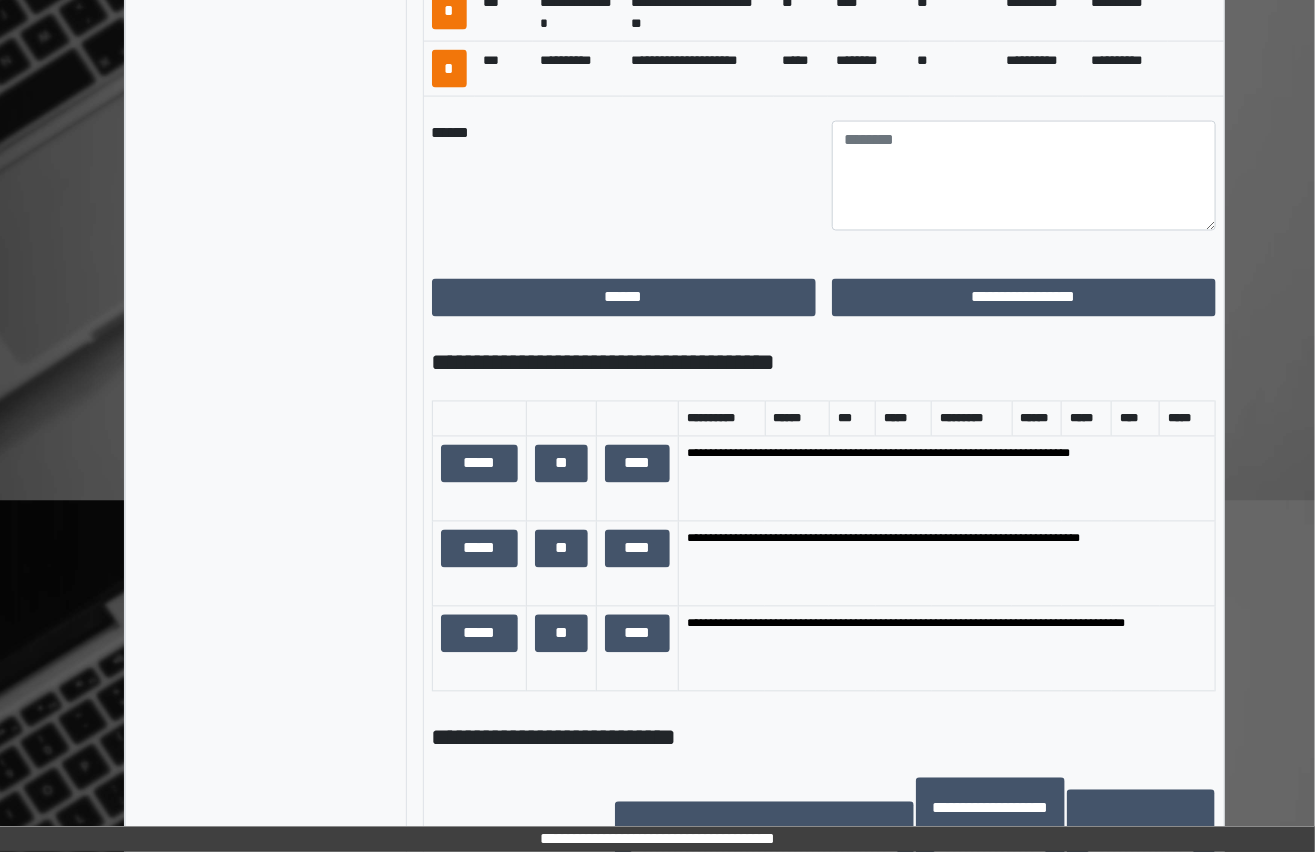 scroll, scrollTop: 909, scrollLeft: 0, axis: vertical 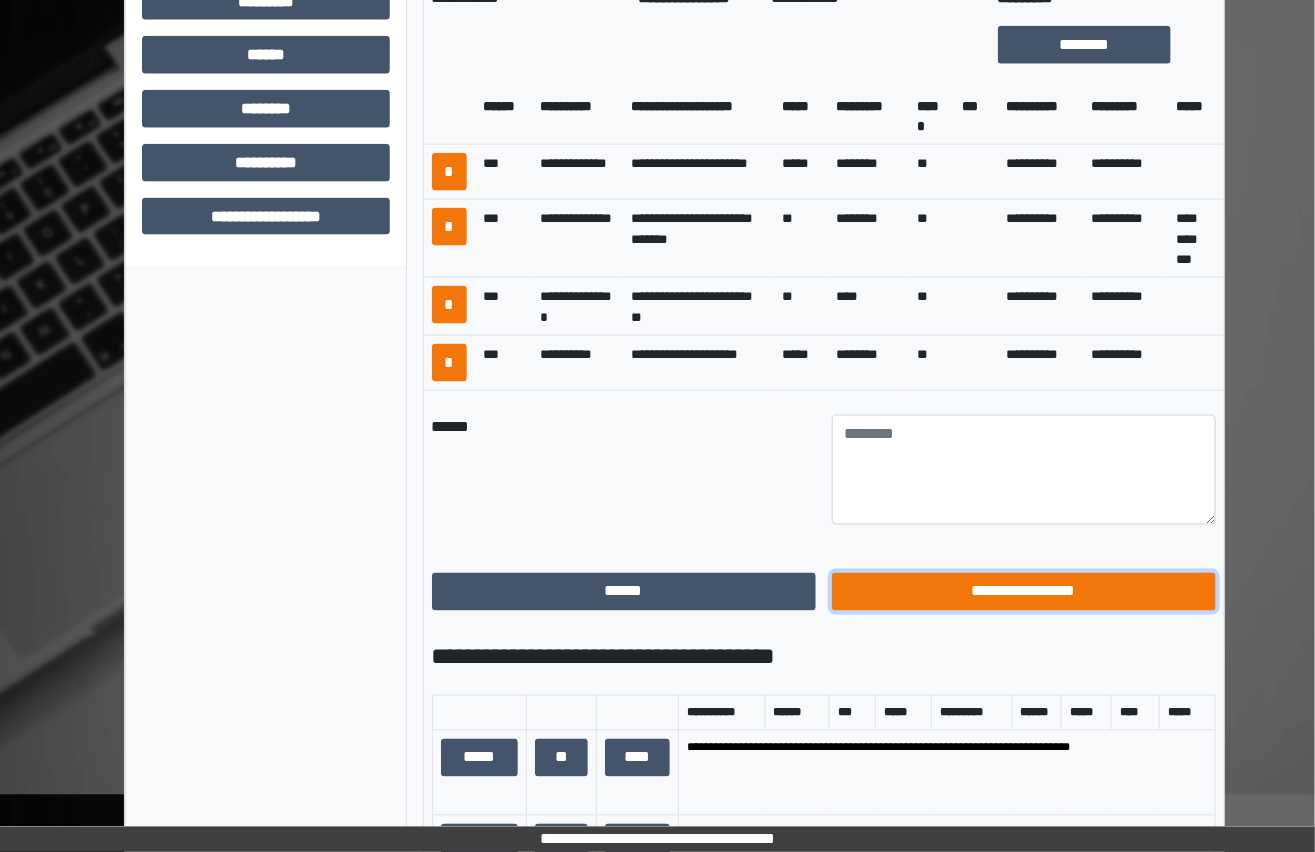 click on "**********" at bounding box center (1024, 592) 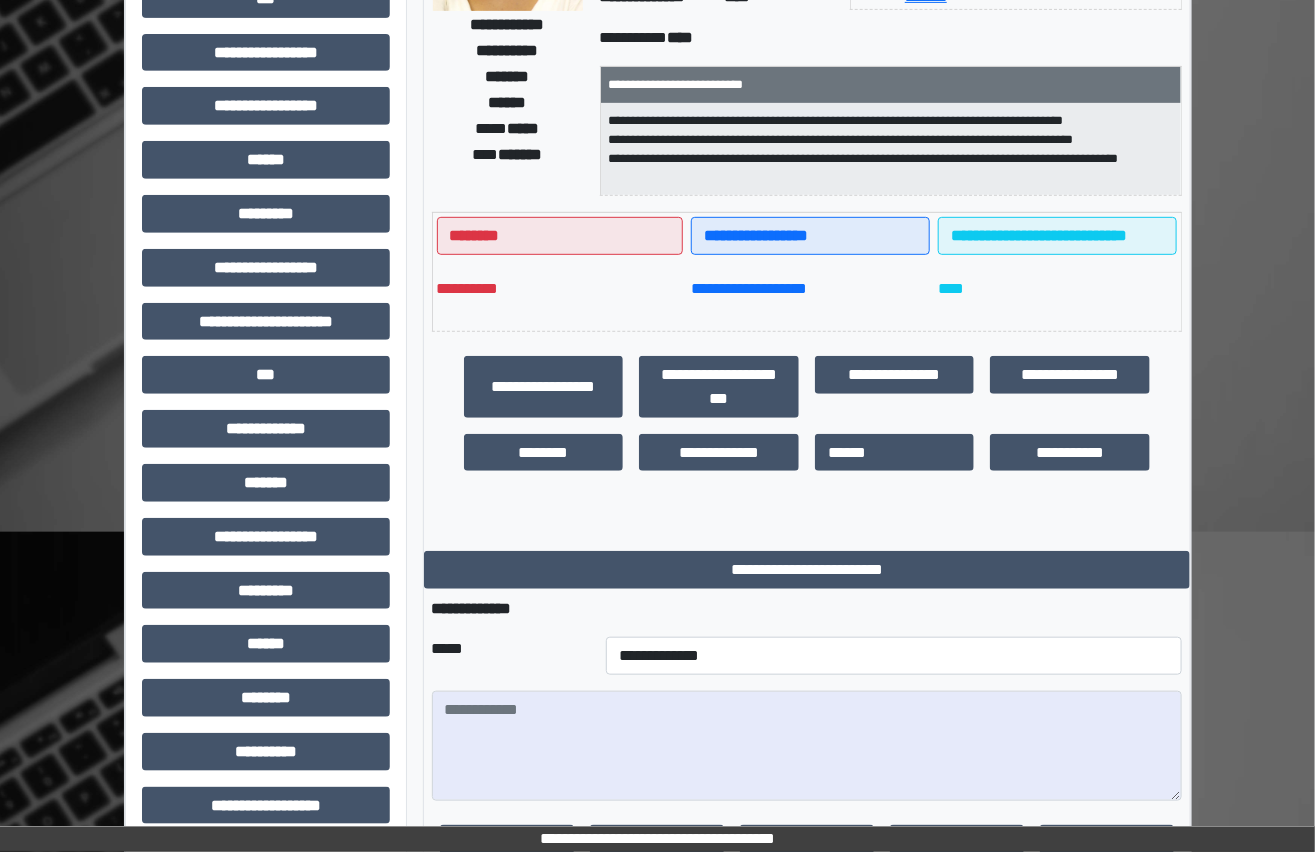 scroll, scrollTop: 363, scrollLeft: 0, axis: vertical 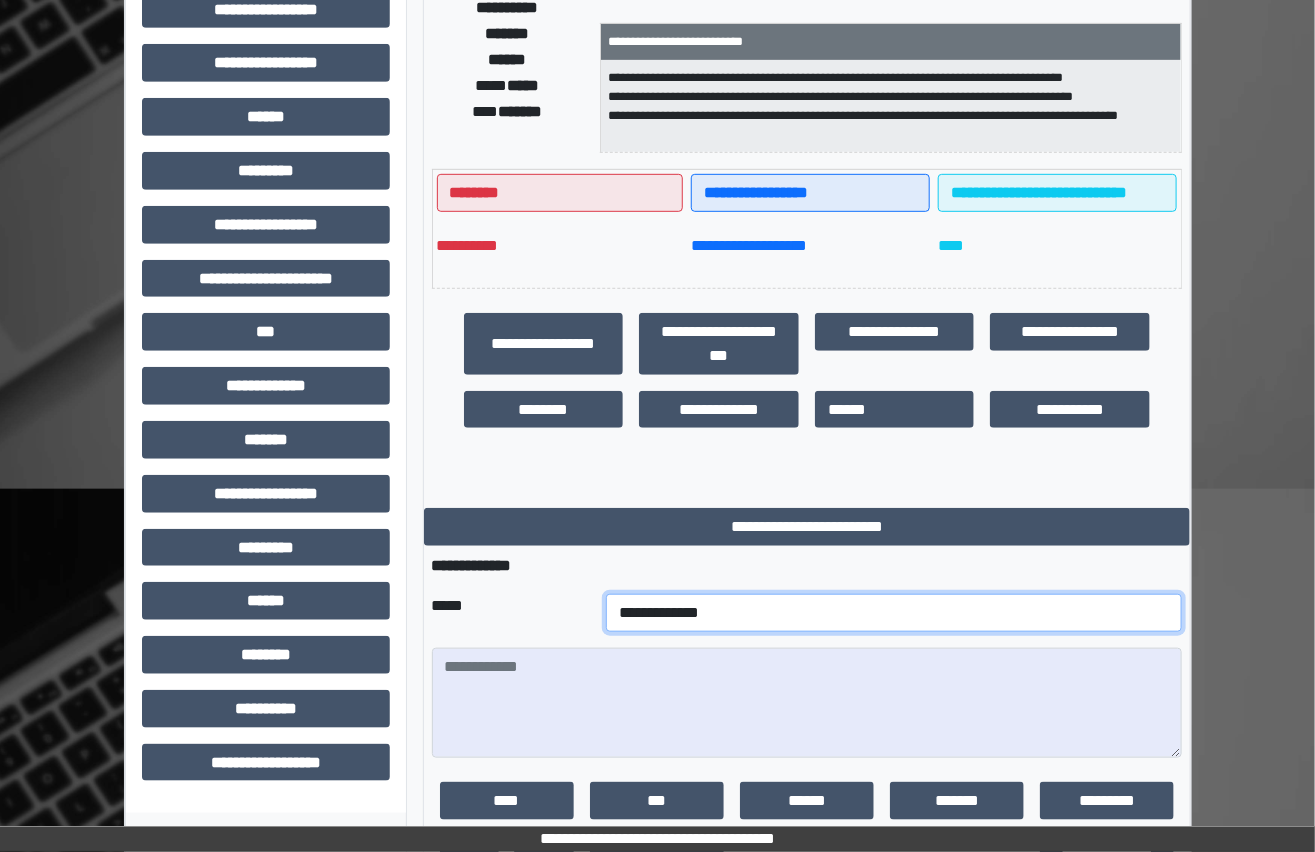 click on "**********" at bounding box center [894, 613] 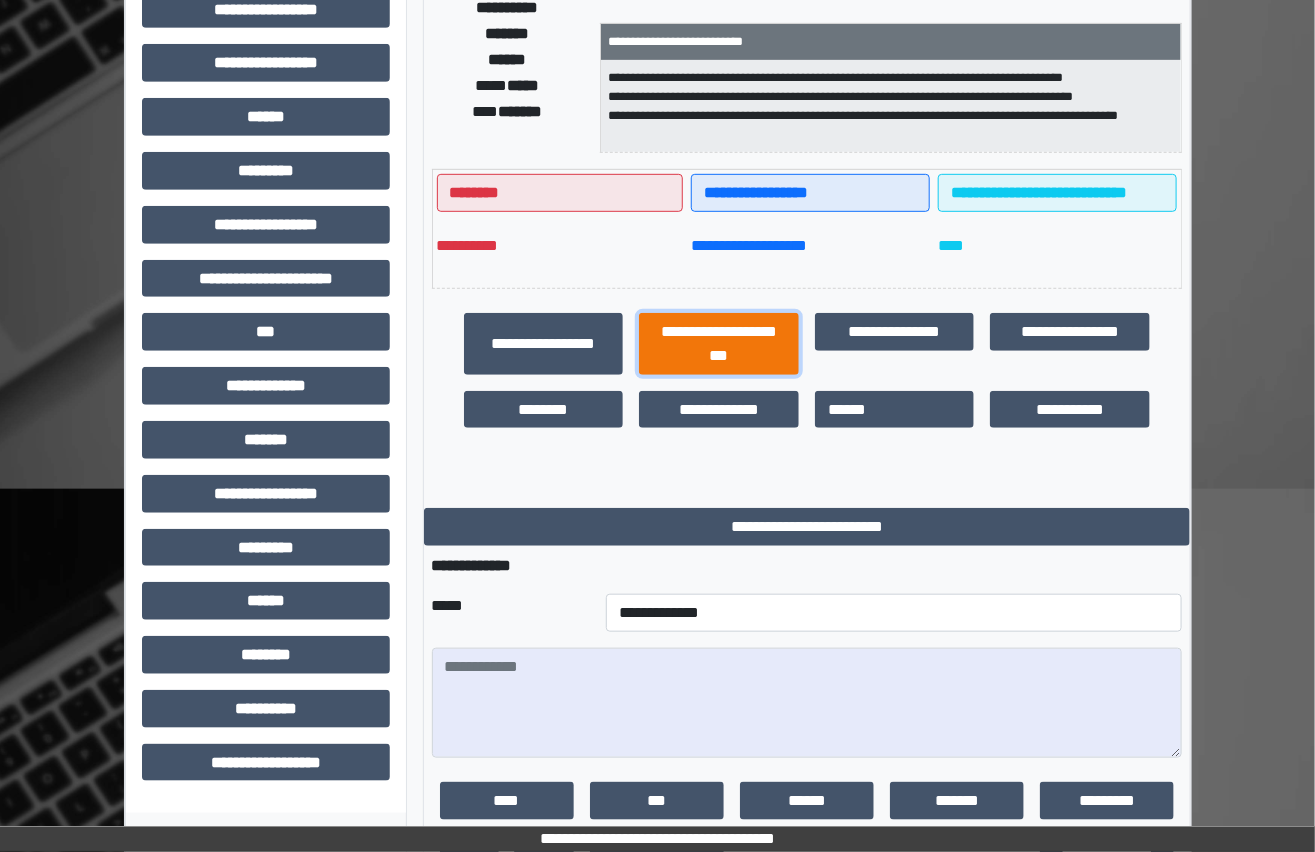 click on "**********" at bounding box center [719, 344] 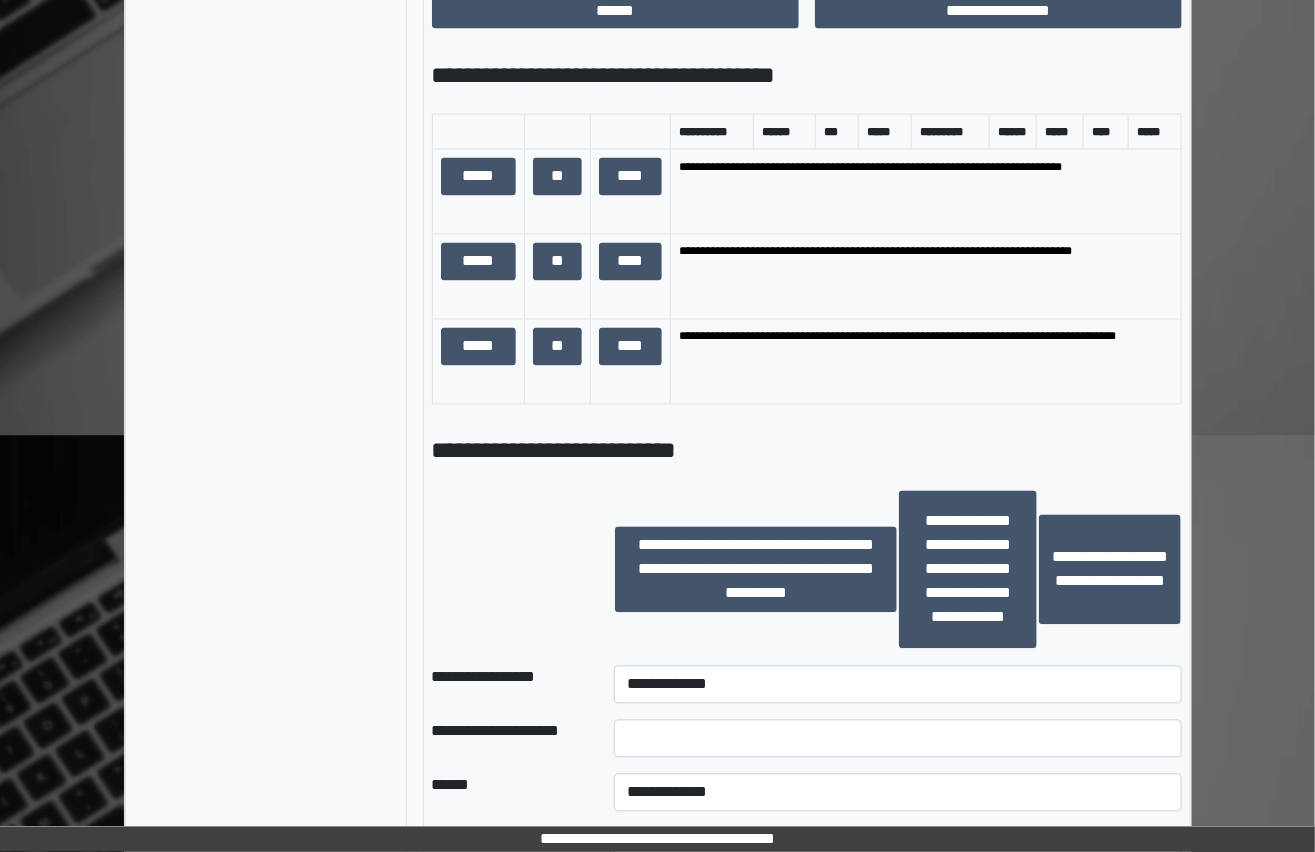 scroll, scrollTop: 1545, scrollLeft: 0, axis: vertical 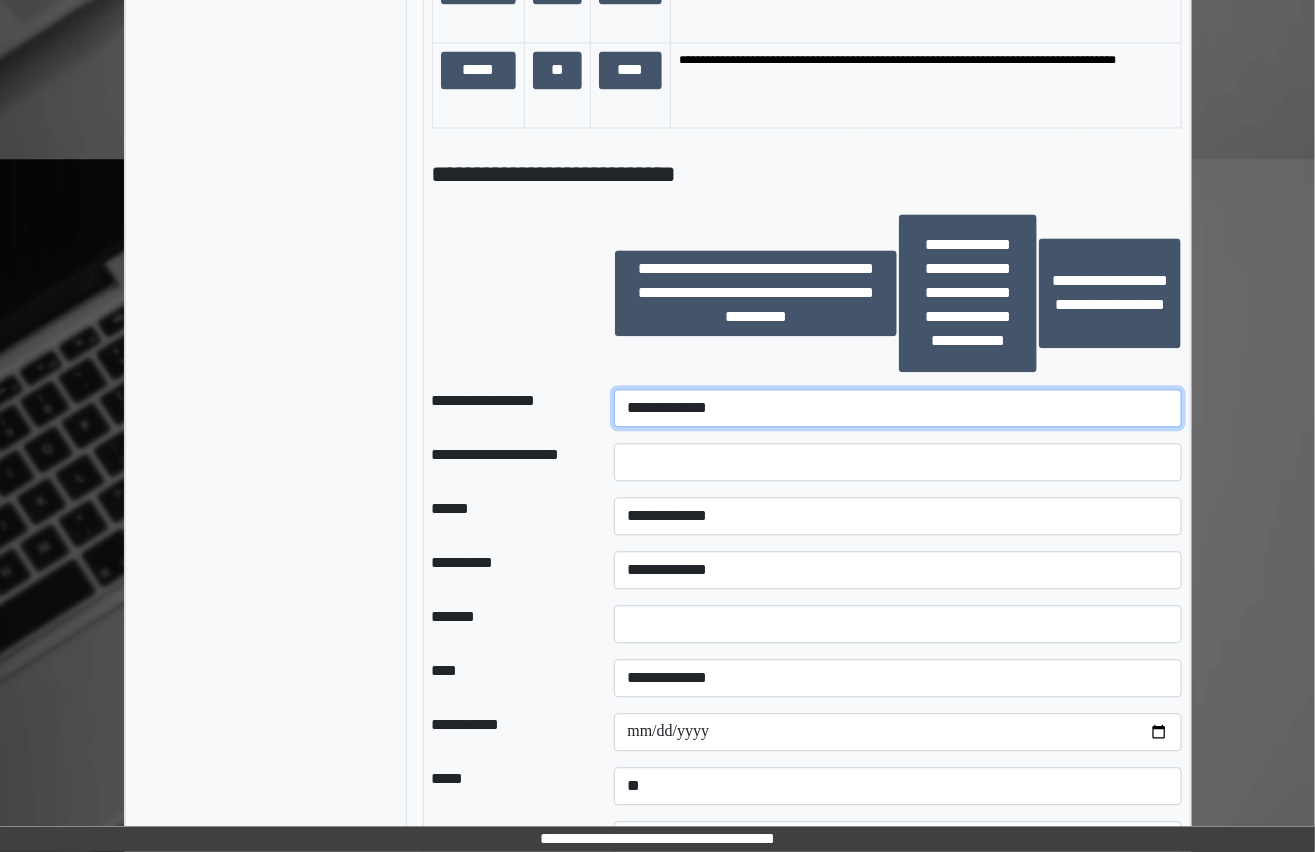 click on "**********" at bounding box center (898, 408) 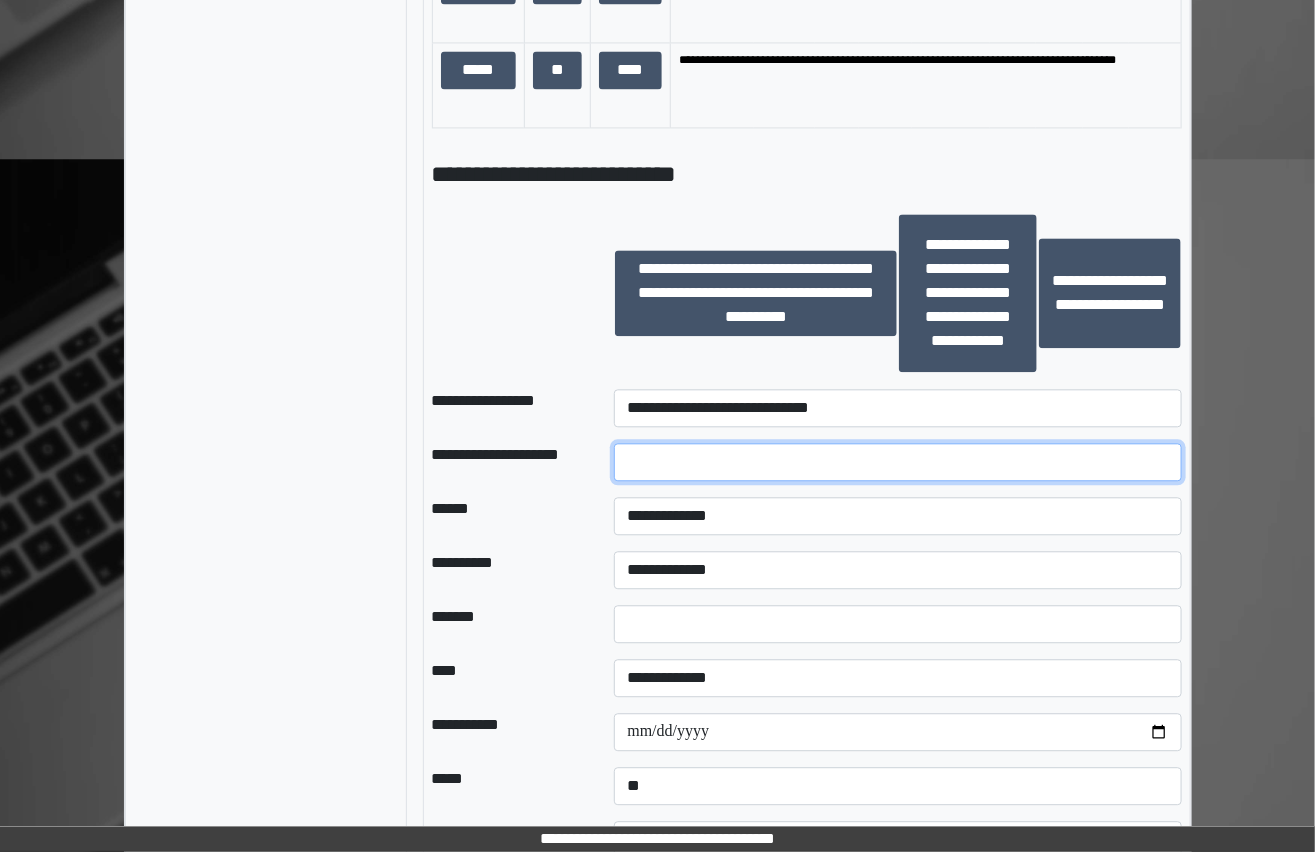 click at bounding box center (898, 462) 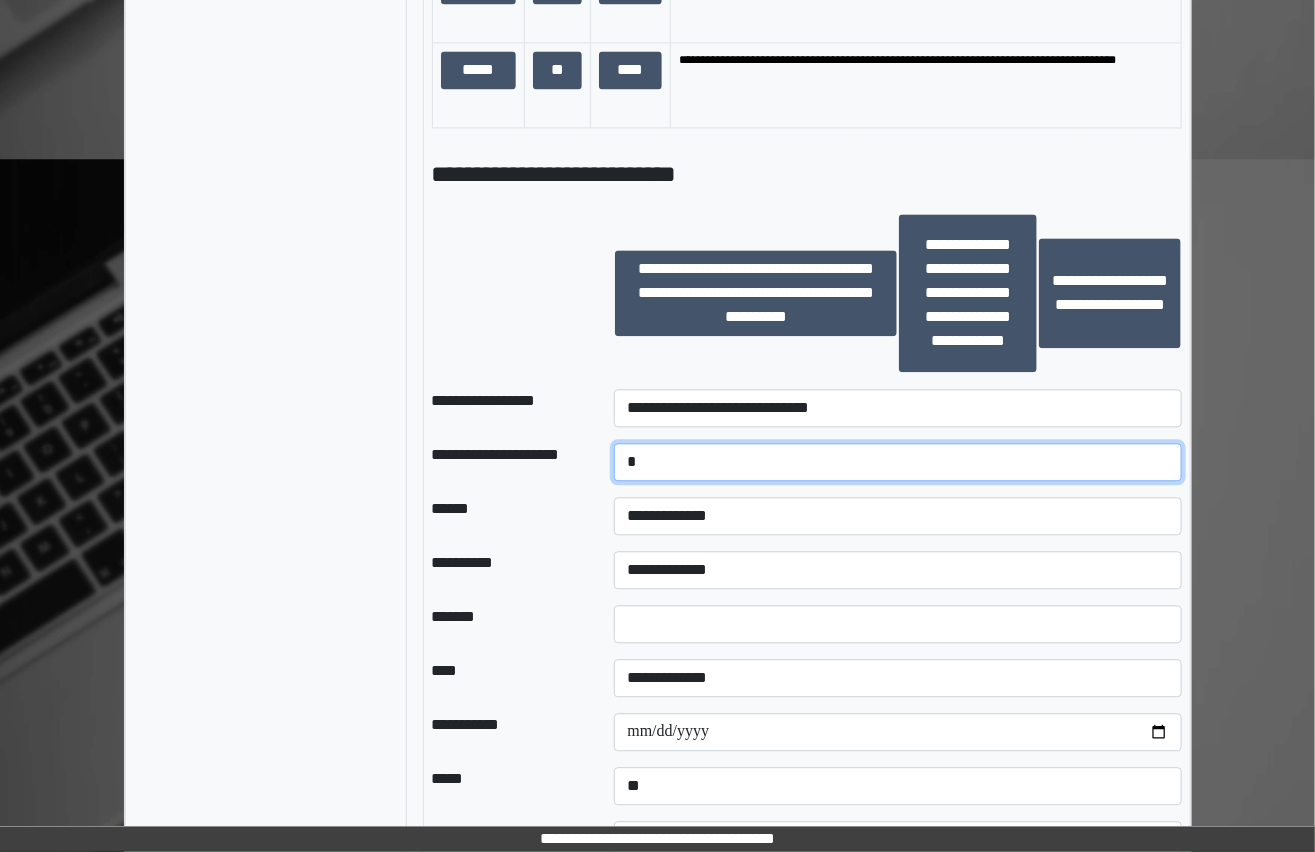 type on "*" 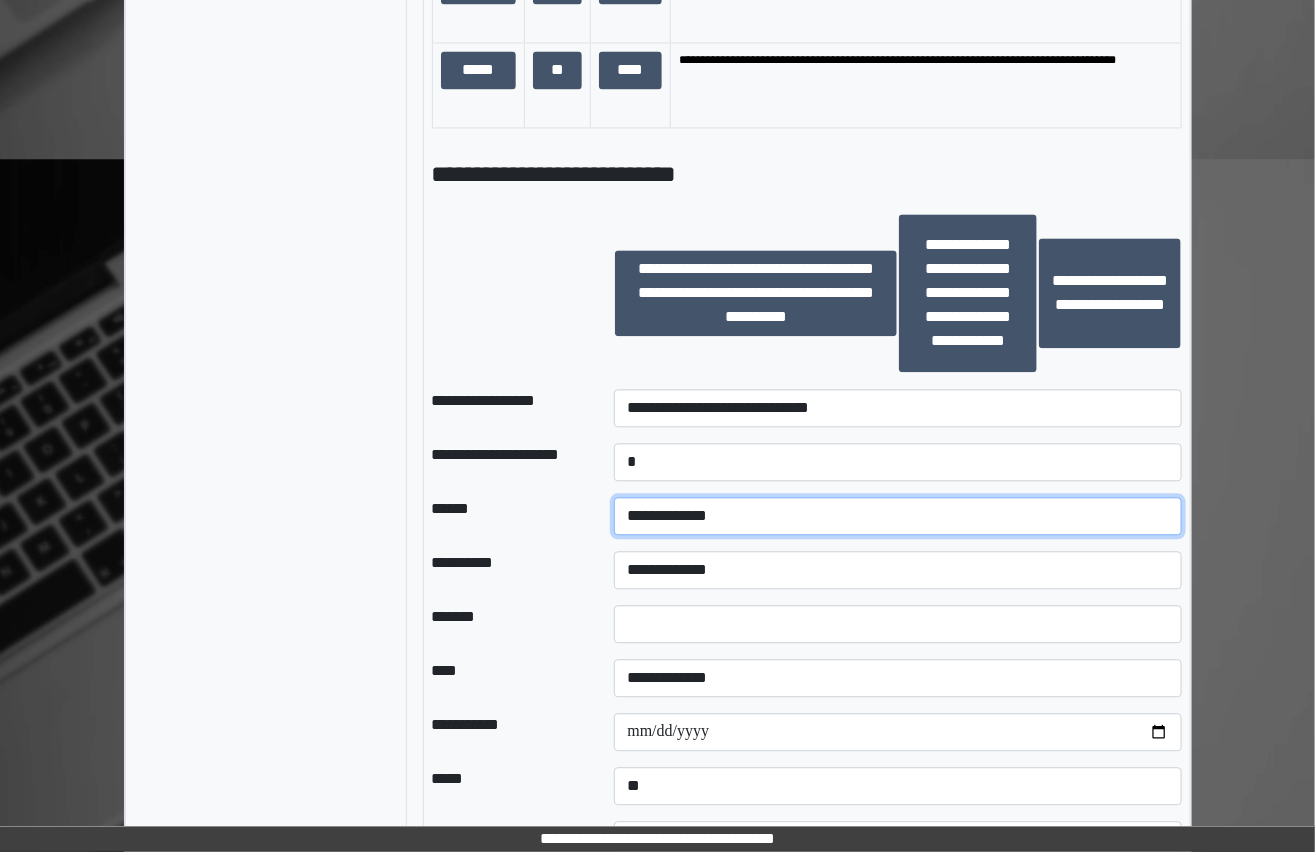 click on "**********" at bounding box center [898, 516] 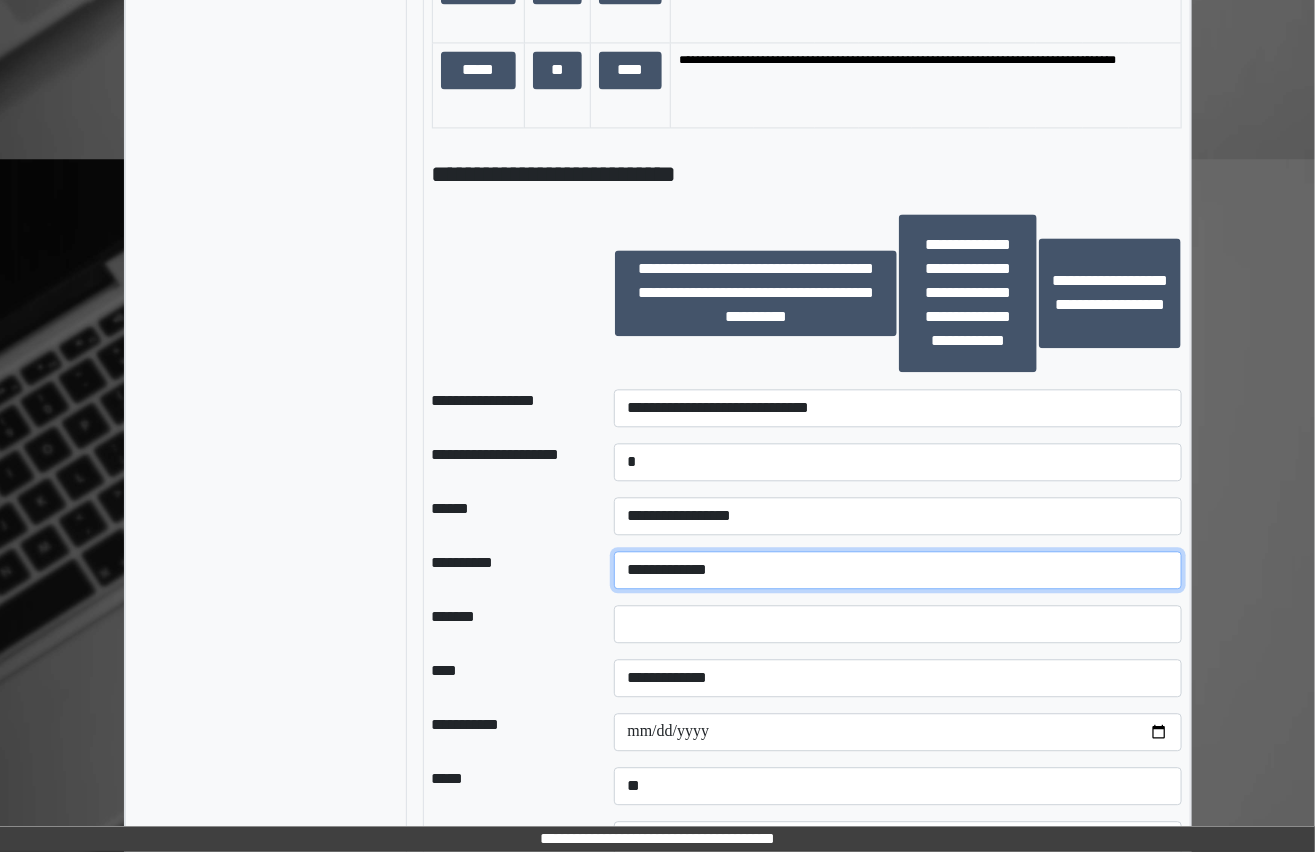 click on "**********" at bounding box center (898, 570) 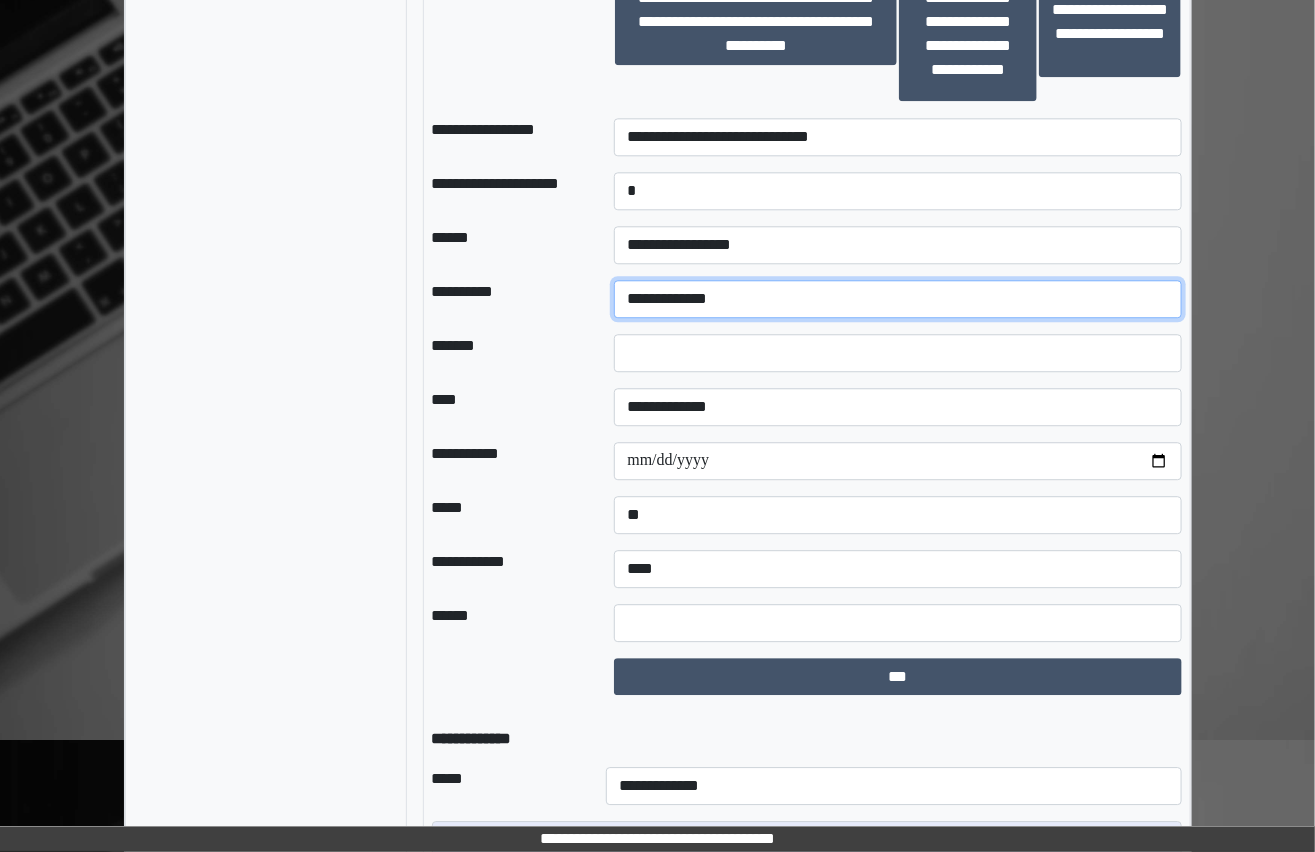 scroll, scrollTop: 1818, scrollLeft: 0, axis: vertical 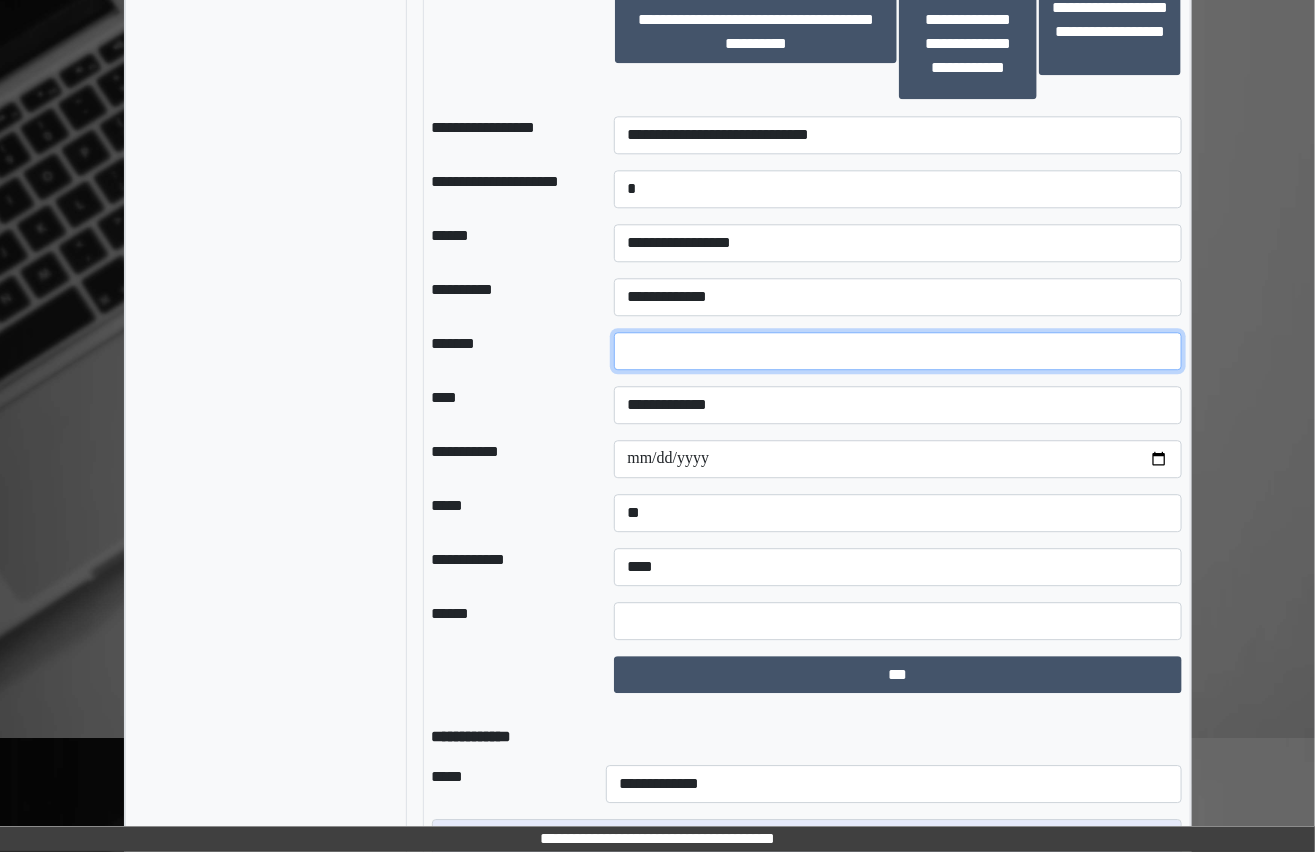 click at bounding box center (898, 351) 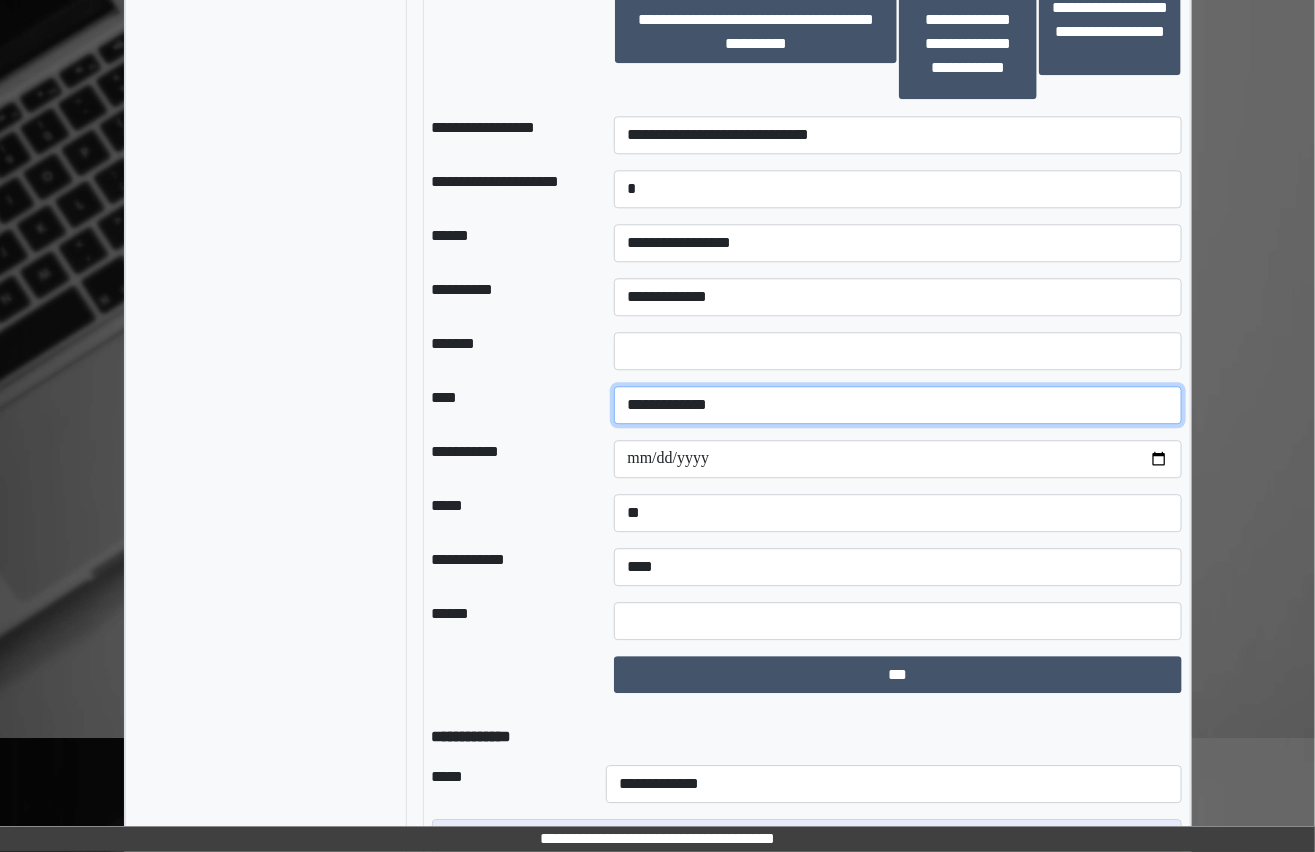 click on "**********" at bounding box center [898, 405] 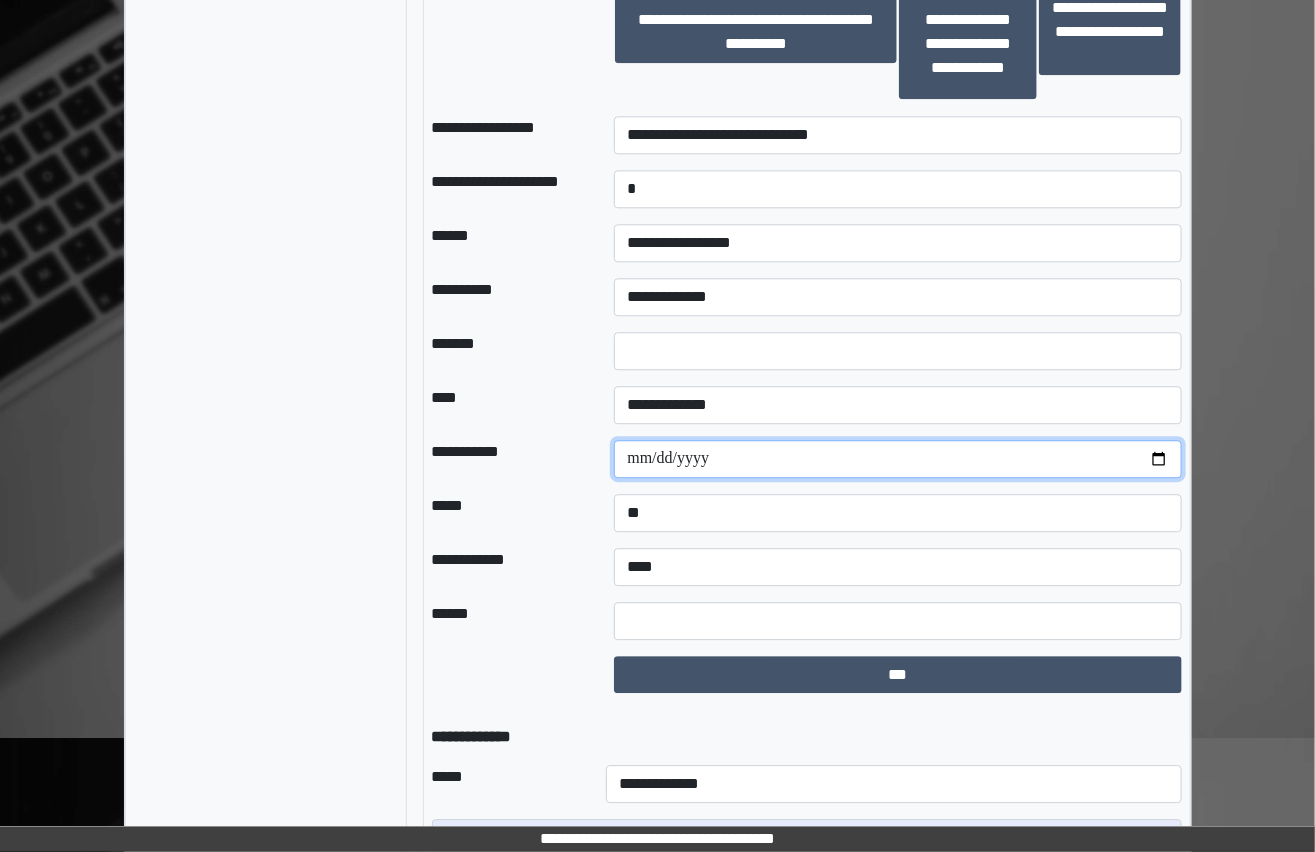 click at bounding box center (898, 459) 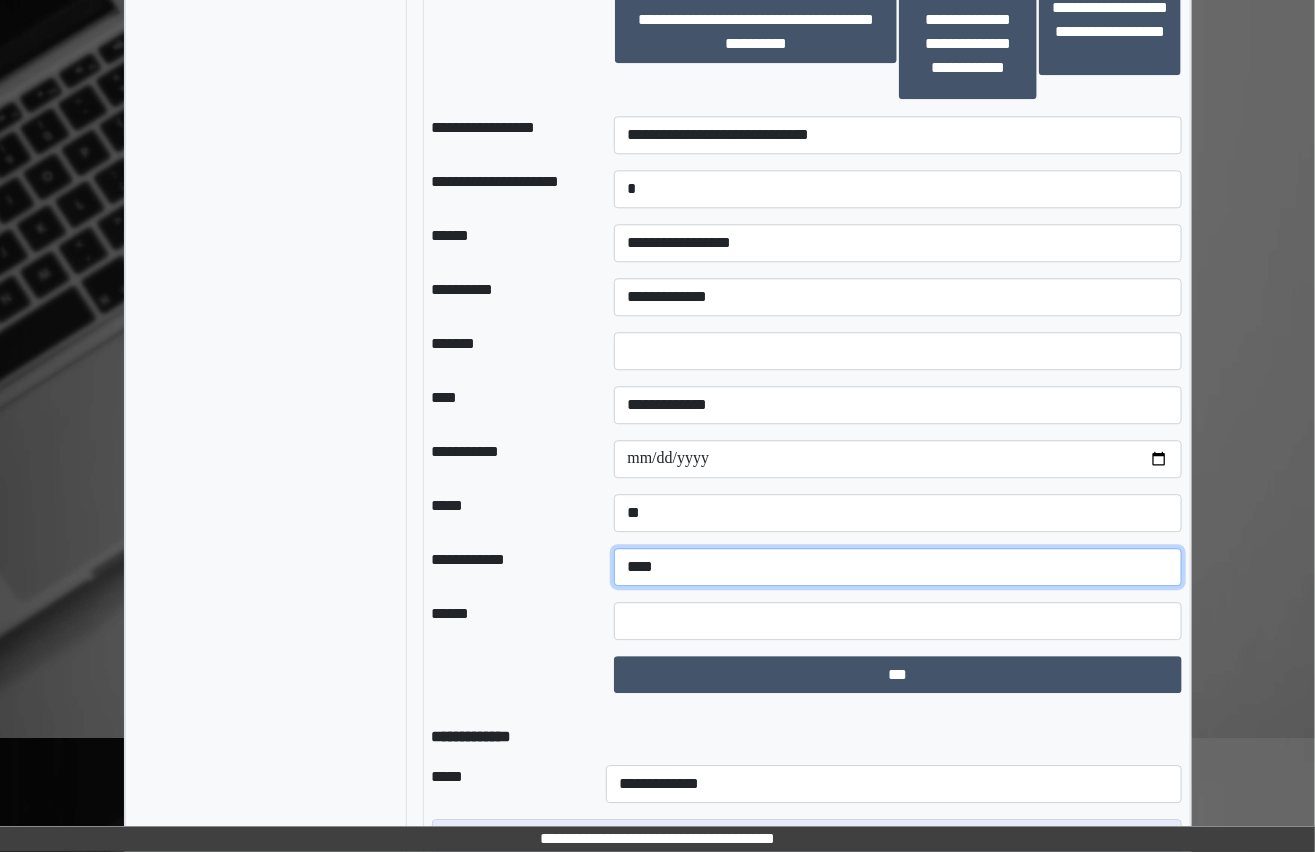 click on "**********" at bounding box center (898, 567) 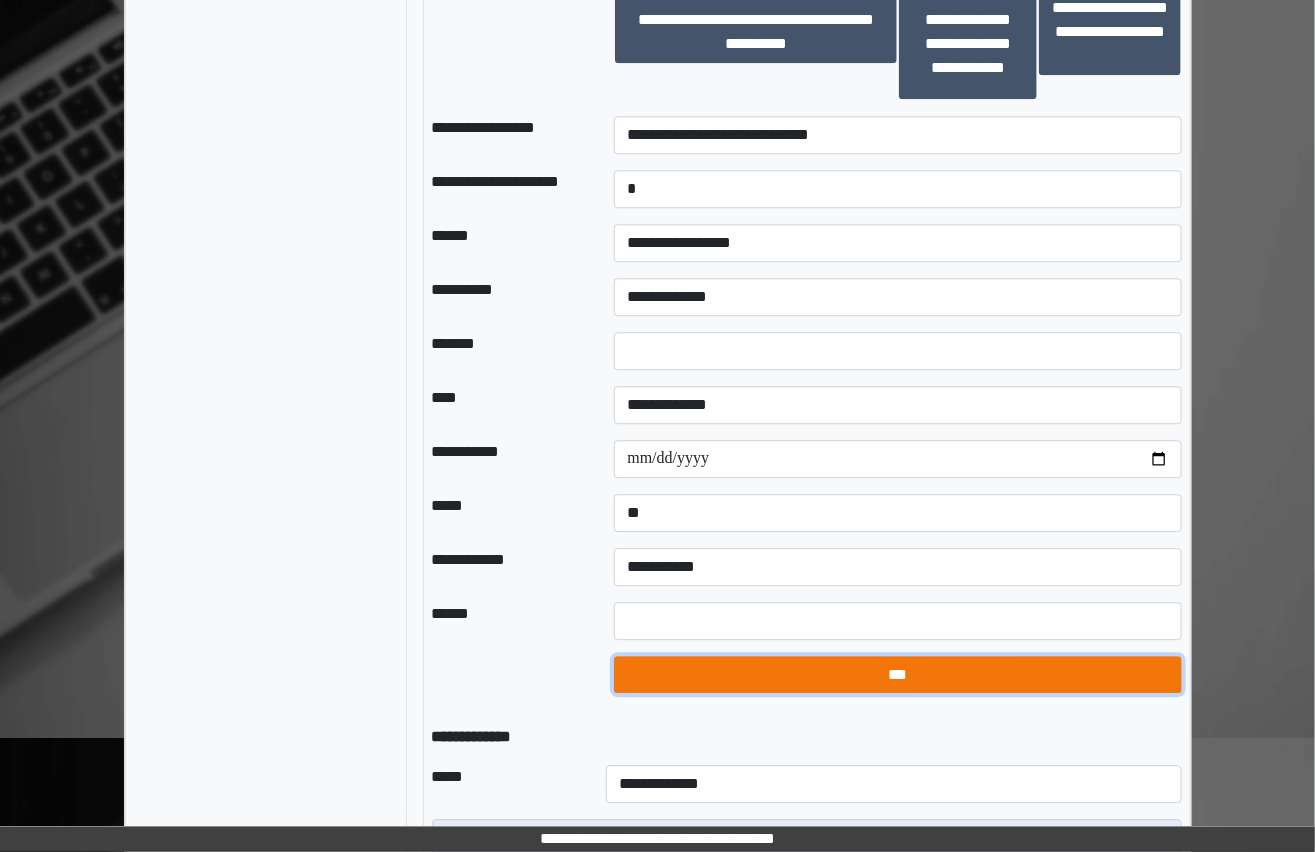 click on "***" at bounding box center (898, 675) 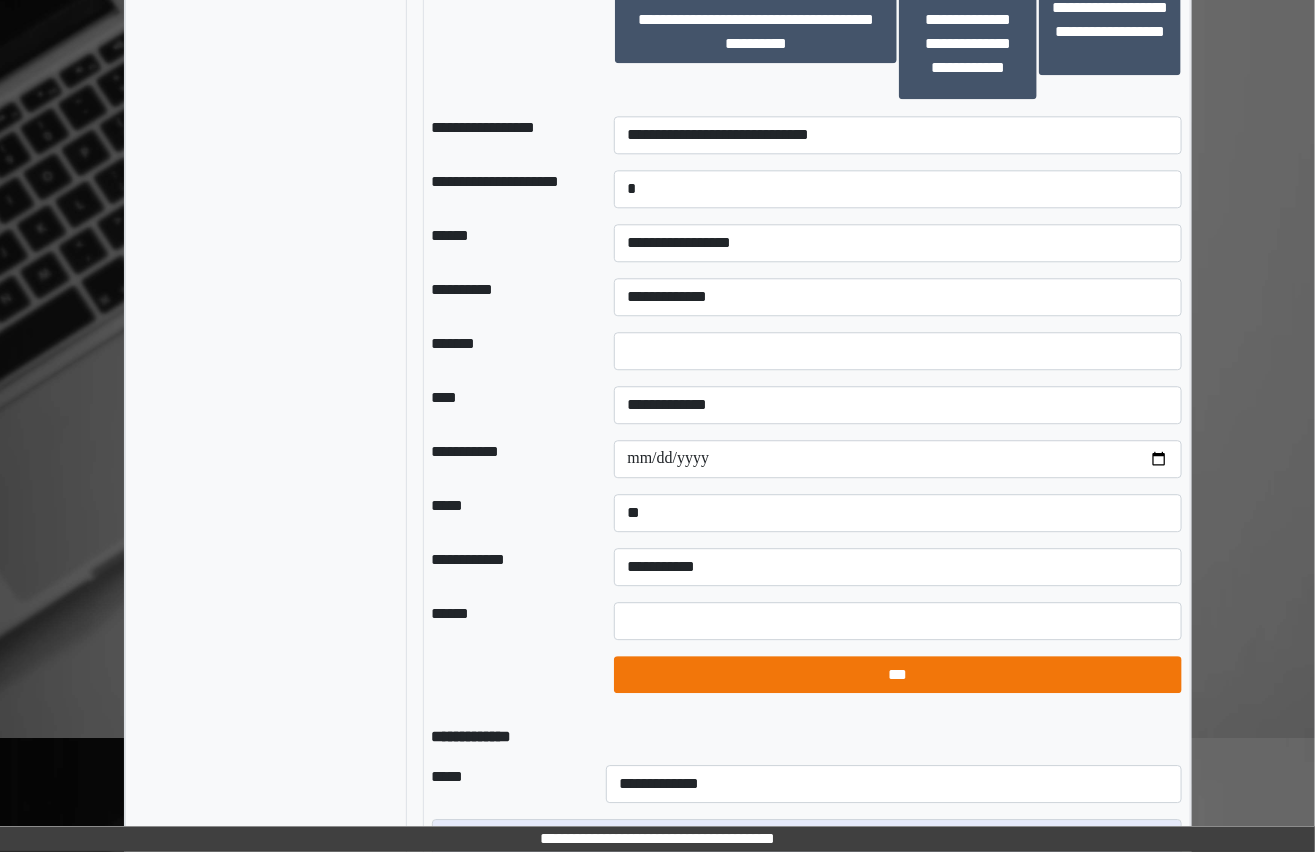 select on "*" 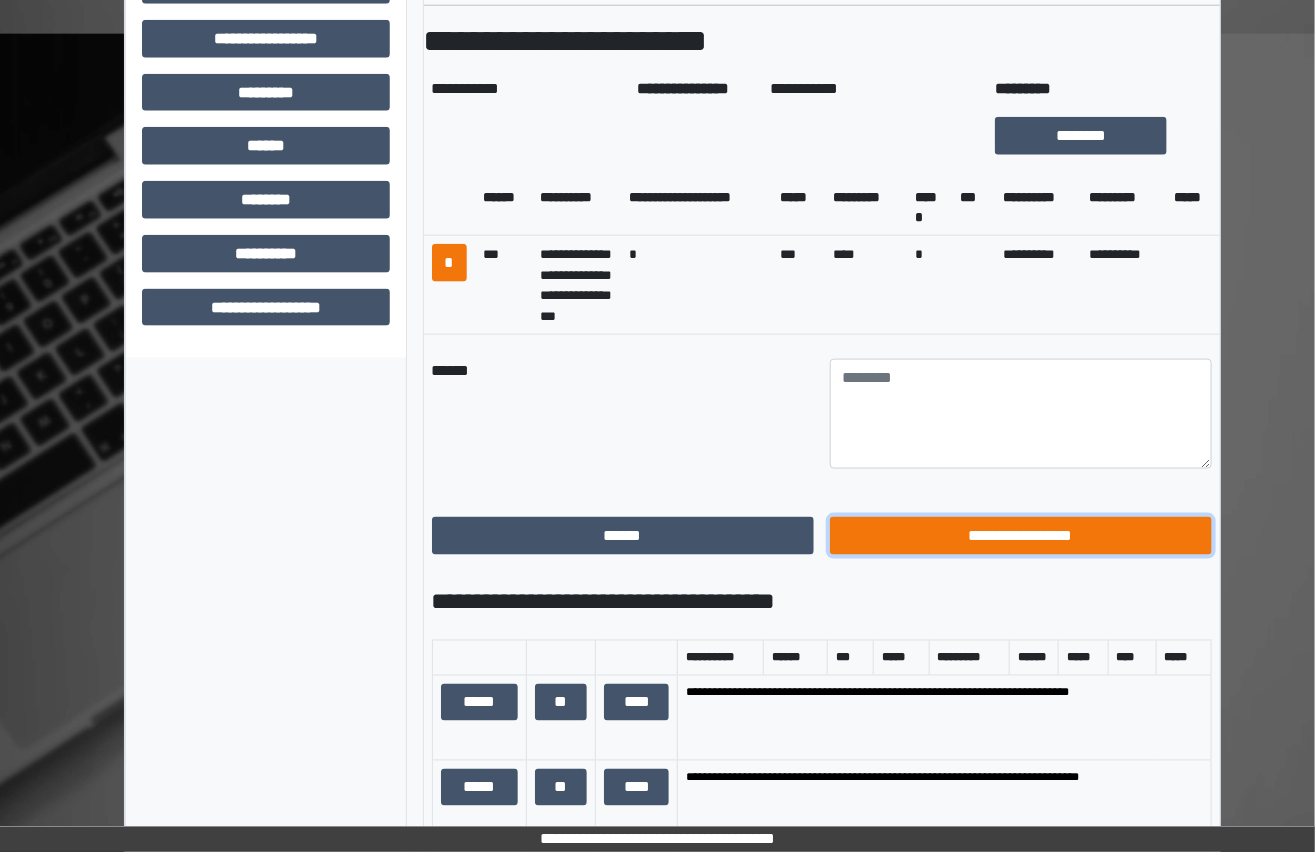 click on "**********" at bounding box center (1021, 536) 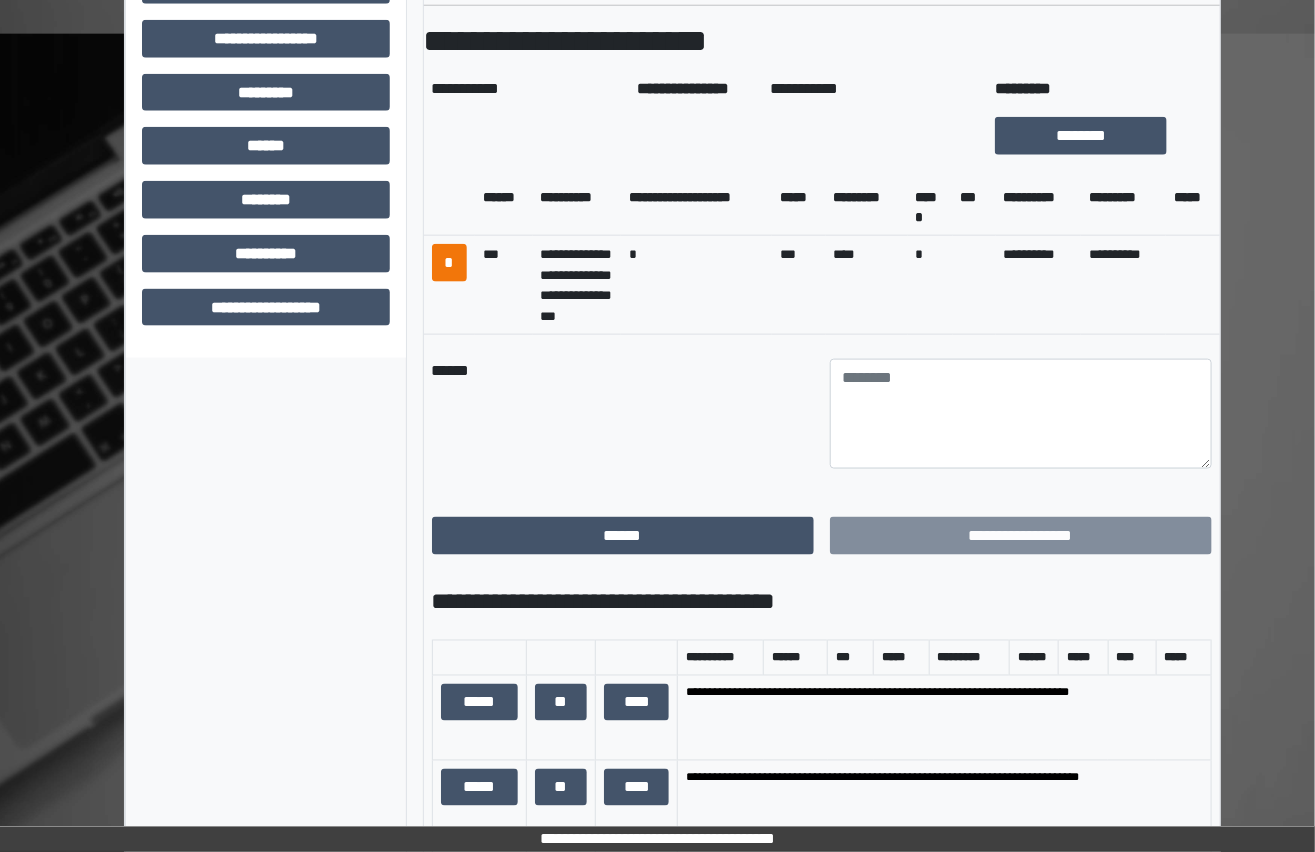 scroll, scrollTop: 543, scrollLeft: 0, axis: vertical 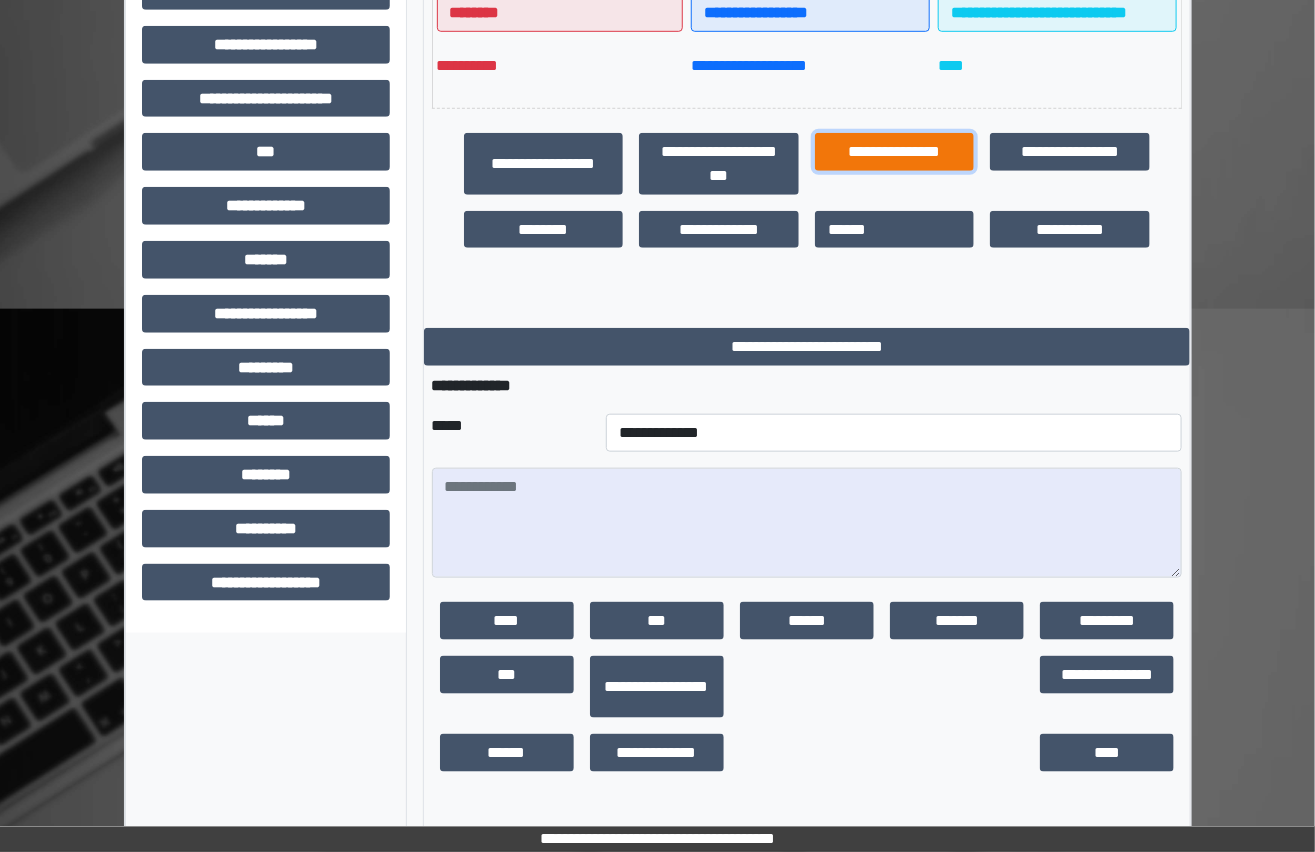 click on "**********" at bounding box center (895, 152) 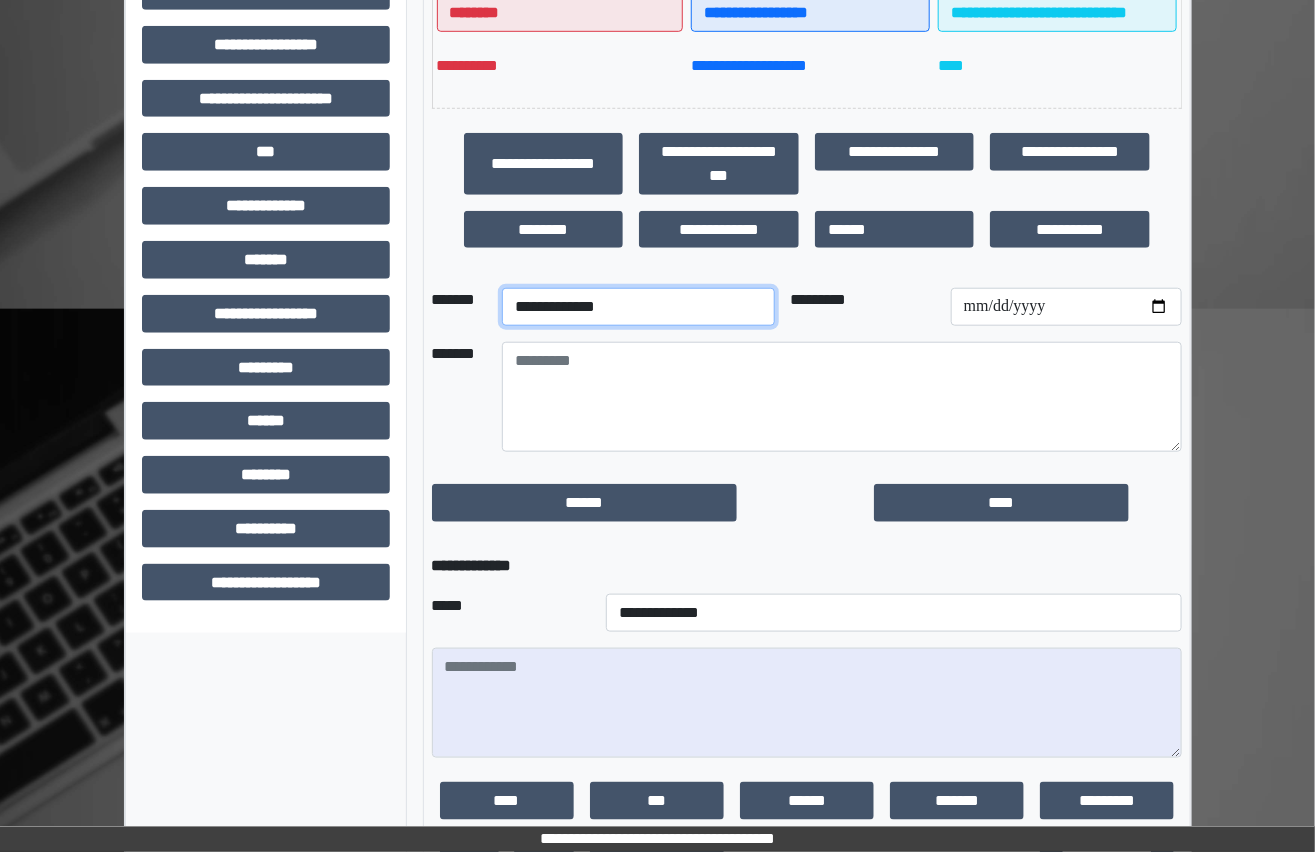 click on "**********" at bounding box center [638, 307] 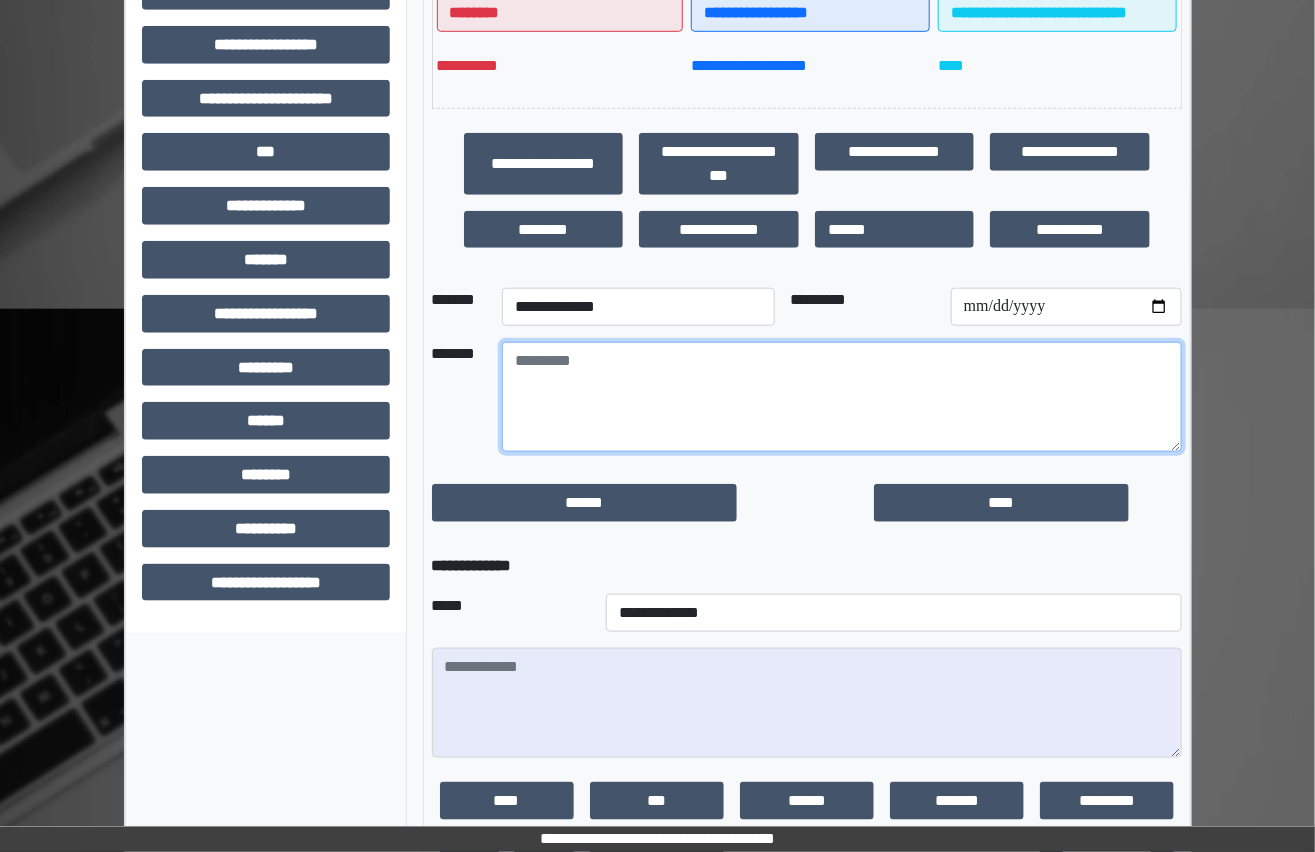 click at bounding box center [842, 397] 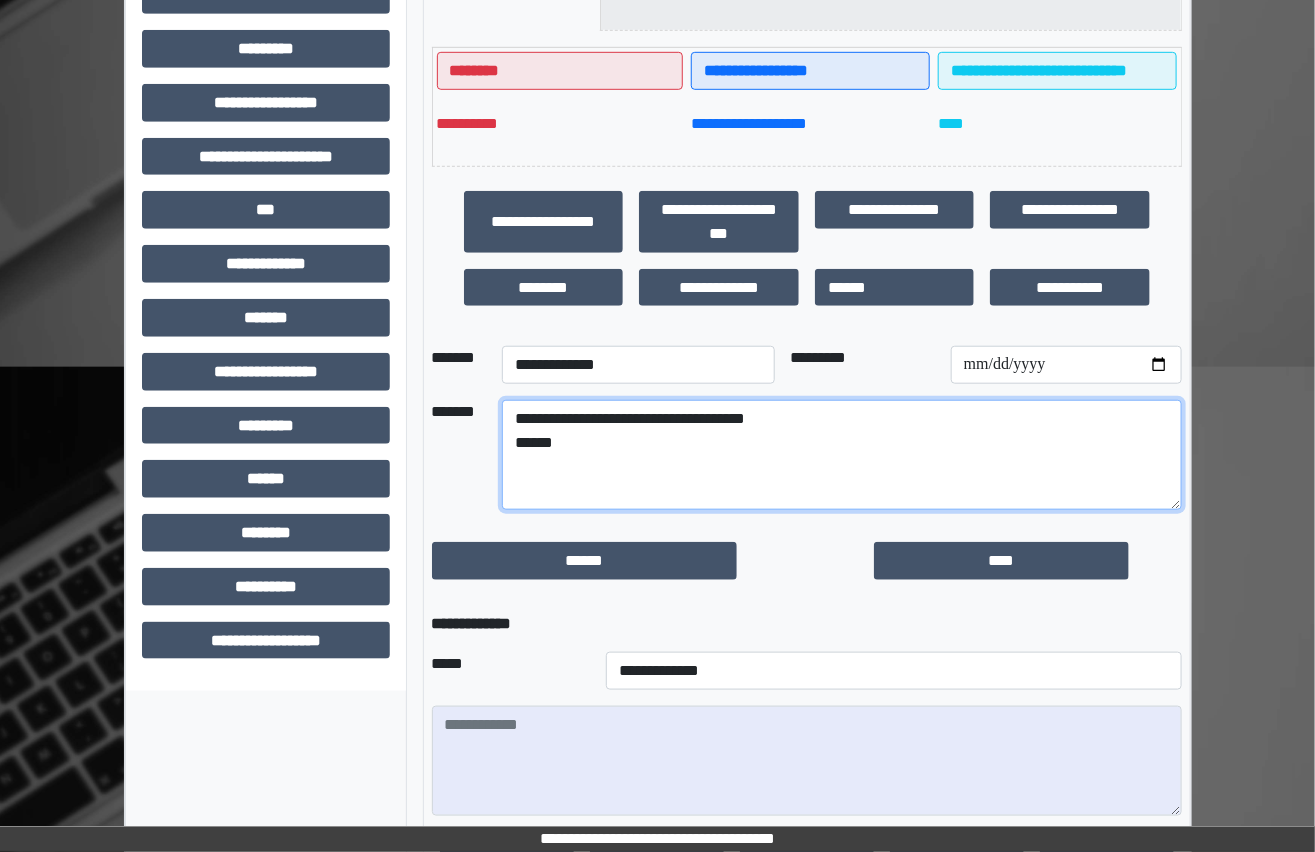 scroll, scrollTop: 452, scrollLeft: 0, axis: vertical 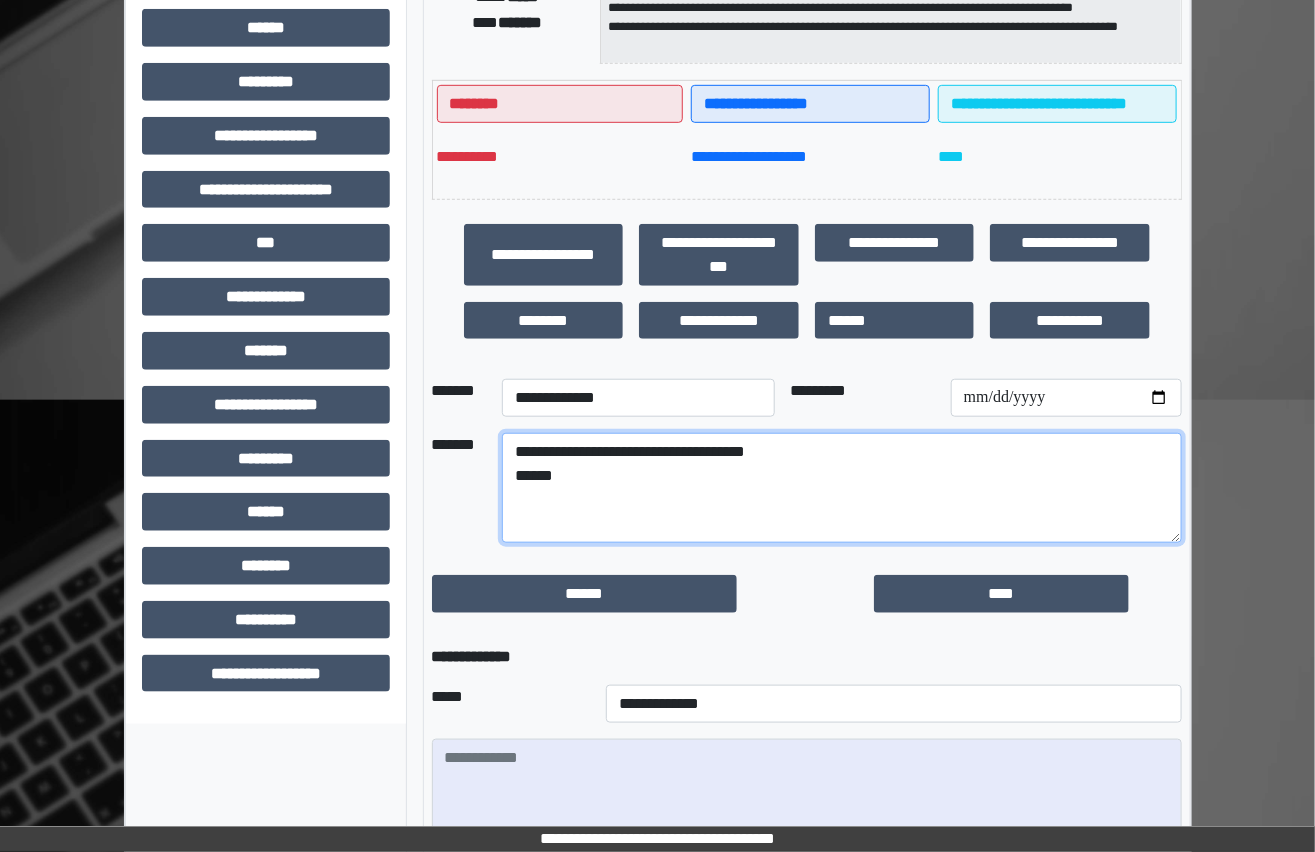 type on "**********" 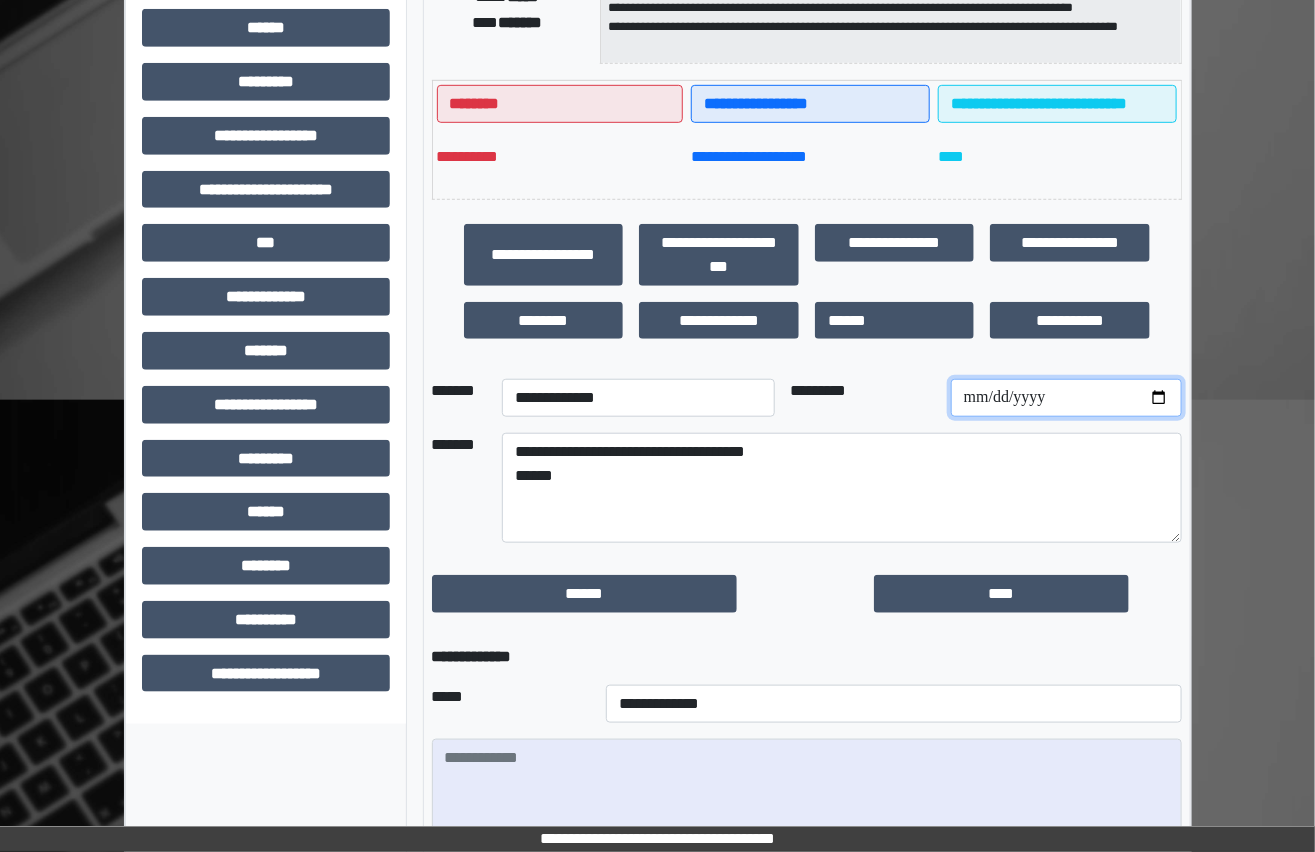 click at bounding box center (1066, 398) 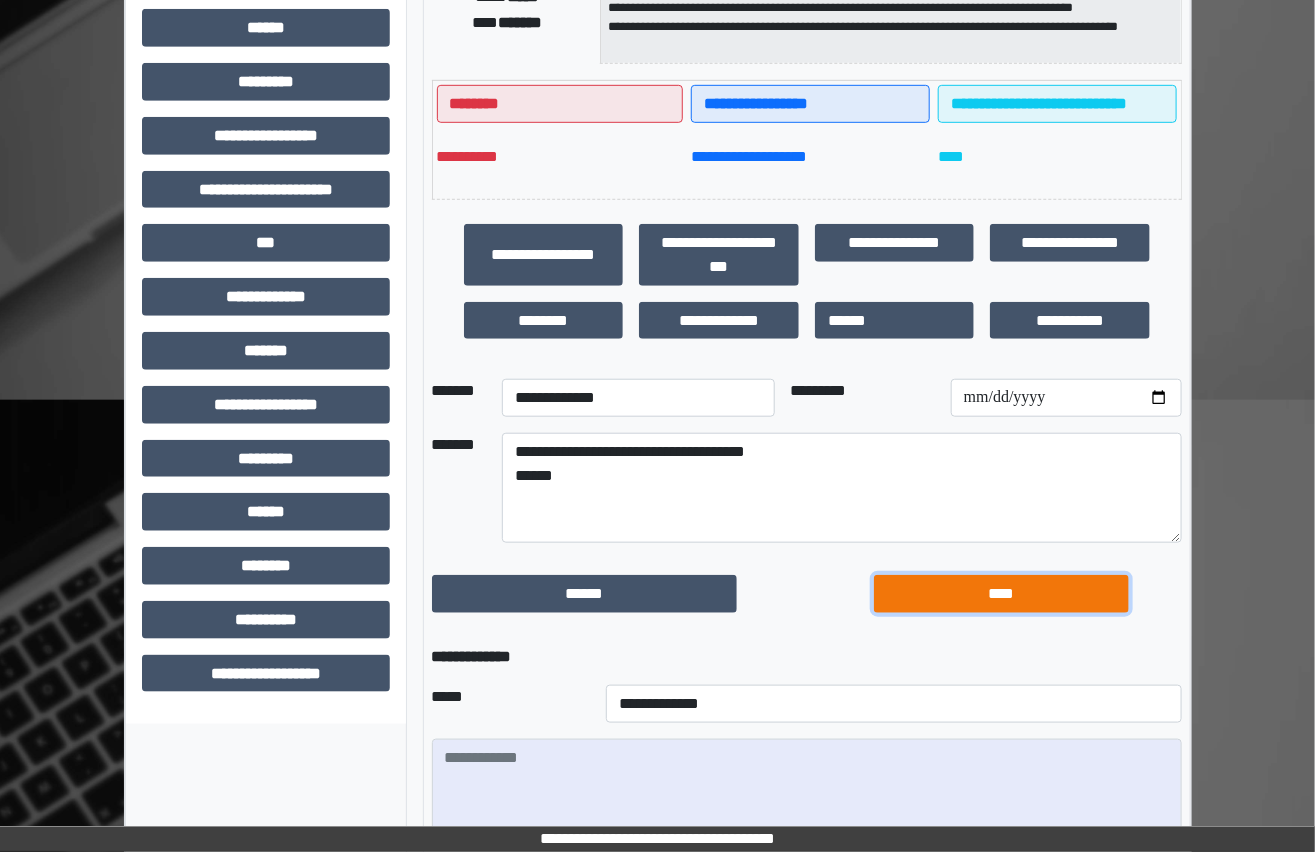 click on "****" at bounding box center [1001, 594] 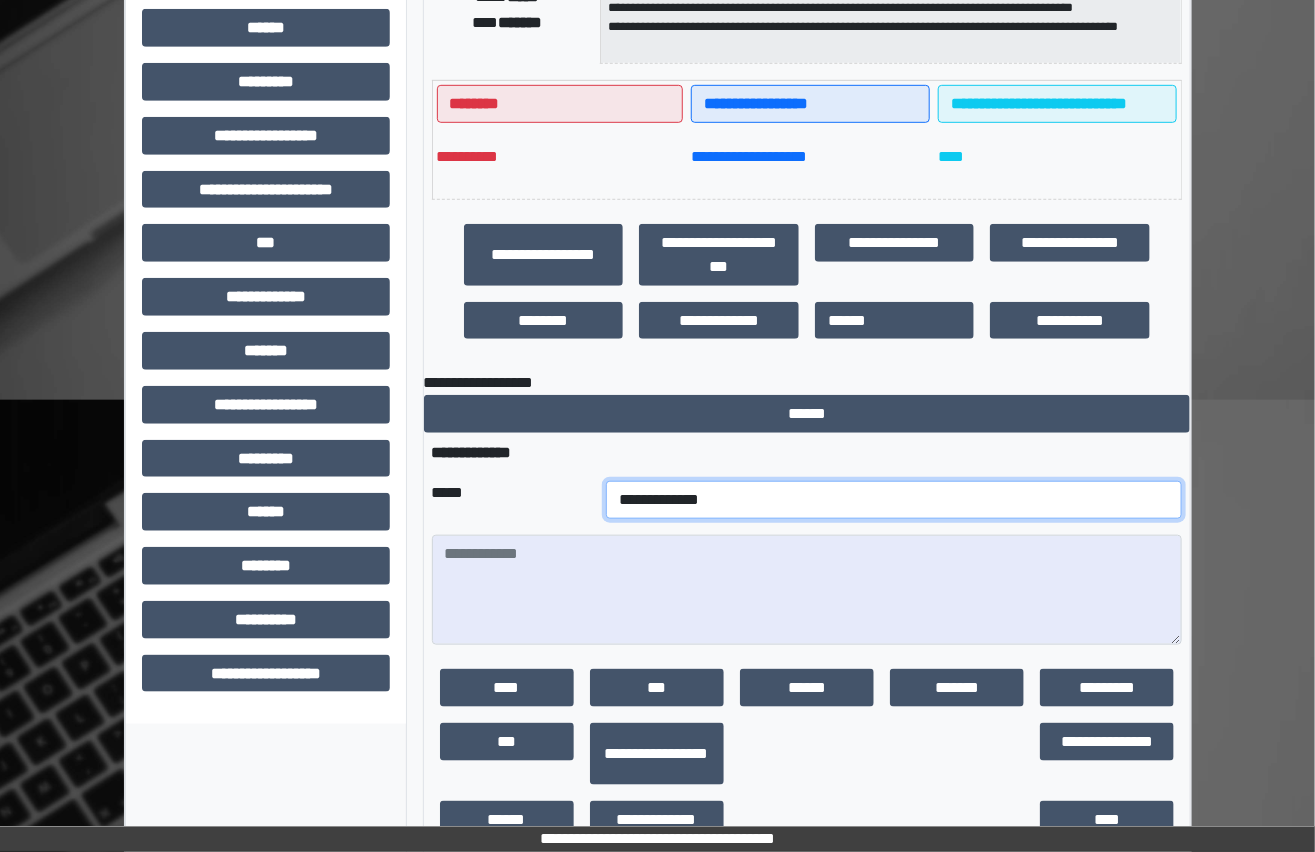 click on "**********" at bounding box center (894, 500) 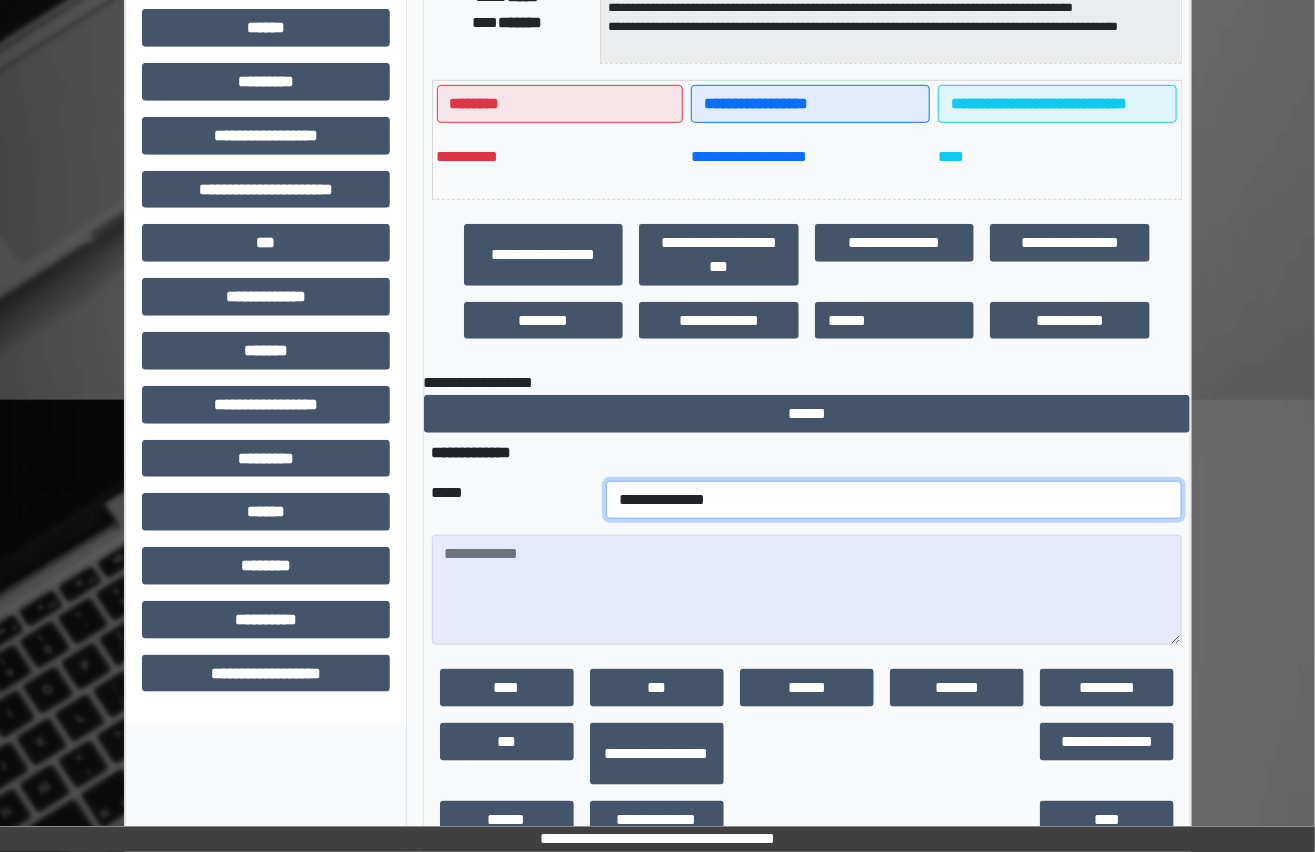 click on "**********" at bounding box center [894, 500] 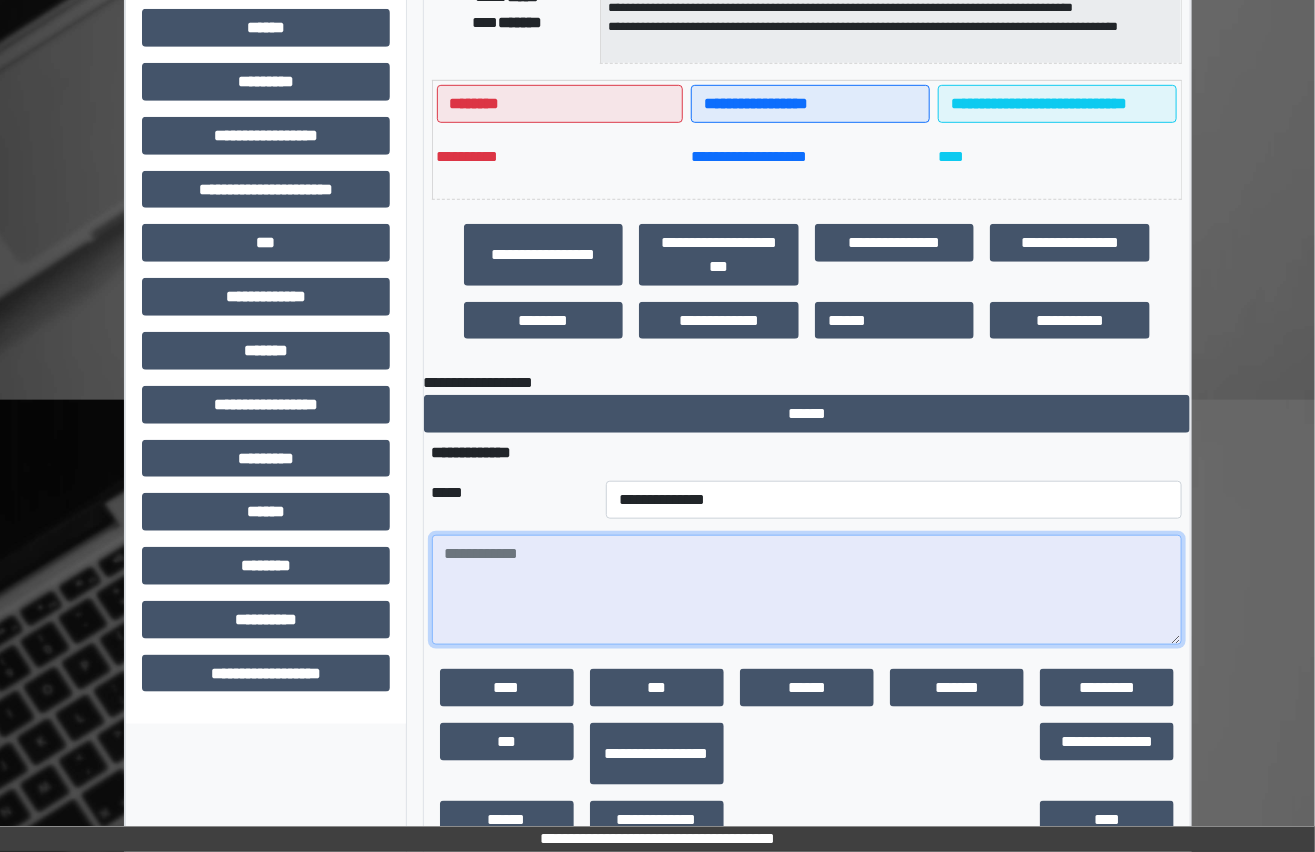 click at bounding box center [807, 590] 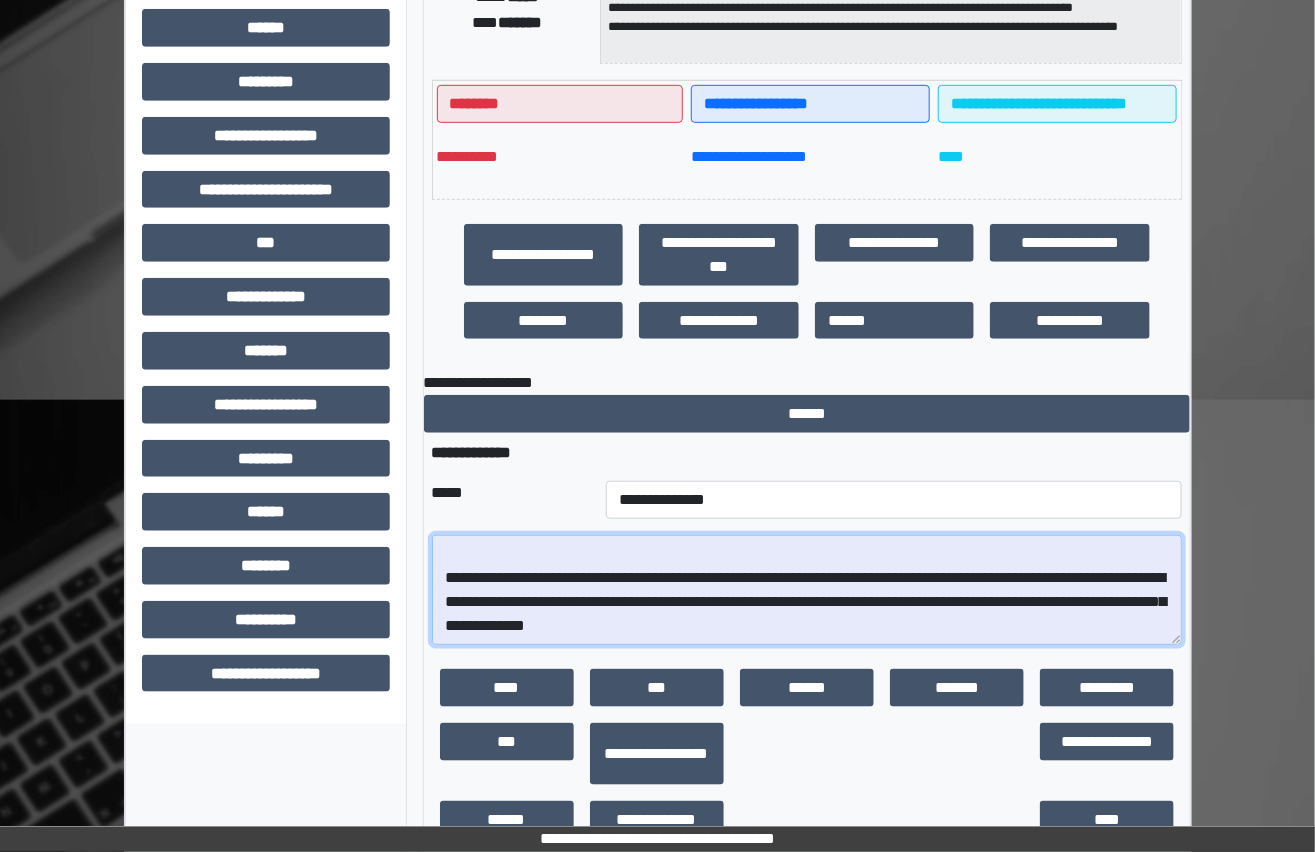 scroll, scrollTop: 1150, scrollLeft: 0, axis: vertical 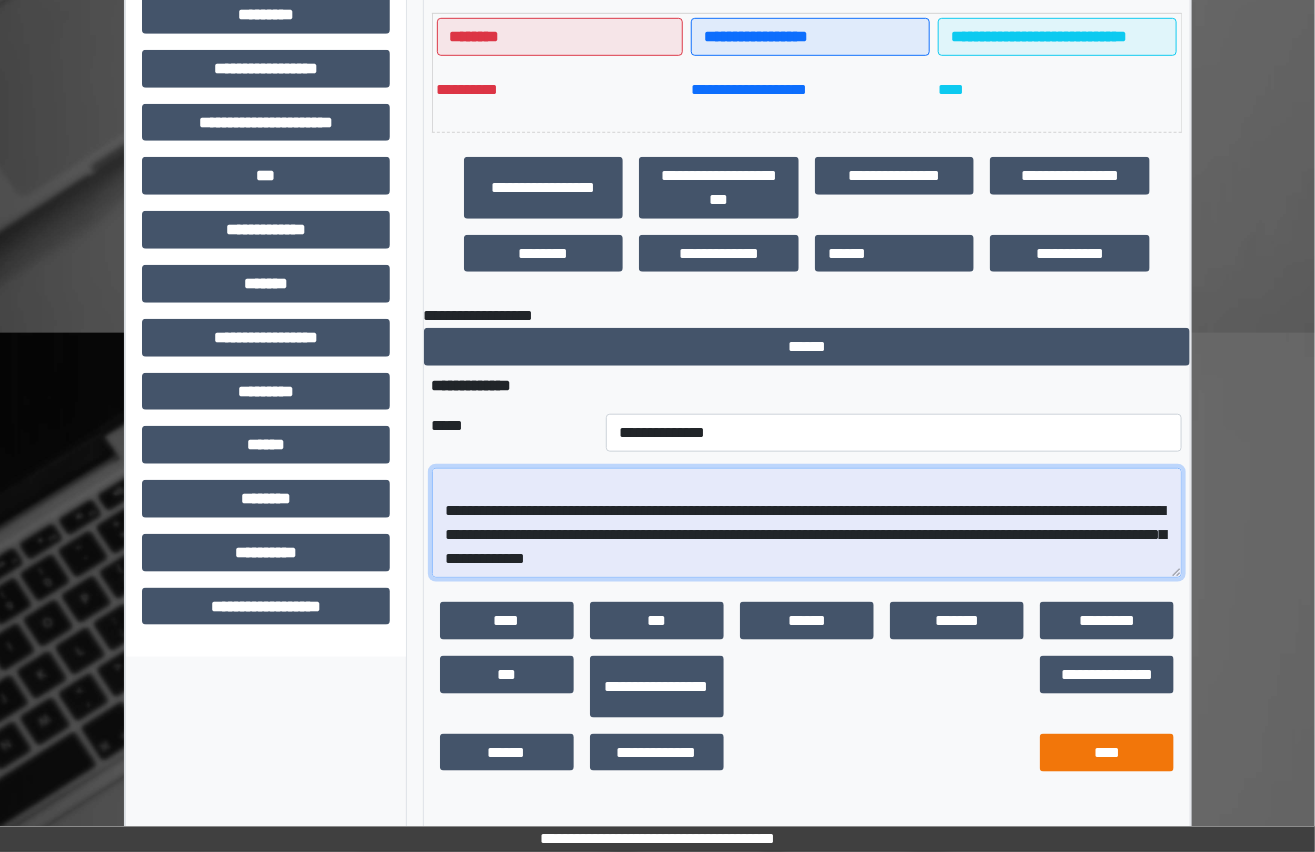 type on "**********" 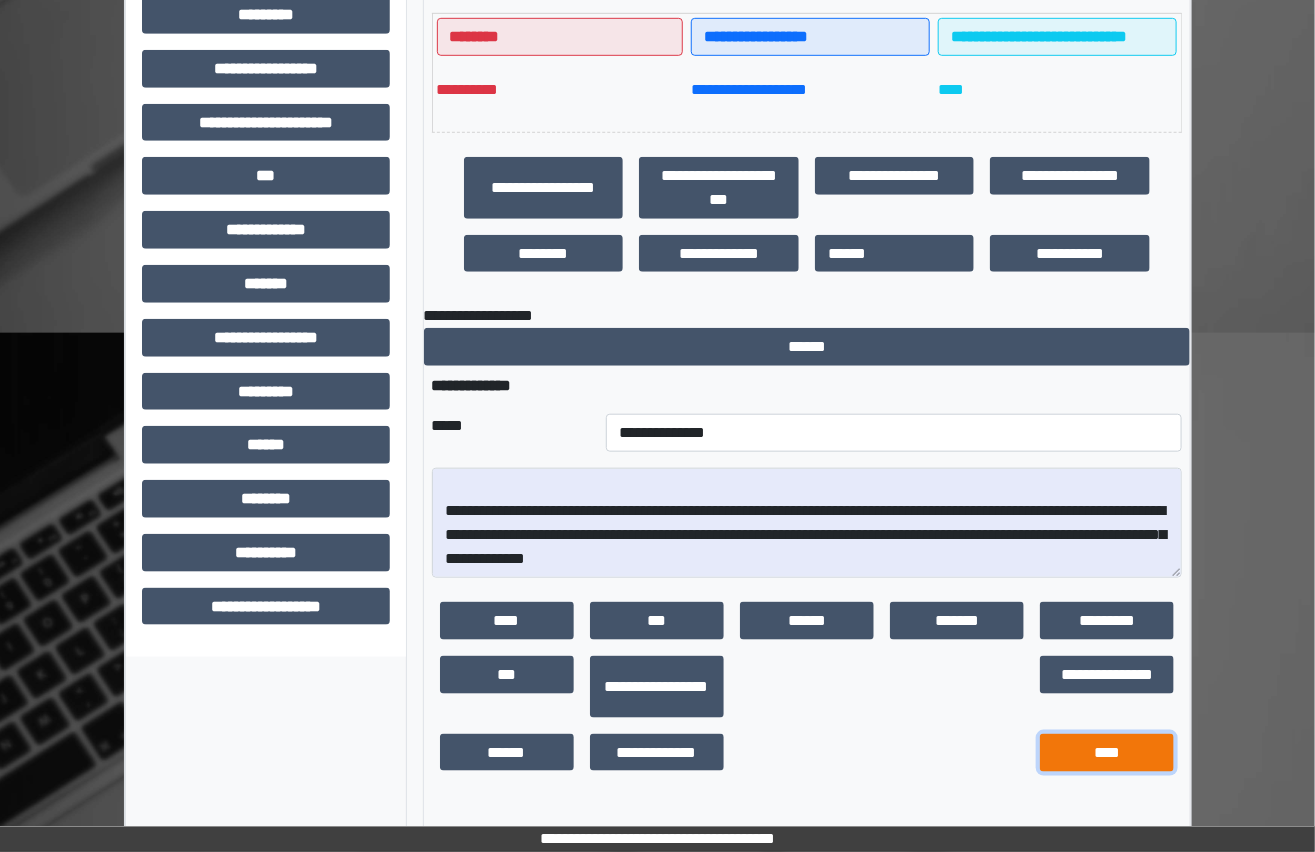 click on "****" at bounding box center [1107, 753] 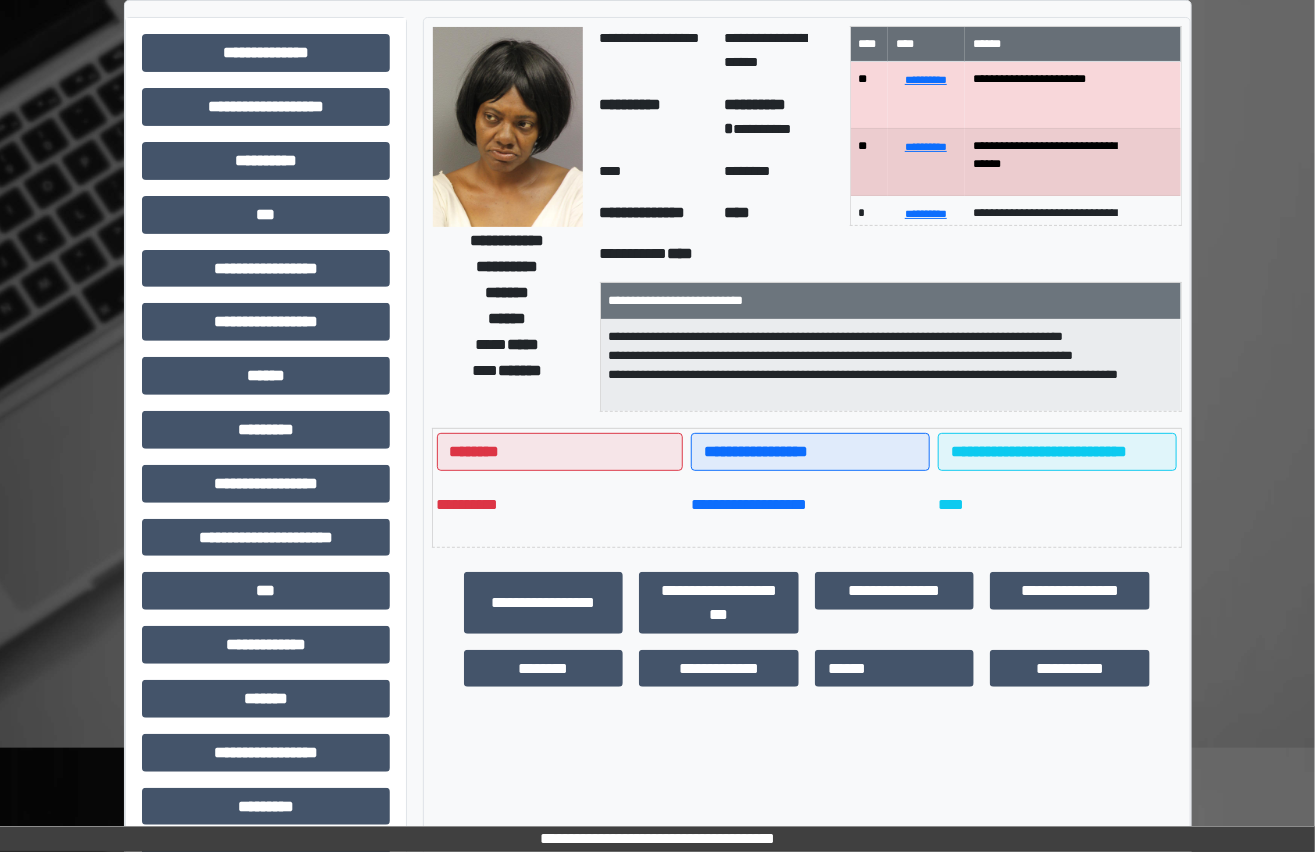 scroll, scrollTop: 272, scrollLeft: 0, axis: vertical 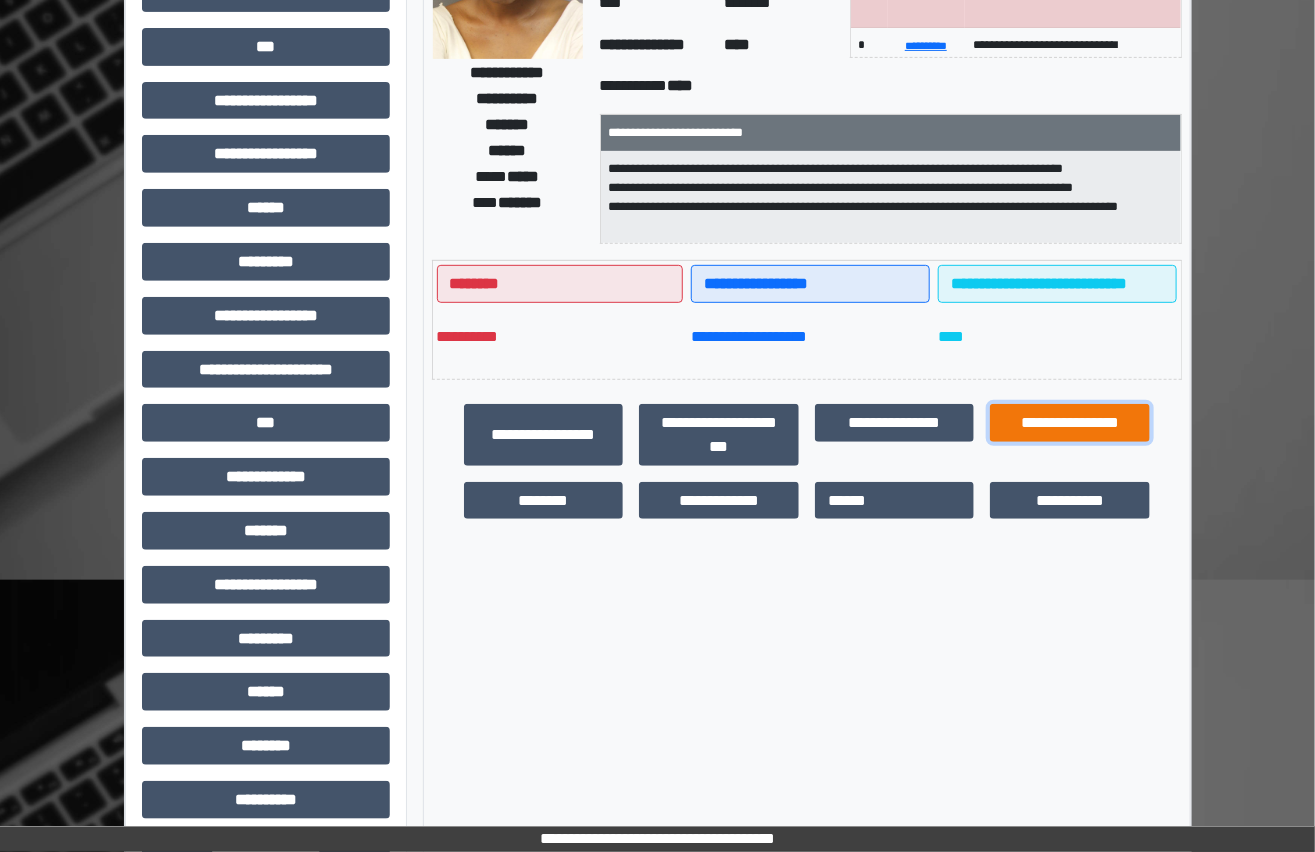 click on "**********" at bounding box center (1070, 423) 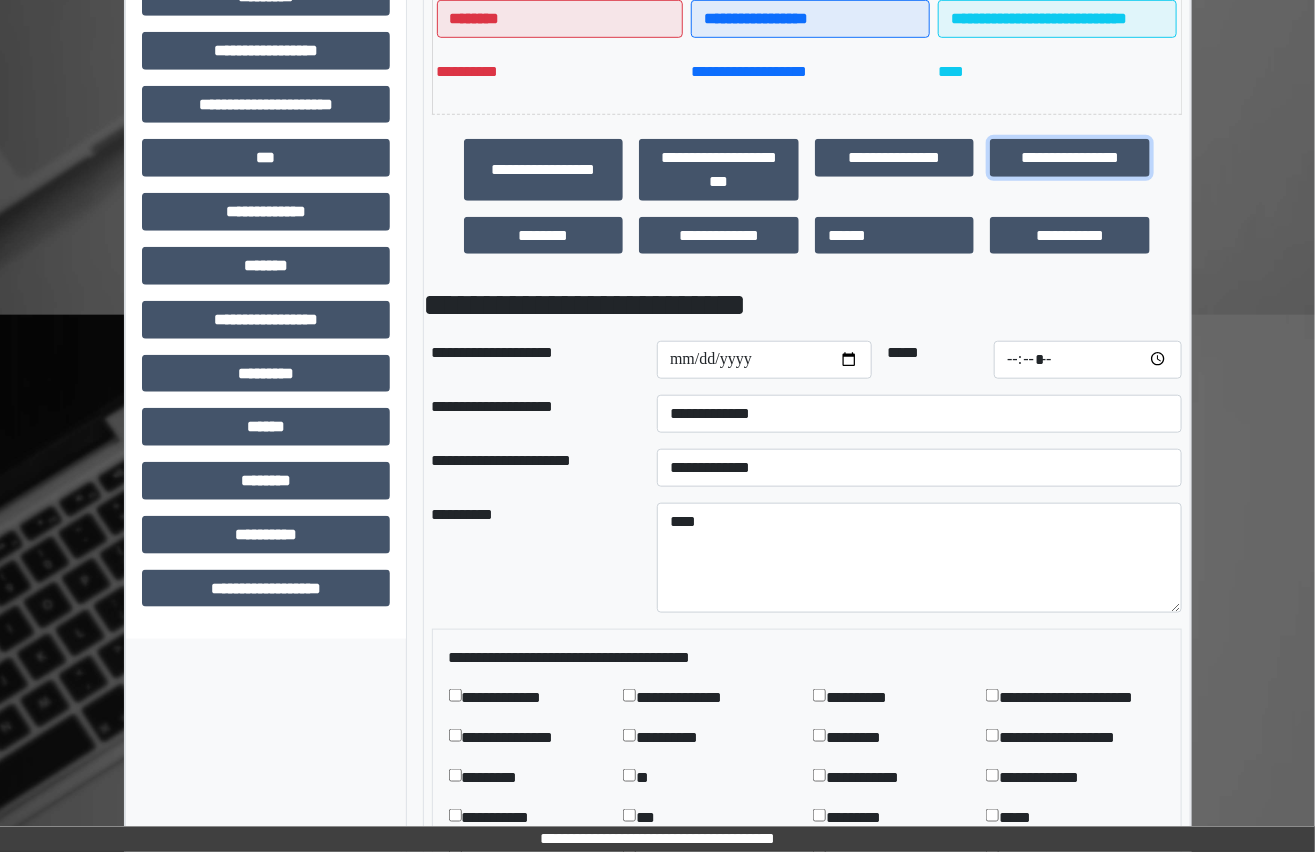 scroll, scrollTop: 636, scrollLeft: 0, axis: vertical 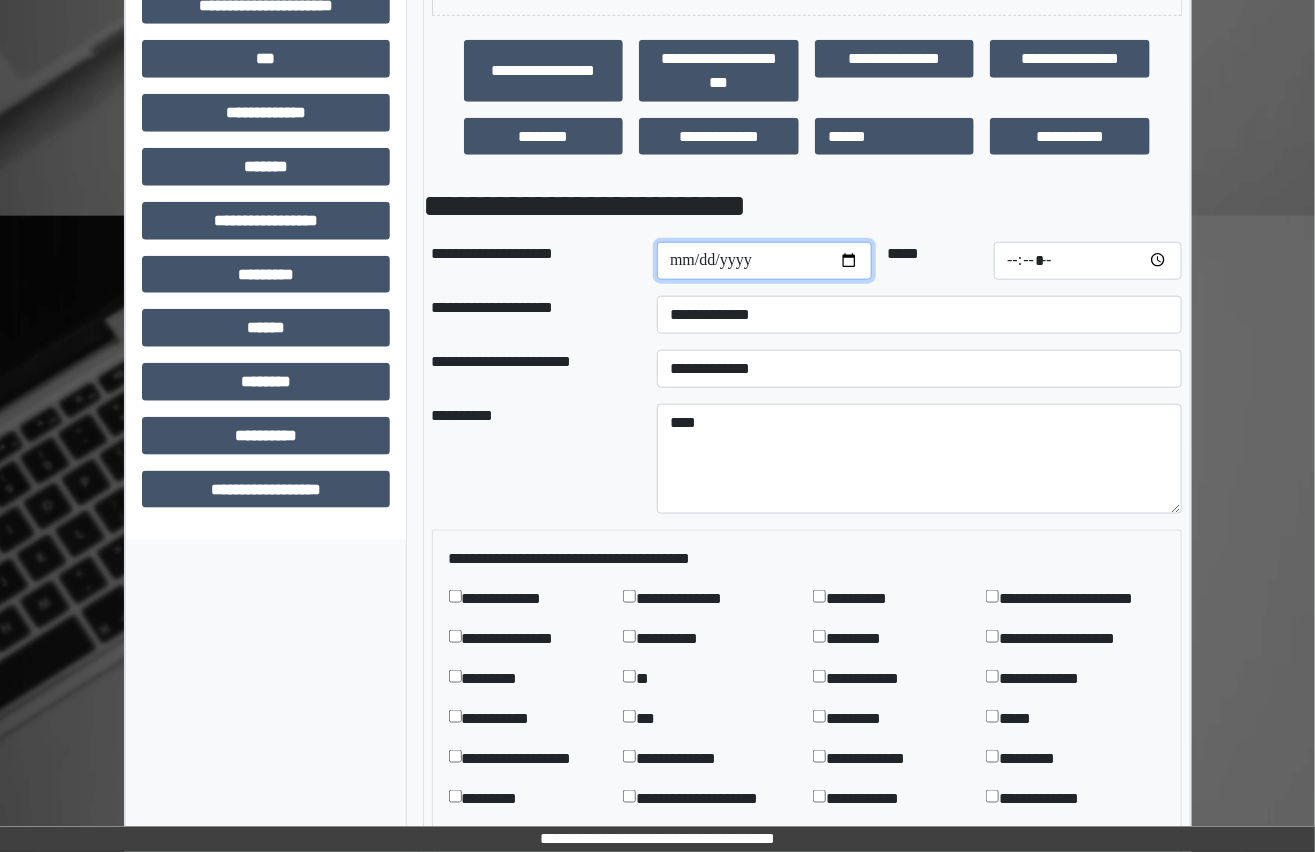 click at bounding box center [764, 261] 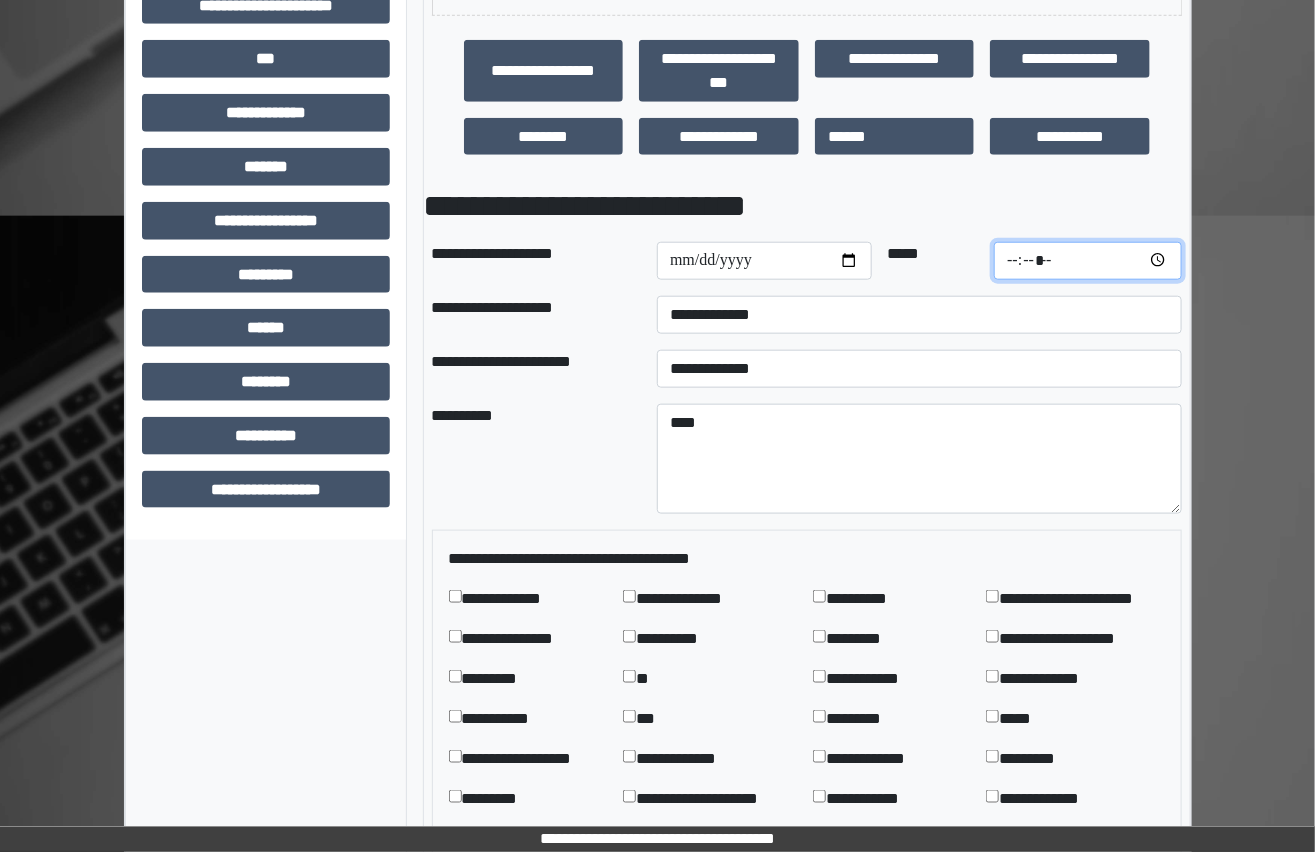 click at bounding box center (1088, 261) 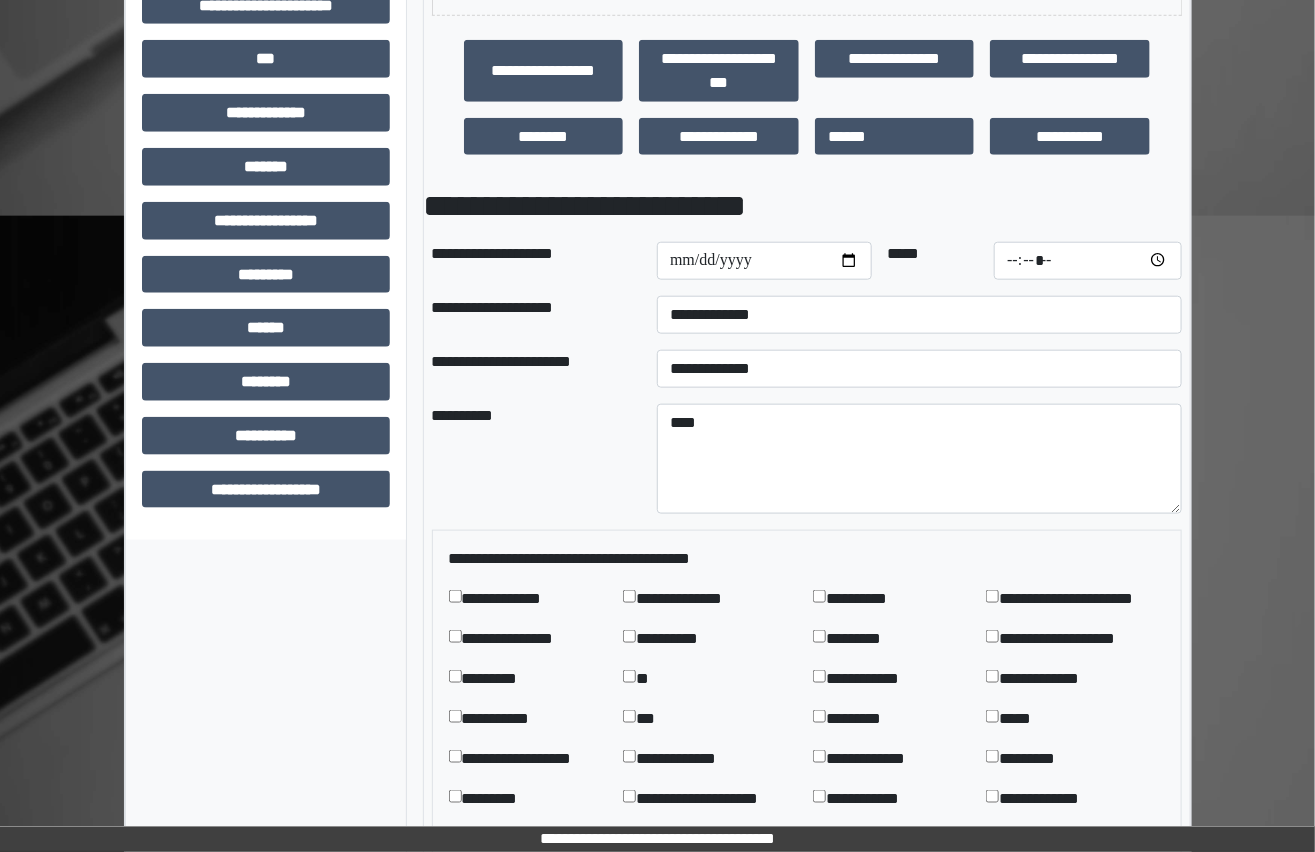 click on "**********" at bounding box center (919, 315) 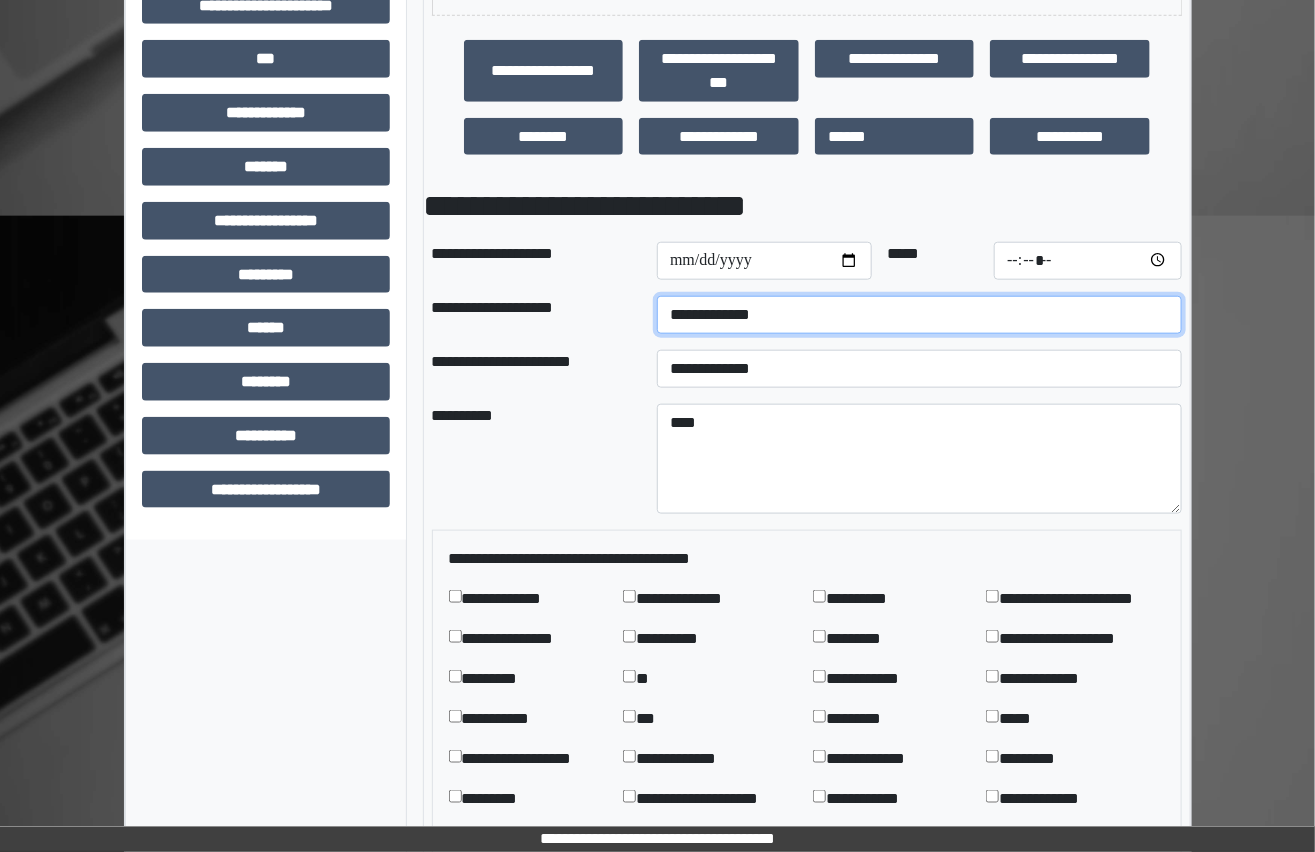 click on "**********" at bounding box center [919, 315] 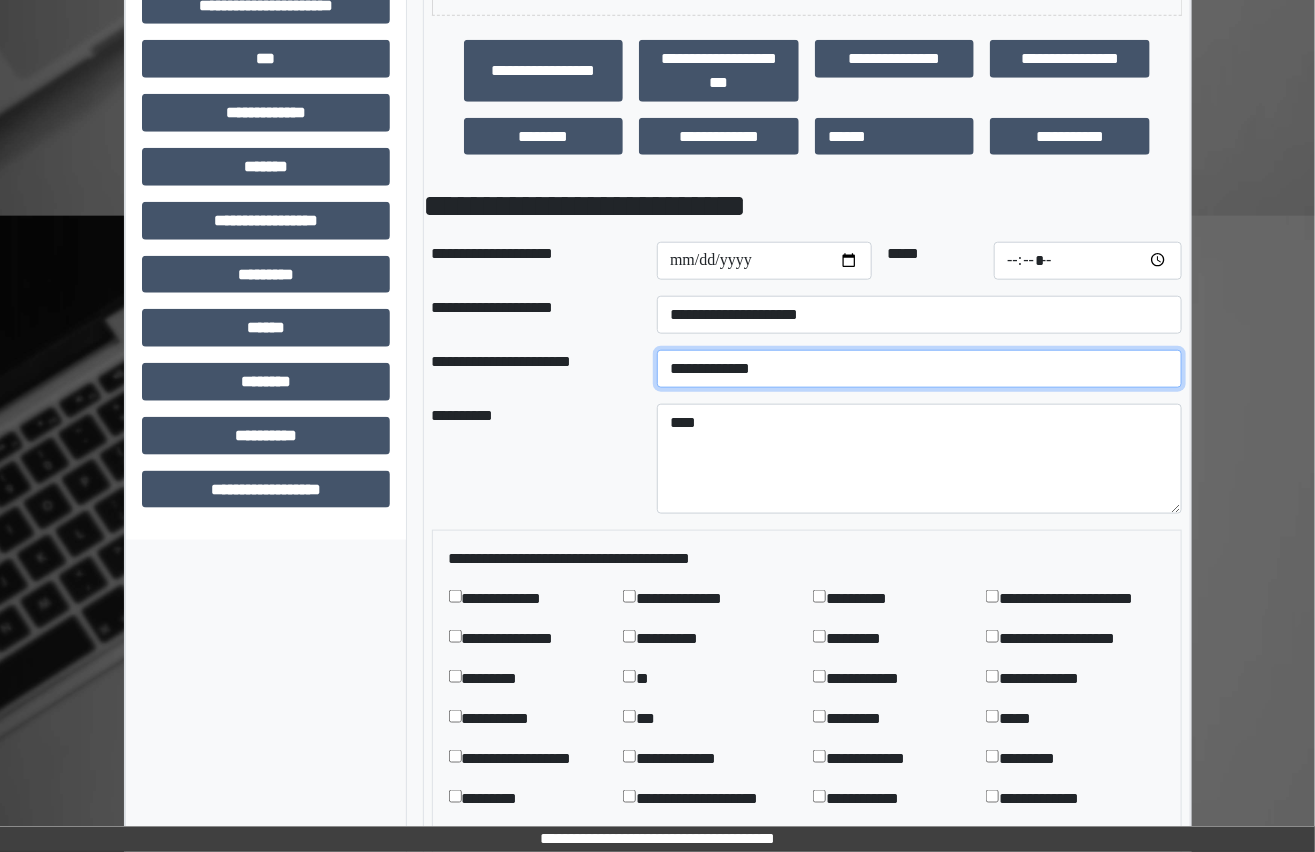 click on "**********" at bounding box center [919, 369] 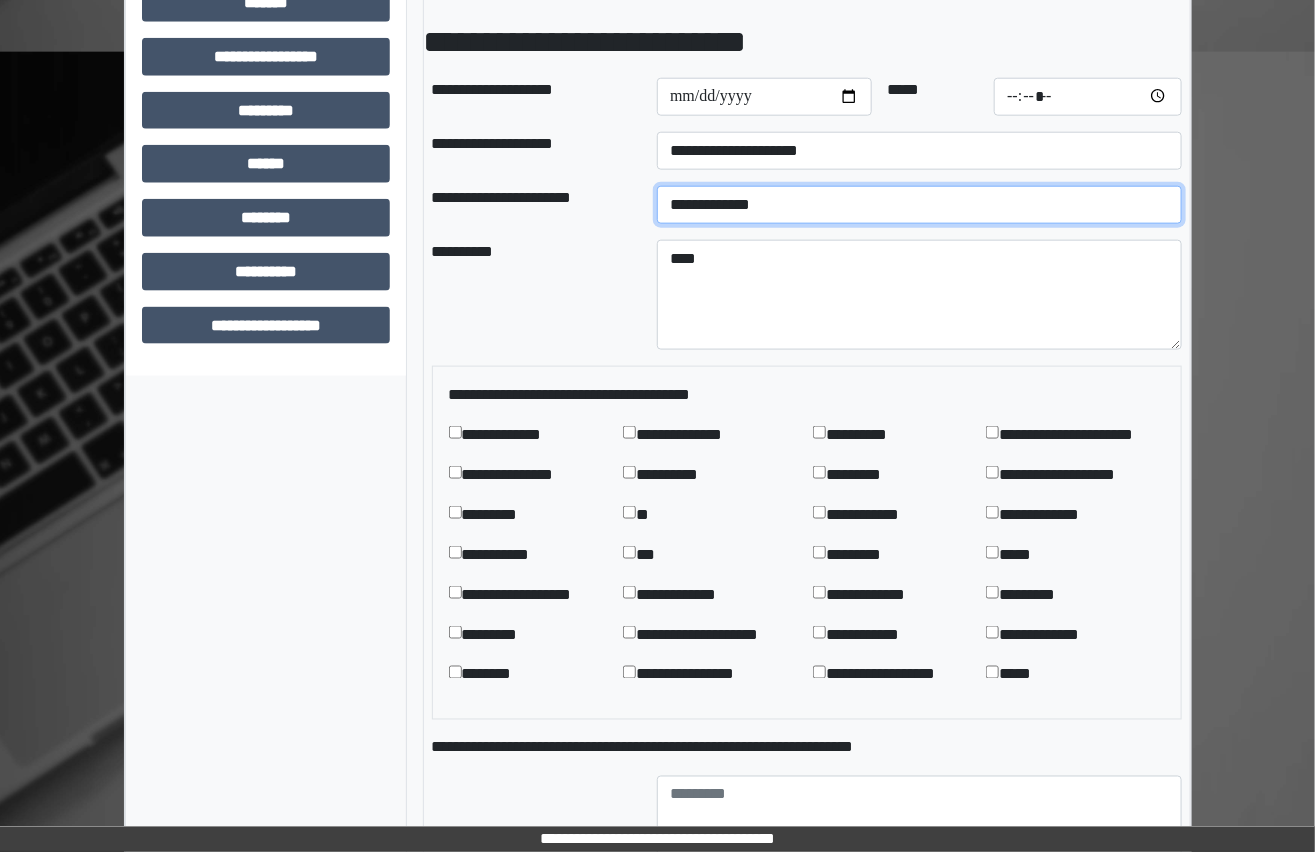 scroll, scrollTop: 818, scrollLeft: 0, axis: vertical 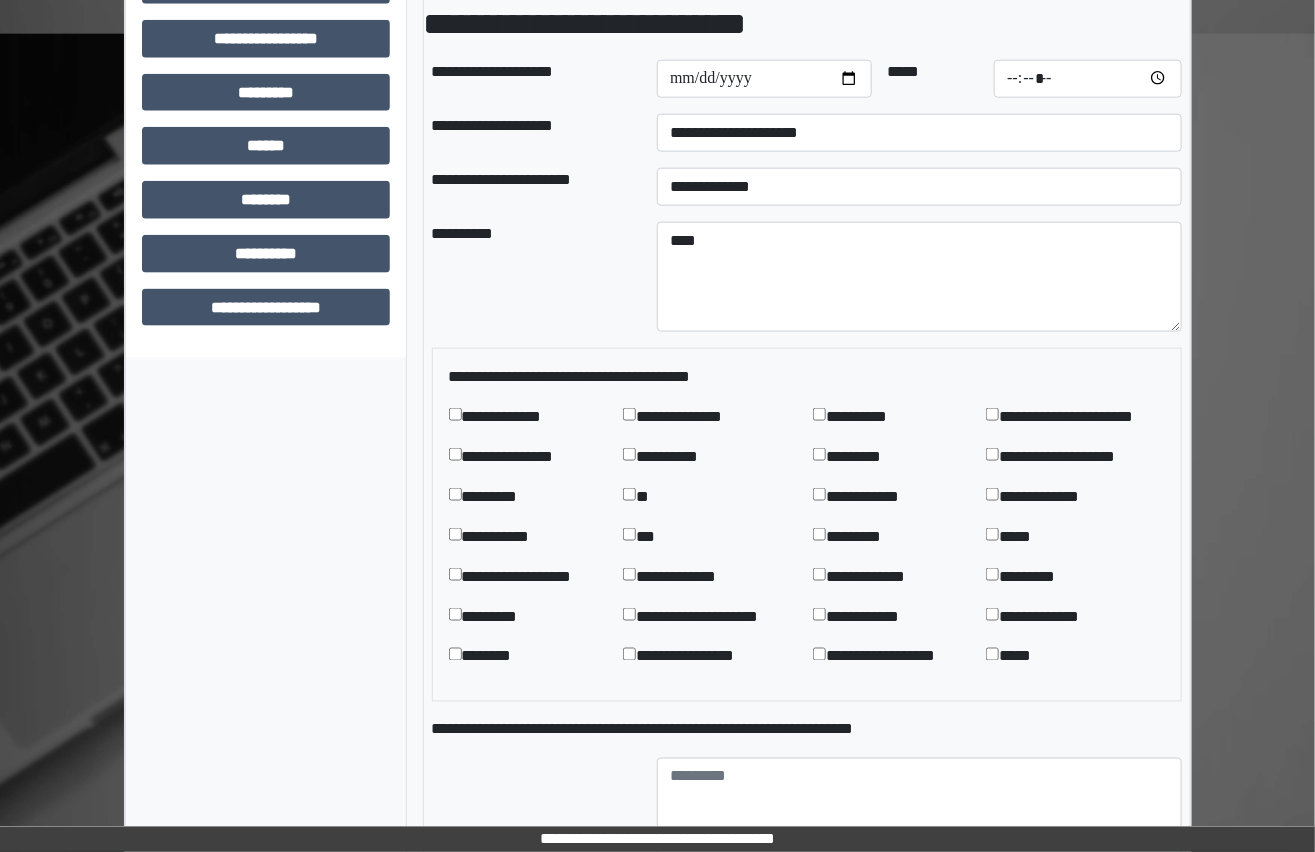click on "**********" at bounding box center (866, 417) 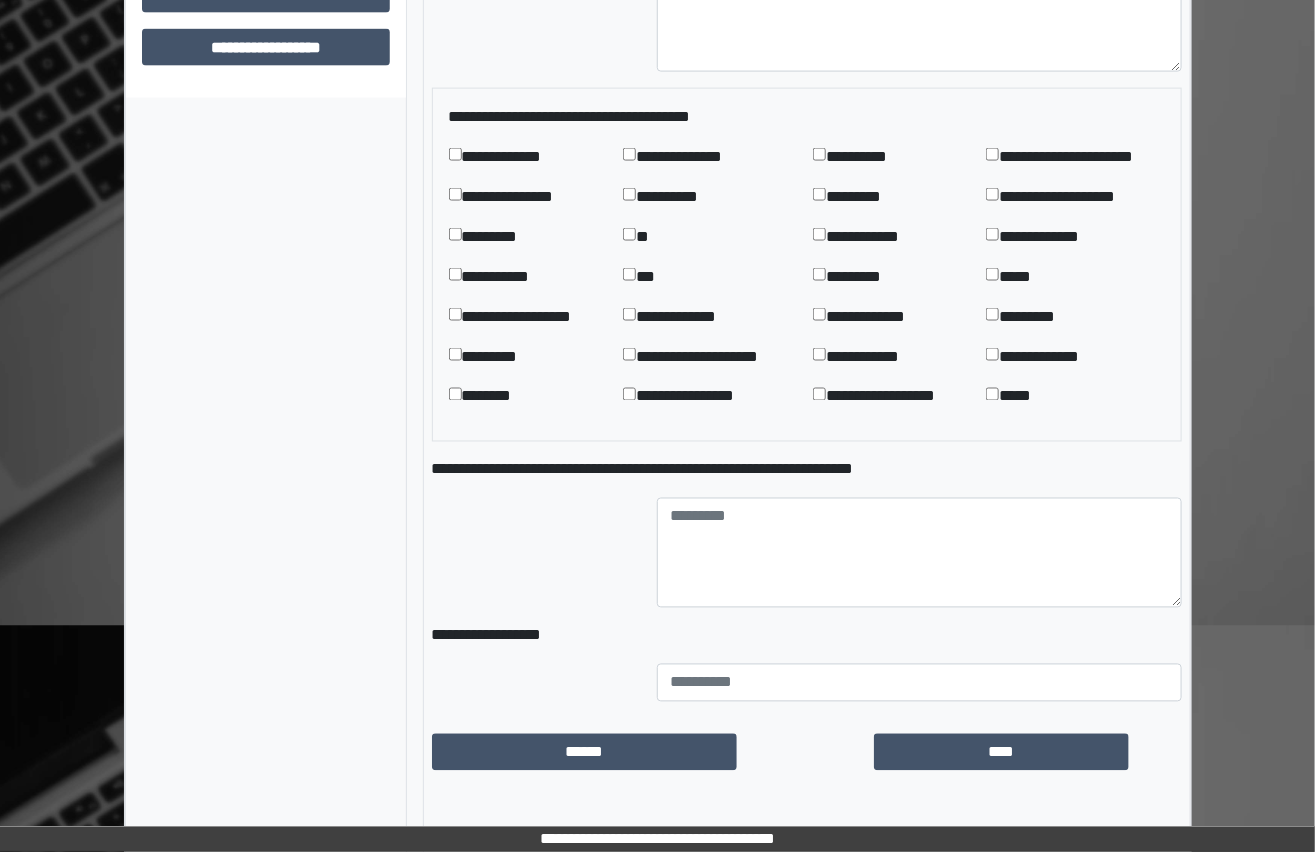 scroll, scrollTop: 1101, scrollLeft: 0, axis: vertical 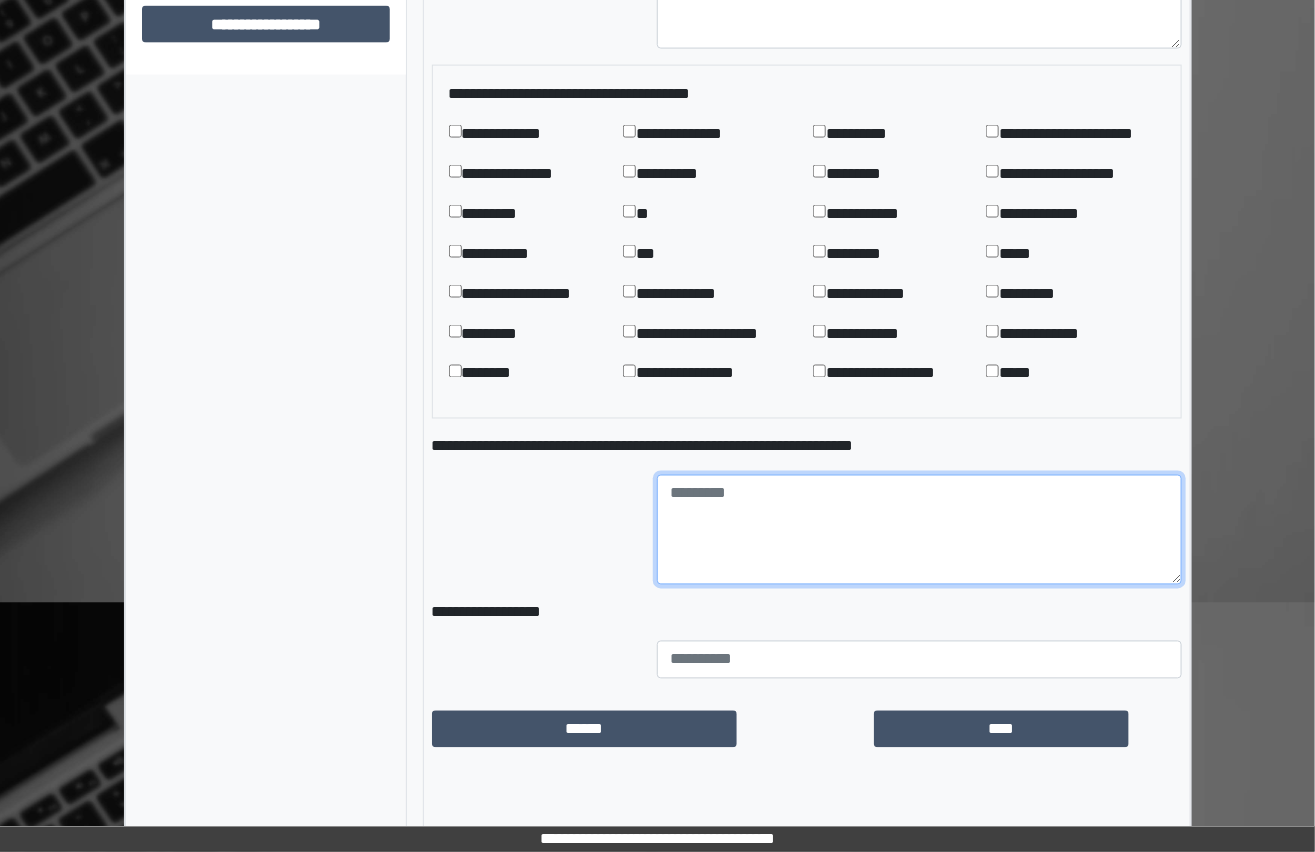 click at bounding box center (919, 530) 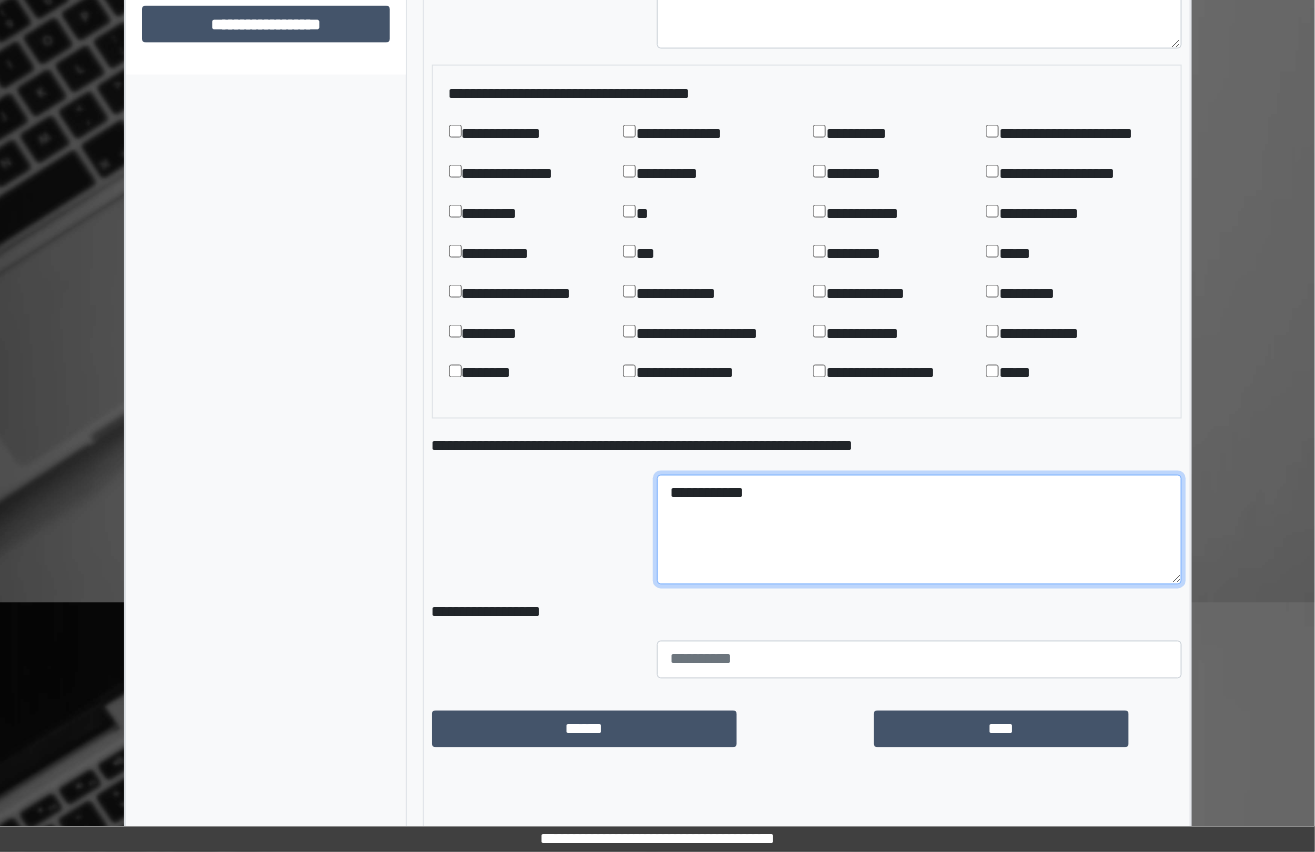 click on "**********" at bounding box center [919, 530] 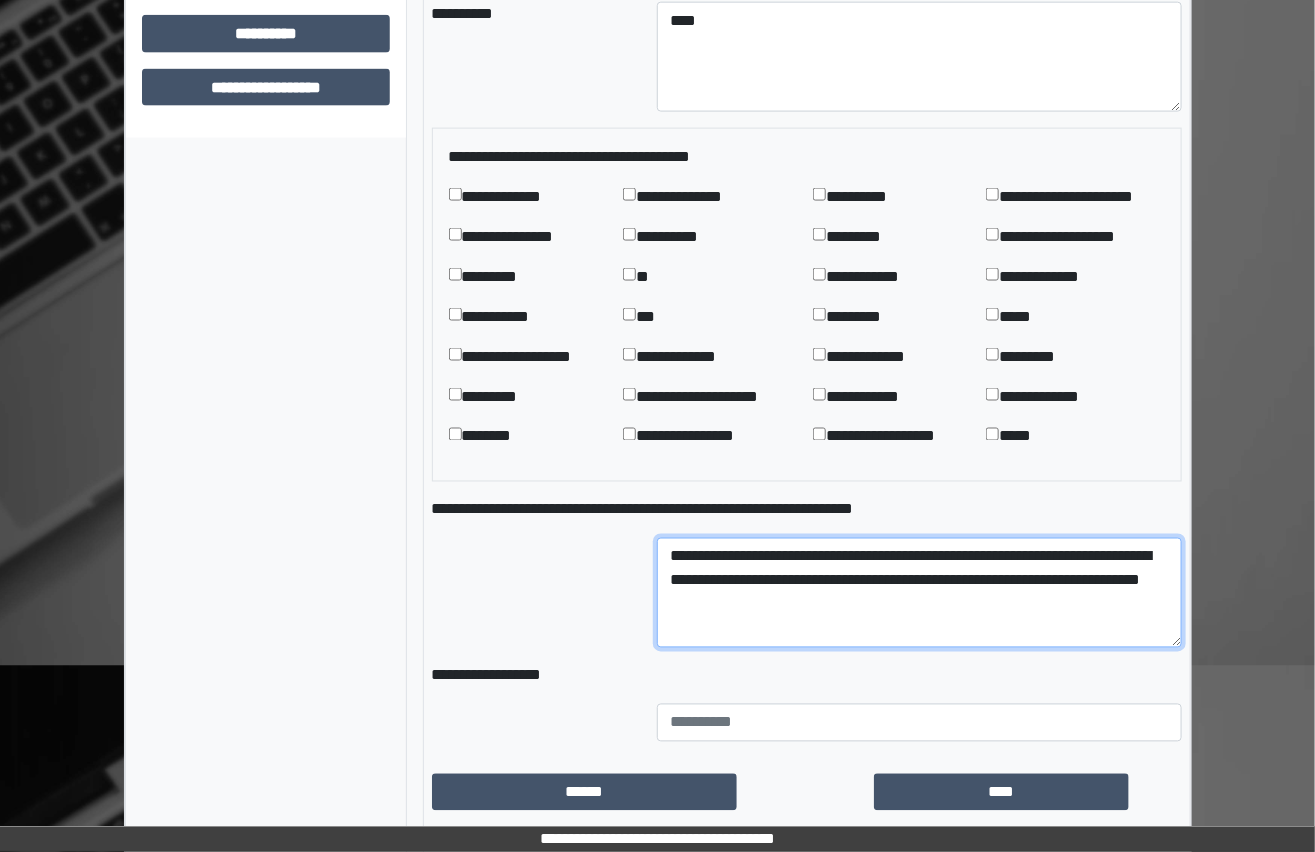 scroll, scrollTop: 1010, scrollLeft: 0, axis: vertical 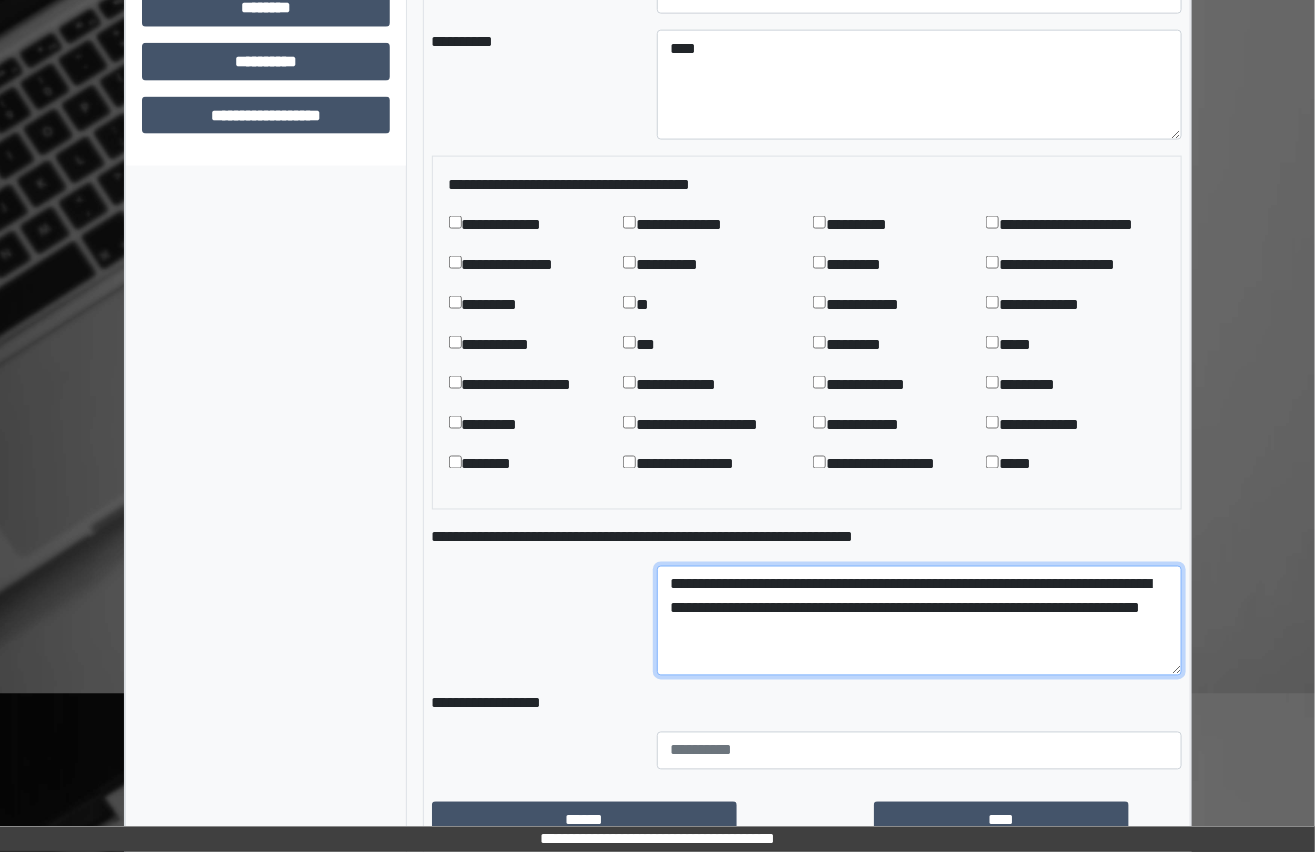 click on "**********" at bounding box center [919, 621] 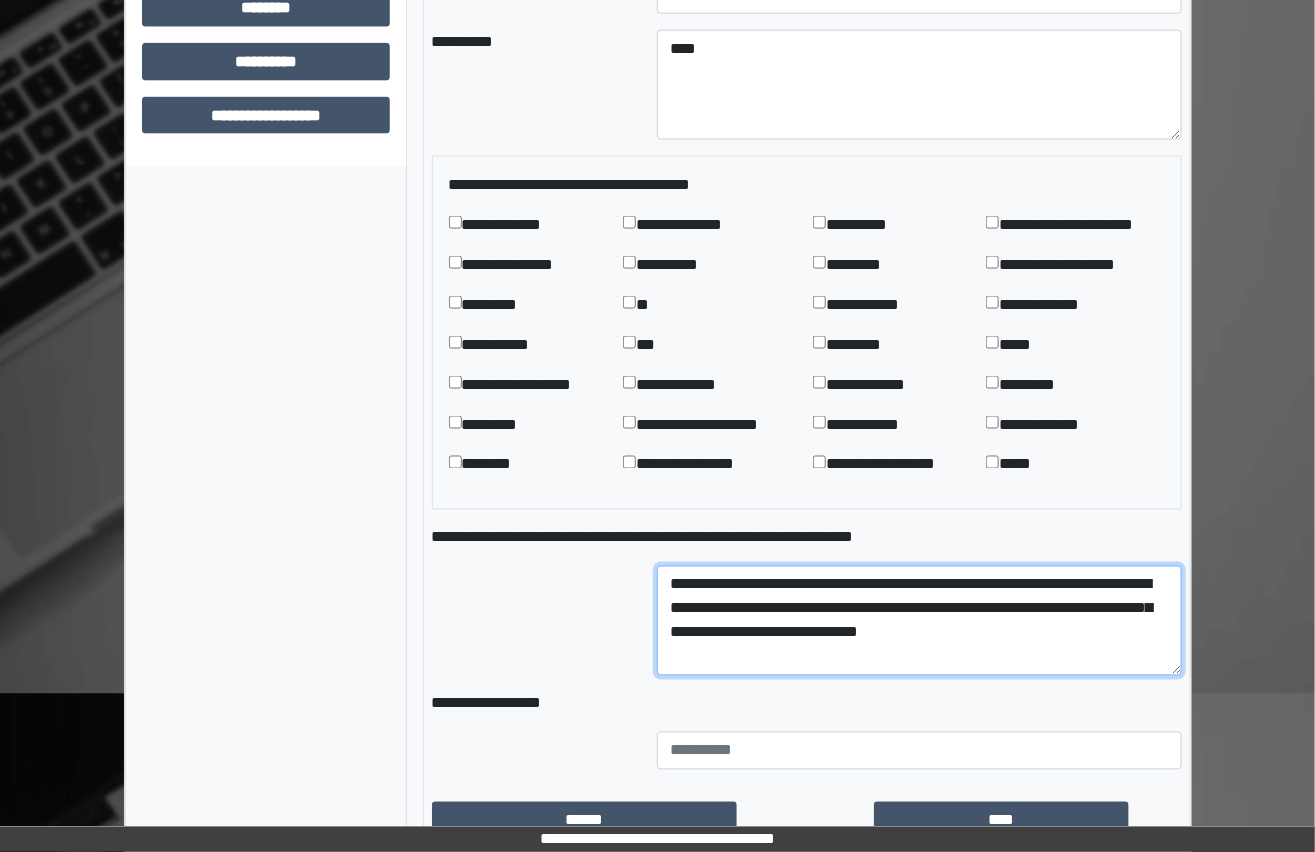 click on "**********" at bounding box center (919, 621) 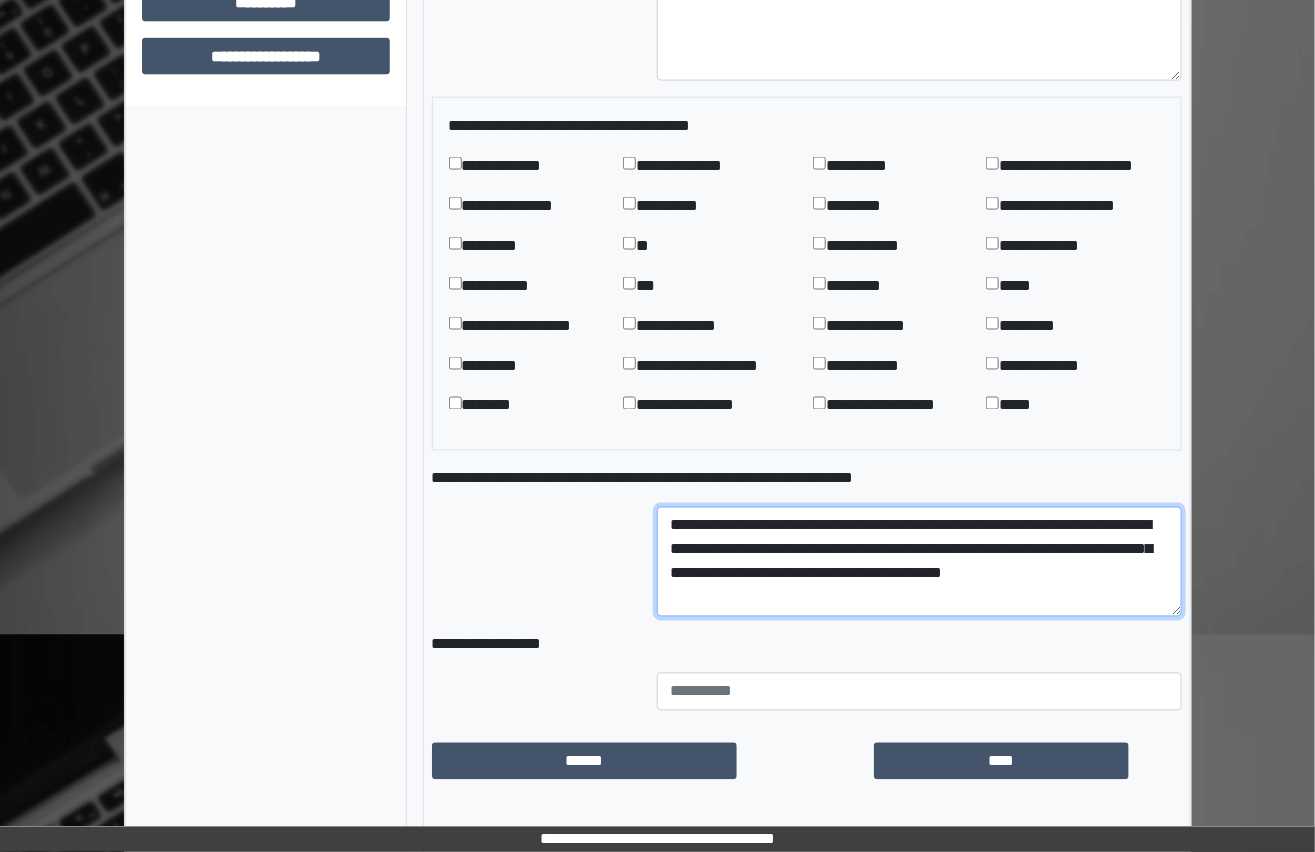 scroll, scrollTop: 1101, scrollLeft: 0, axis: vertical 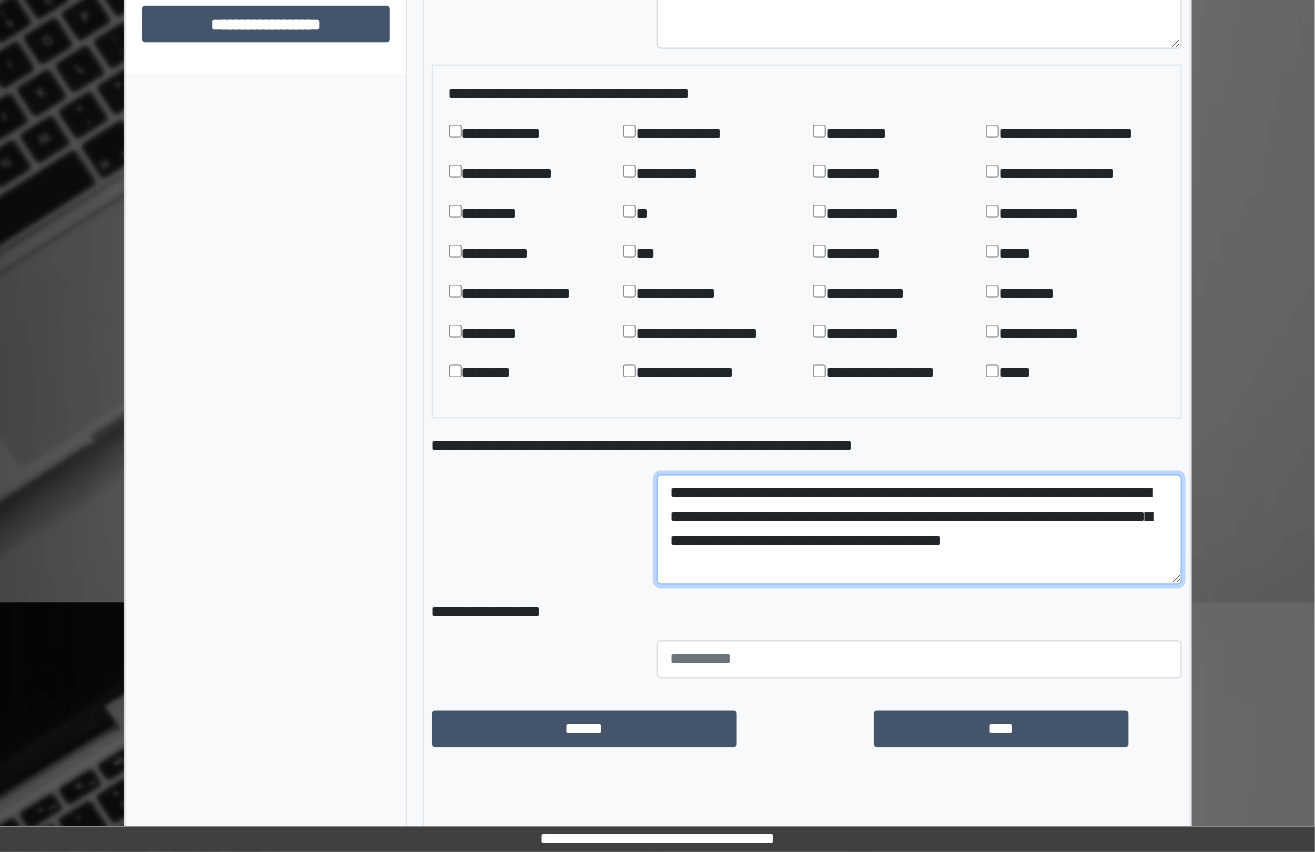 drag, startPoint x: 1144, startPoint y: 563, endPoint x: 1326, endPoint y: 490, distance: 196.09436 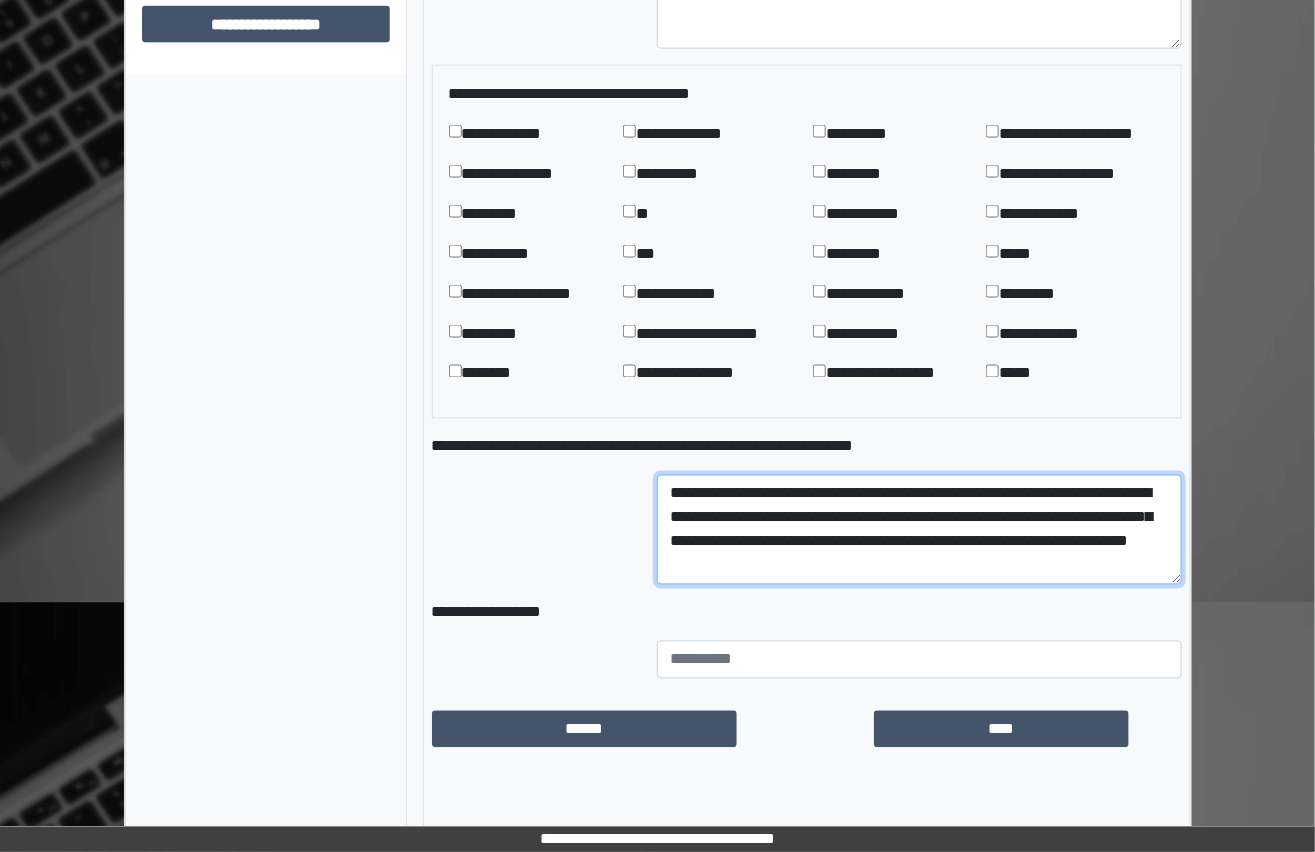 click on "**********" at bounding box center (919, 530) 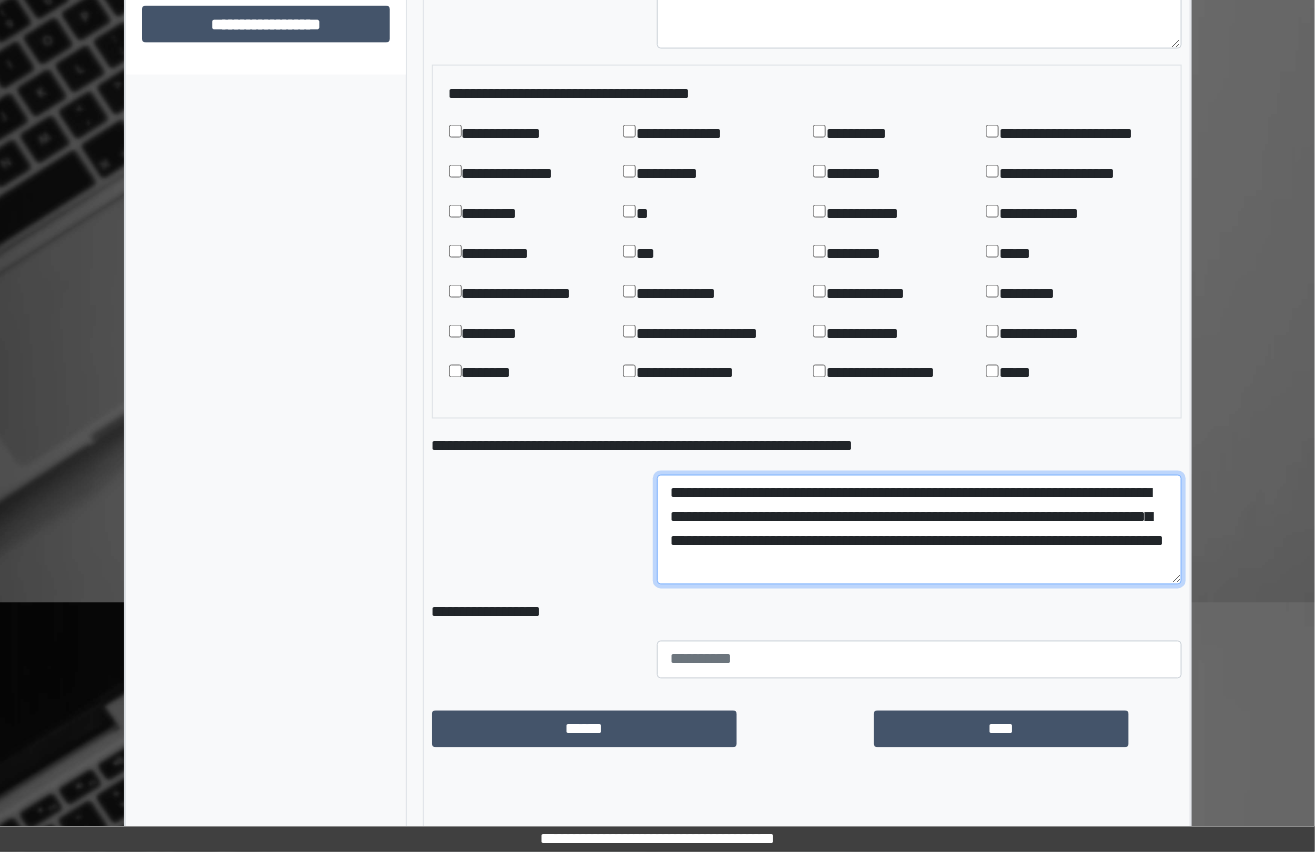 type on "**********" 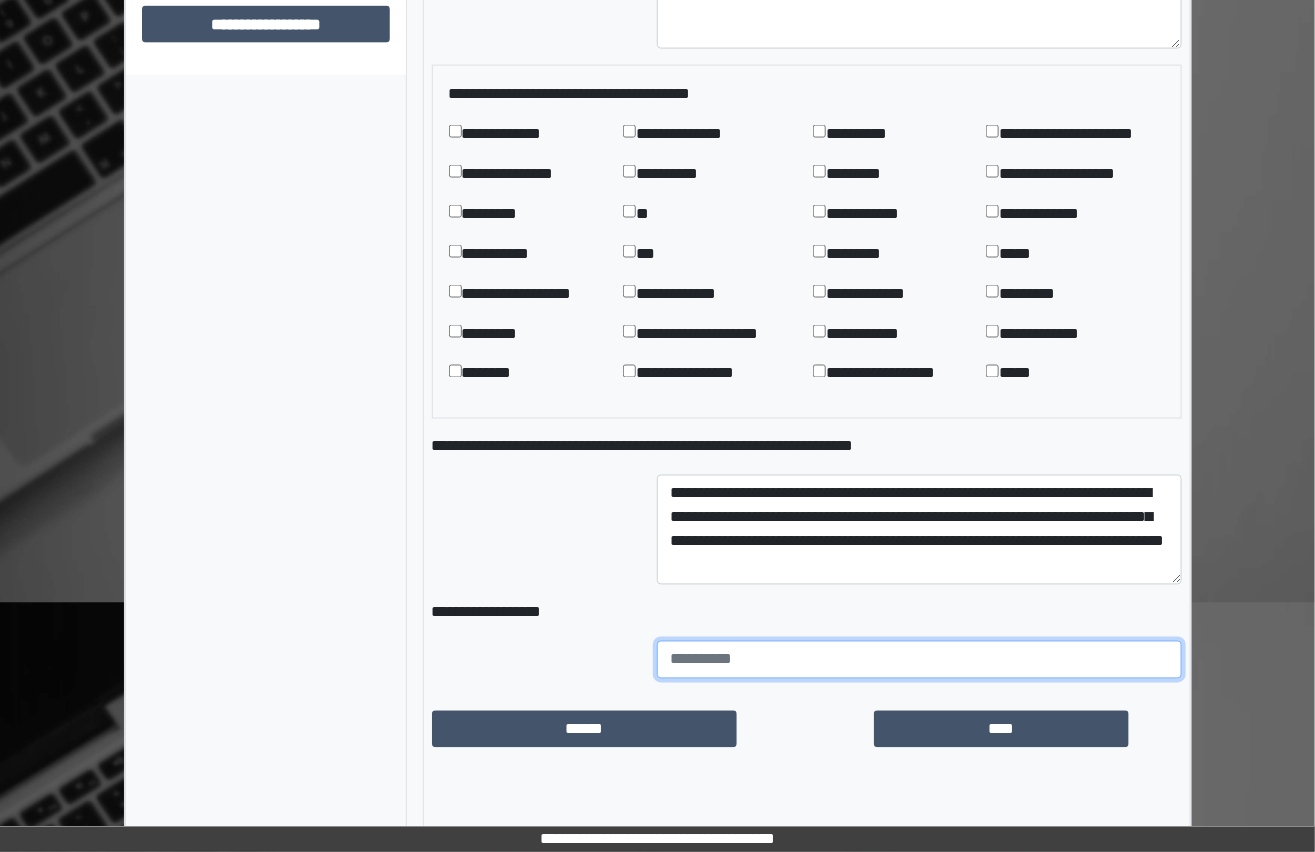 click at bounding box center [919, 660] 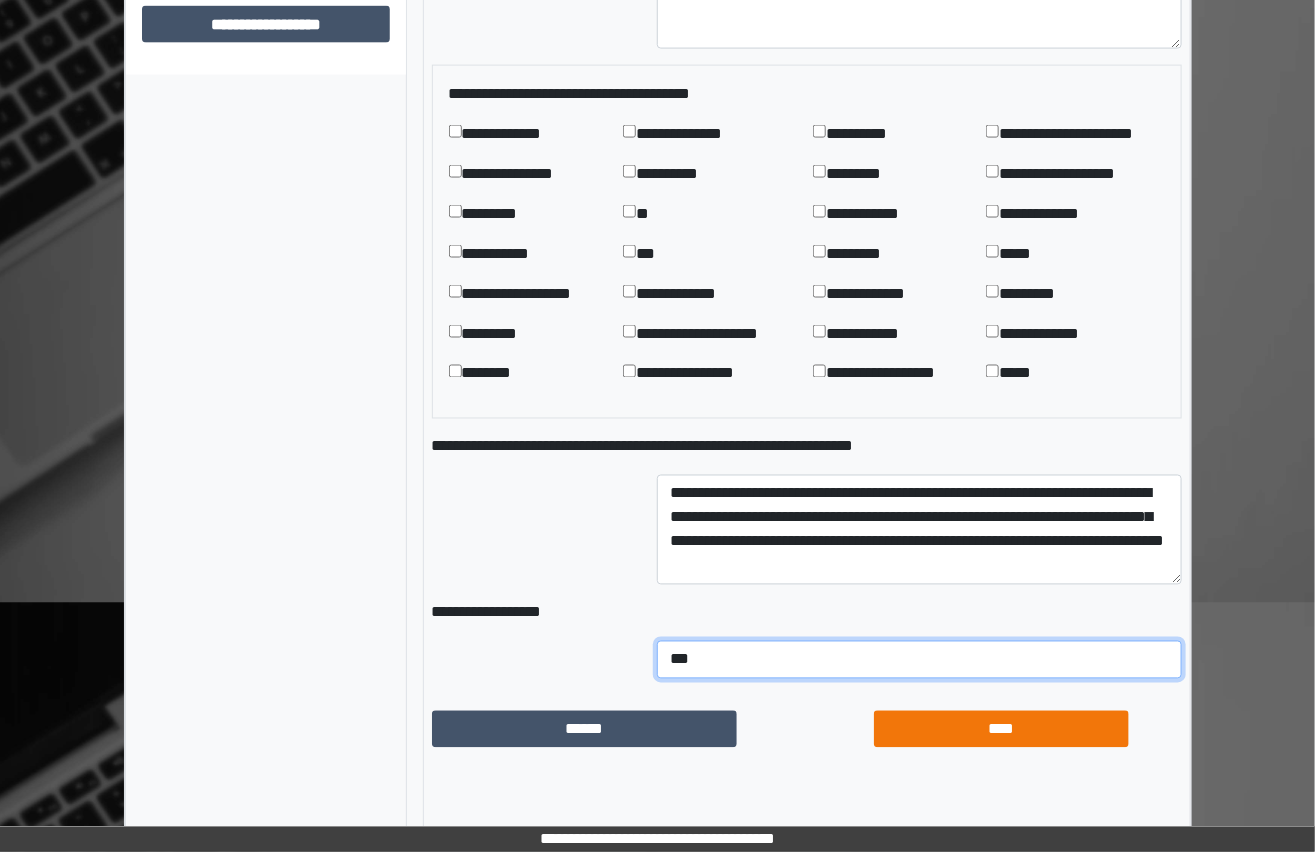 type on "***" 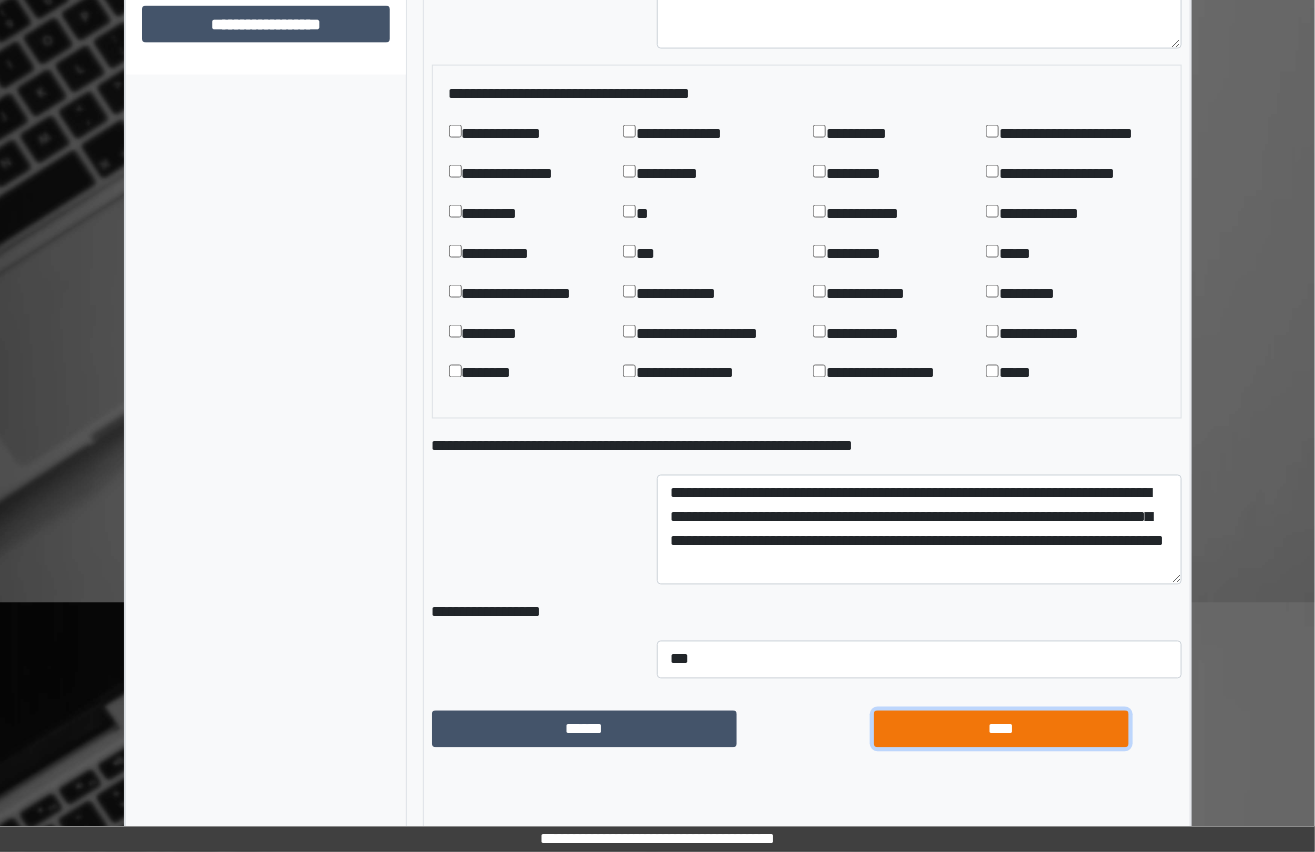 click on "****" at bounding box center (1001, 730) 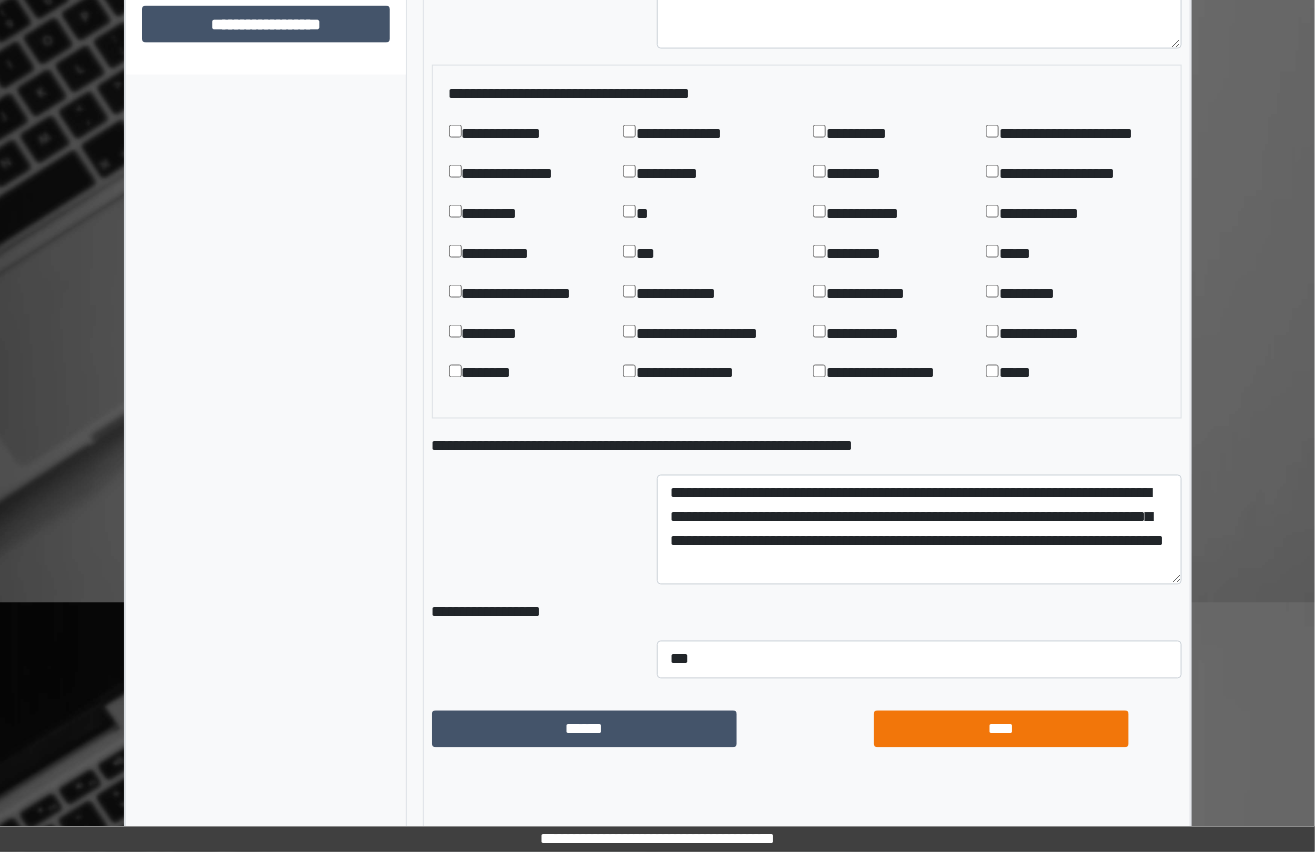 scroll, scrollTop: 341, scrollLeft: 0, axis: vertical 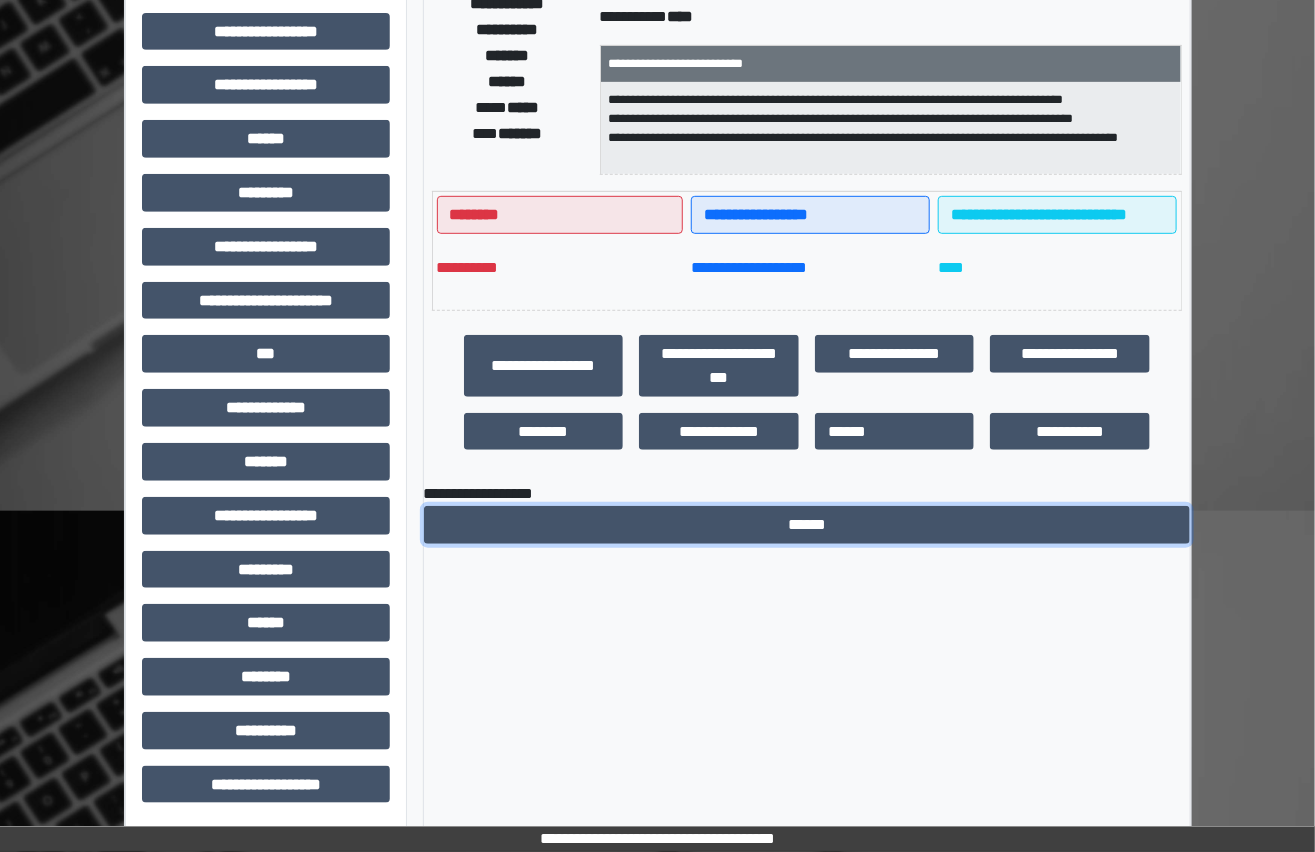 click on "******" at bounding box center [807, 525] 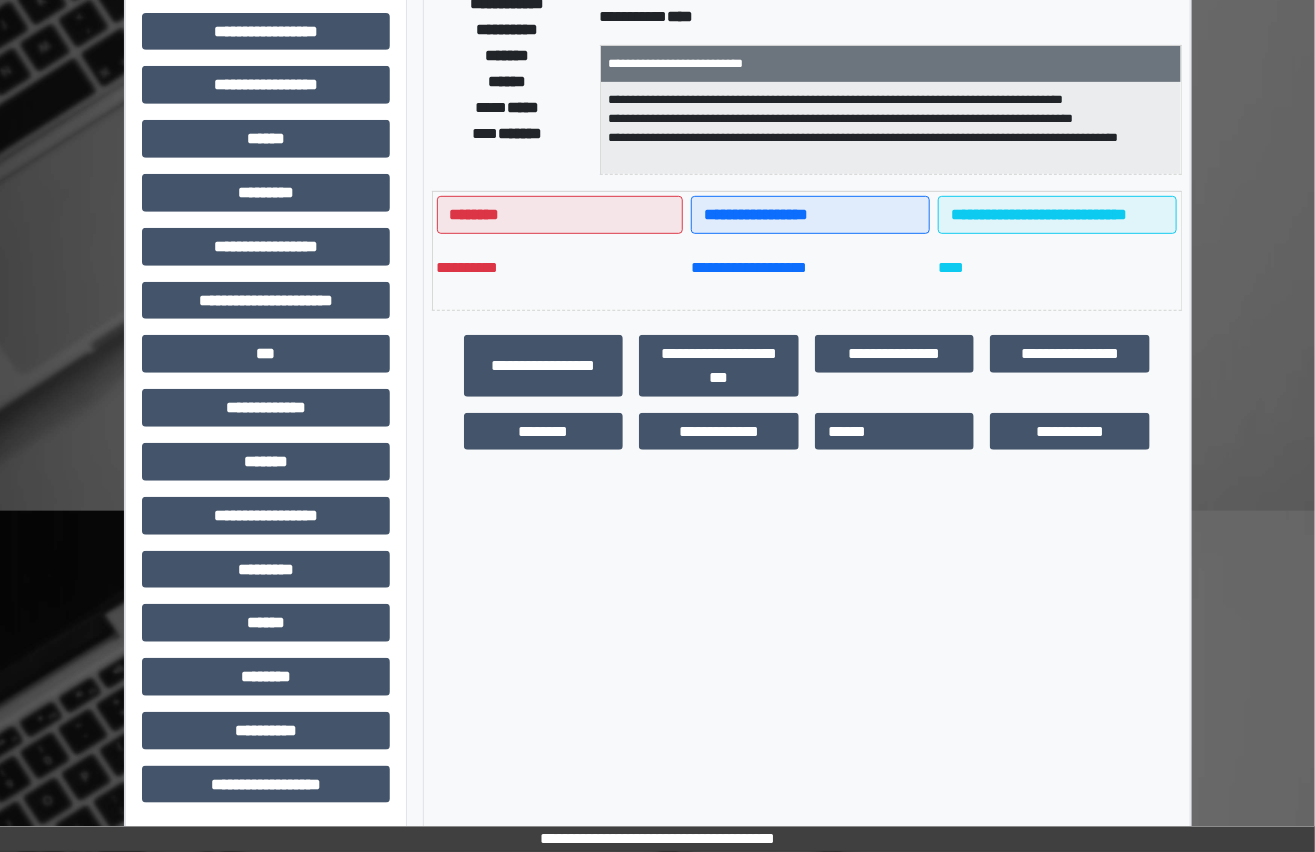 click on "**********" at bounding box center [658, 308] 